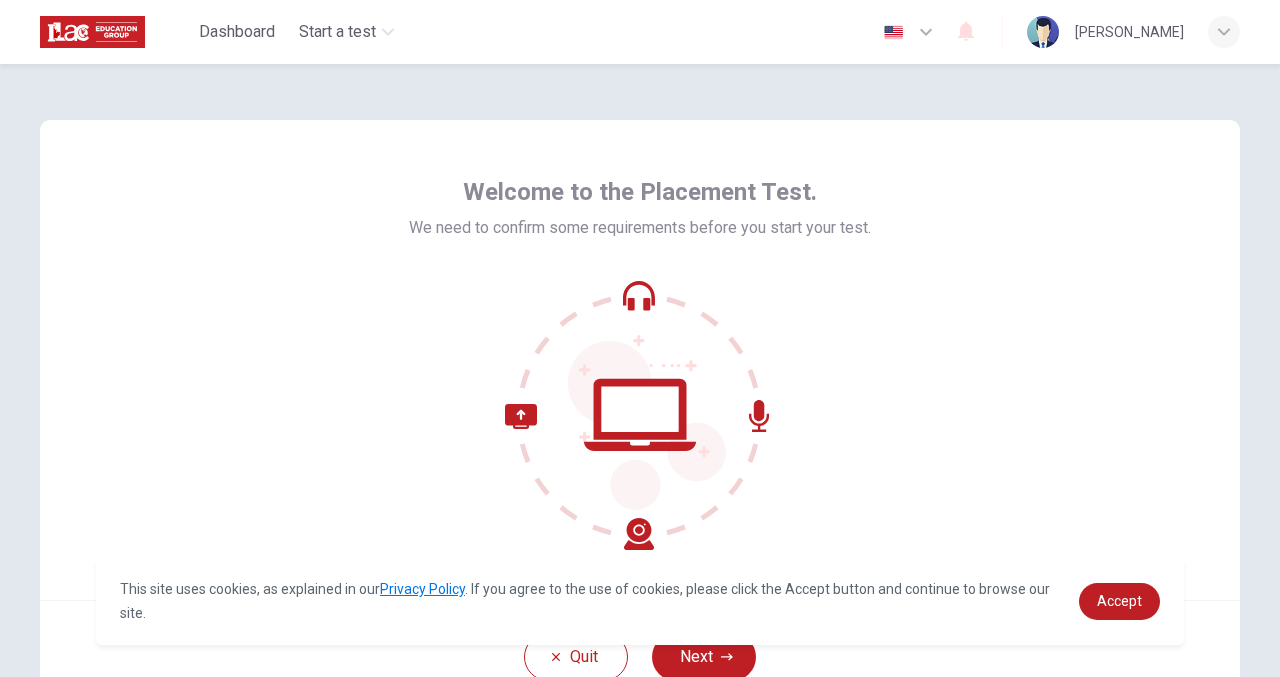 scroll, scrollTop: 0, scrollLeft: 0, axis: both 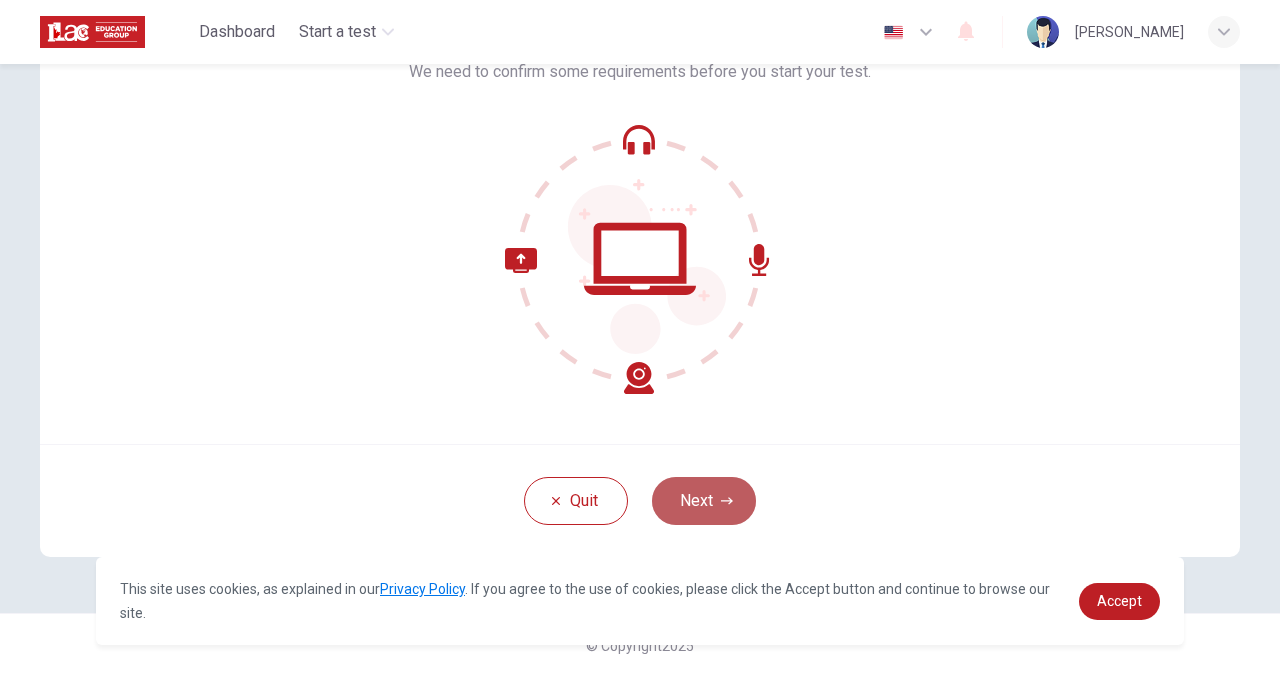 click on "Next" at bounding box center [704, 501] 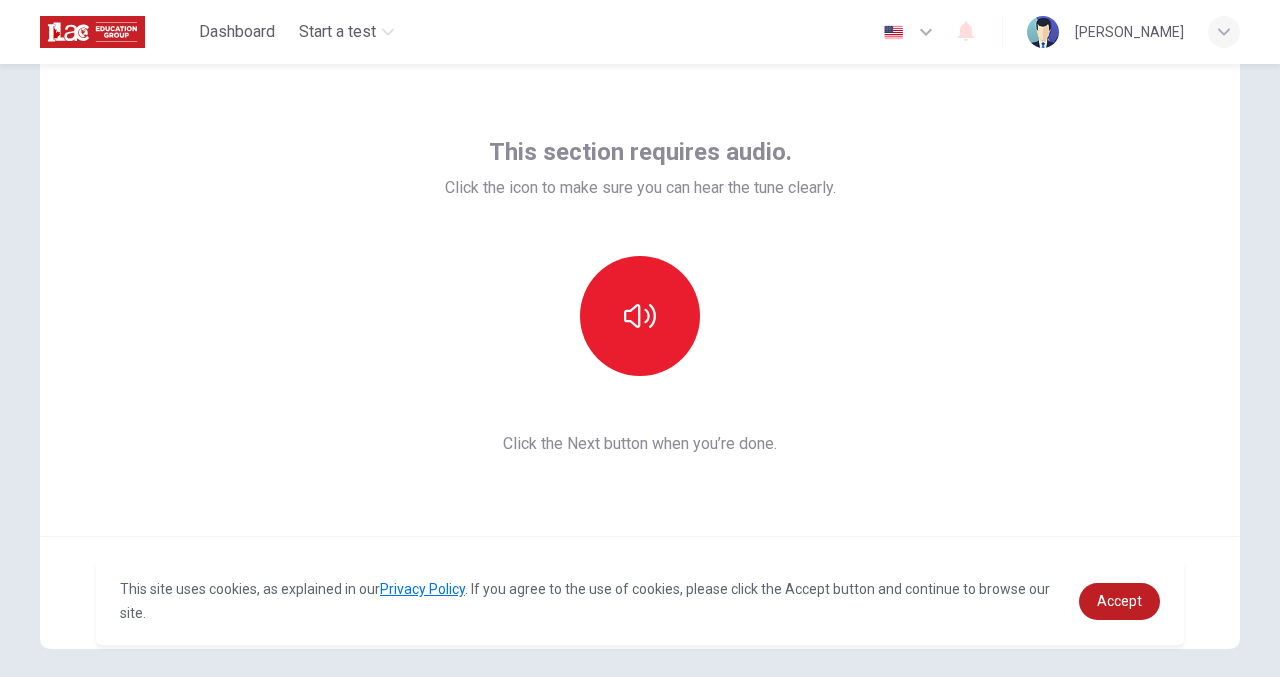 scroll, scrollTop: 65, scrollLeft: 0, axis: vertical 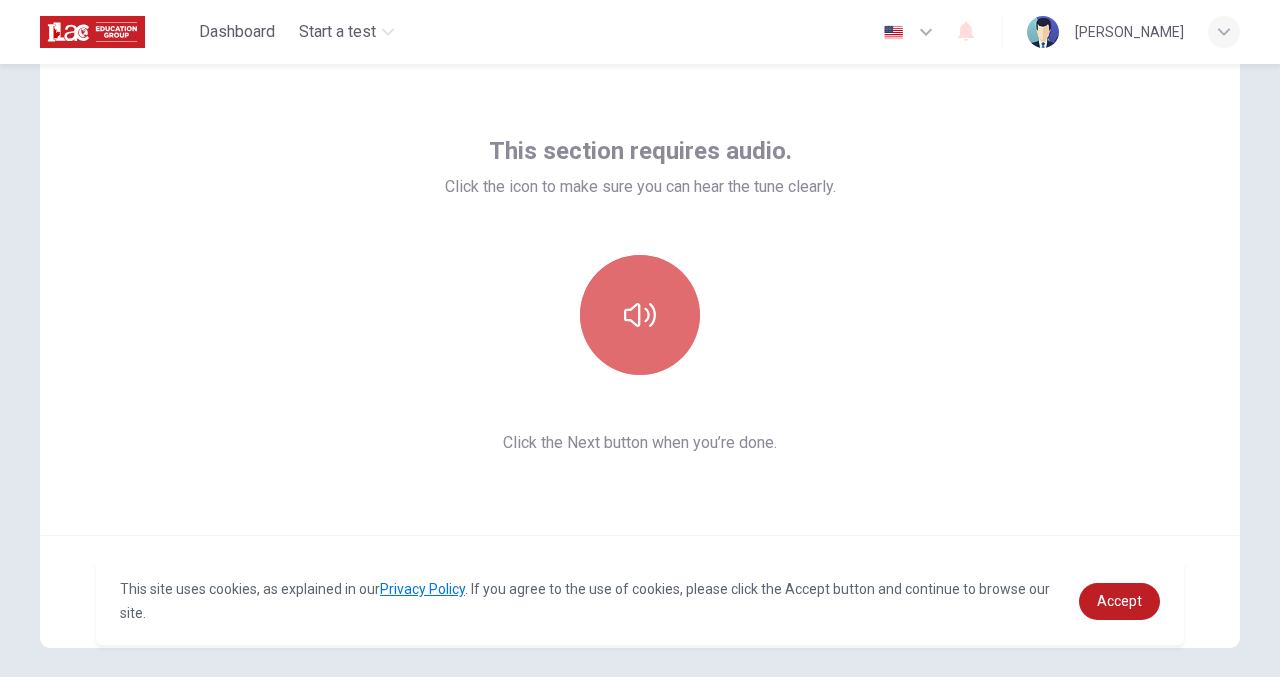 click at bounding box center (640, 315) 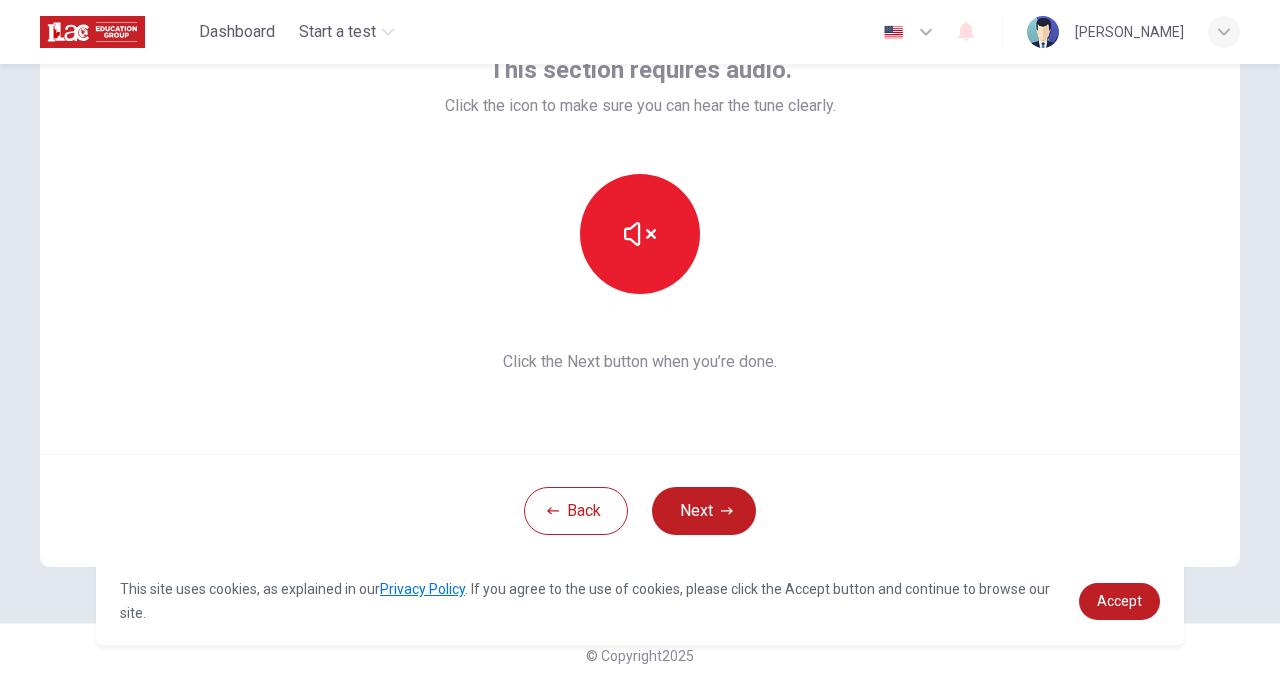 scroll, scrollTop: 148, scrollLeft: 0, axis: vertical 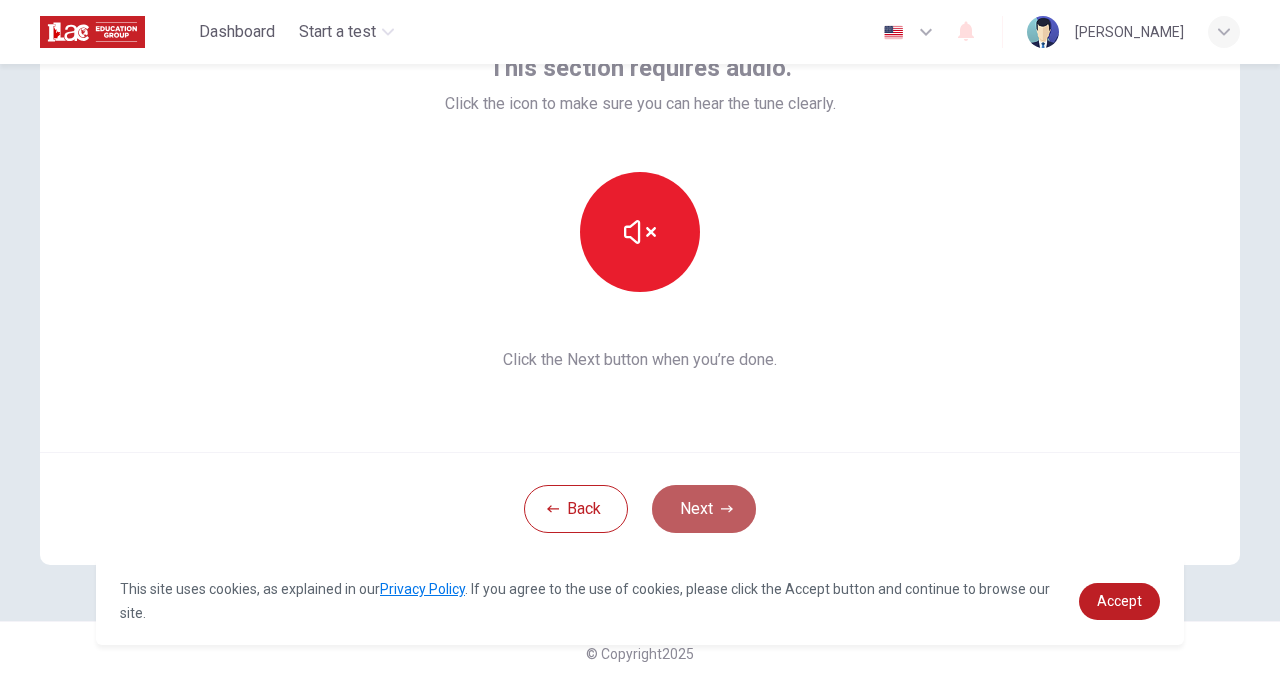 click 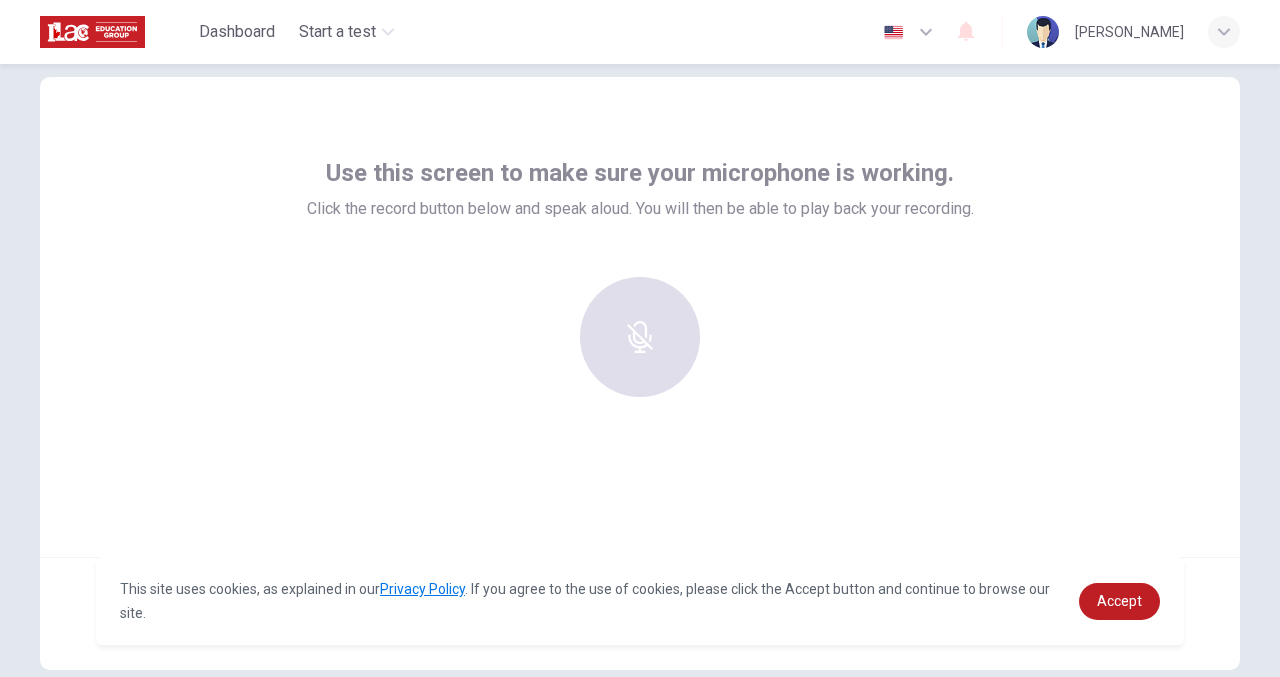 scroll, scrollTop: 41, scrollLeft: 0, axis: vertical 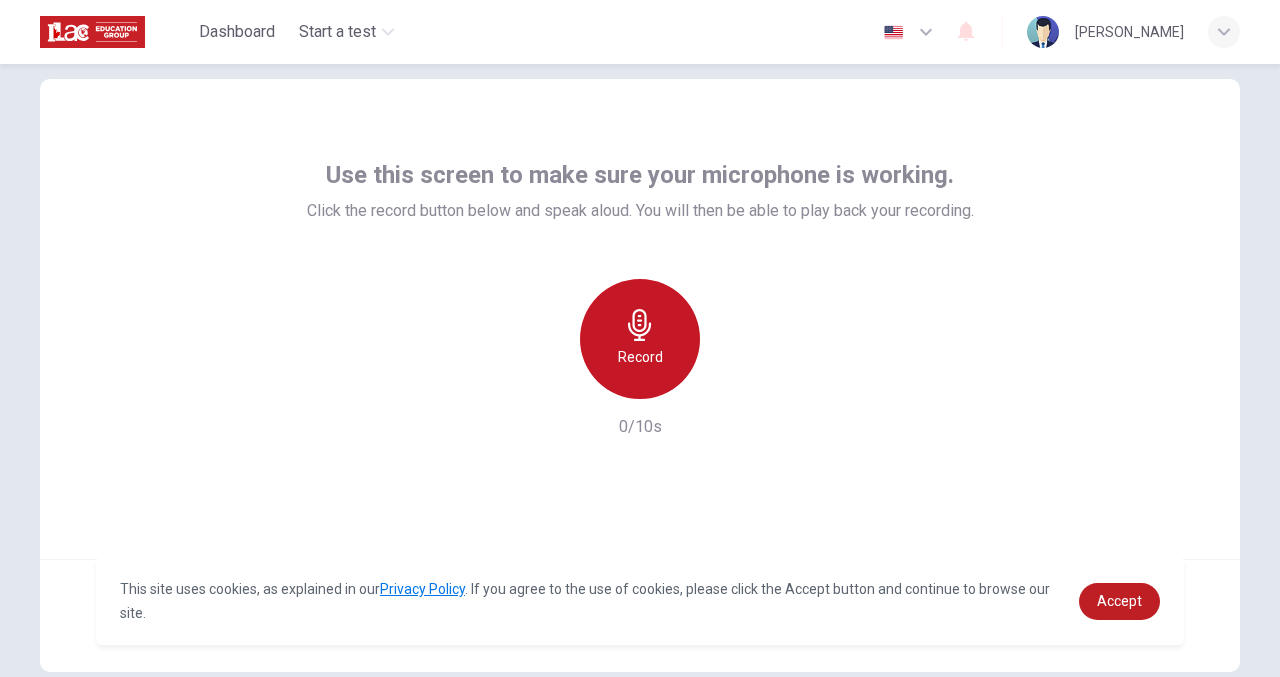 click 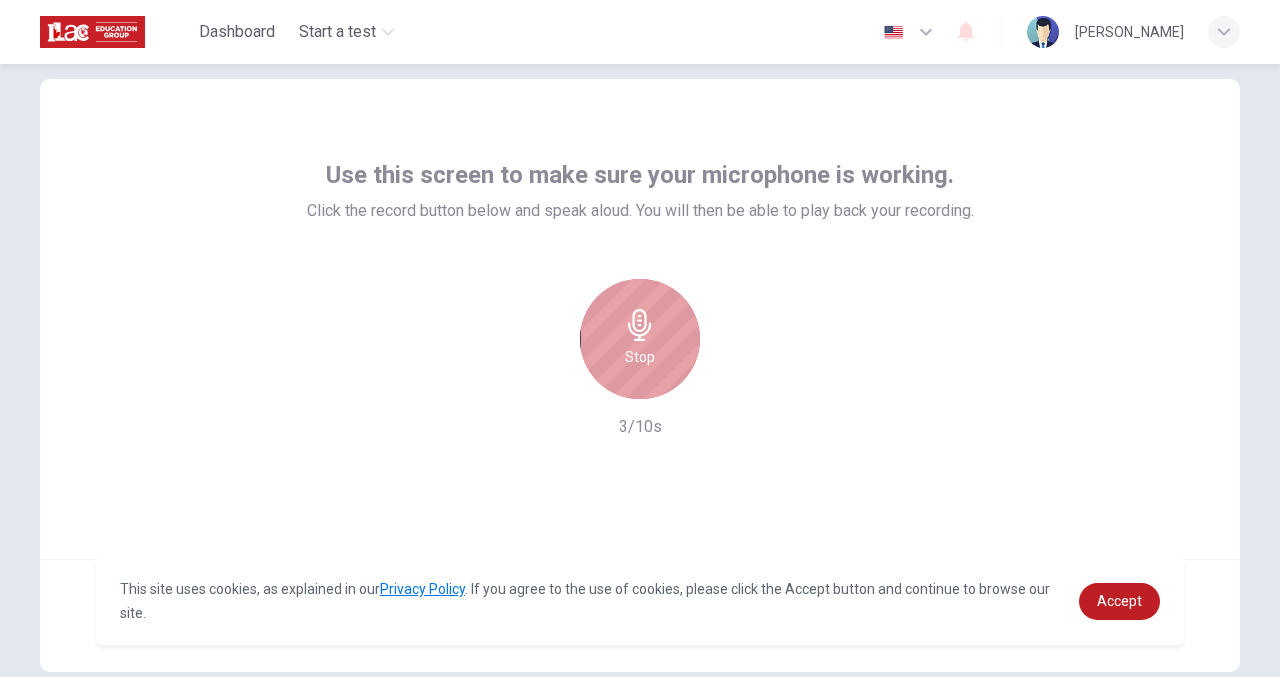 click 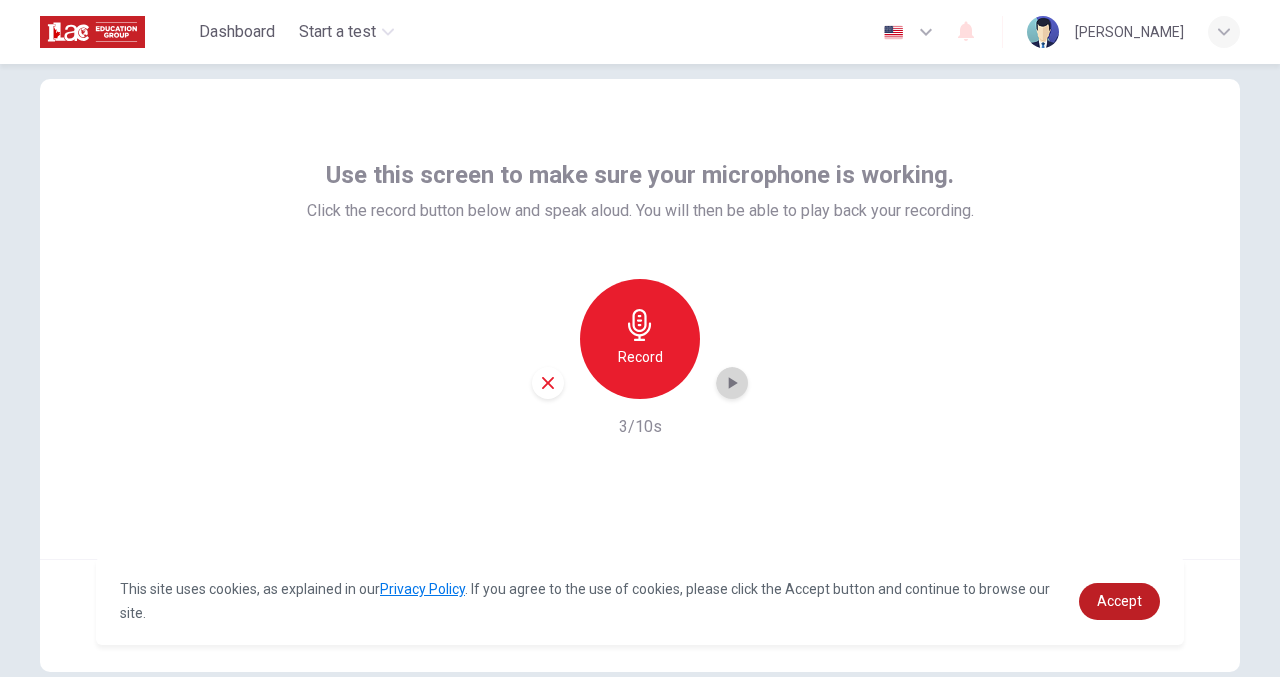 click at bounding box center [732, 383] 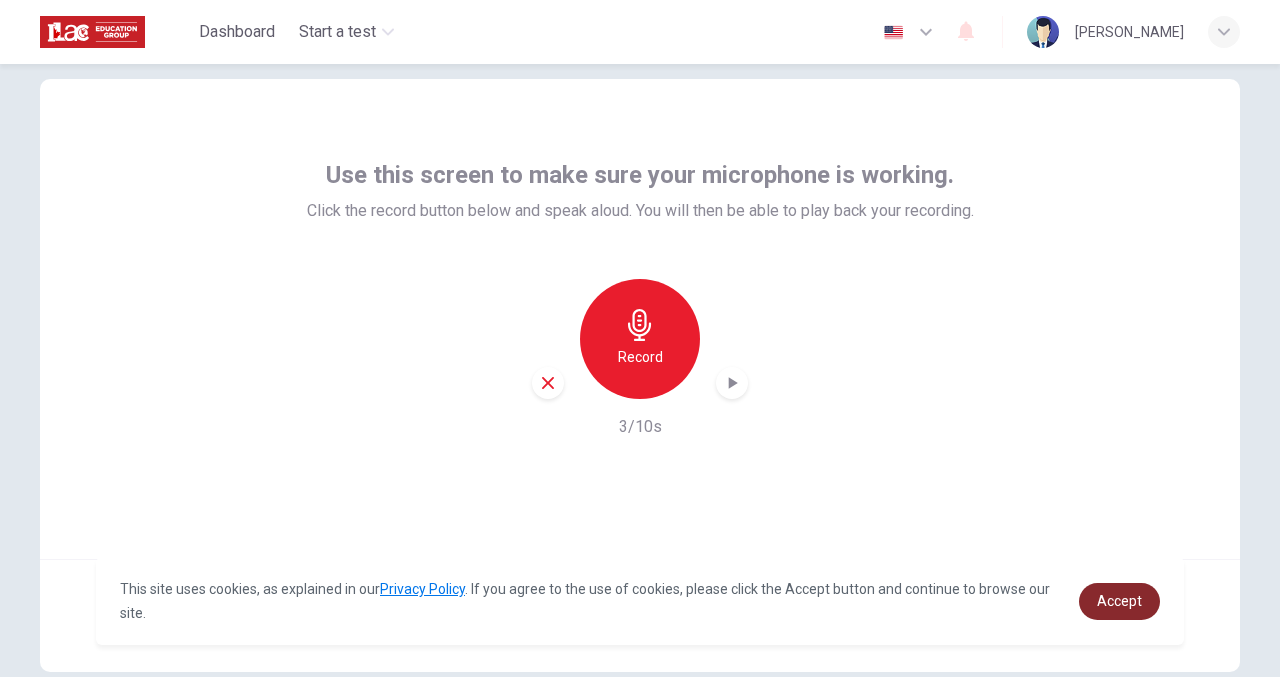 click on "Accept" at bounding box center [1119, 601] 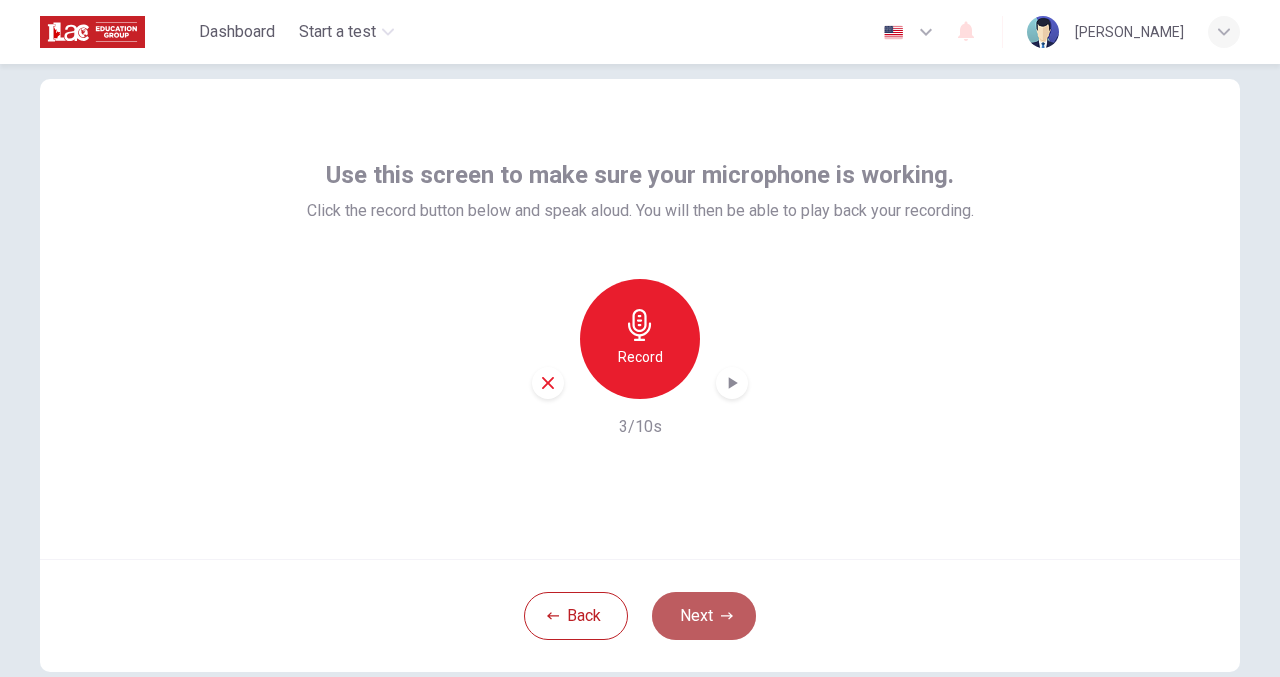 click on "Next" at bounding box center (704, 616) 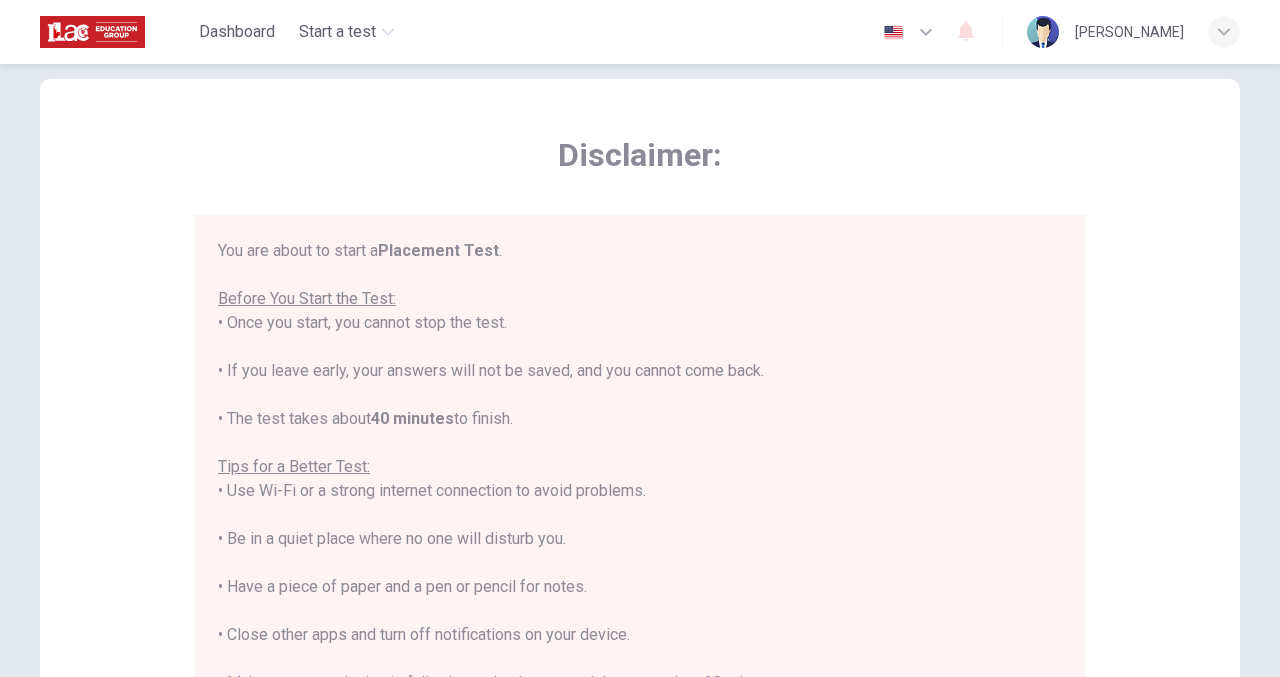 scroll, scrollTop: 23, scrollLeft: 0, axis: vertical 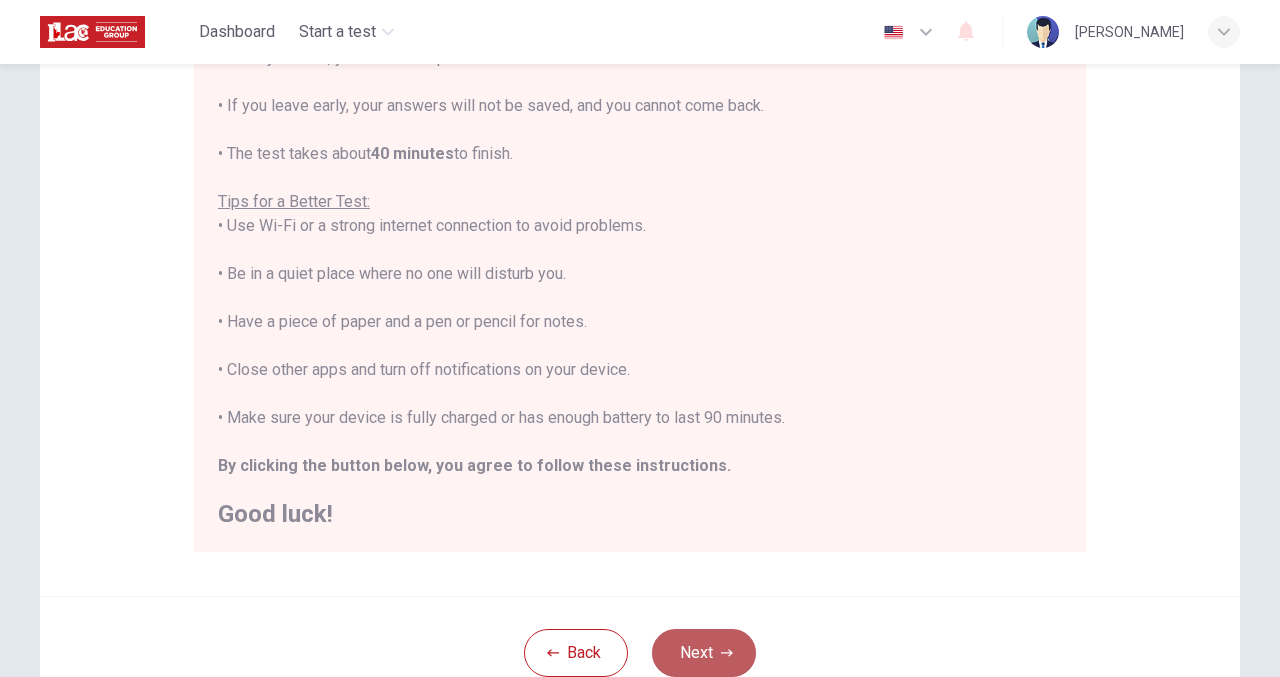 click 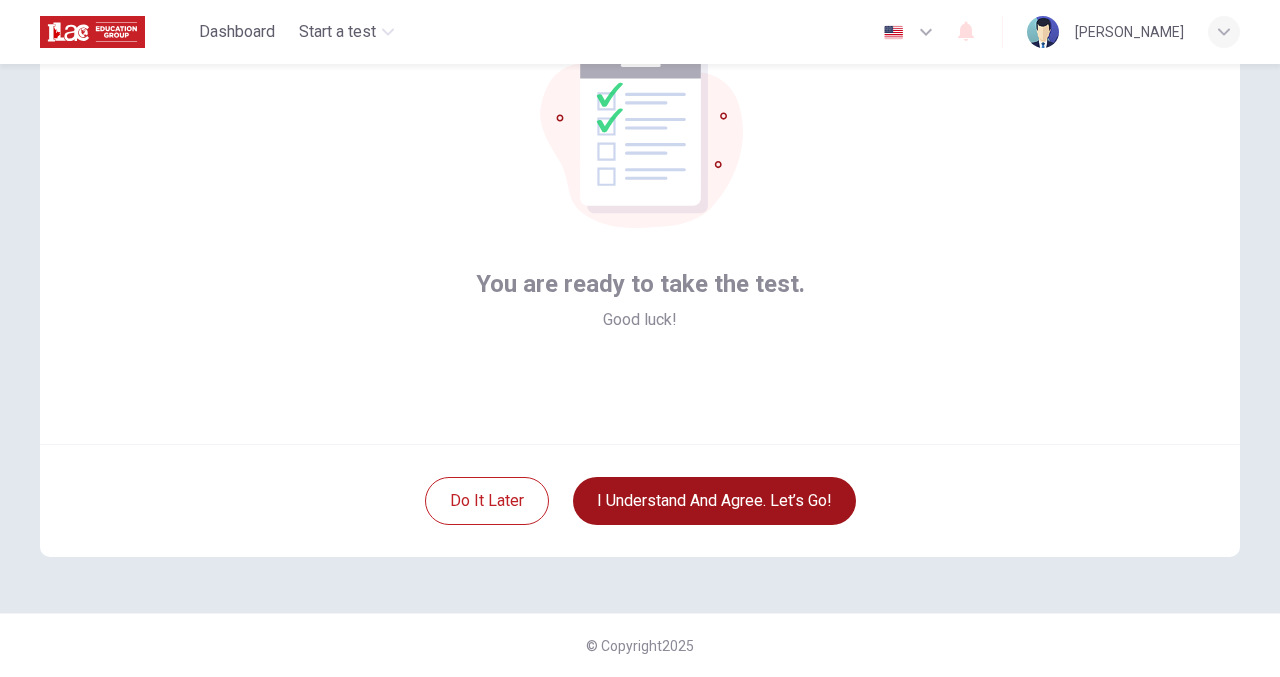scroll, scrollTop: 105, scrollLeft: 0, axis: vertical 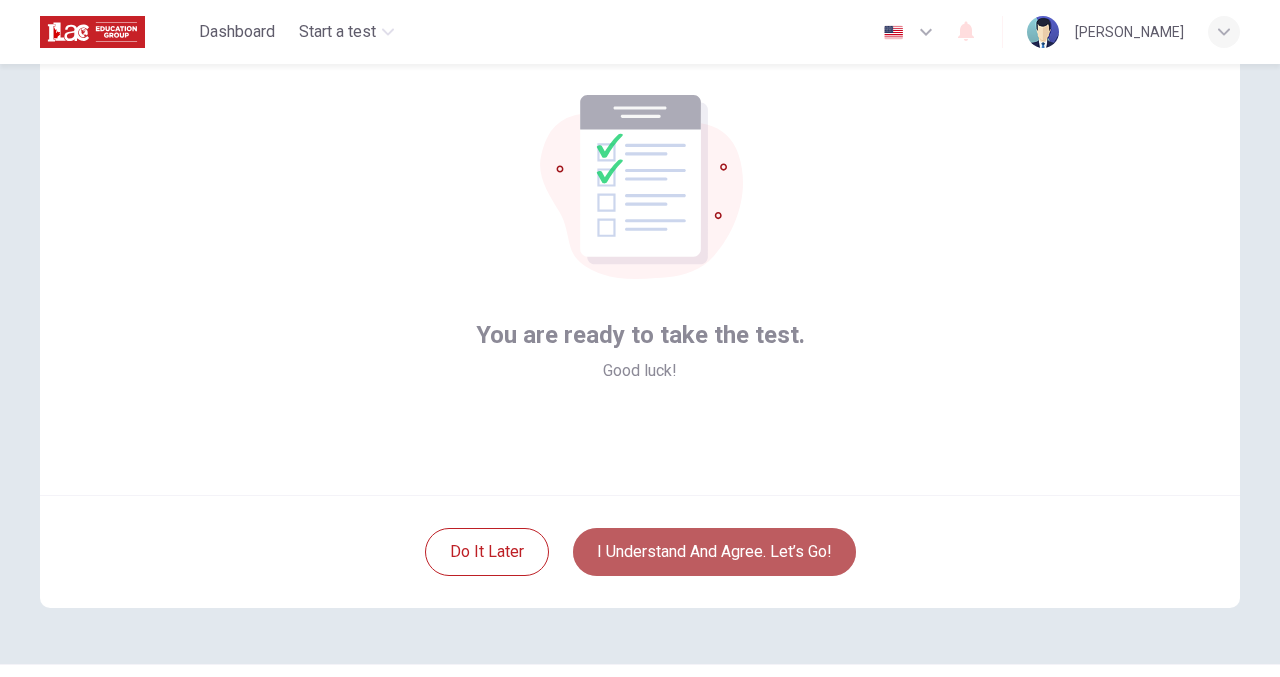 click on "I understand and agree. Let’s go!" at bounding box center [714, 552] 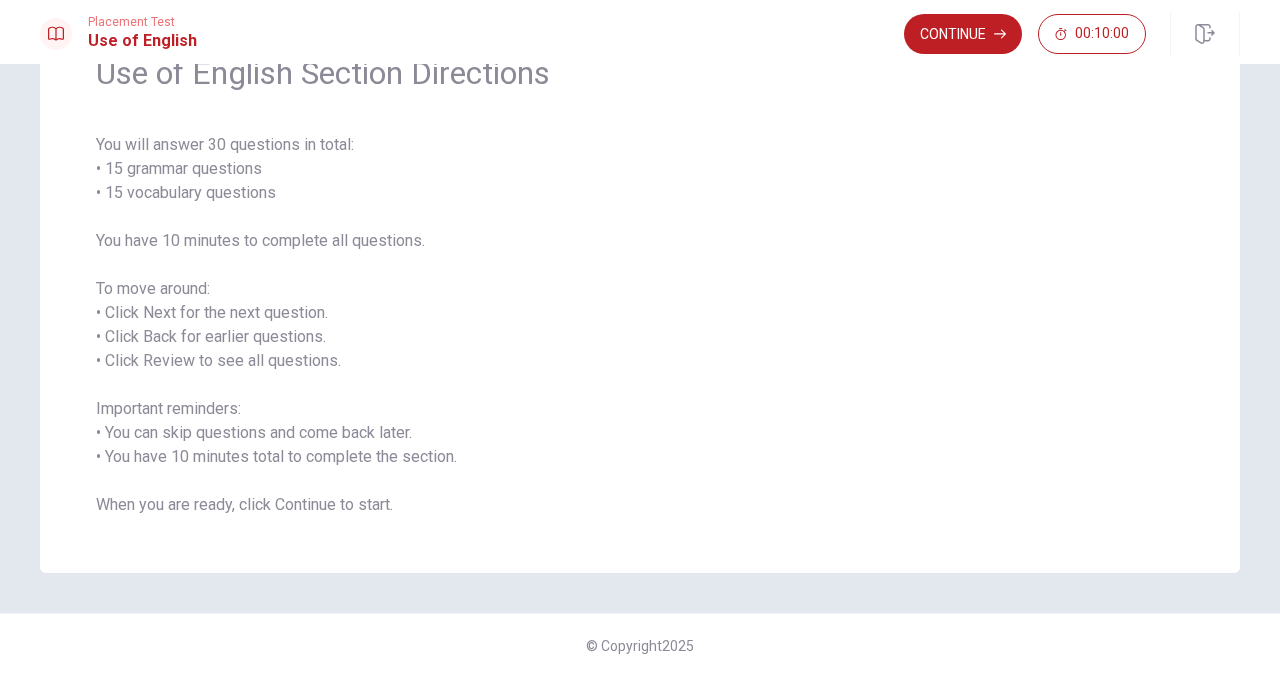 scroll, scrollTop: 0, scrollLeft: 0, axis: both 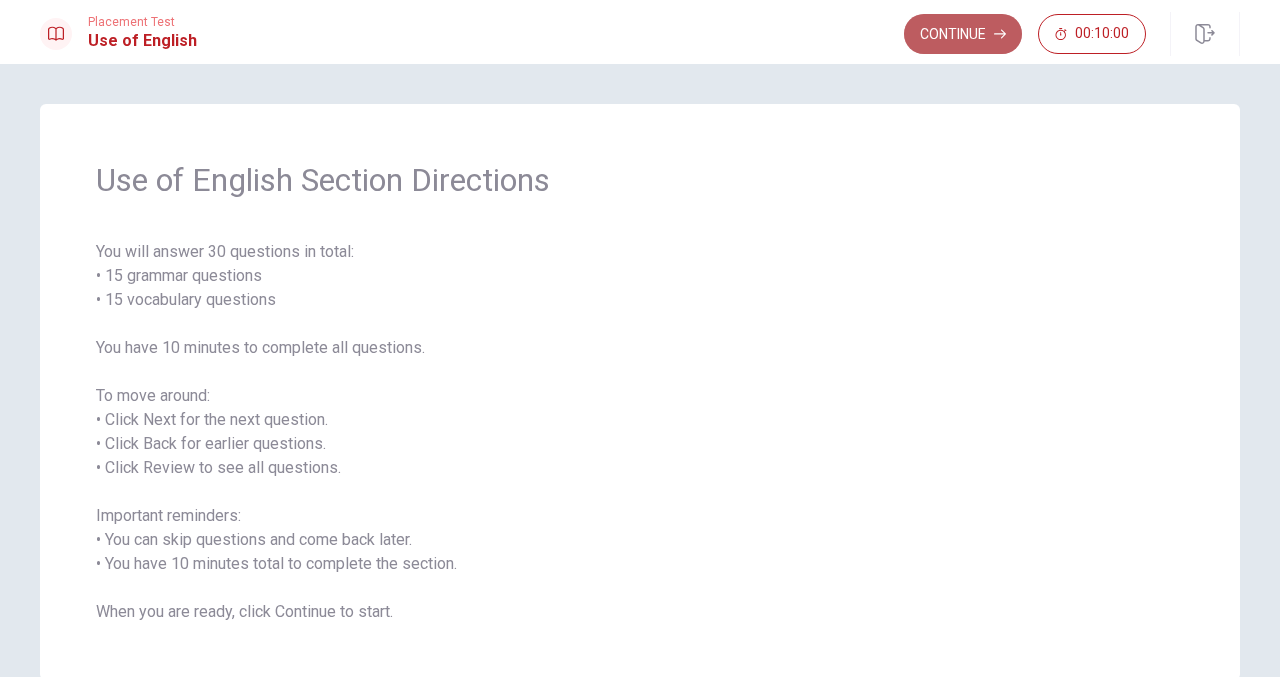 click on "Continue" at bounding box center (963, 34) 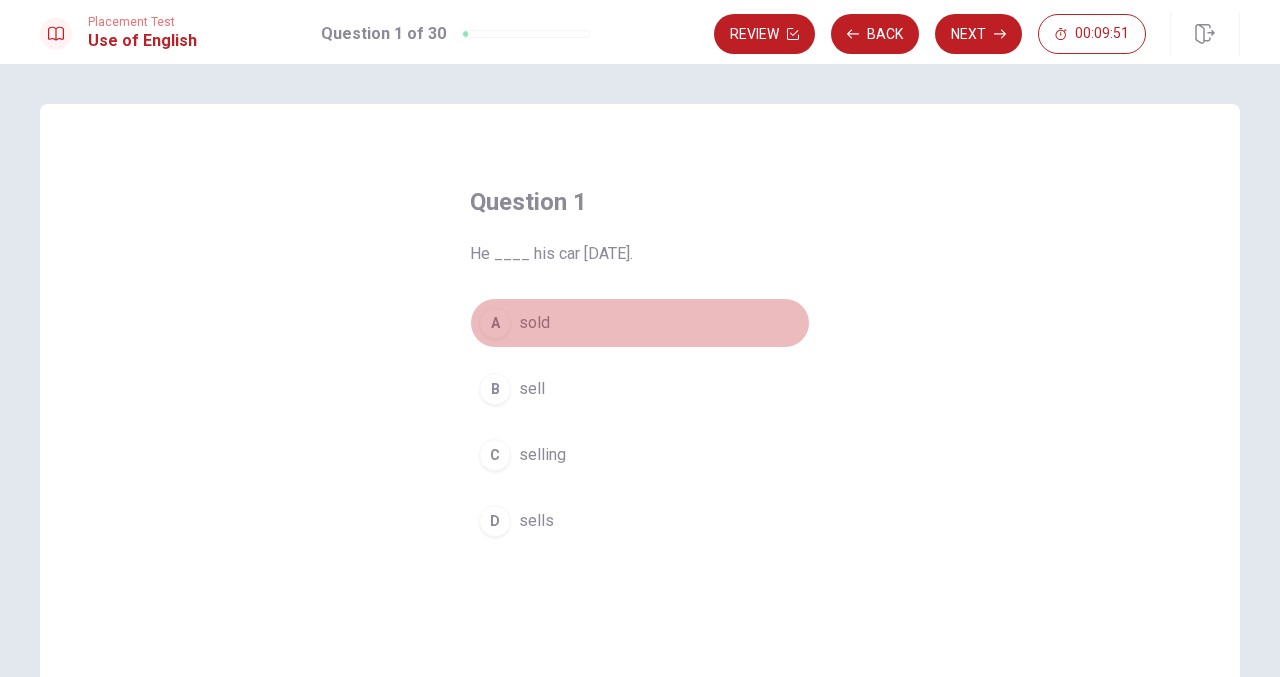 click on "A" at bounding box center (495, 323) 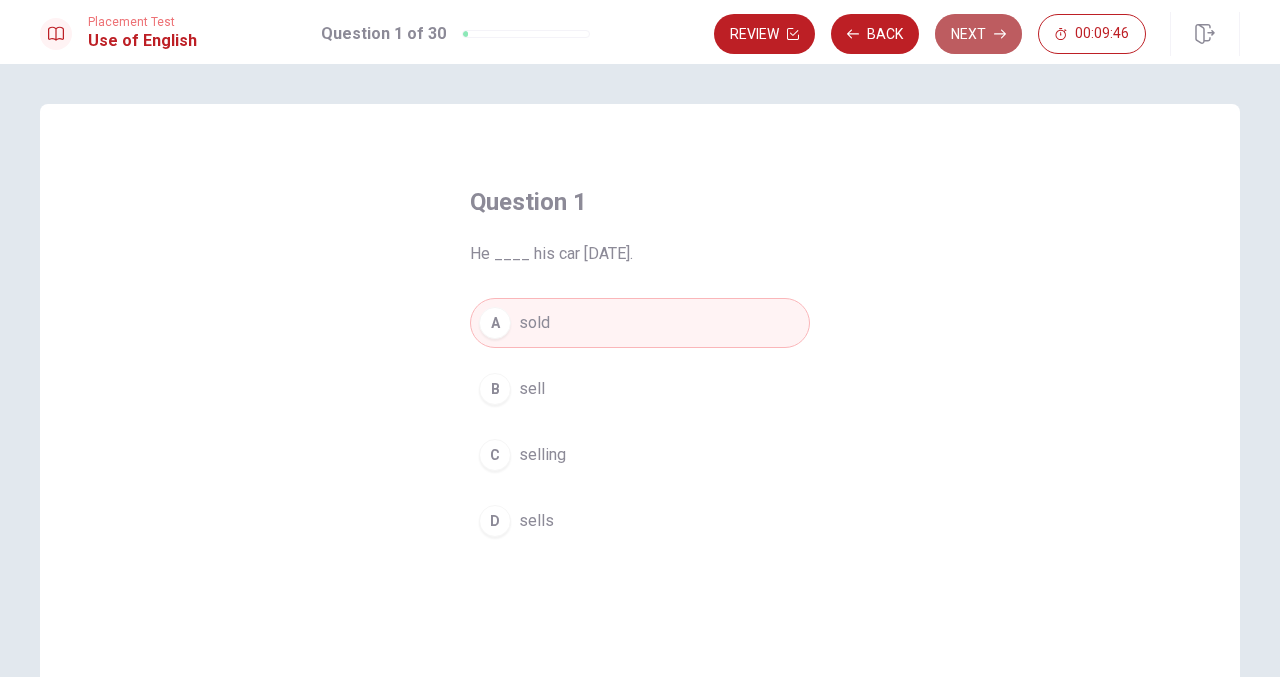 click on "Next" at bounding box center [978, 34] 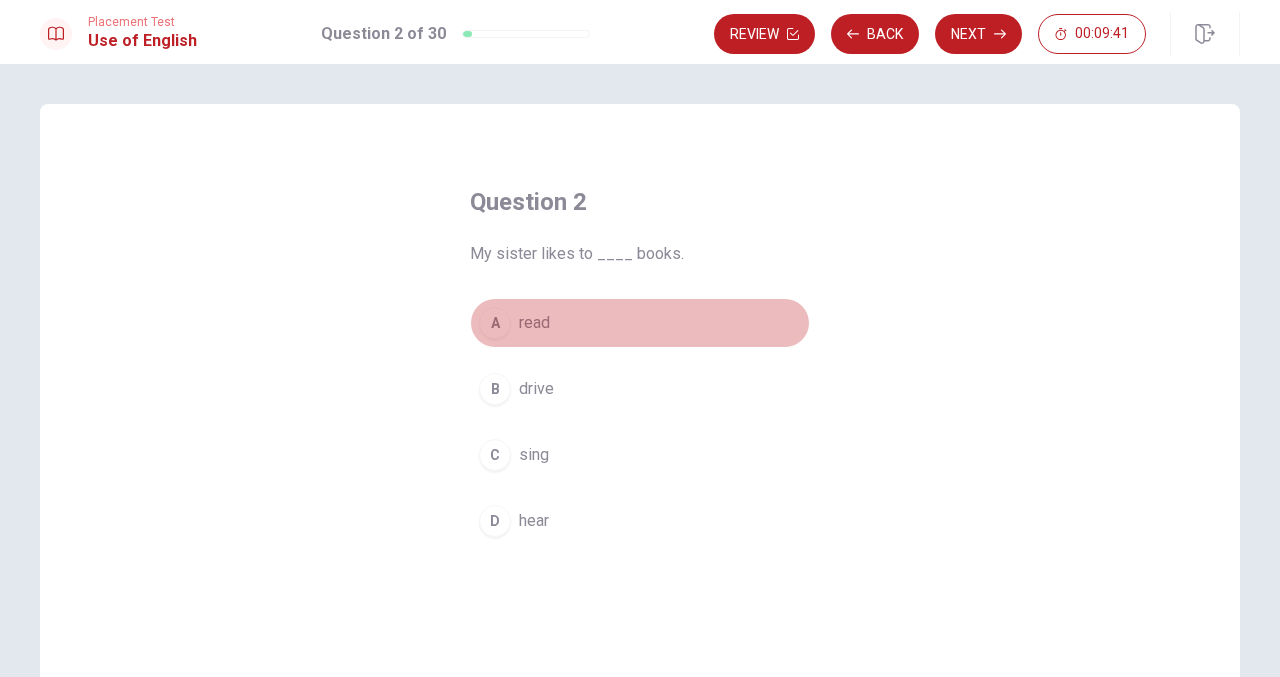 click on "A read" at bounding box center (640, 323) 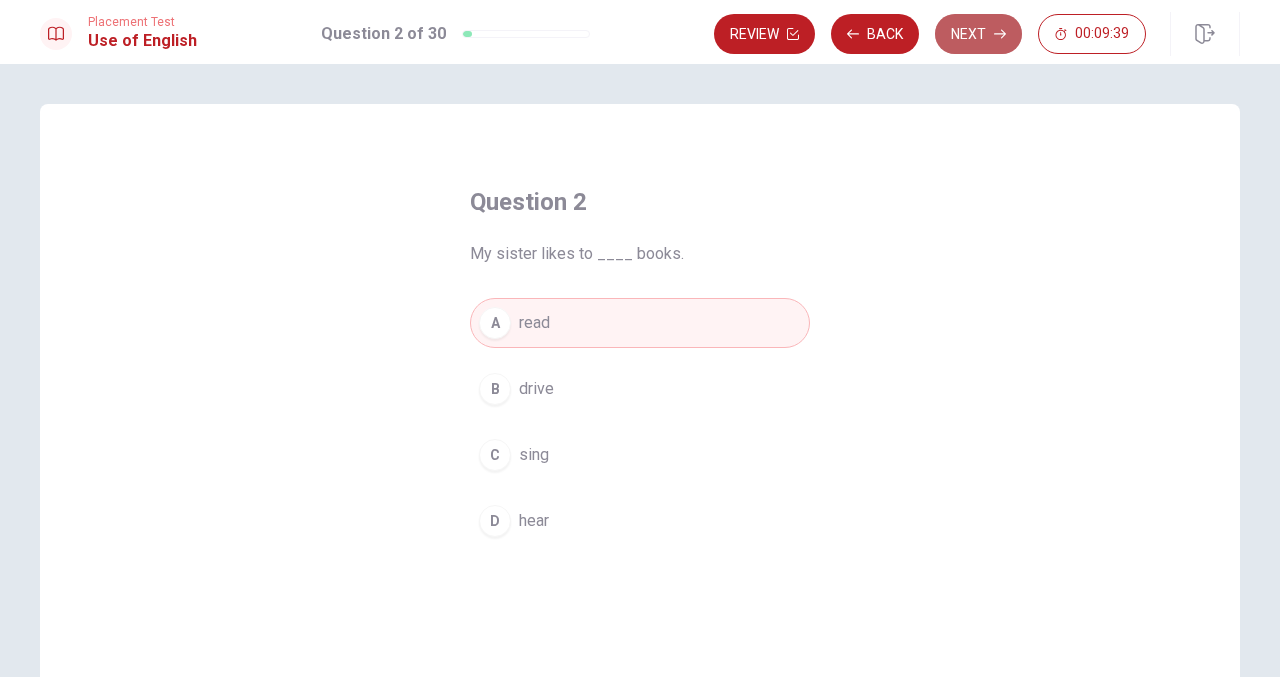 click on "Next" at bounding box center [978, 34] 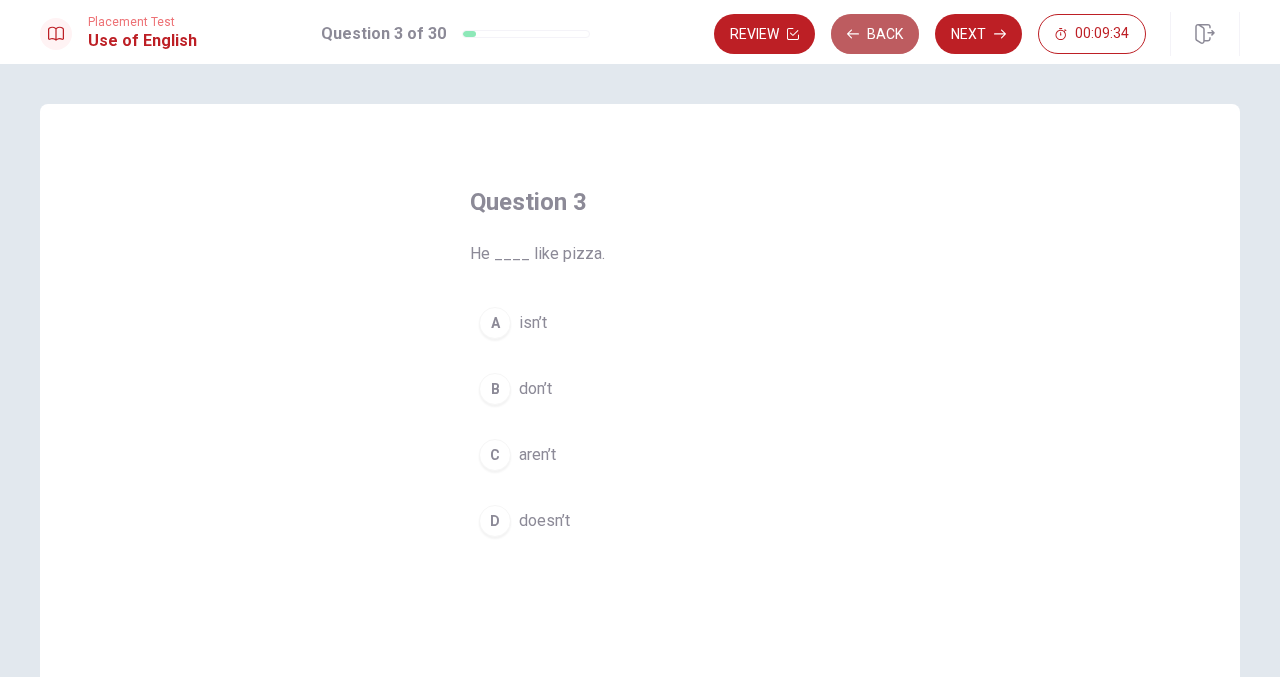 click on "Back" at bounding box center (875, 34) 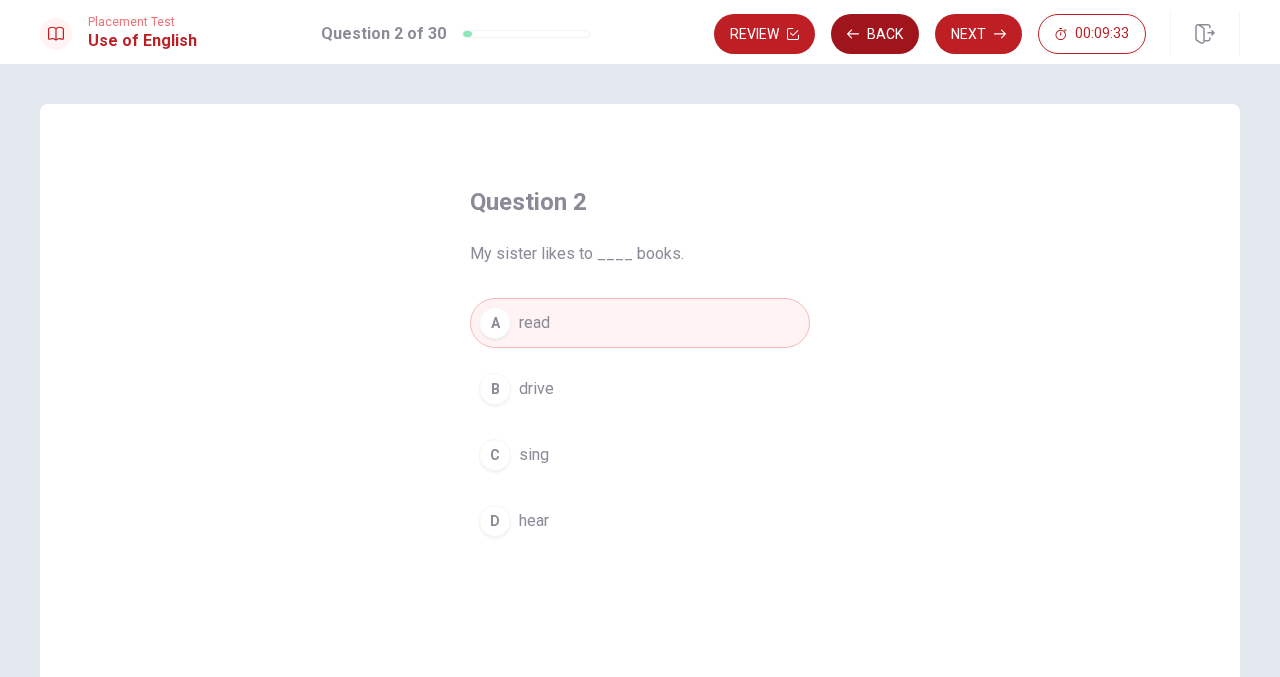 click on "Back" at bounding box center (875, 34) 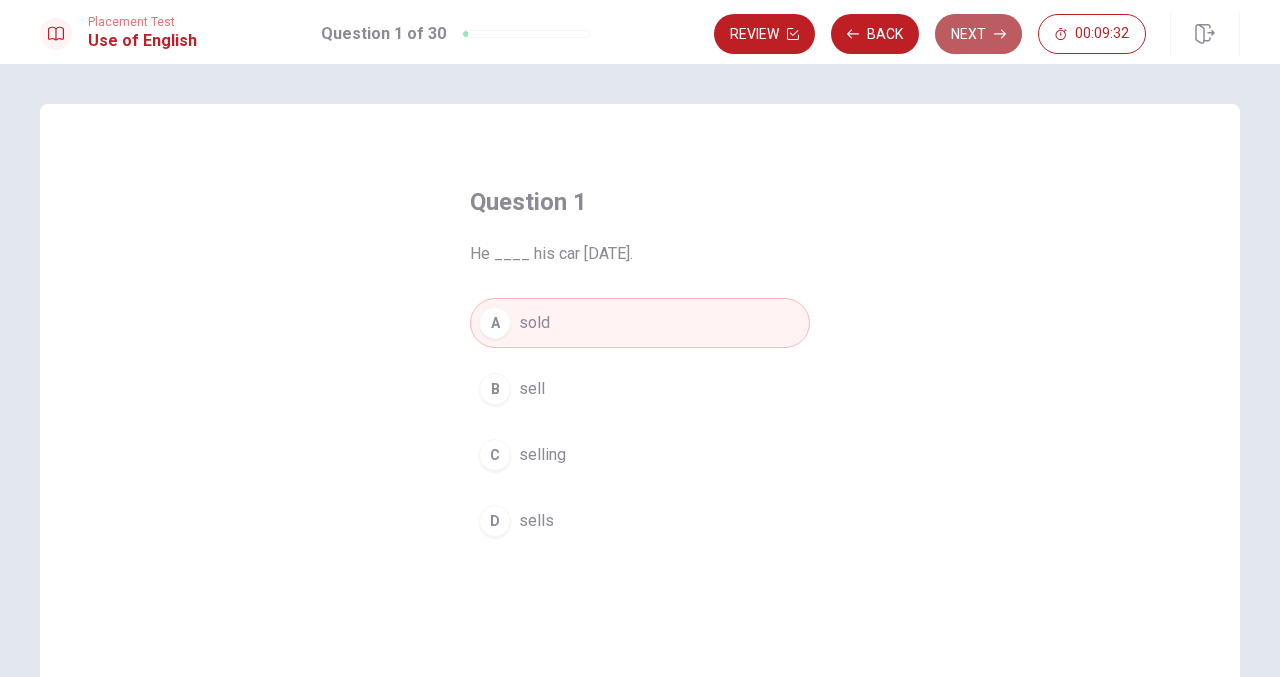 click on "Next" at bounding box center (978, 34) 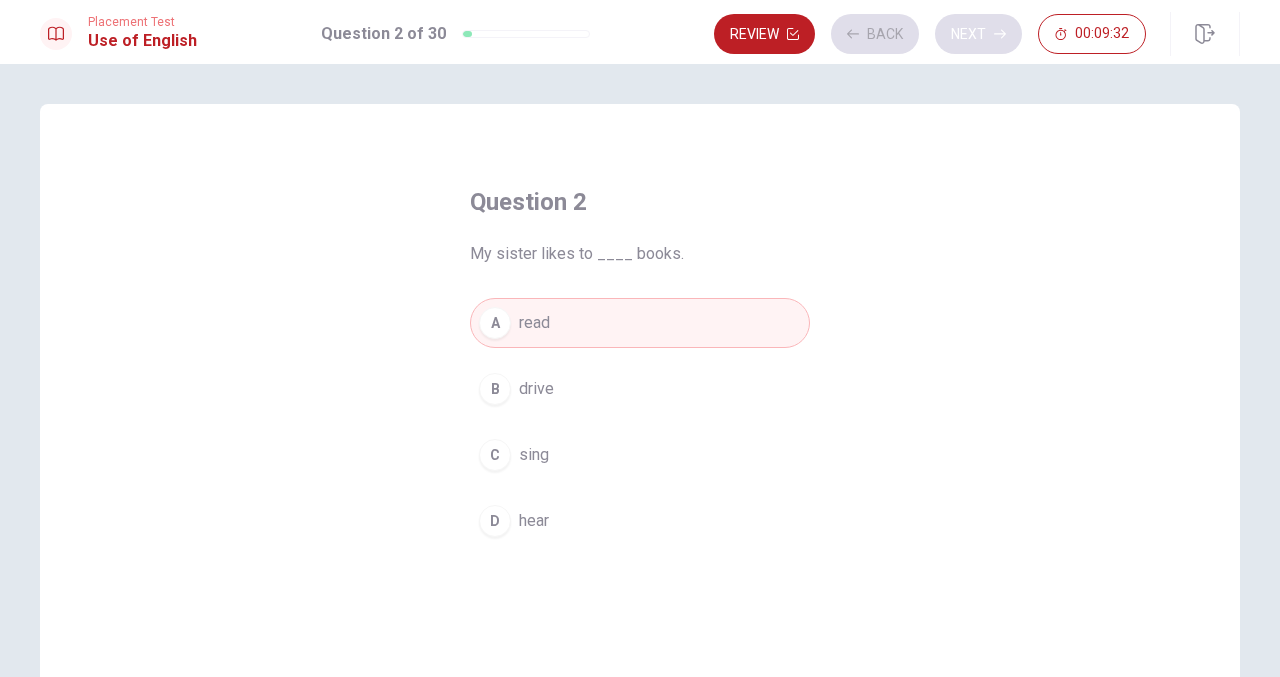 click on "Review Back Next 00:09:32" at bounding box center [930, 34] 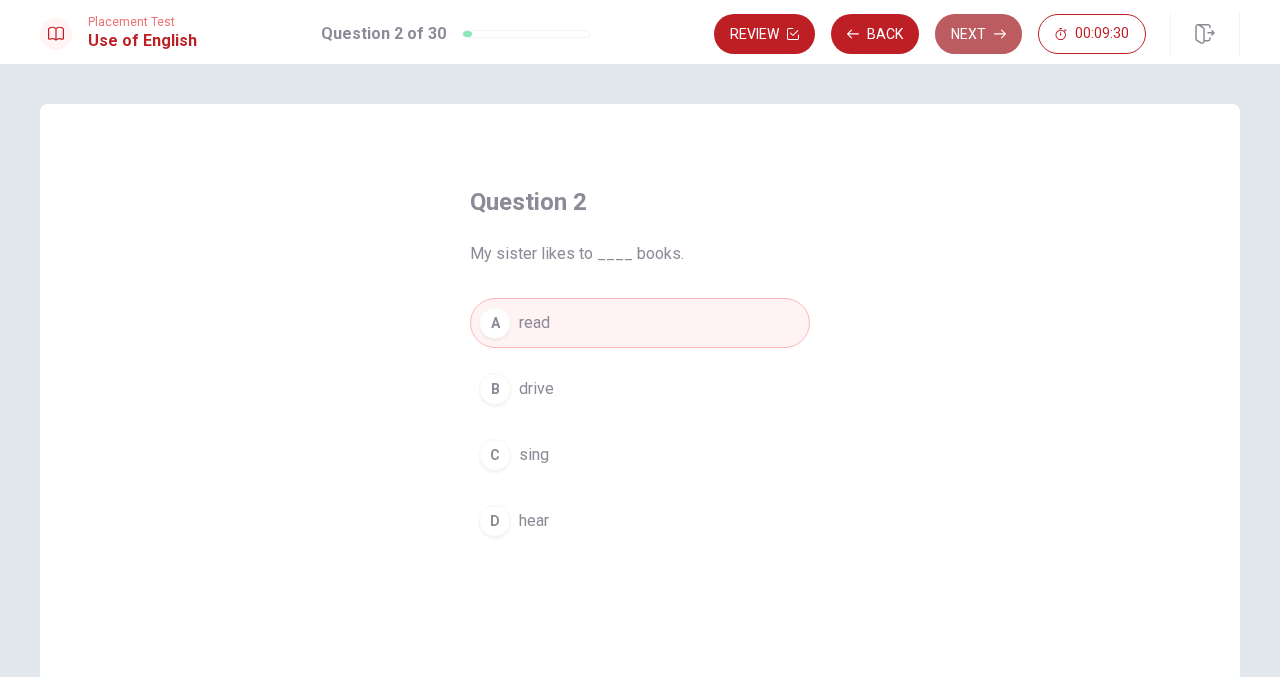 click on "Next" at bounding box center [978, 34] 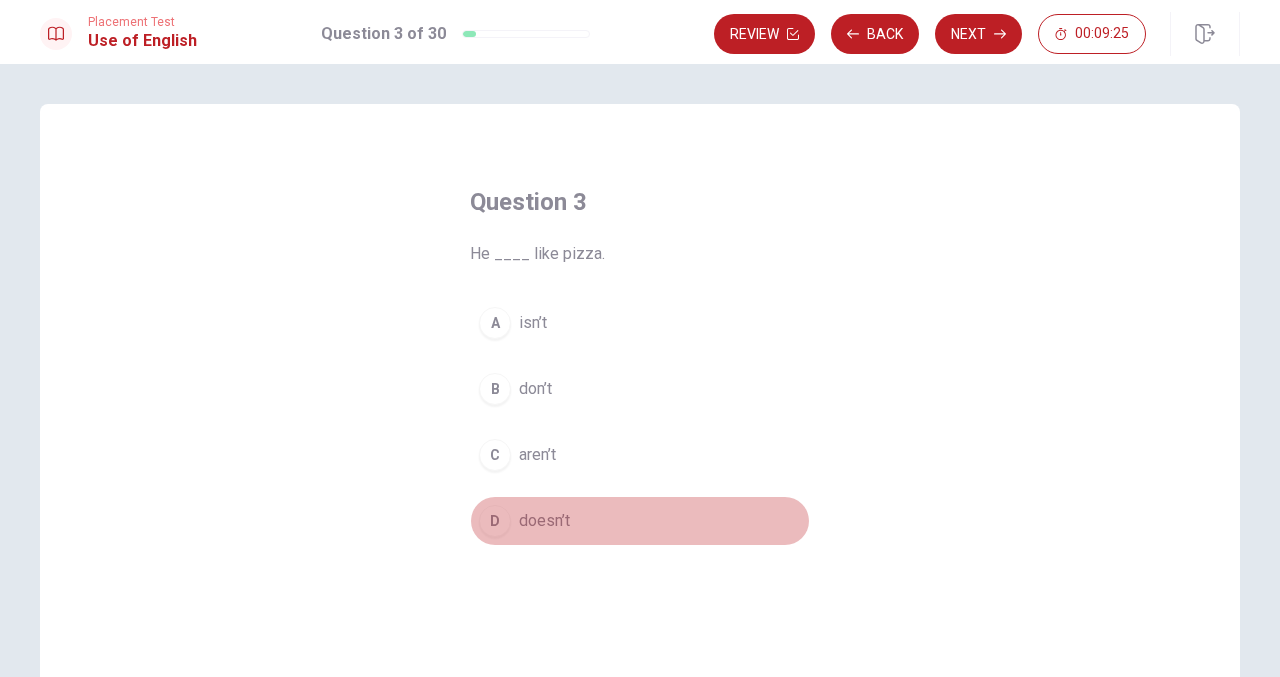 click on "D" at bounding box center (495, 521) 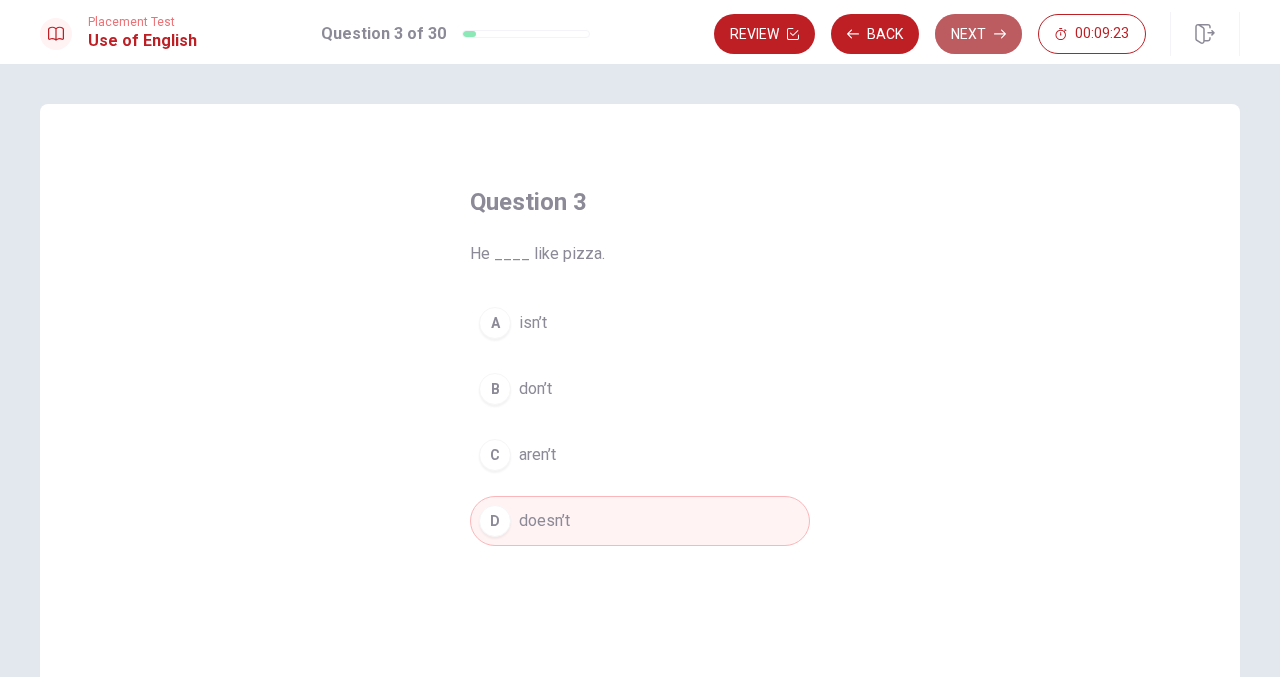 click on "Next" at bounding box center [978, 34] 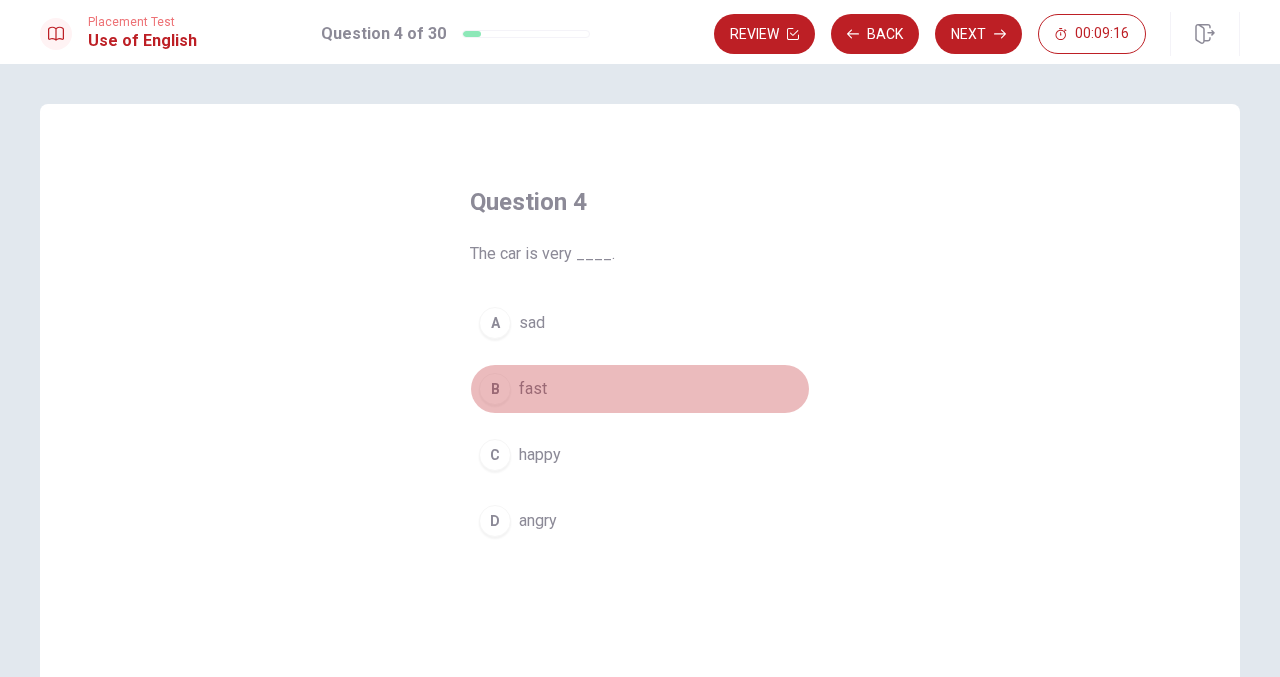 click on "B" at bounding box center (495, 389) 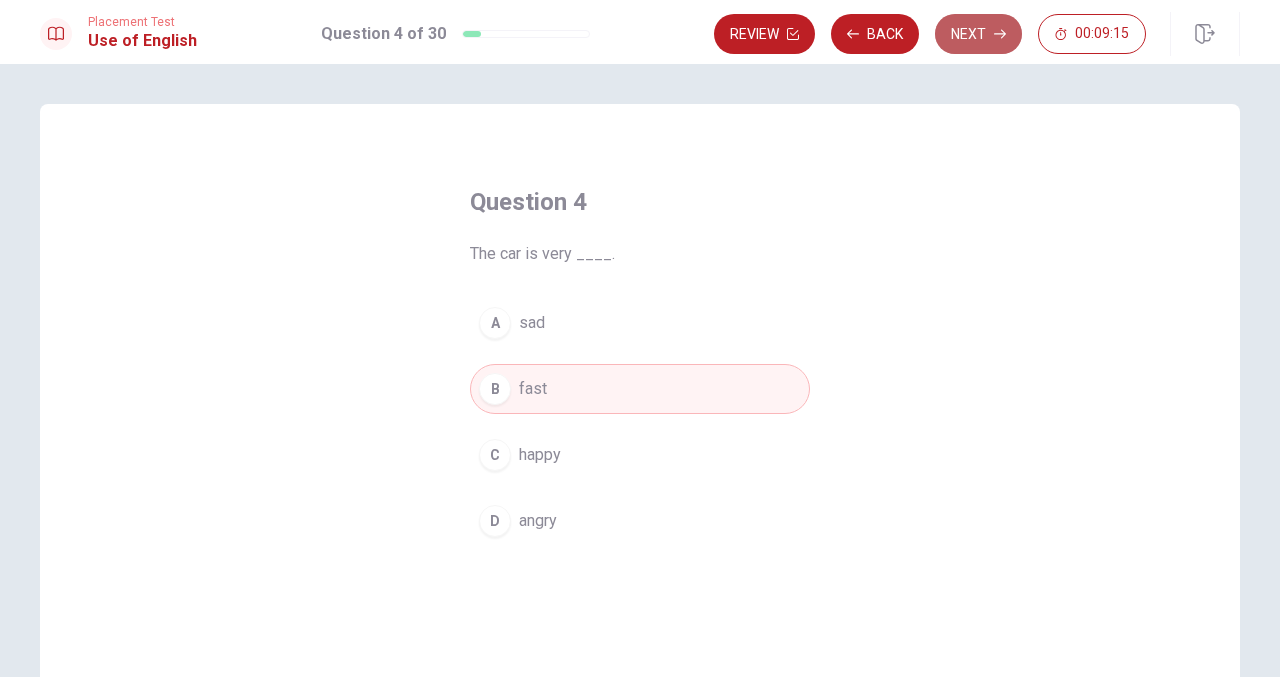 click on "Next" at bounding box center (978, 34) 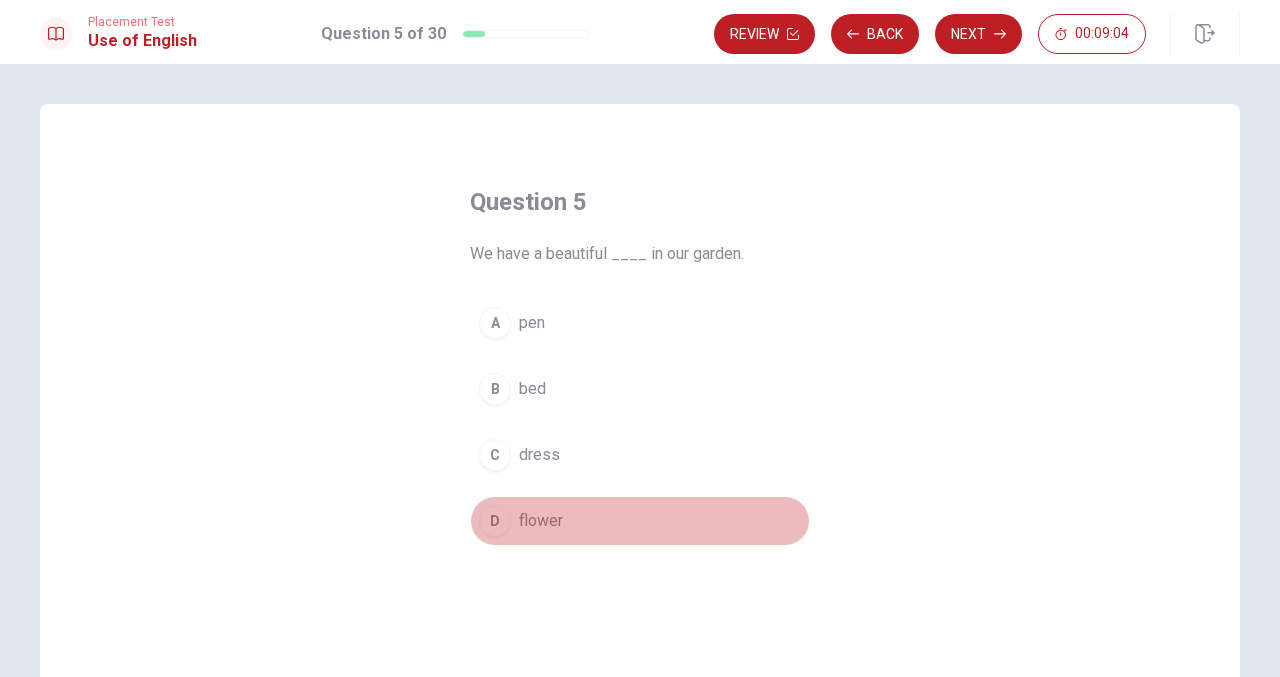 click on "D" at bounding box center (495, 521) 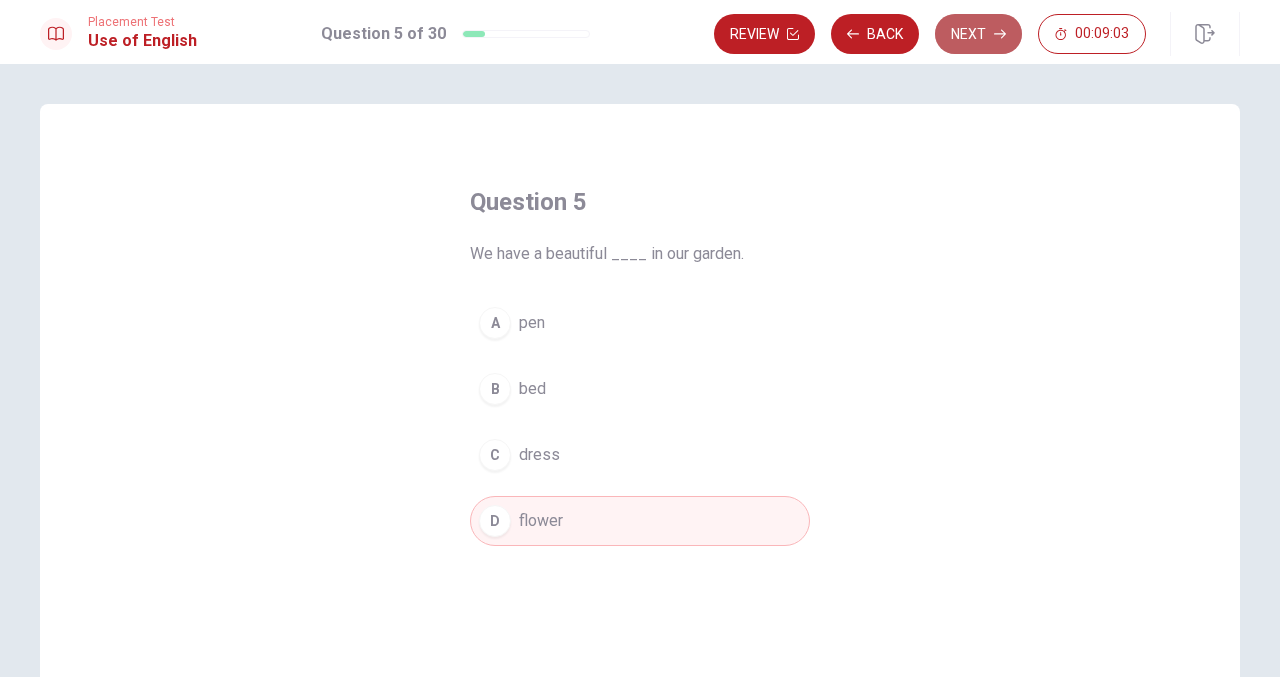 click on "Next" at bounding box center [978, 34] 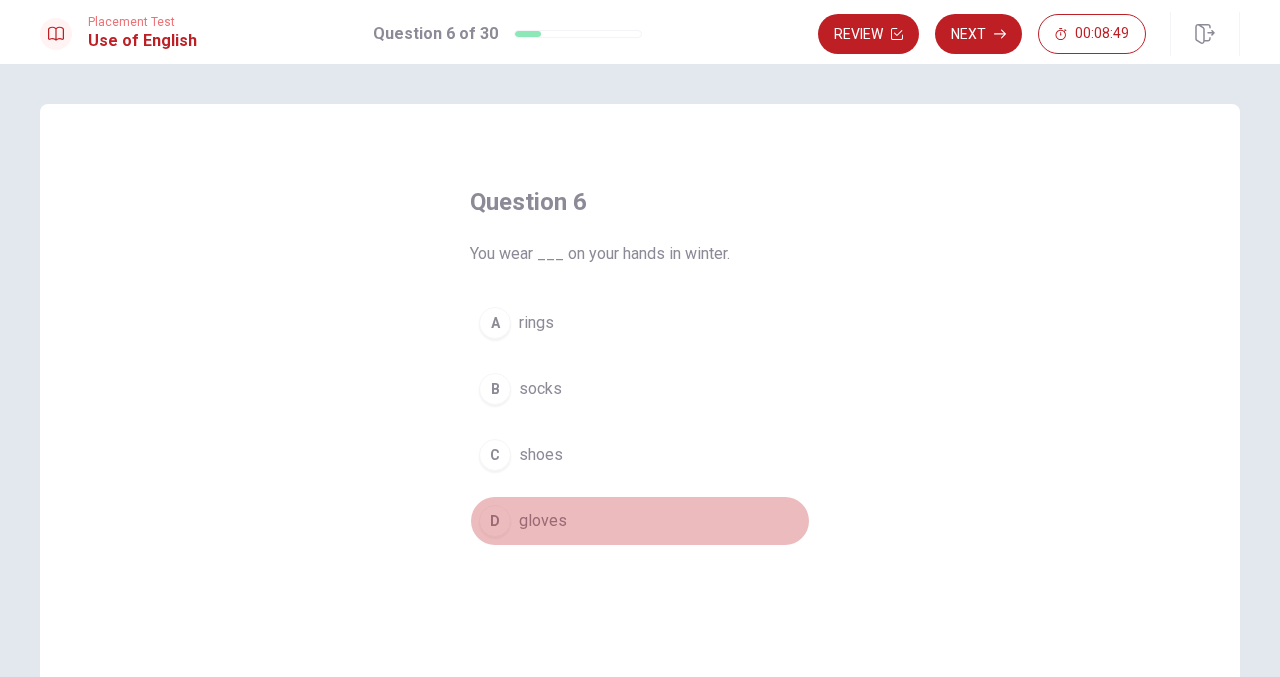 click on "D" at bounding box center [495, 521] 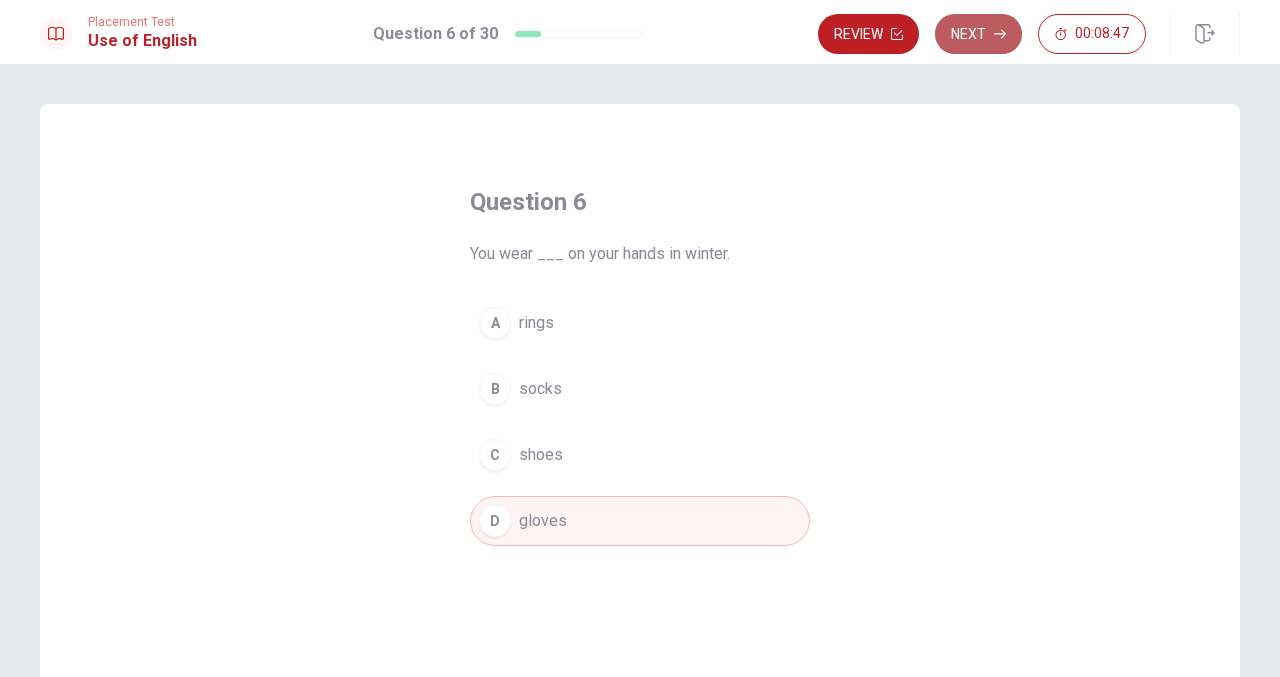 click on "Next" at bounding box center (978, 34) 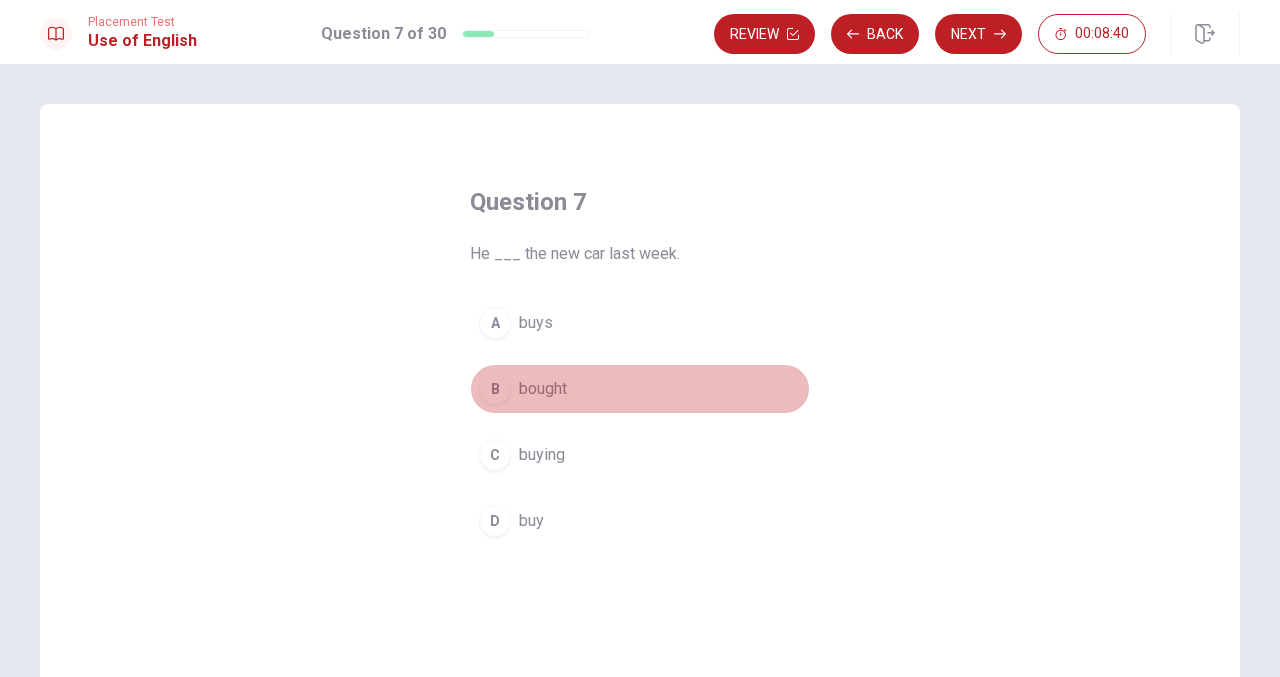 click on "B" at bounding box center (495, 389) 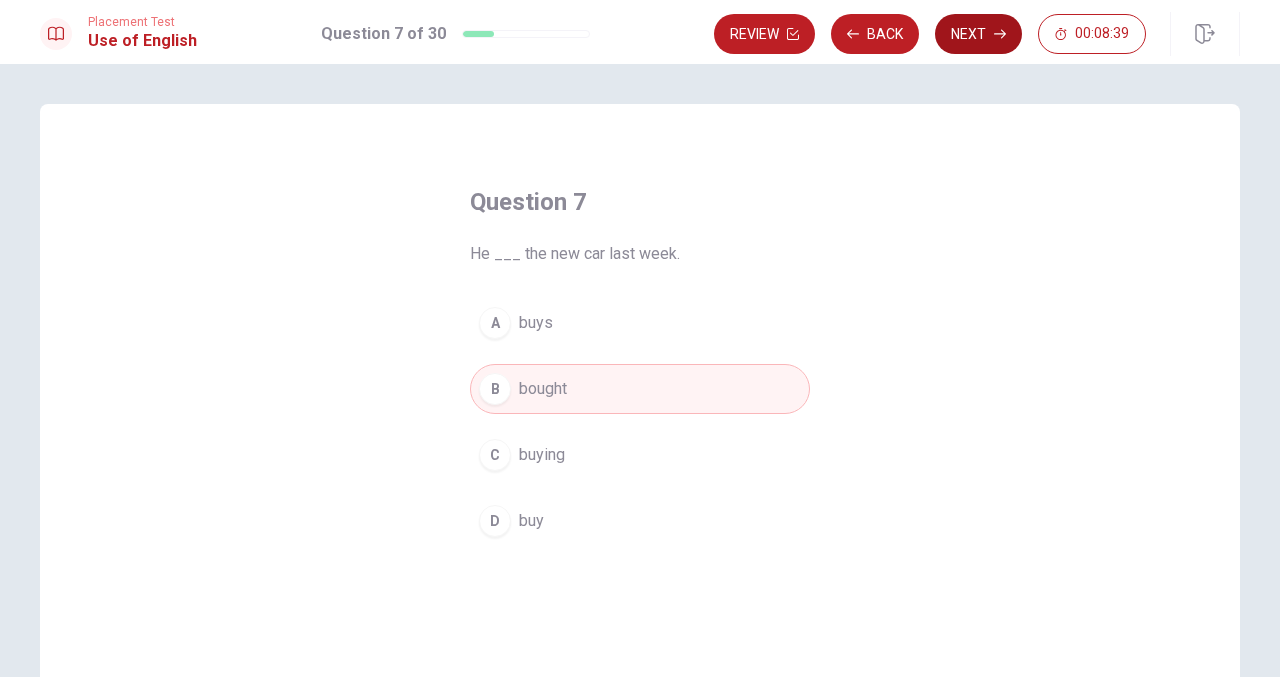 click on "Next" at bounding box center [978, 34] 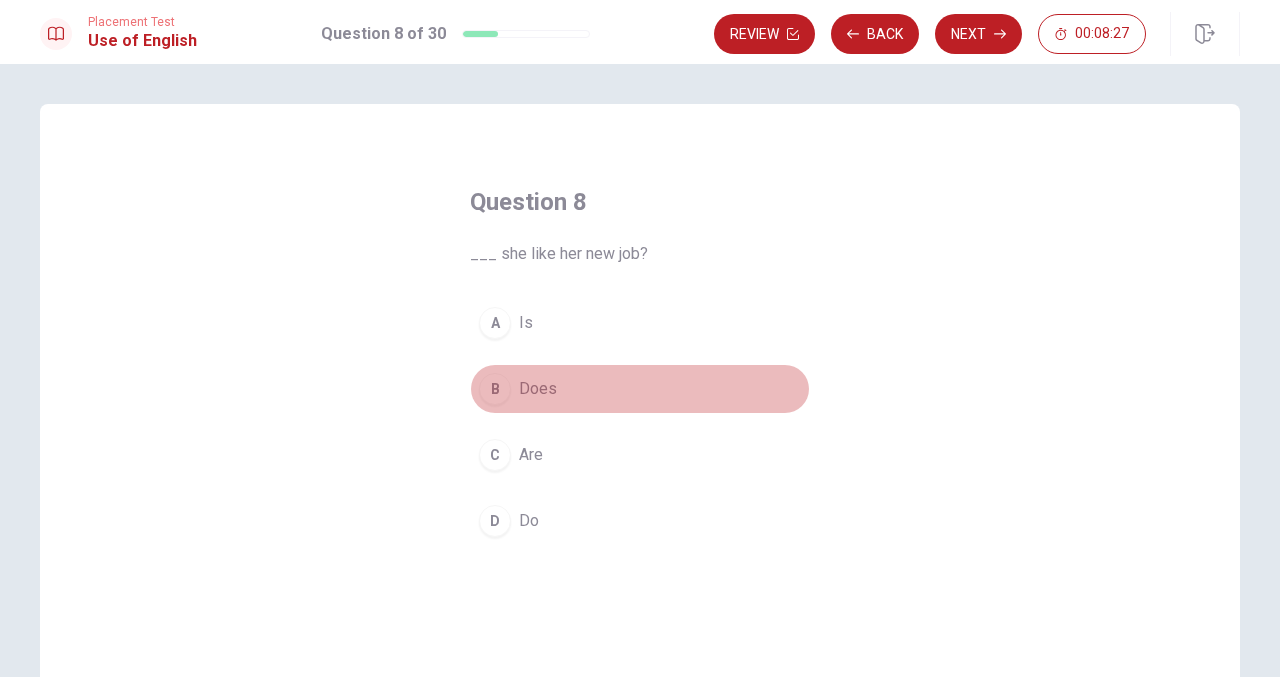 click on "B" at bounding box center [495, 389] 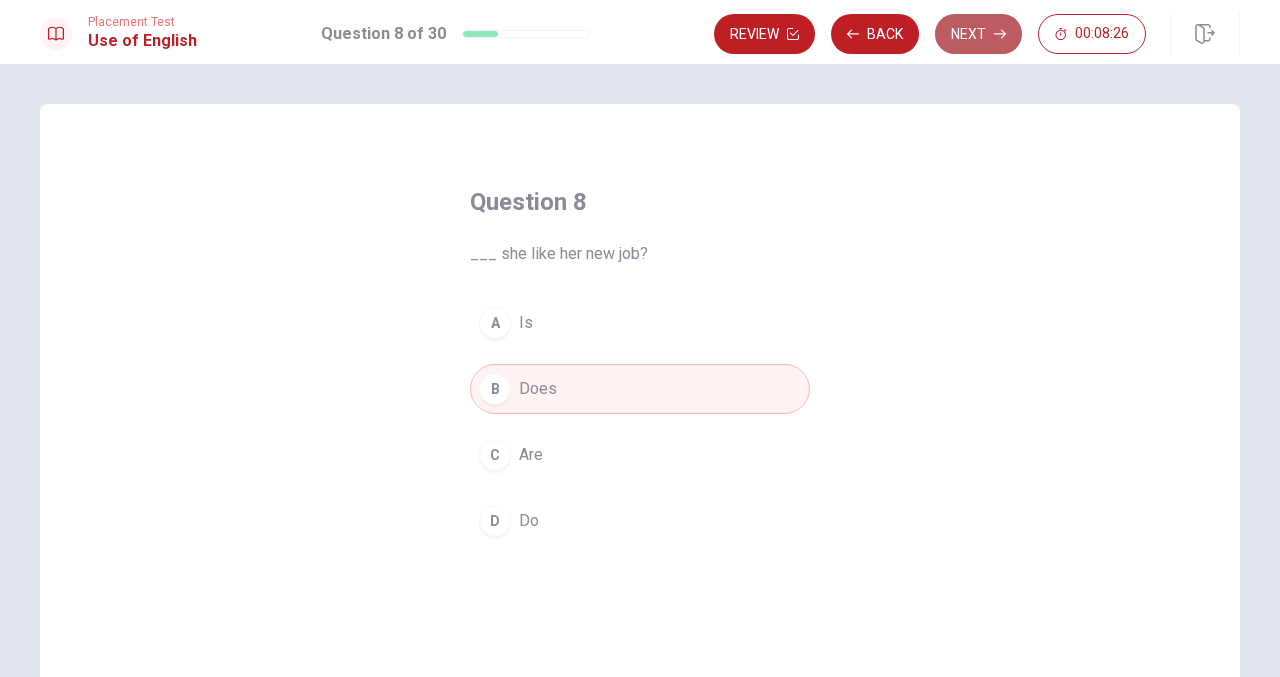click on "Next" at bounding box center (978, 34) 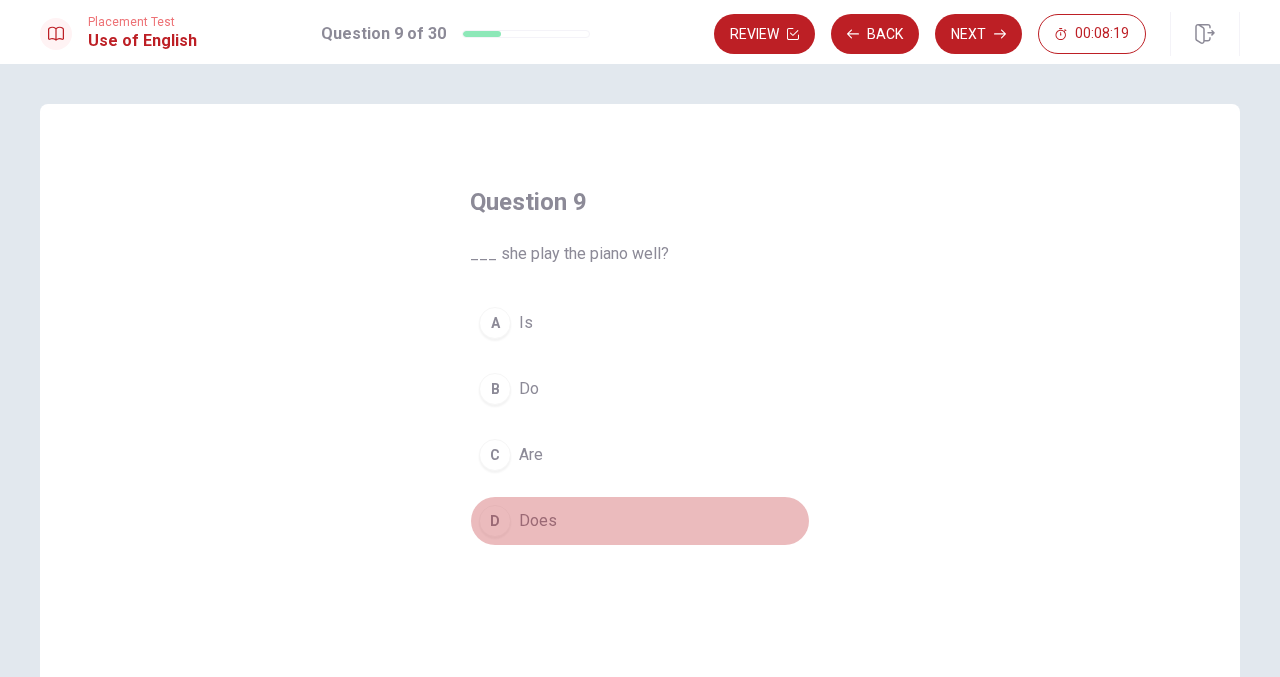 click on "D" at bounding box center [495, 521] 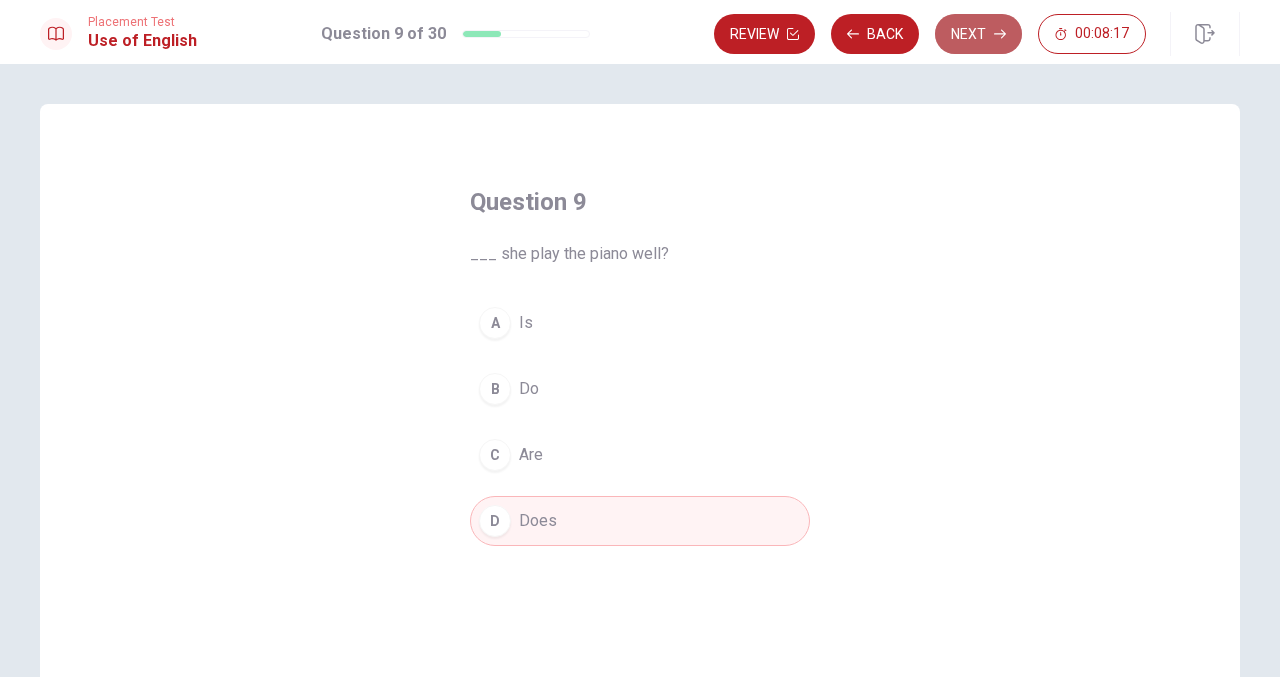 click on "Next" at bounding box center (978, 34) 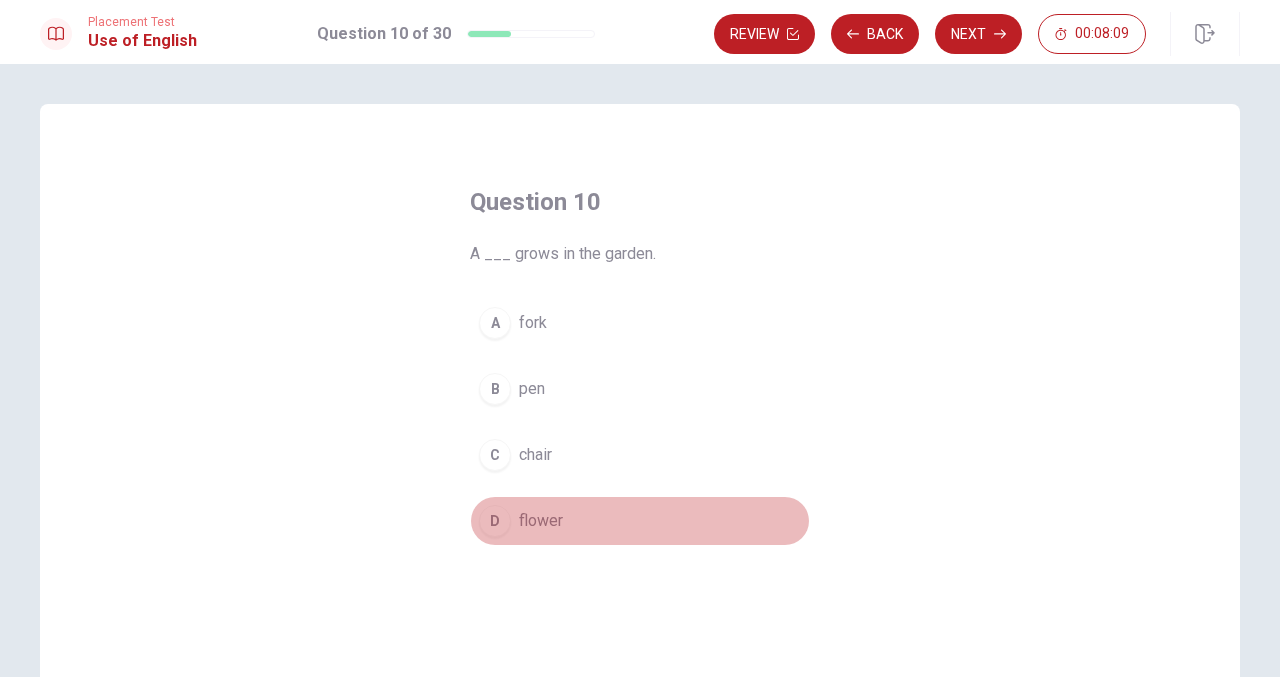 click on "D" at bounding box center [495, 521] 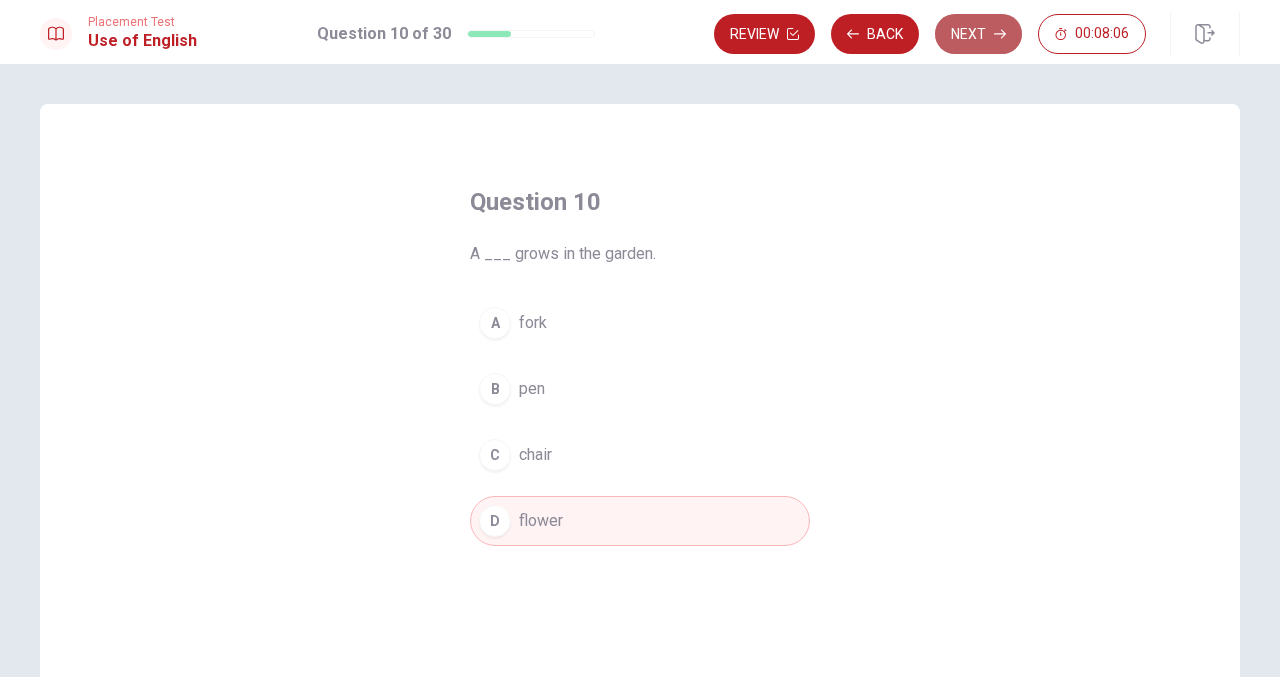 click on "Next" at bounding box center [978, 34] 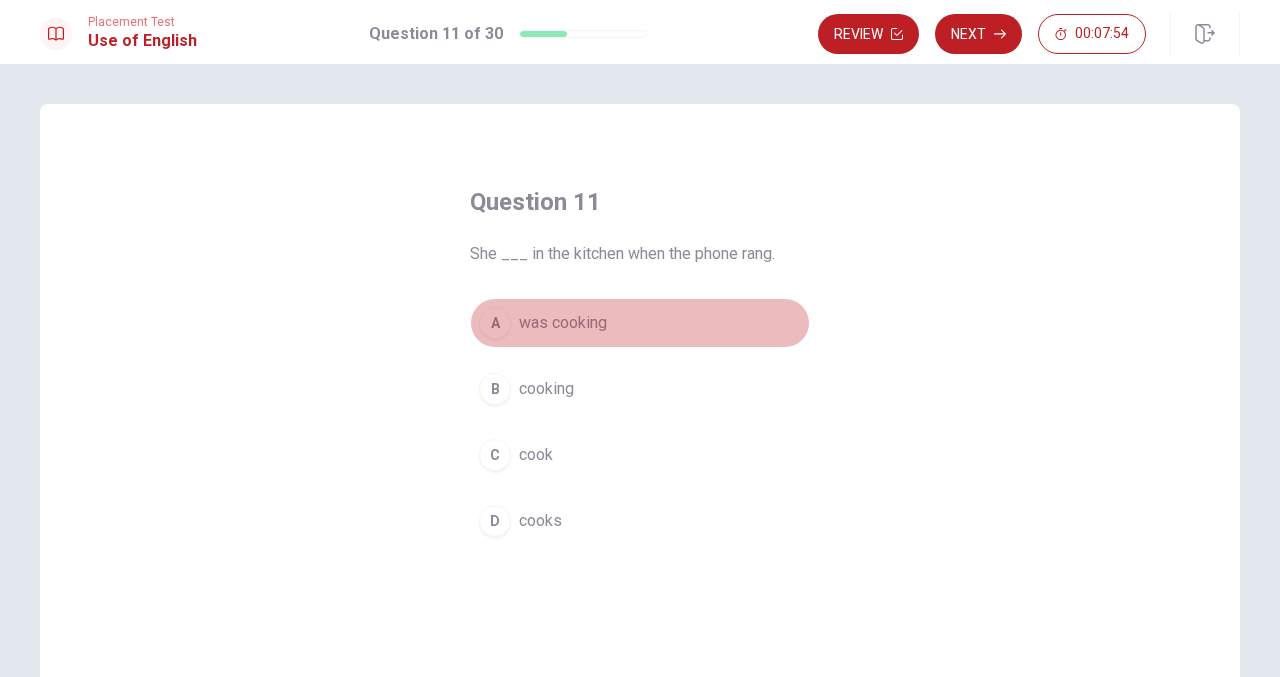click on "A" at bounding box center [495, 323] 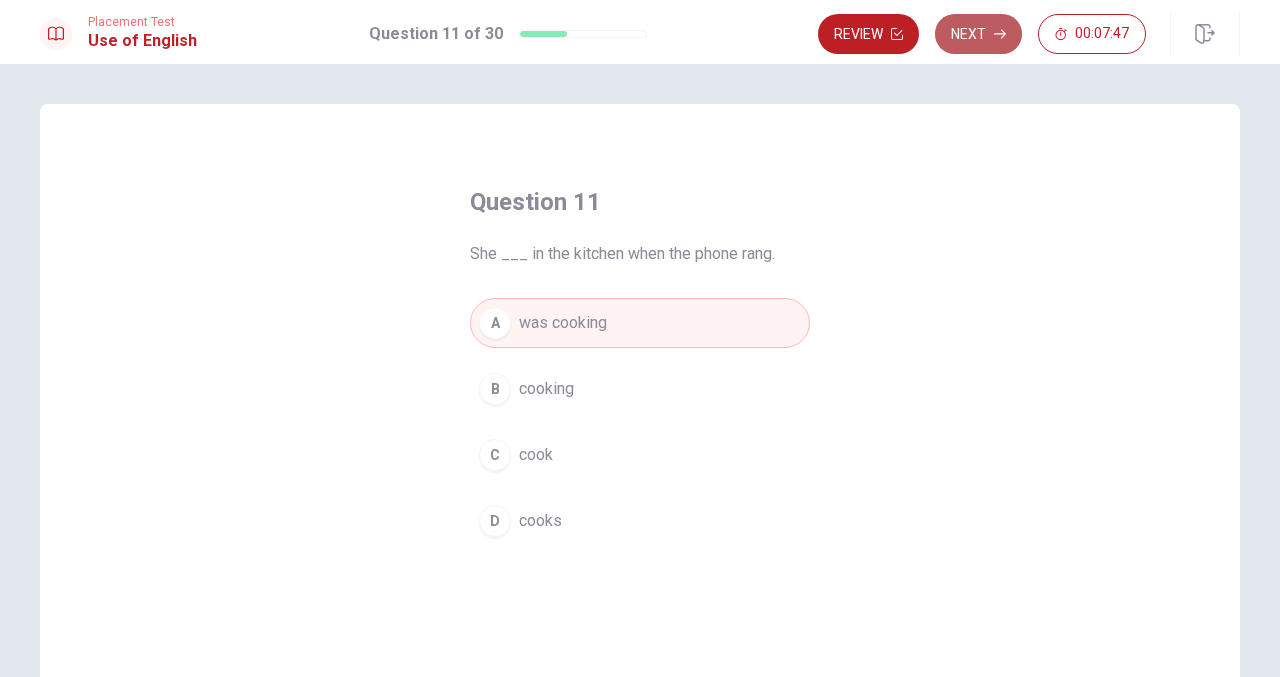 click on "Next" at bounding box center (978, 34) 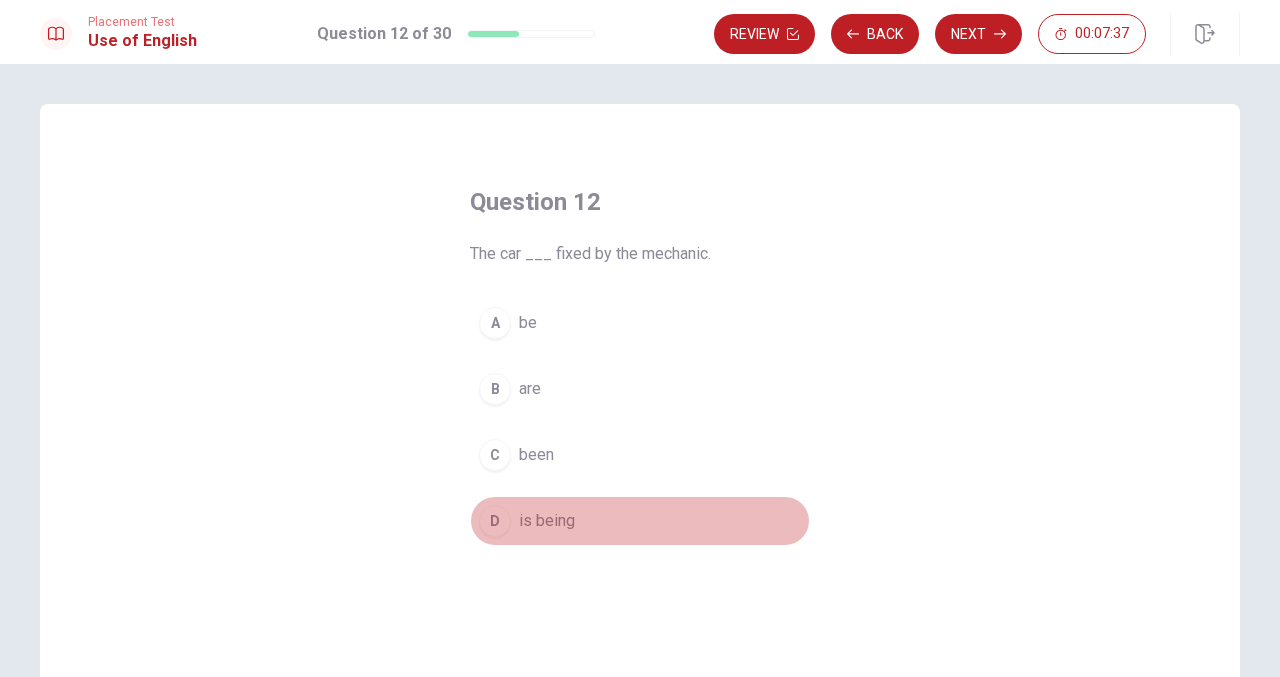 click on "D" at bounding box center [495, 521] 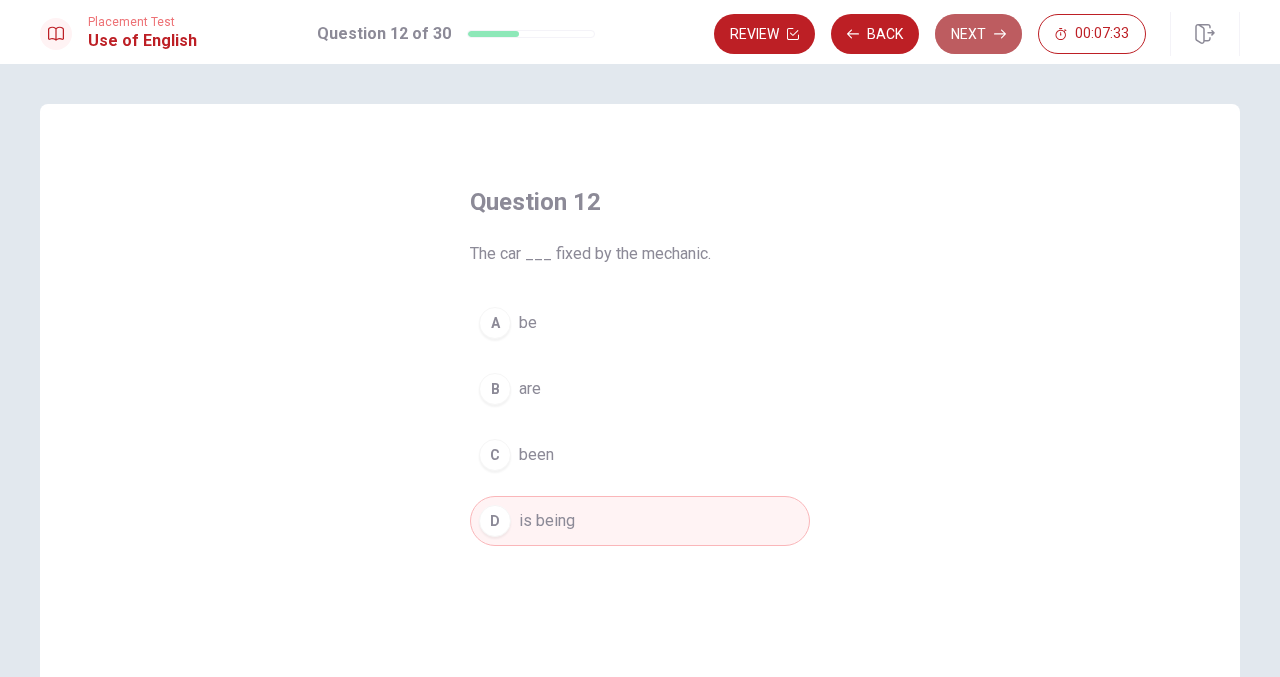 click on "Next" at bounding box center [978, 34] 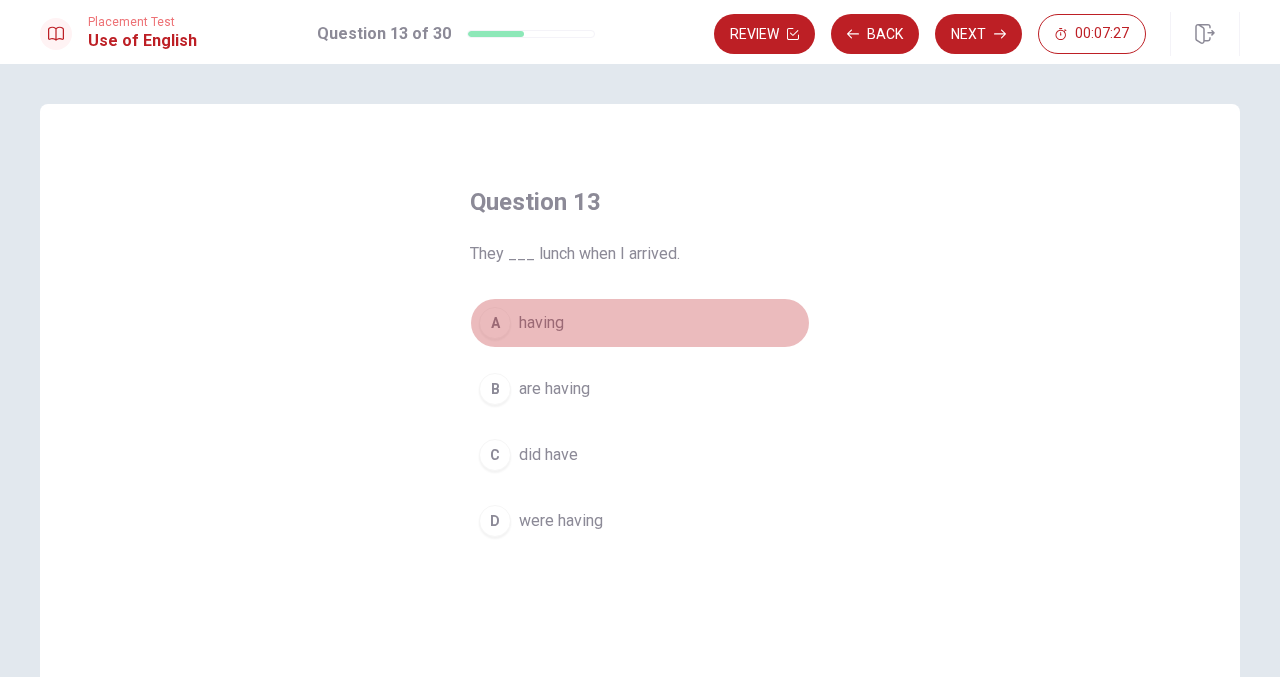 click on "A" at bounding box center (495, 323) 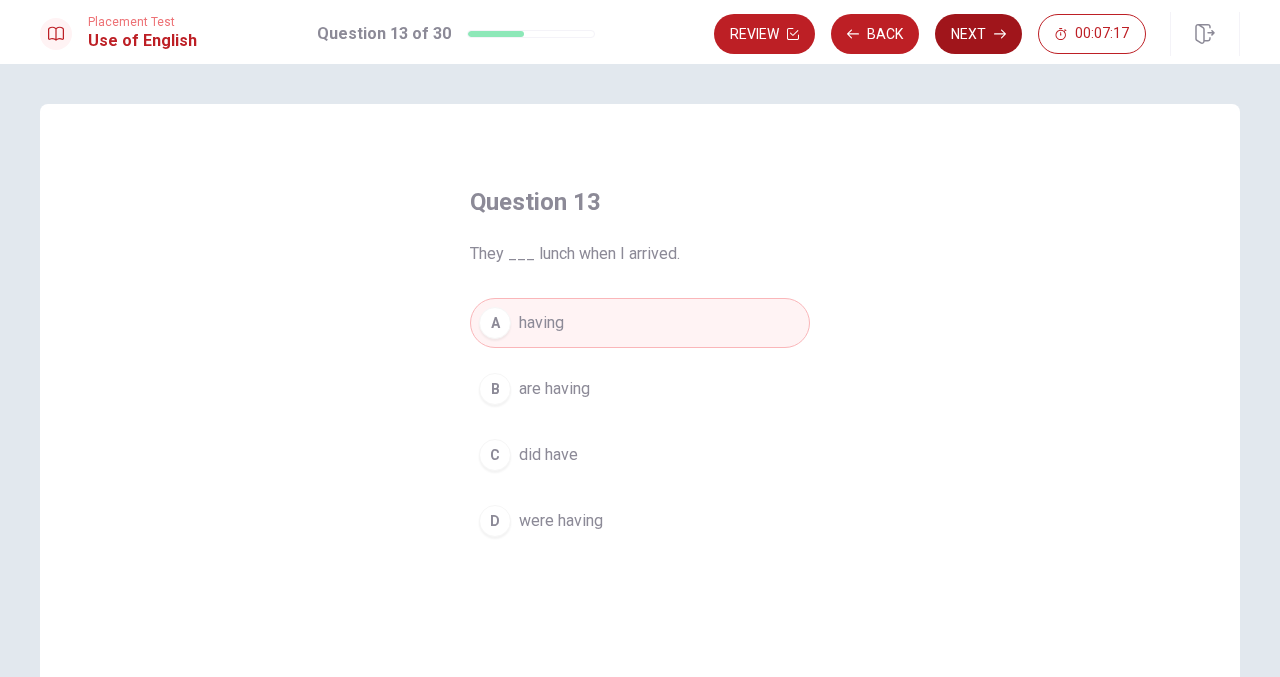 click on "Next" at bounding box center [978, 34] 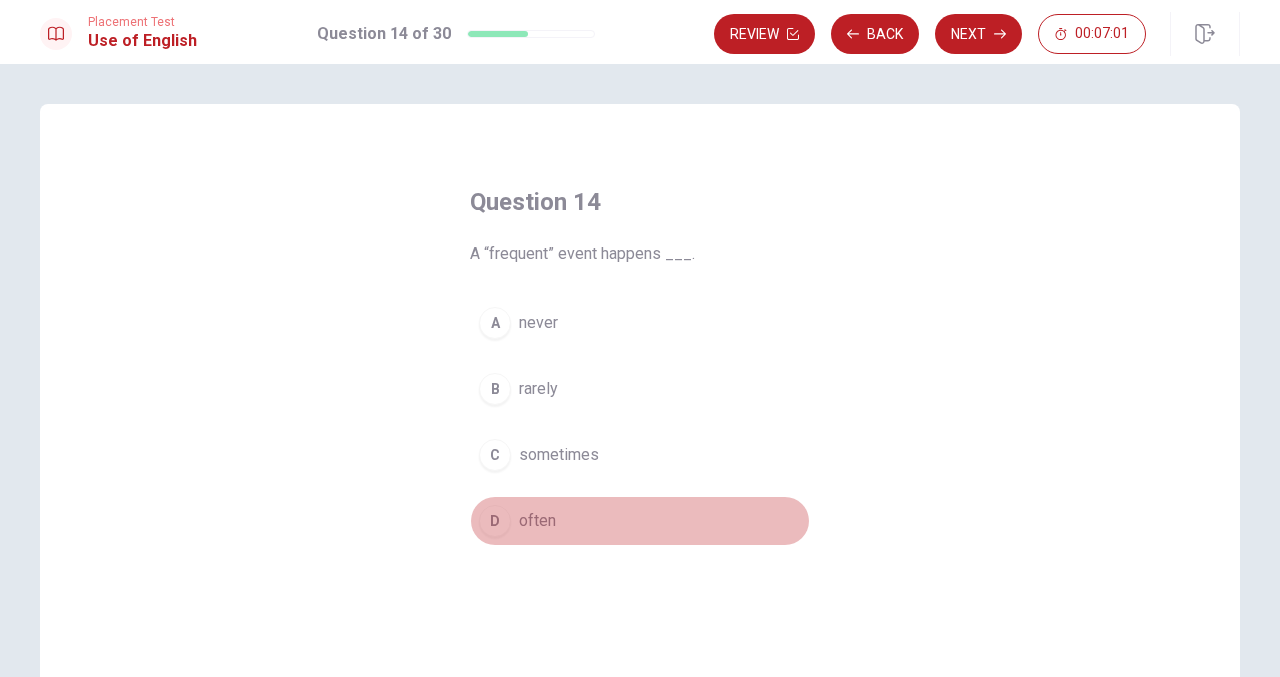 click on "D" at bounding box center [495, 521] 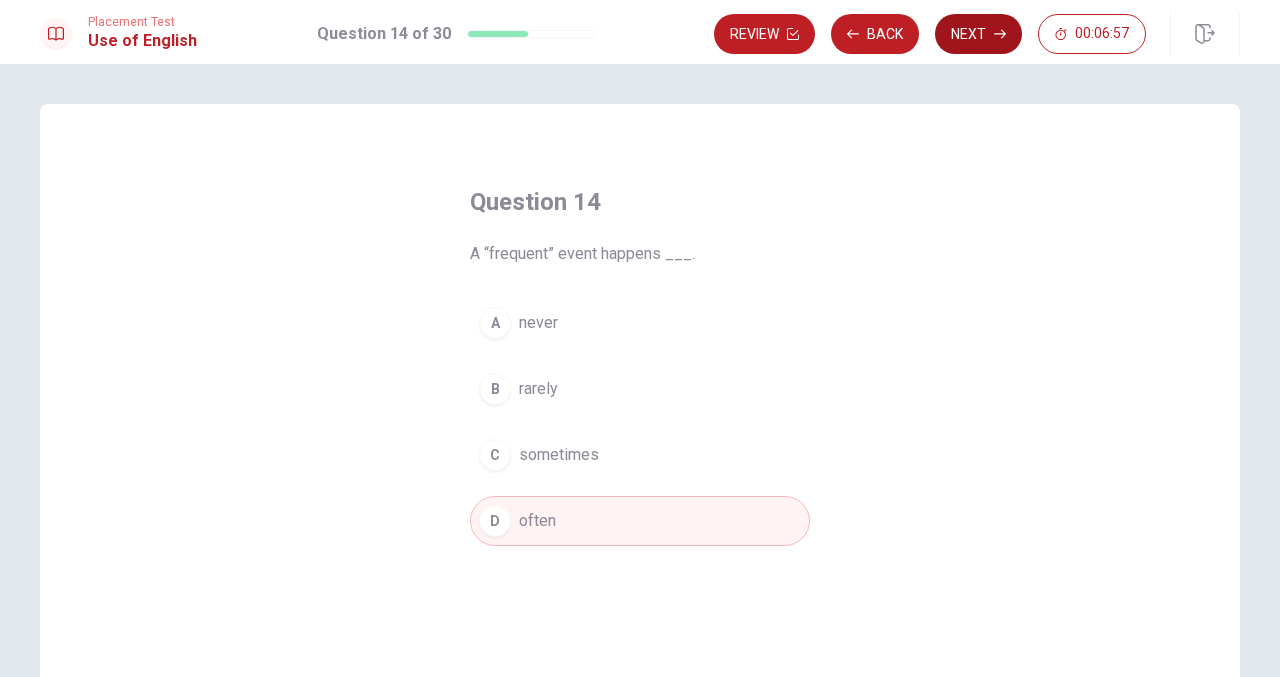 click on "Next" at bounding box center (978, 34) 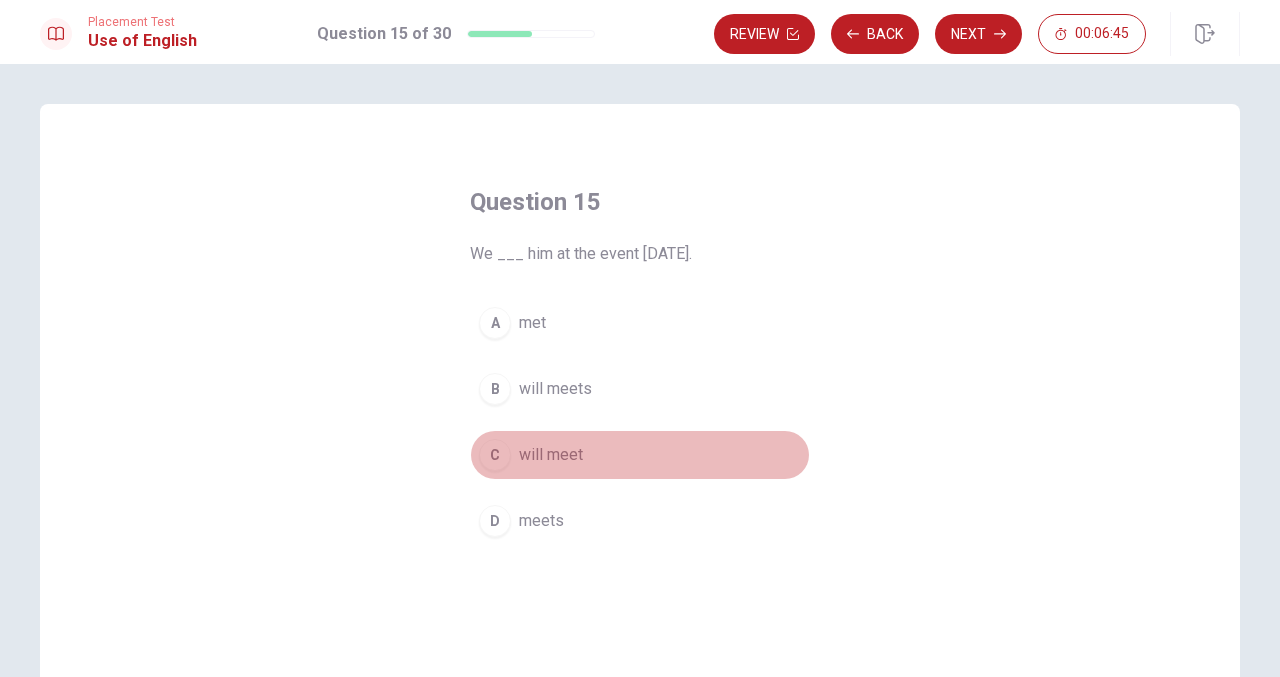 click on "C" at bounding box center (495, 455) 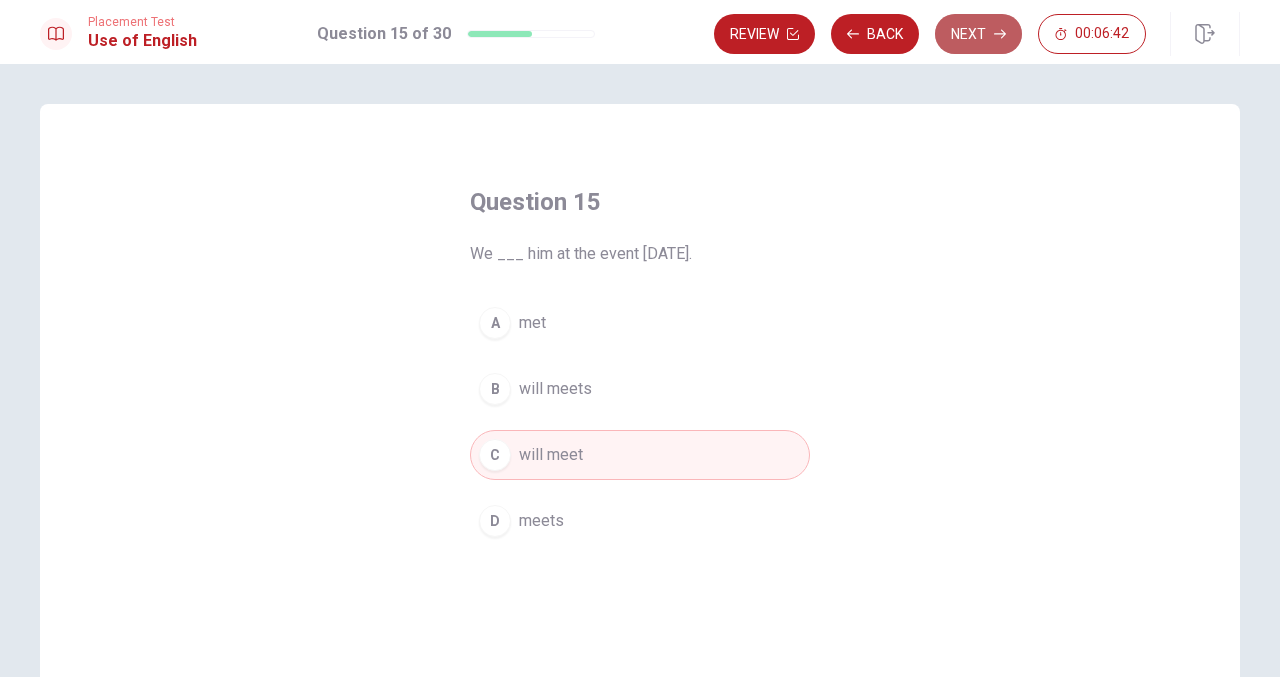 click on "Next" at bounding box center (978, 34) 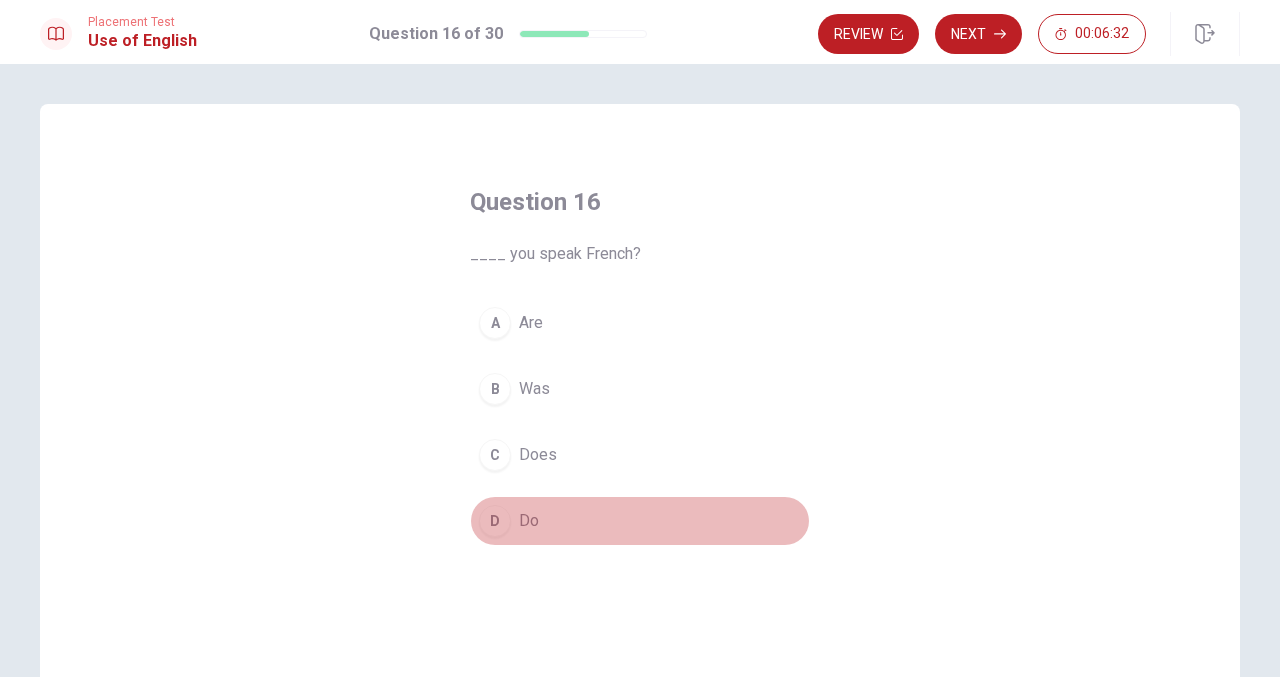 click on "D" at bounding box center [495, 521] 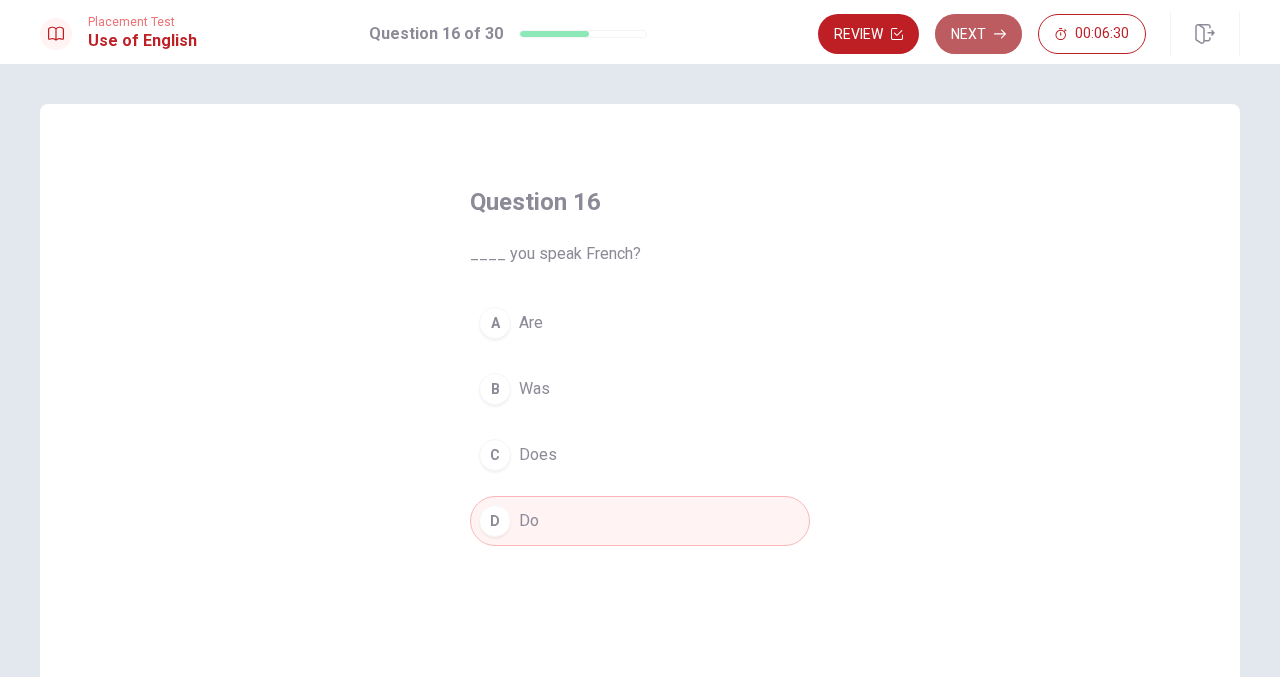 click on "Next" at bounding box center [978, 34] 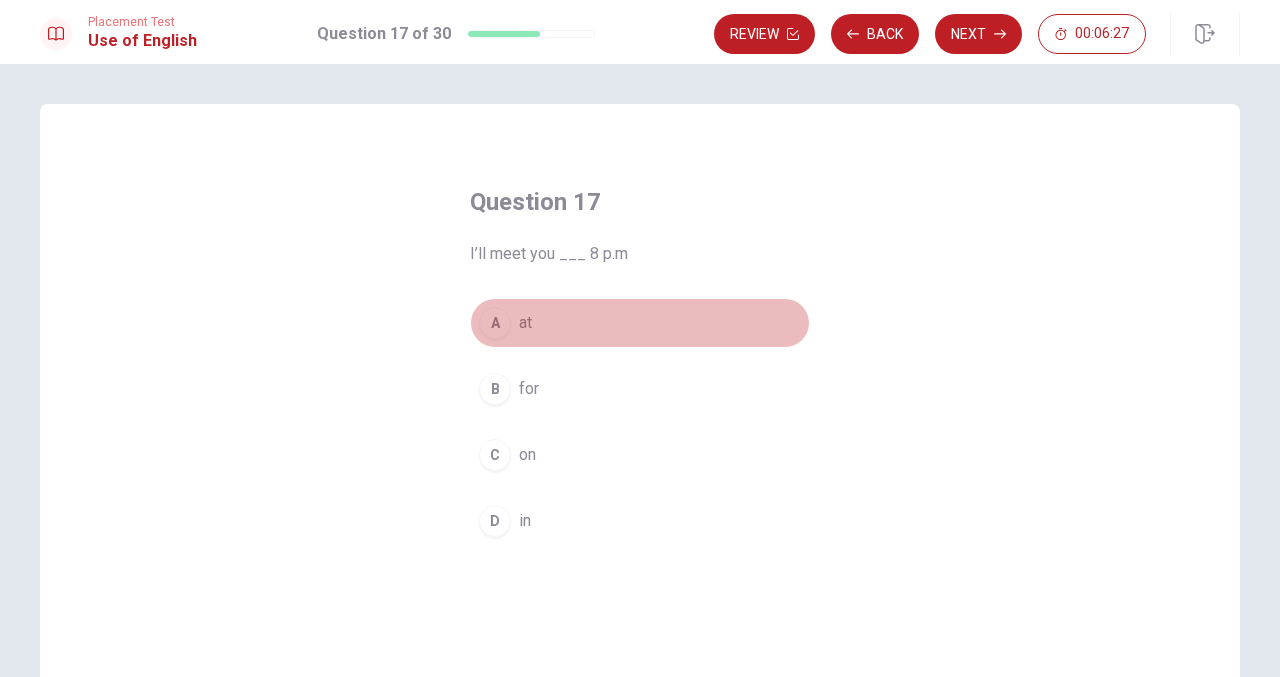 click on "A" at bounding box center [495, 323] 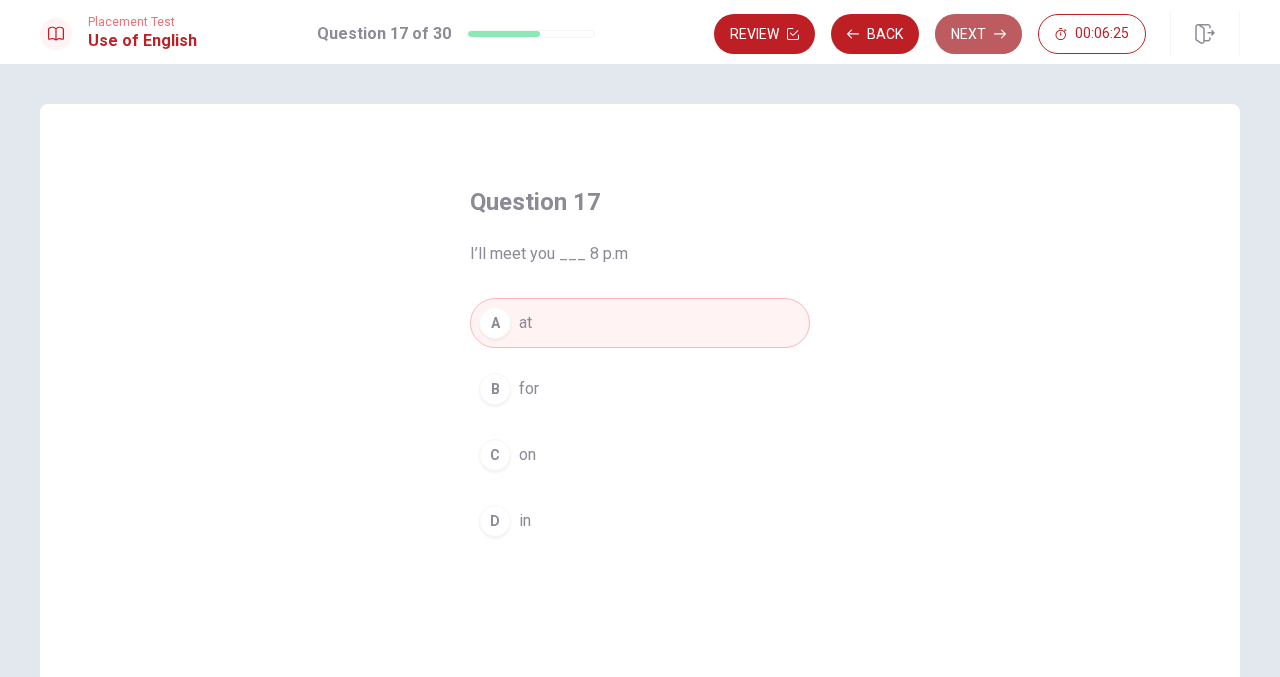 click on "Next" at bounding box center (978, 34) 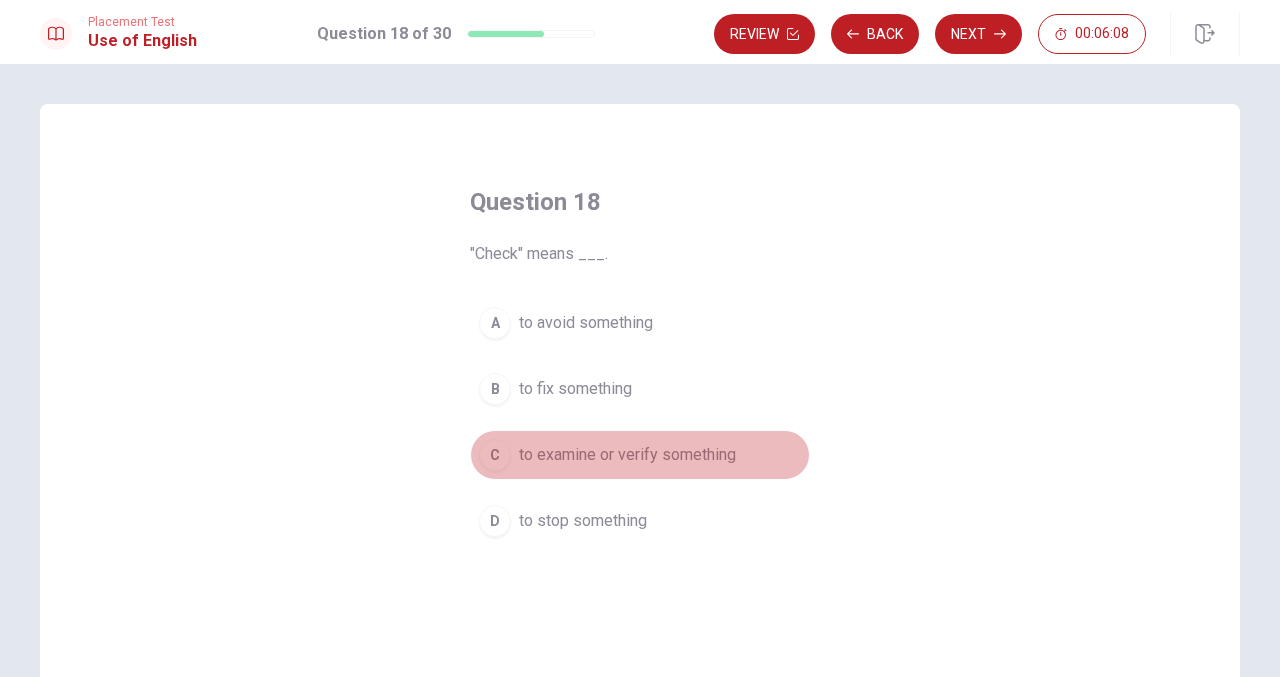 click on "C" at bounding box center (495, 455) 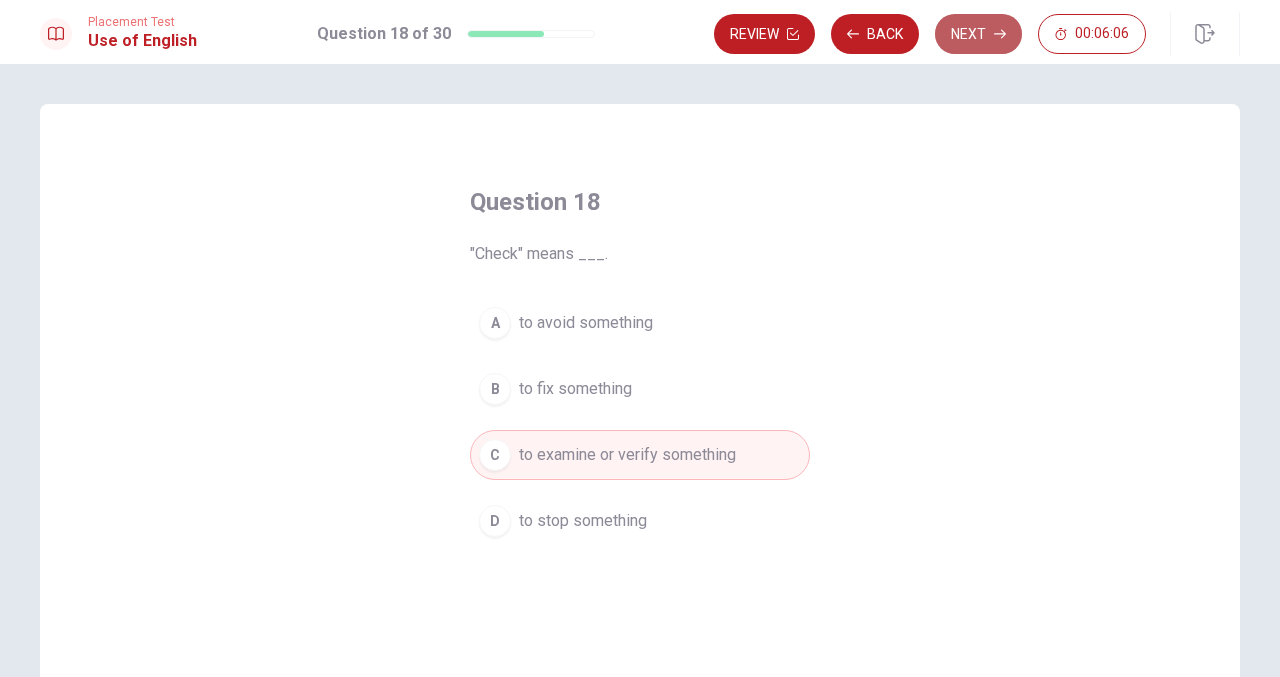 click on "Next" at bounding box center [978, 34] 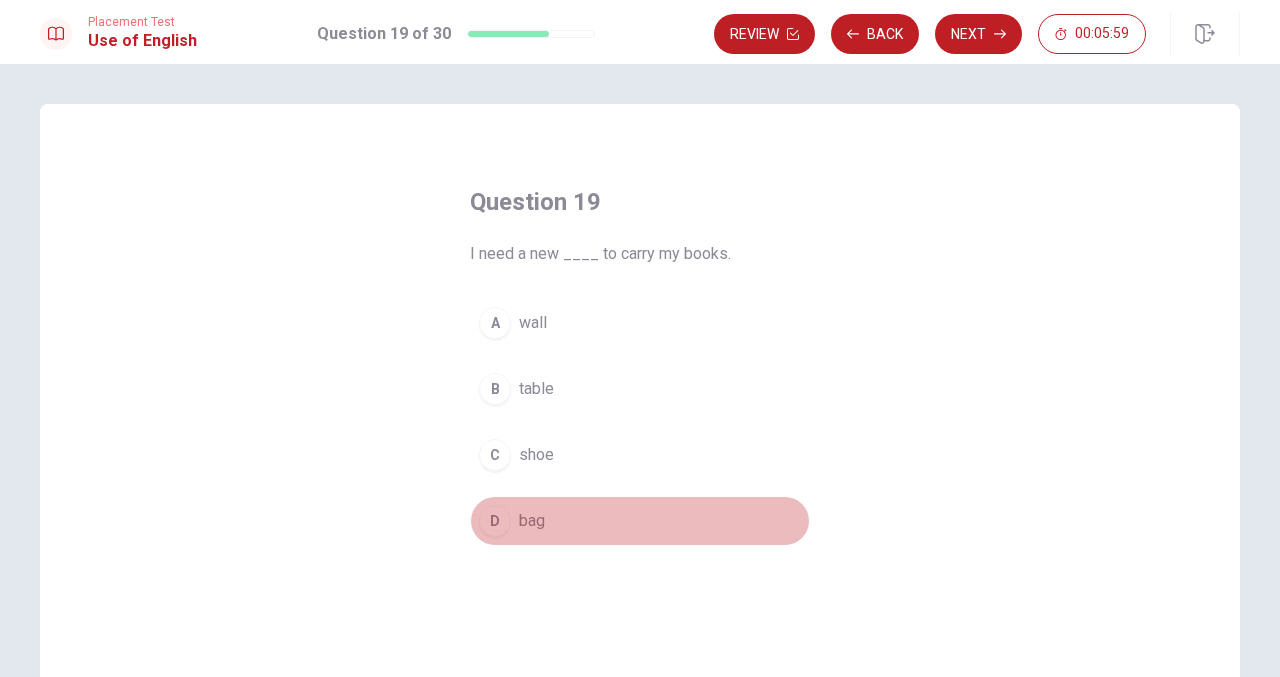 click on "D" at bounding box center (495, 521) 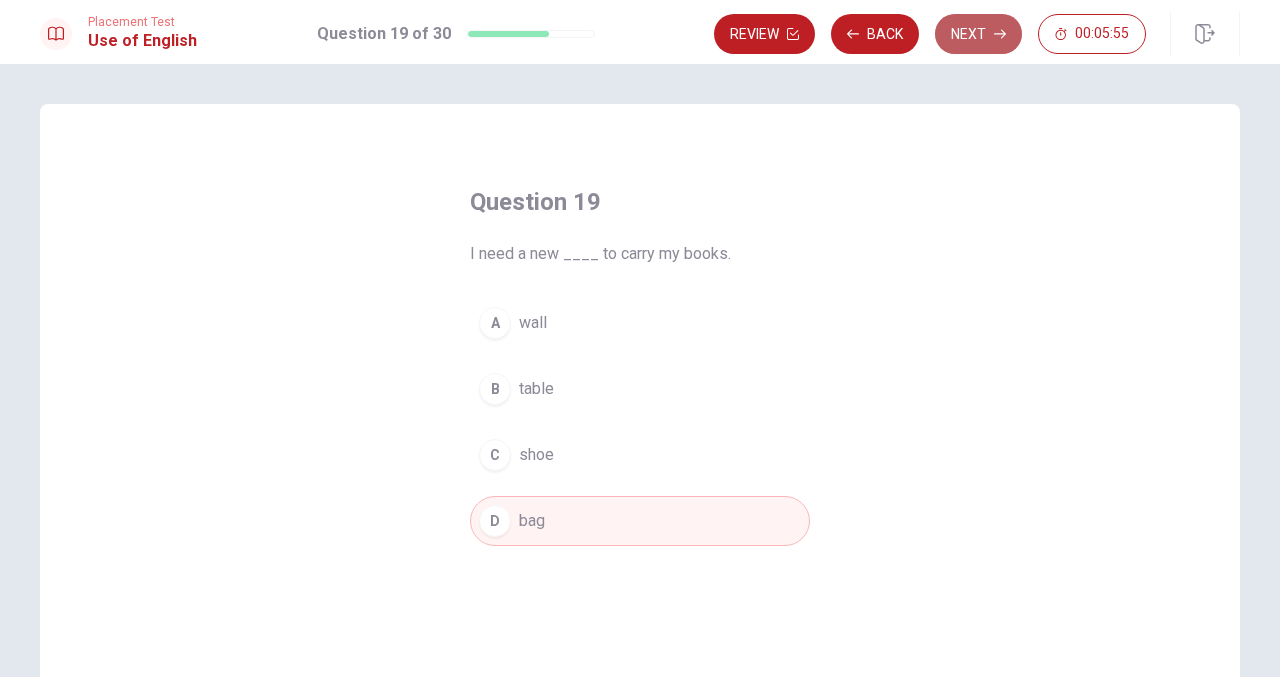 click on "Next" at bounding box center (978, 34) 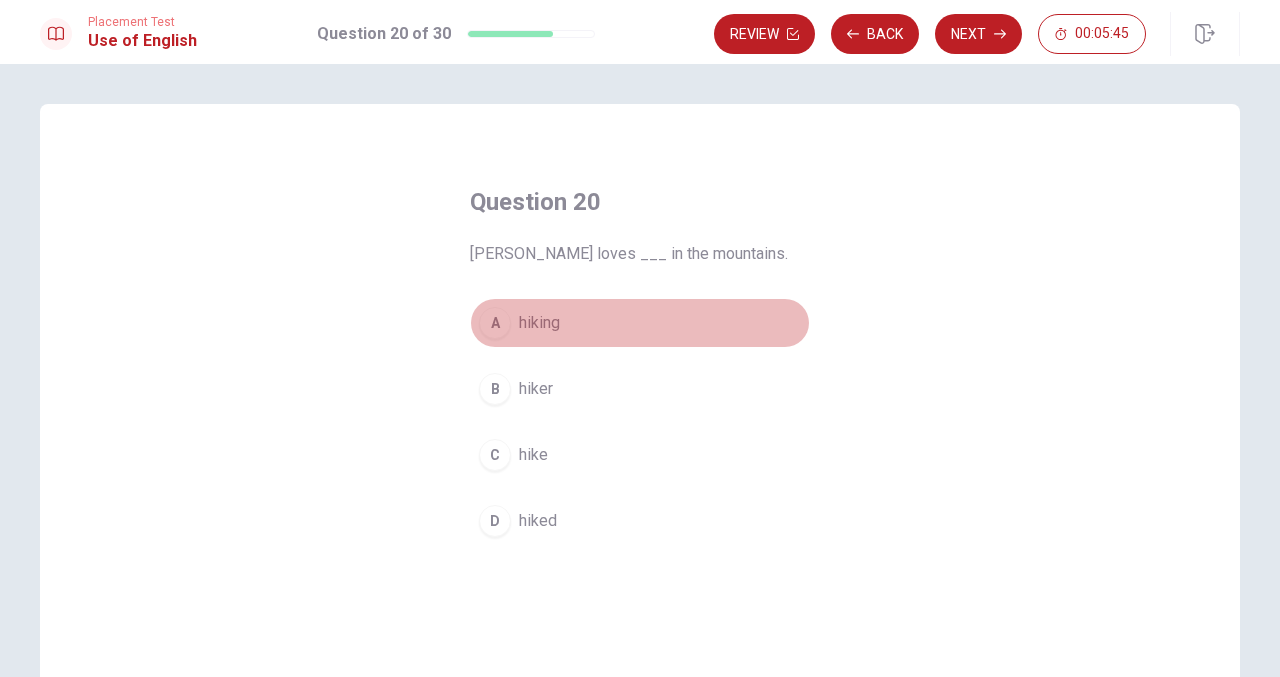 click on "A" at bounding box center [495, 323] 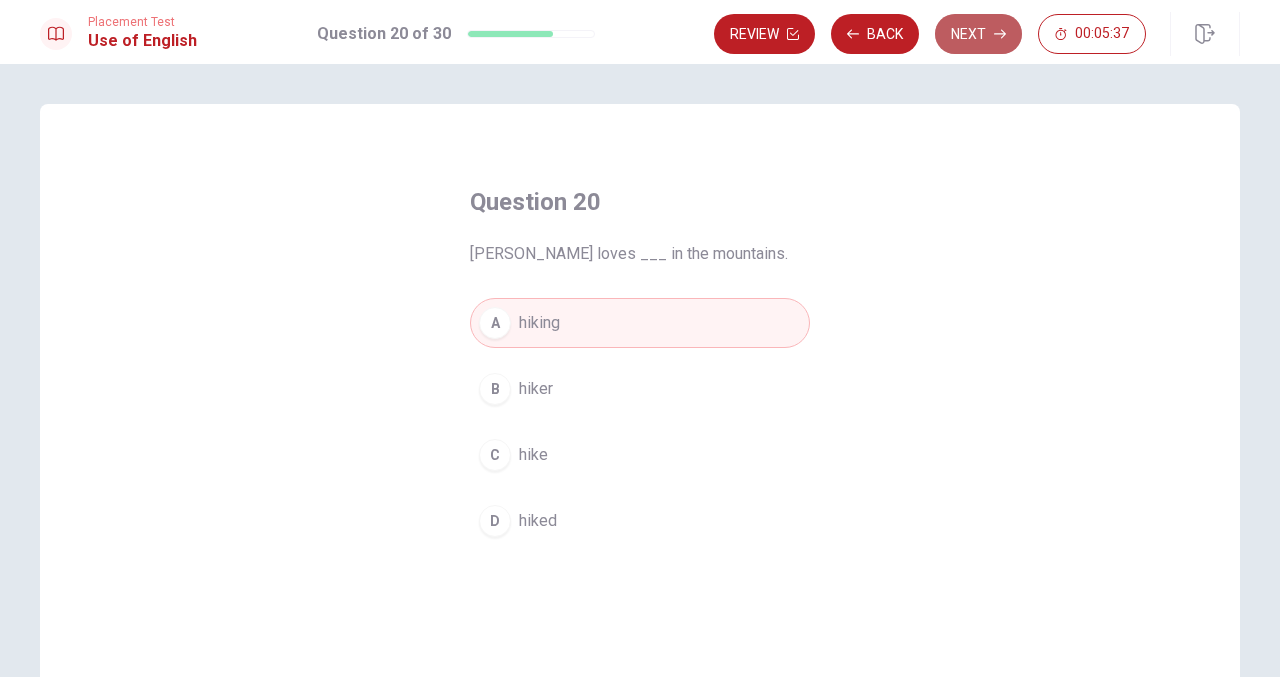 click on "Next" at bounding box center [978, 34] 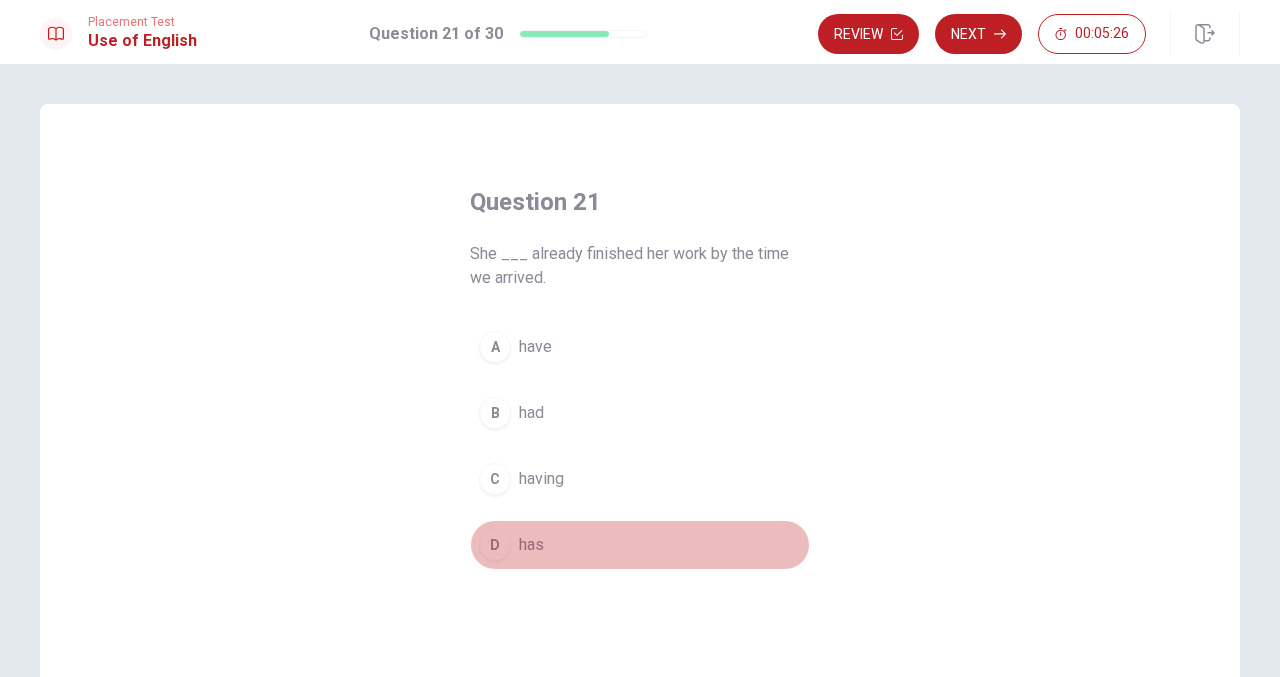 click on "D" at bounding box center [495, 545] 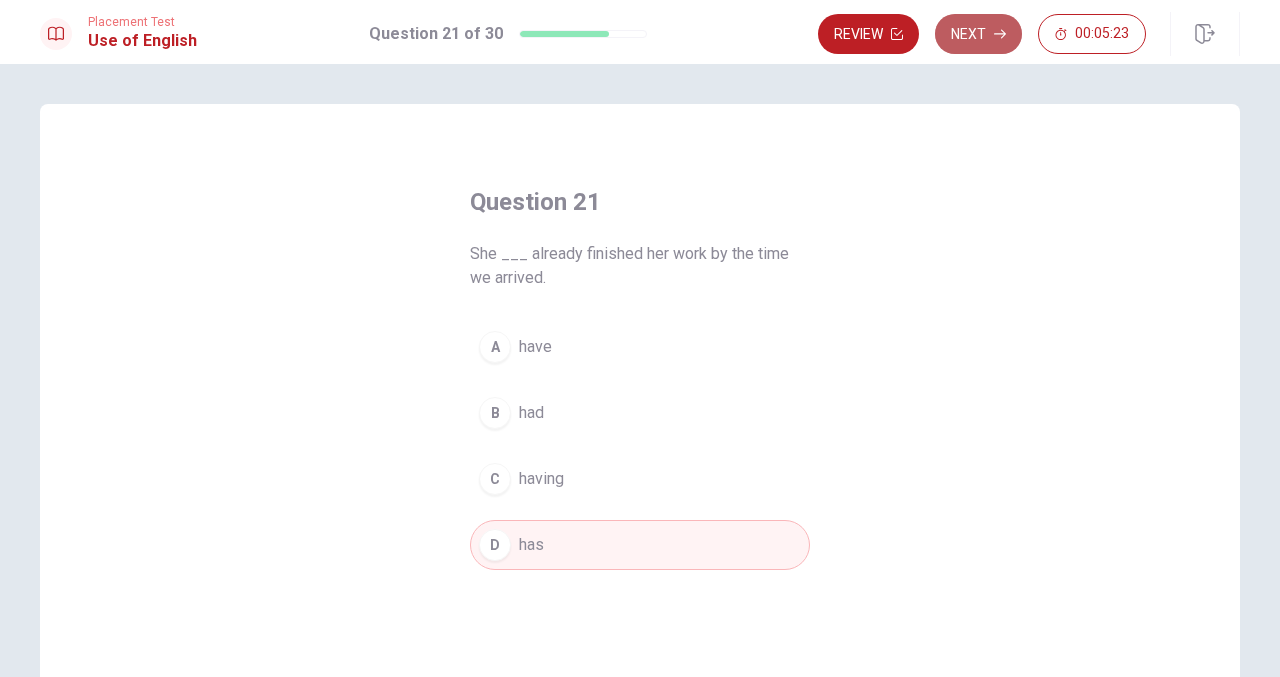click on "Next" at bounding box center (978, 34) 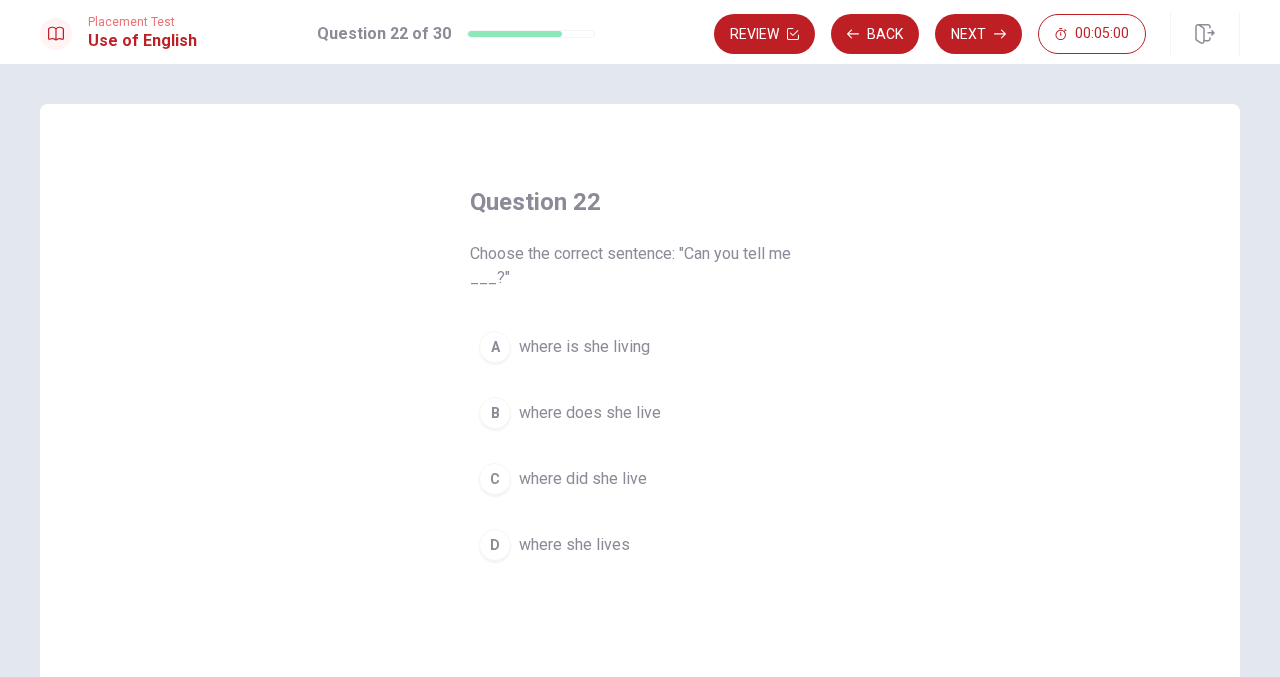 click on "B" at bounding box center (495, 413) 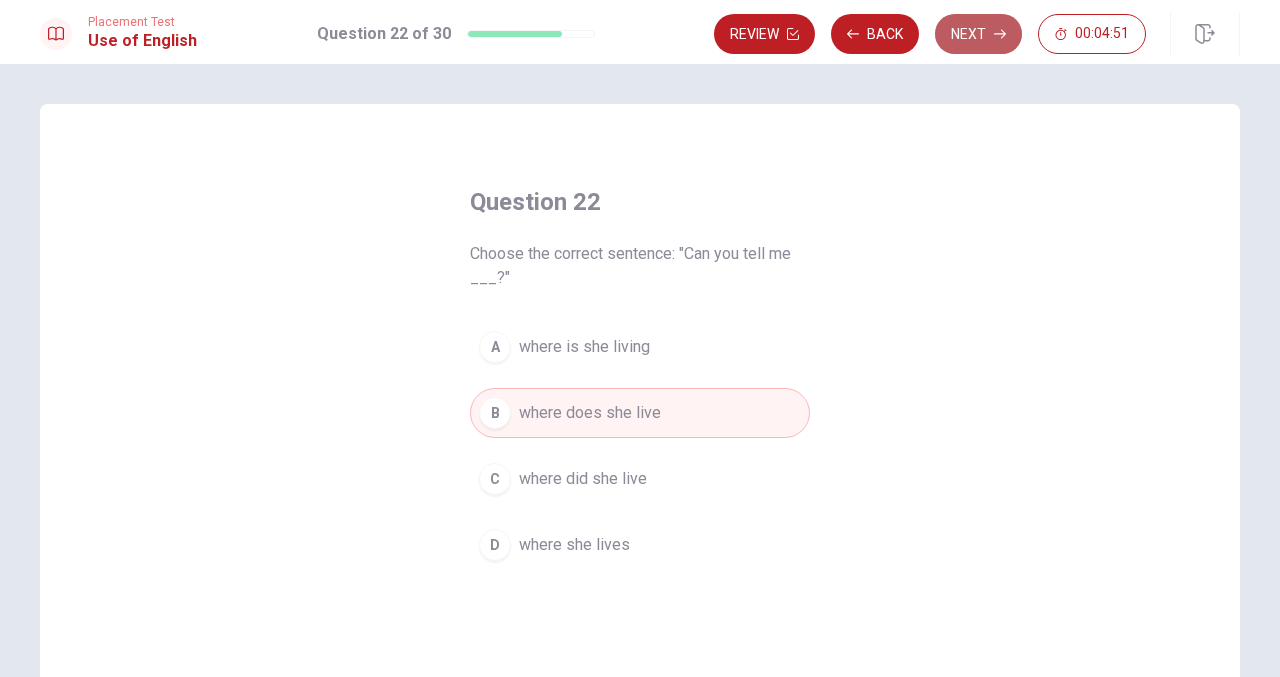 click on "Next" at bounding box center [978, 34] 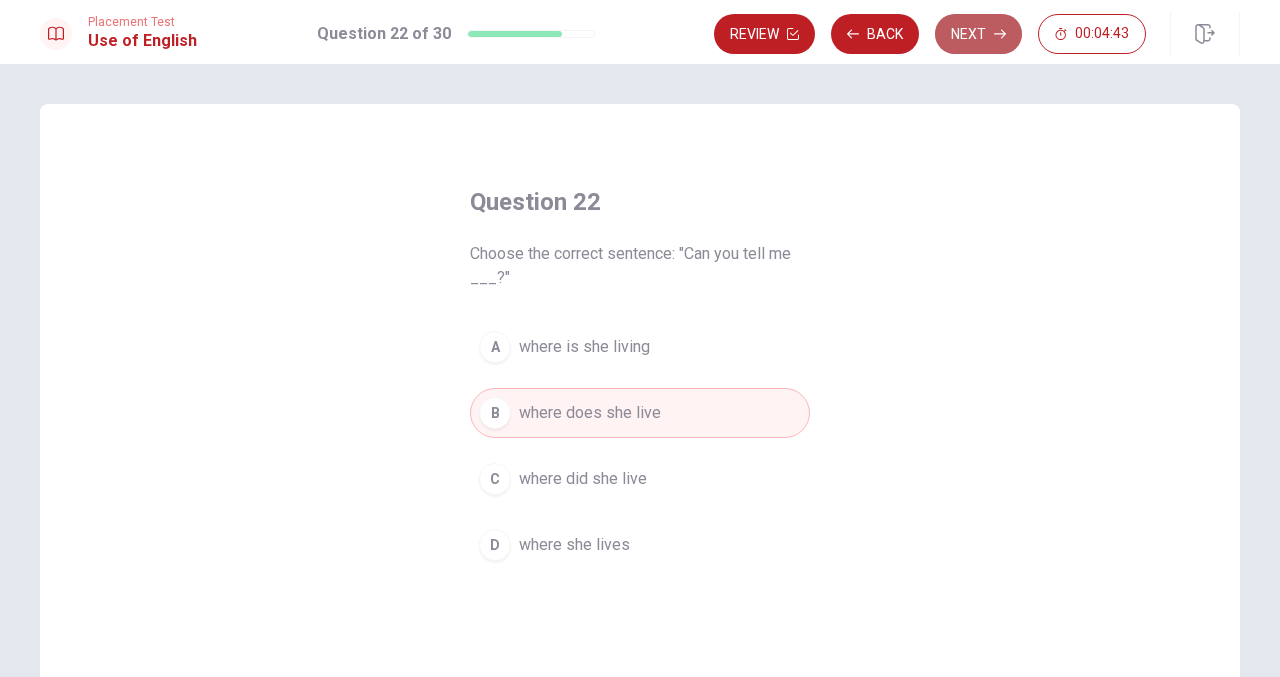 click on "Next" at bounding box center (978, 34) 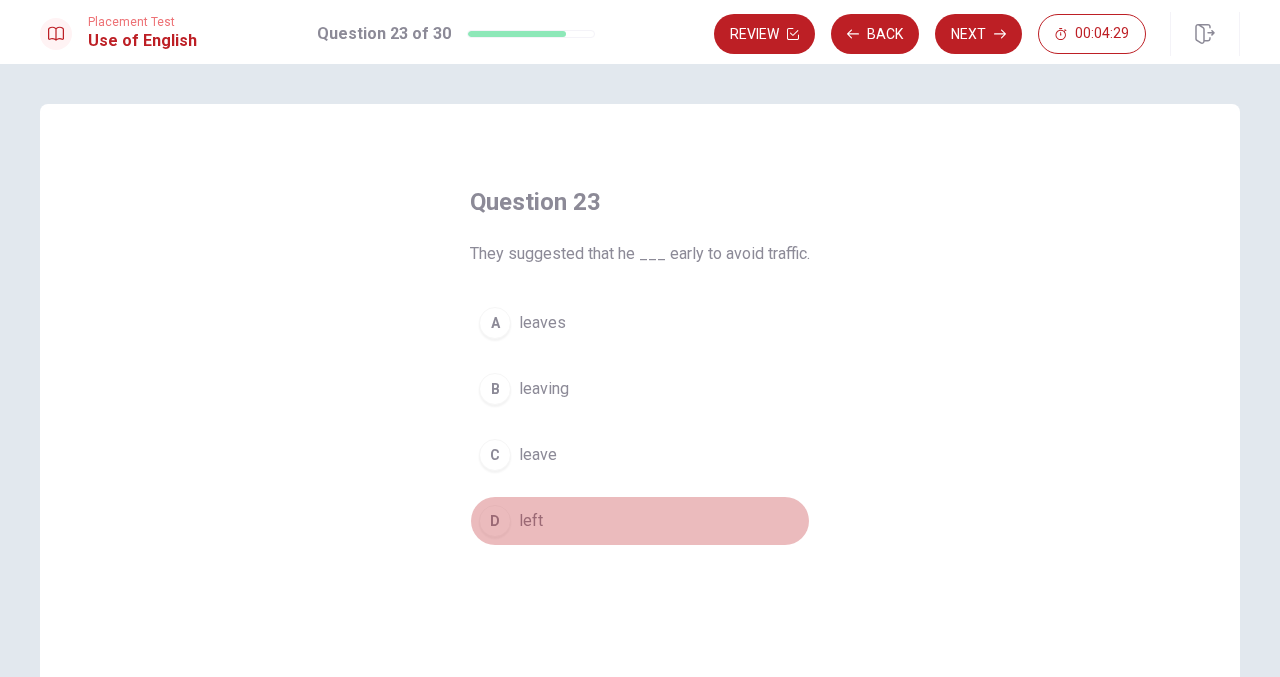 click on "D" at bounding box center [495, 521] 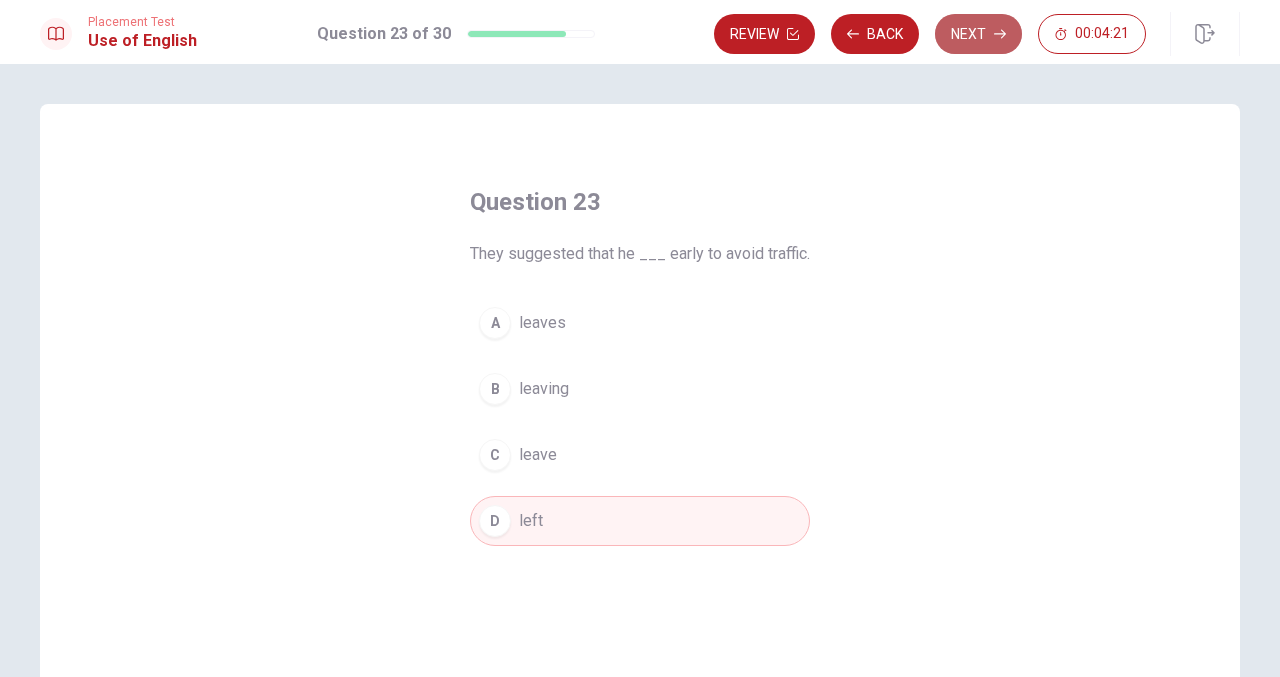 click on "Next" at bounding box center [978, 34] 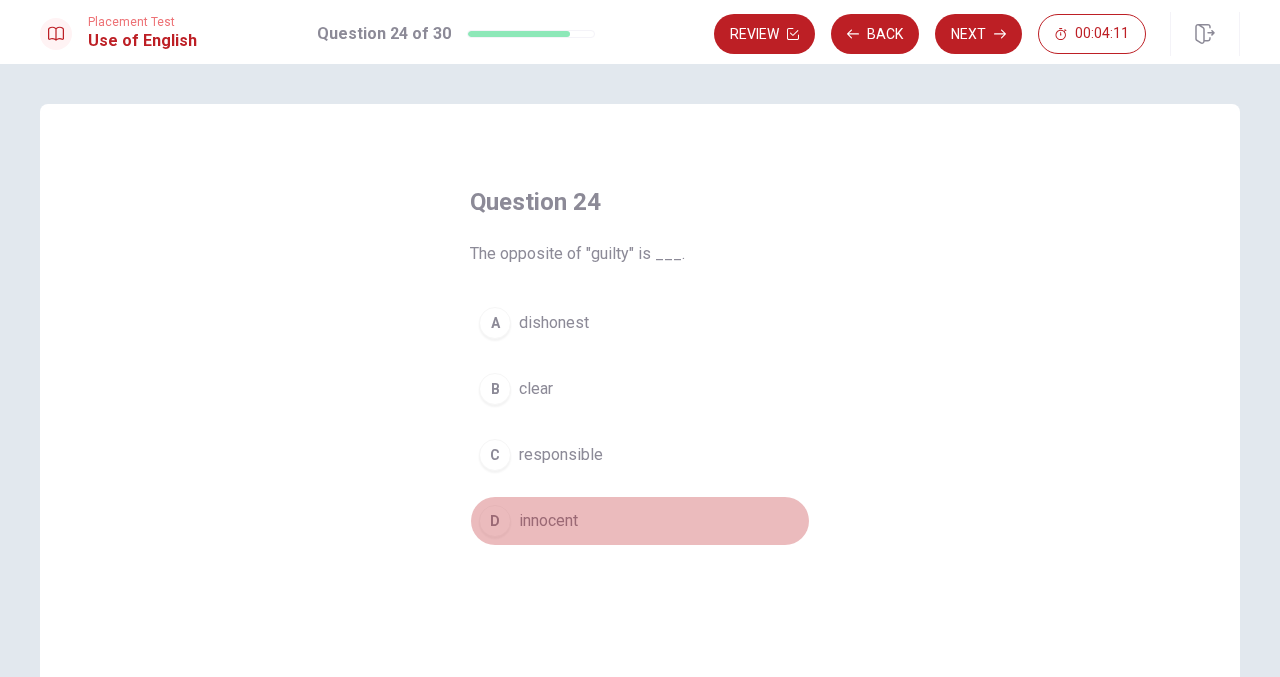 click on "D" at bounding box center (495, 521) 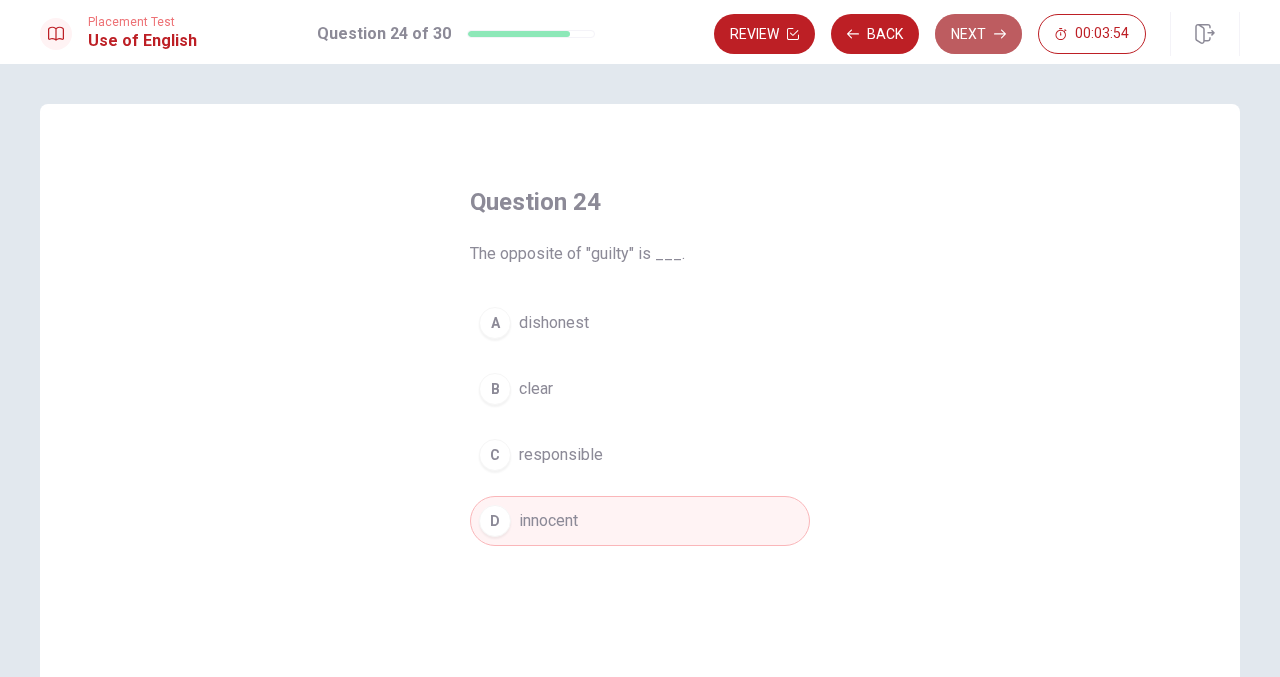 click on "Next" at bounding box center (978, 34) 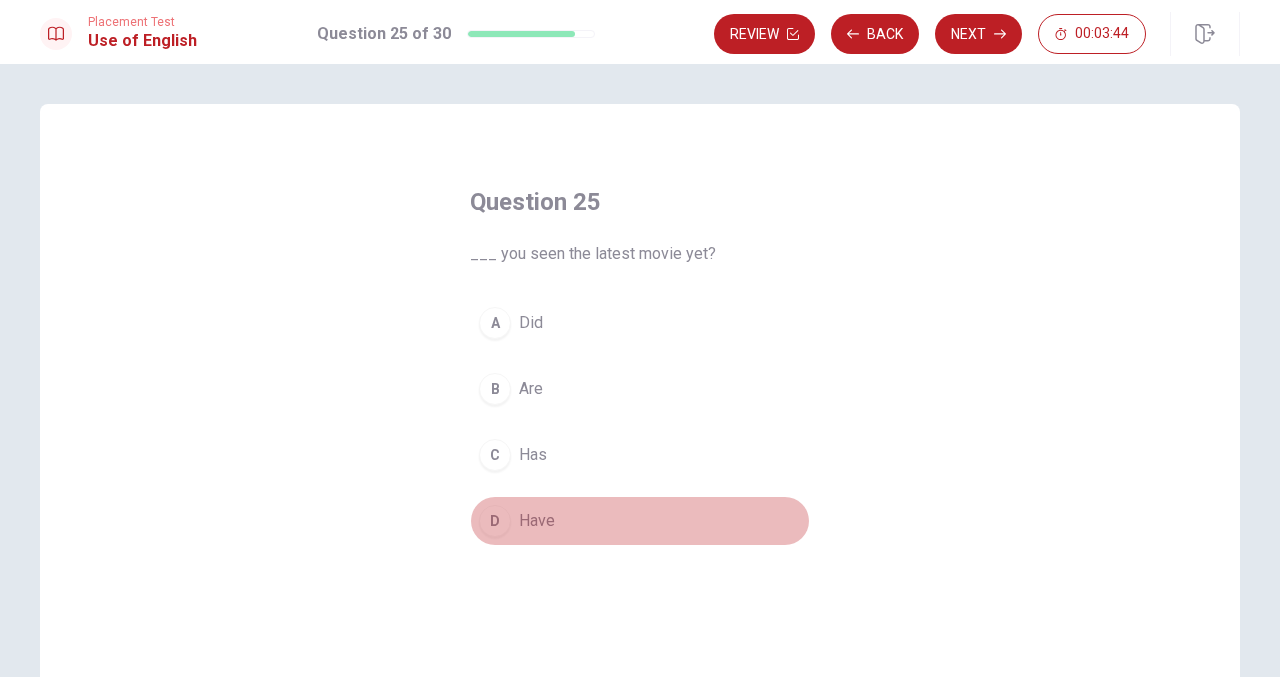 click on "D" at bounding box center (495, 521) 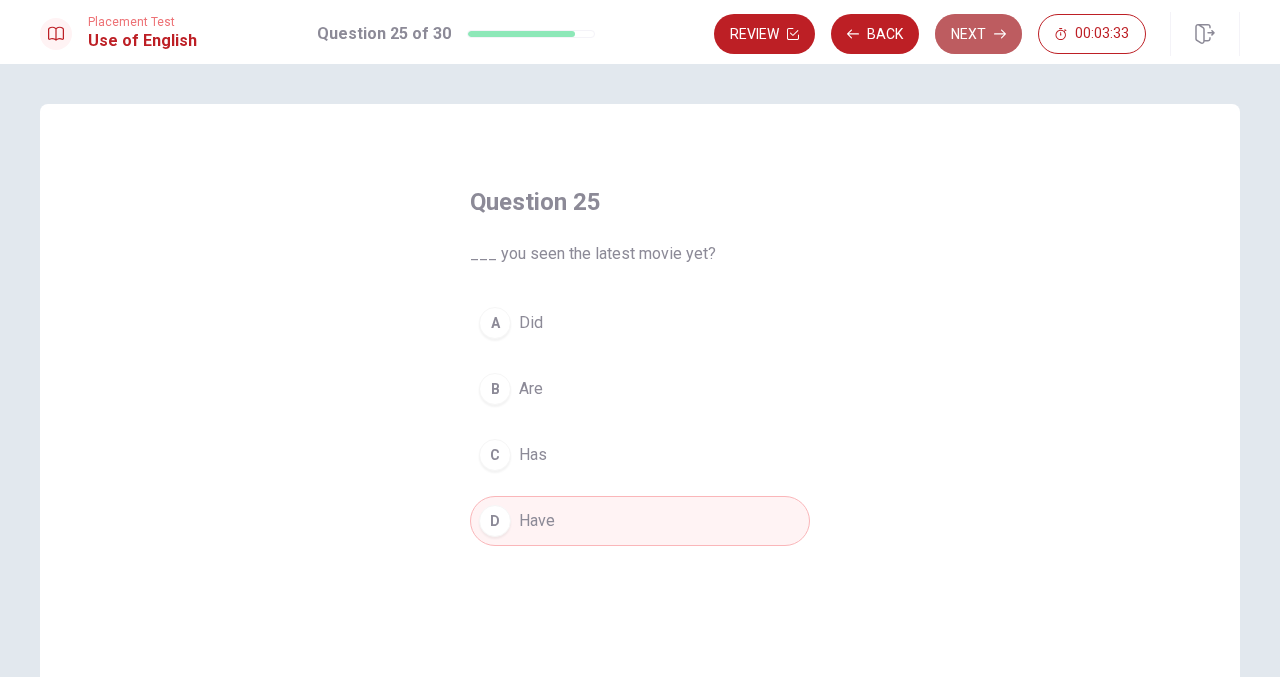 click on "Next" at bounding box center [978, 34] 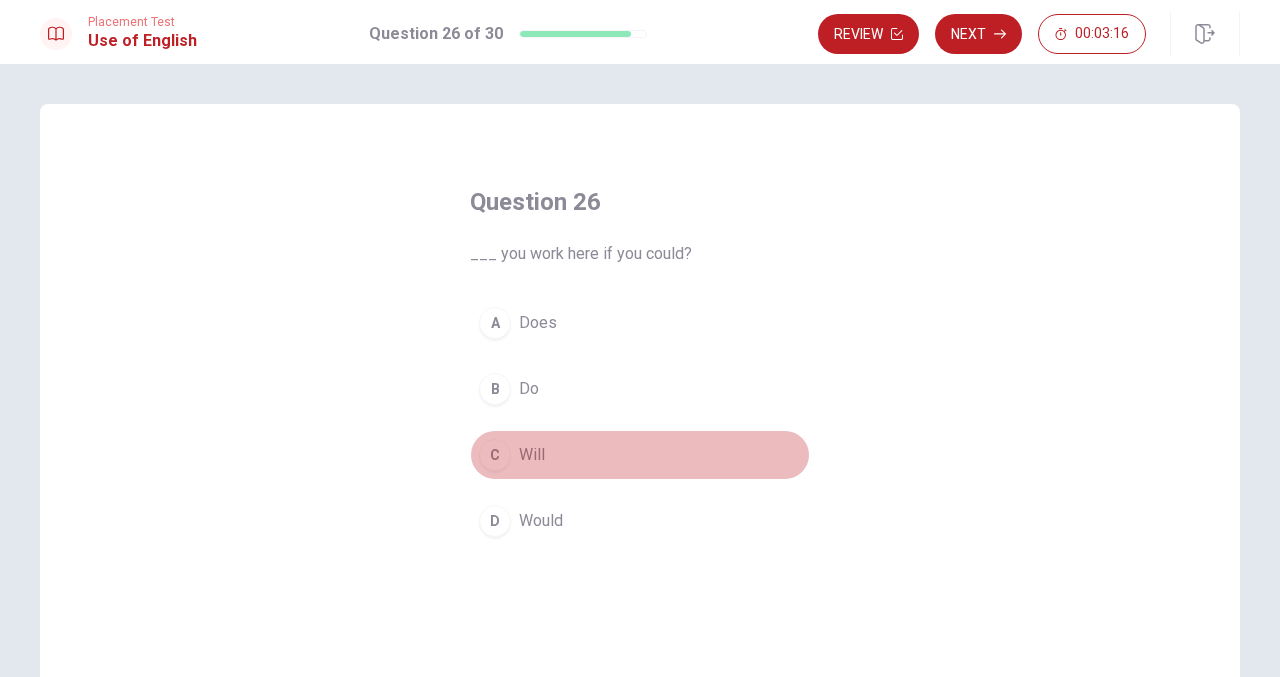 click on "C" at bounding box center (495, 455) 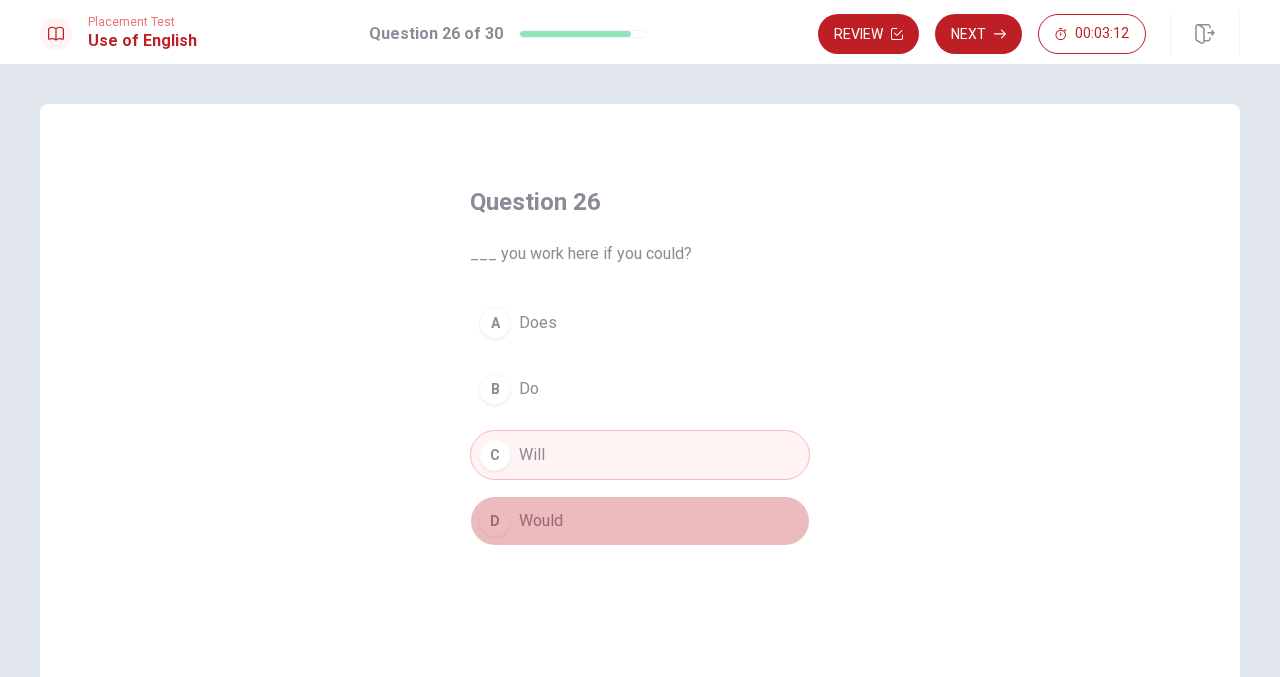 click on "D" at bounding box center (495, 521) 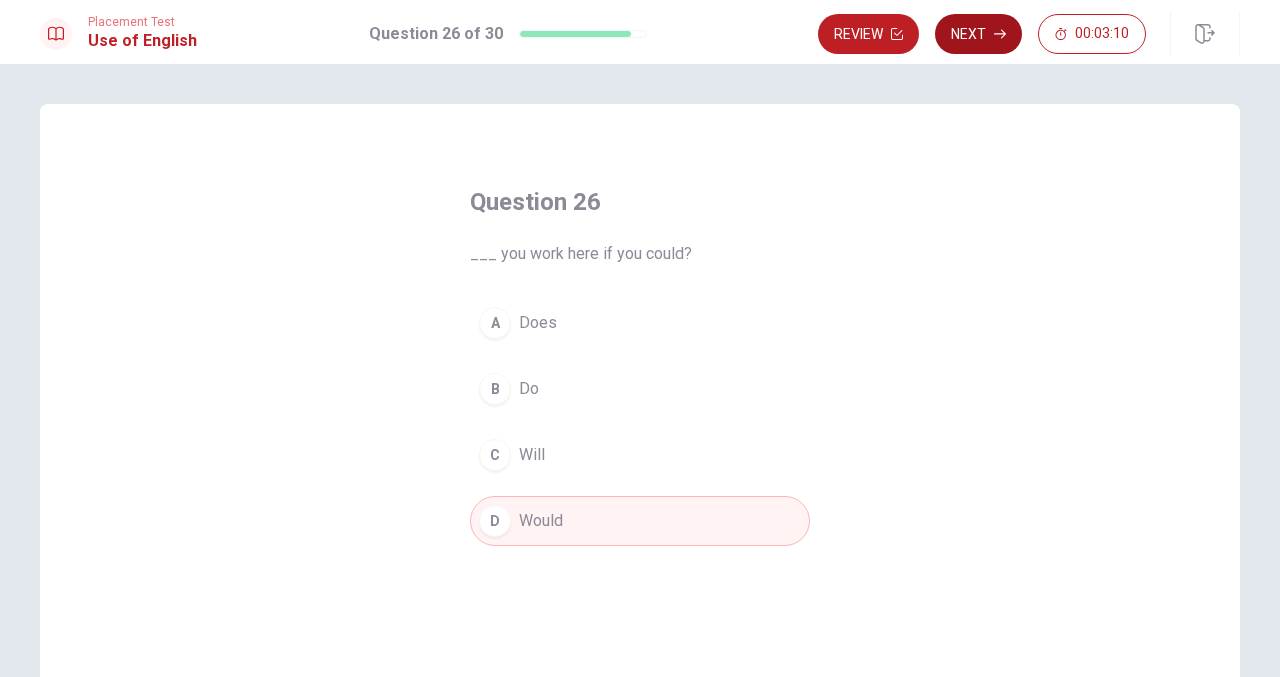 click on "Next" at bounding box center [978, 34] 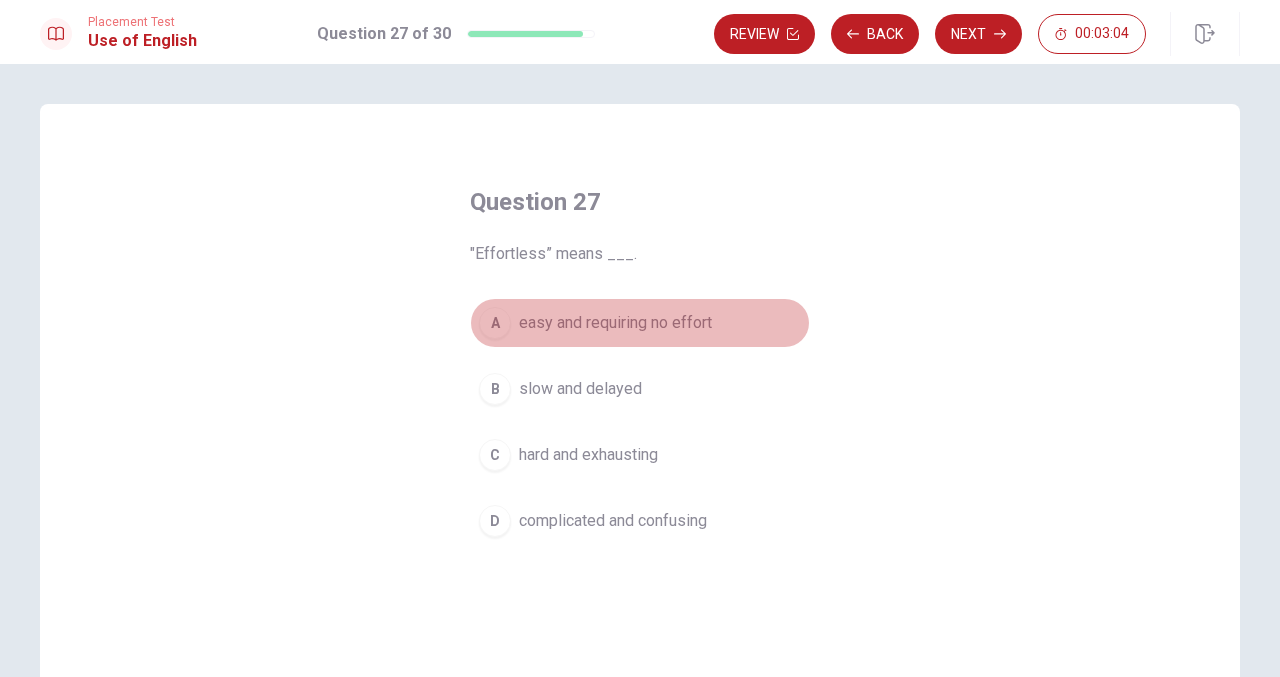 click on "A" at bounding box center (495, 323) 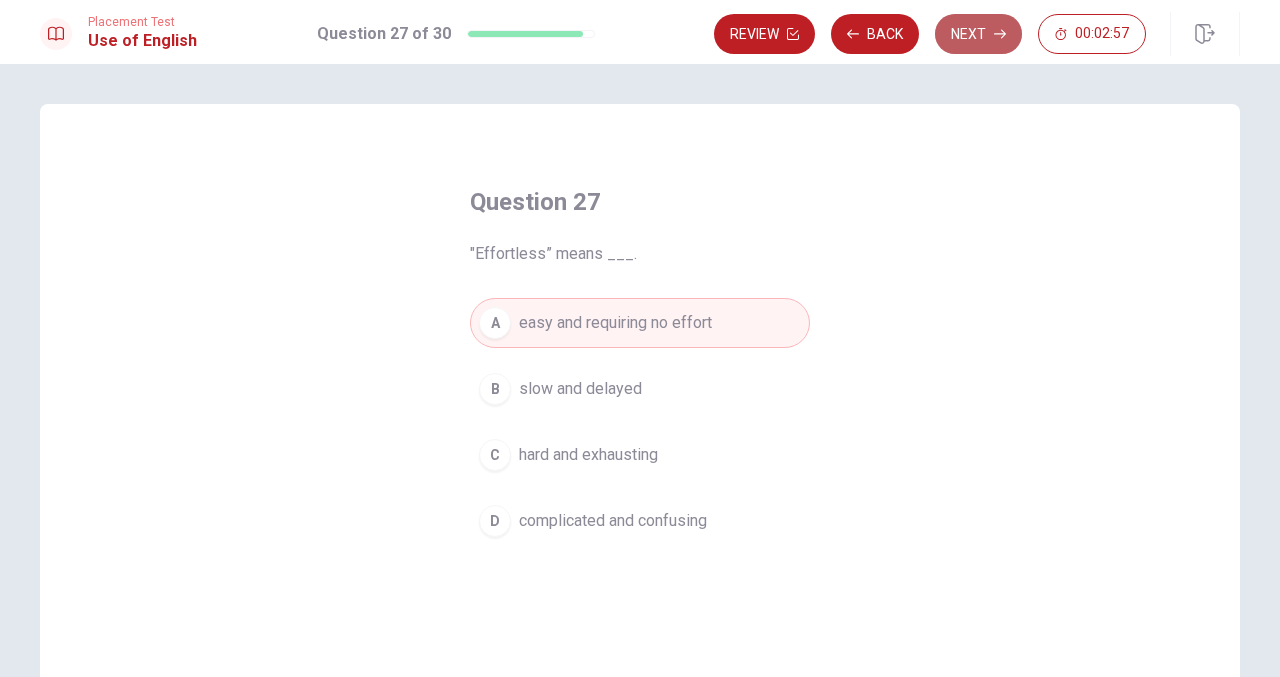 click on "Next" at bounding box center (978, 34) 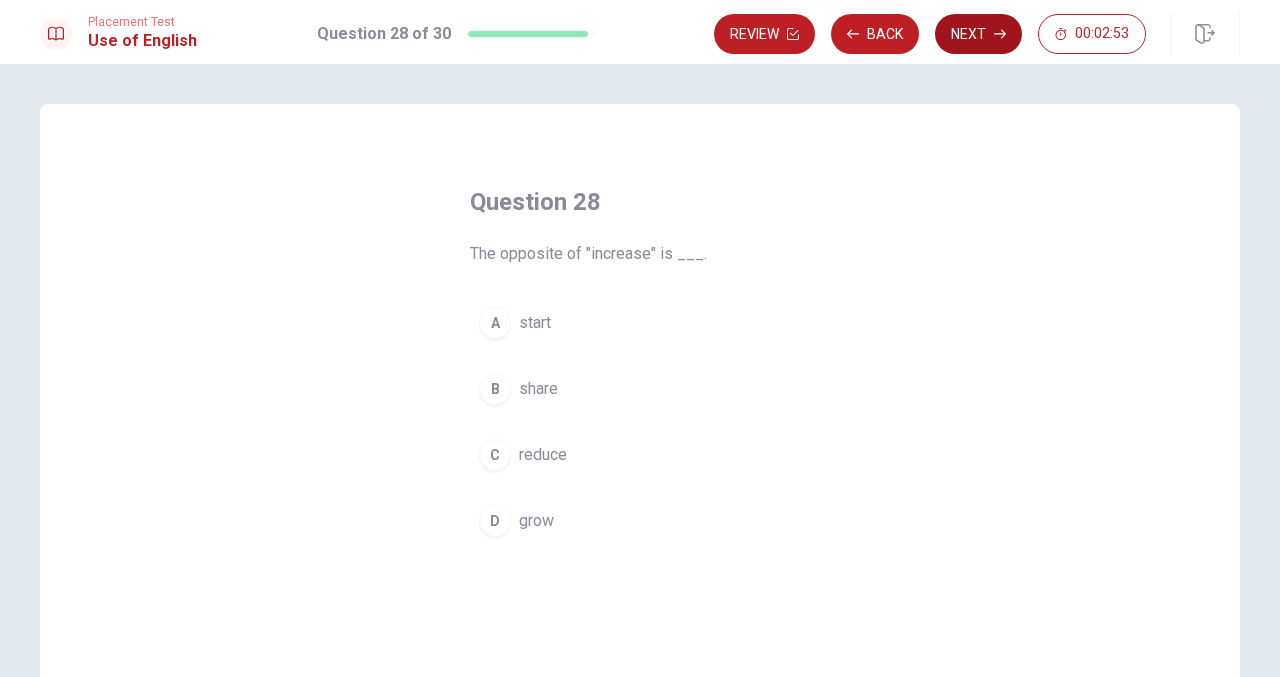 drag, startPoint x: 491, startPoint y: 457, endPoint x: 955, endPoint y: 40, distance: 623.8469 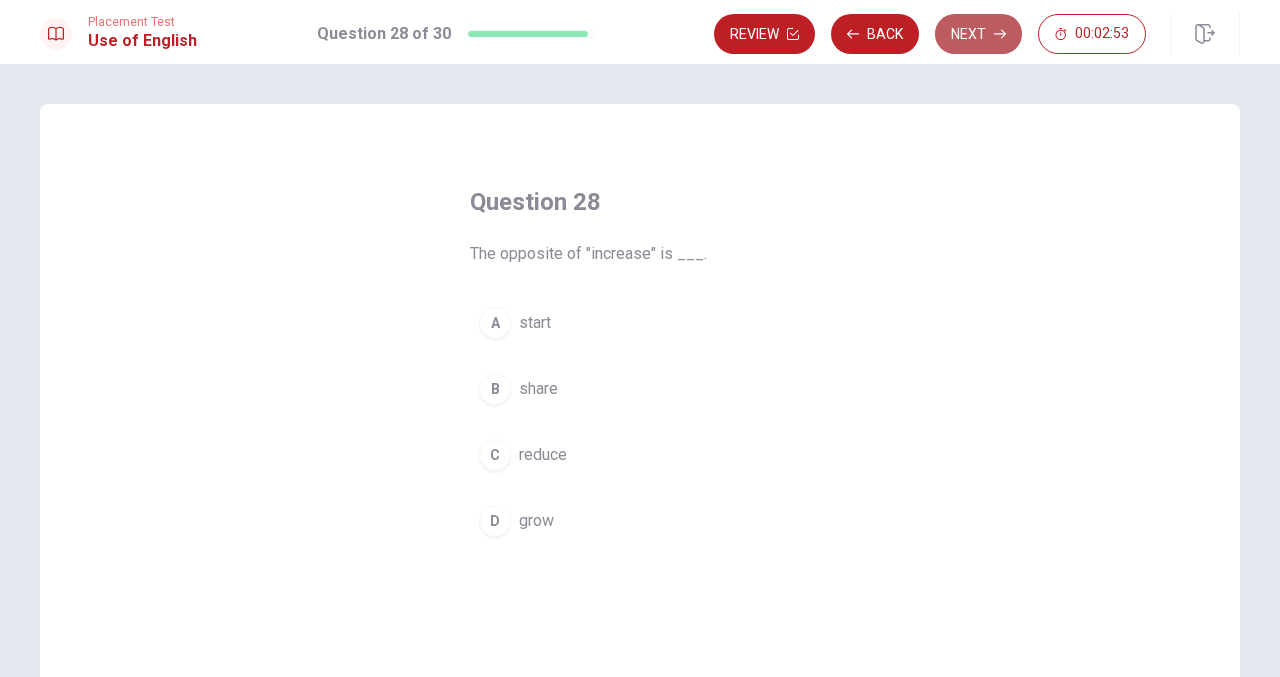 click on "Next" at bounding box center [978, 34] 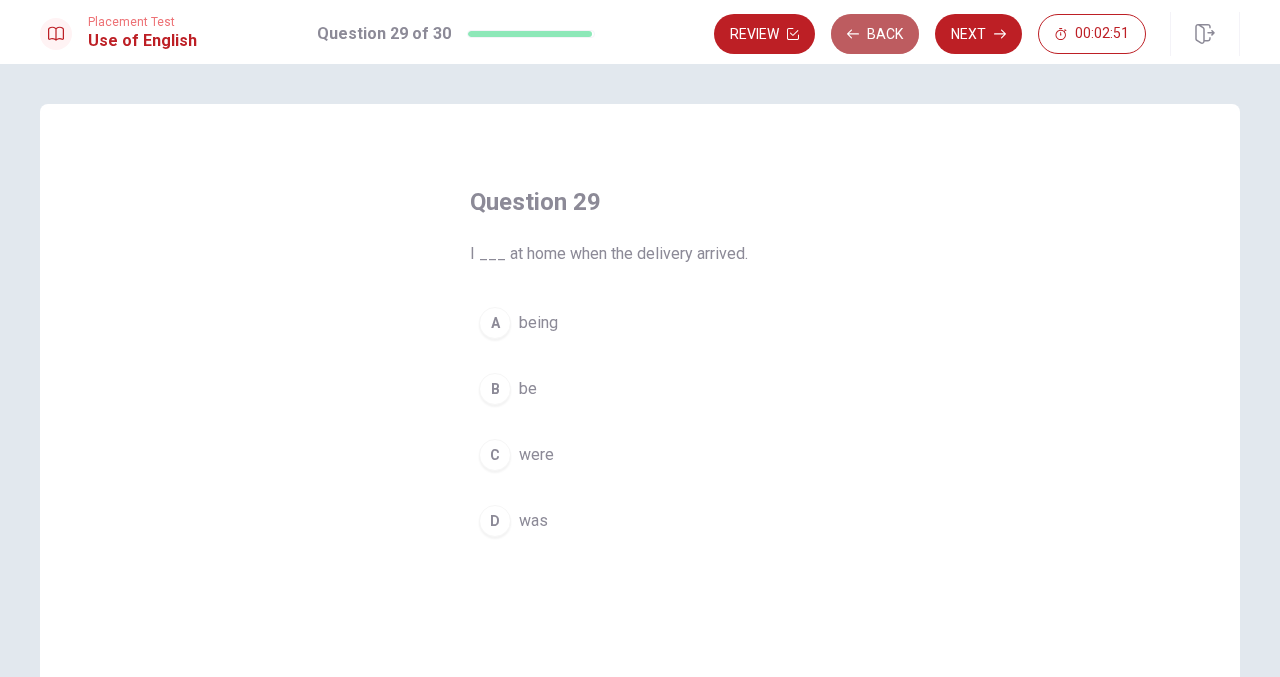 click on "Back" at bounding box center [875, 34] 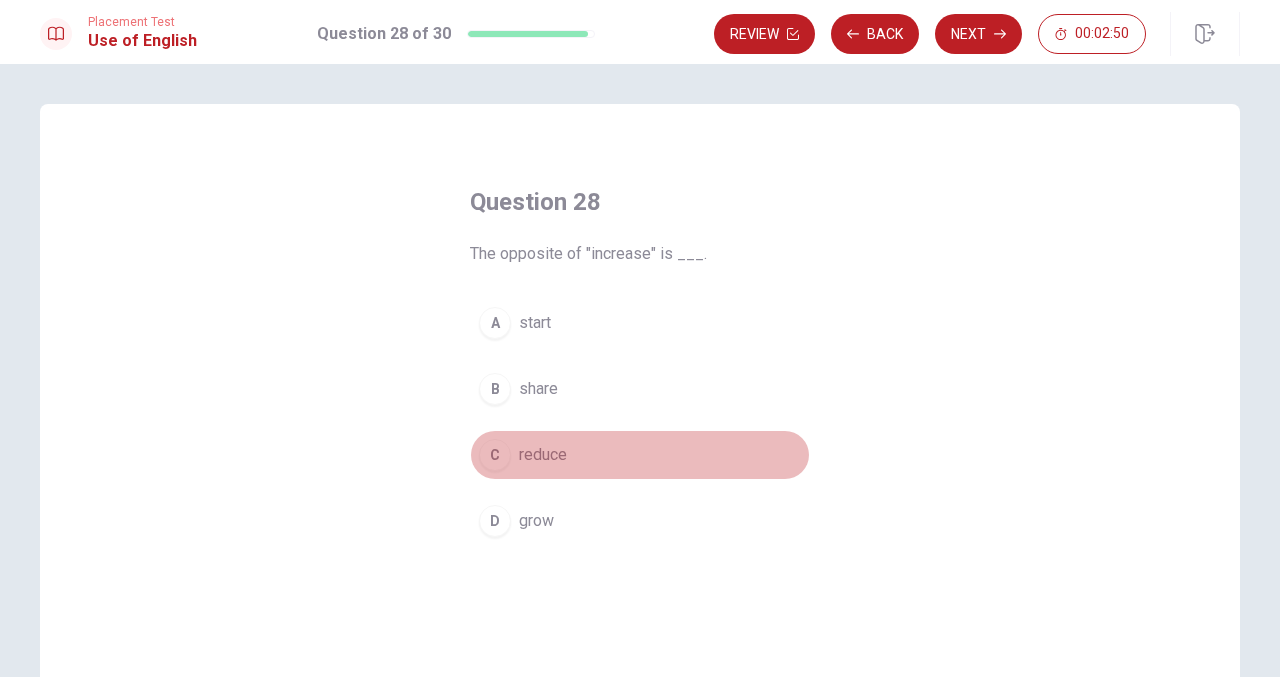click on "C" at bounding box center [495, 455] 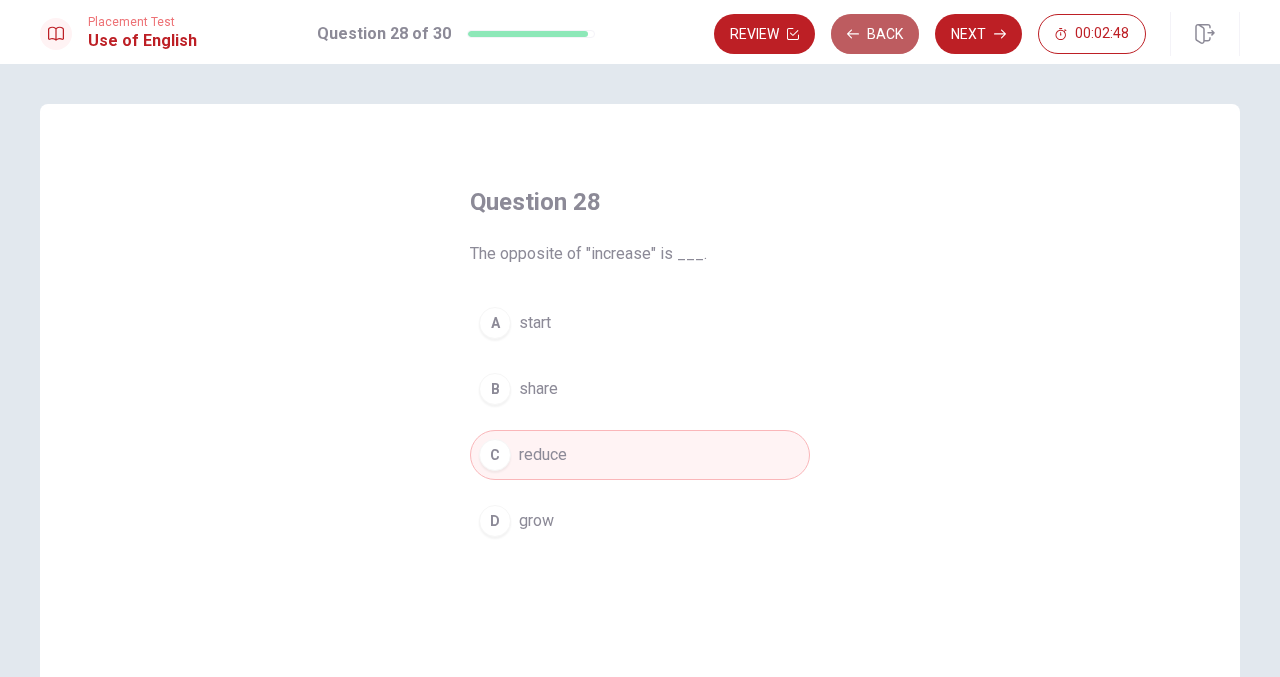 click on "Back" at bounding box center (875, 34) 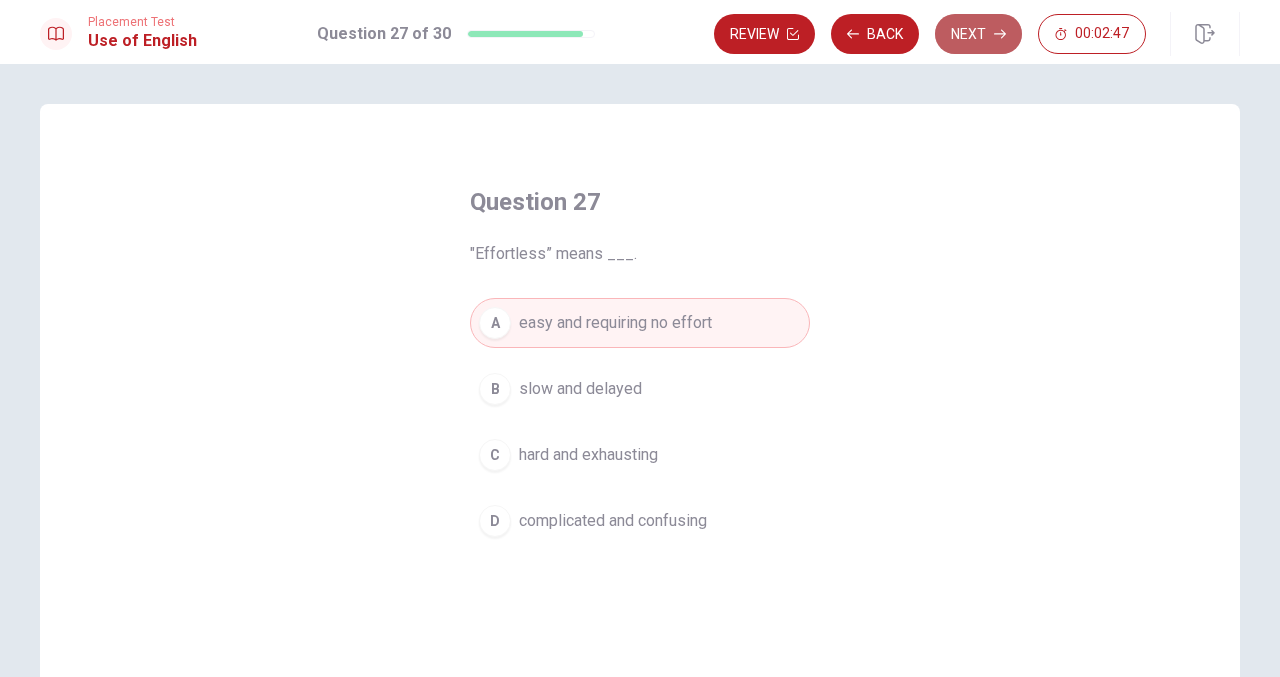 click on "Next" at bounding box center [978, 34] 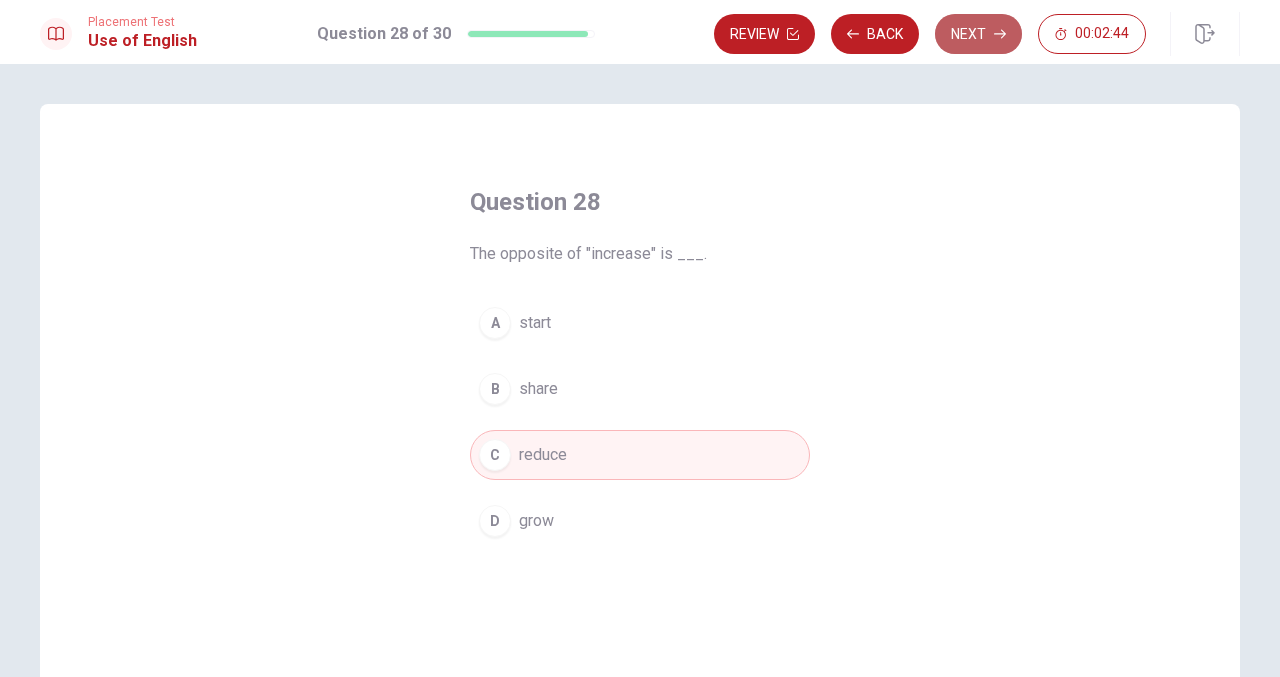 click on "Next" at bounding box center [978, 34] 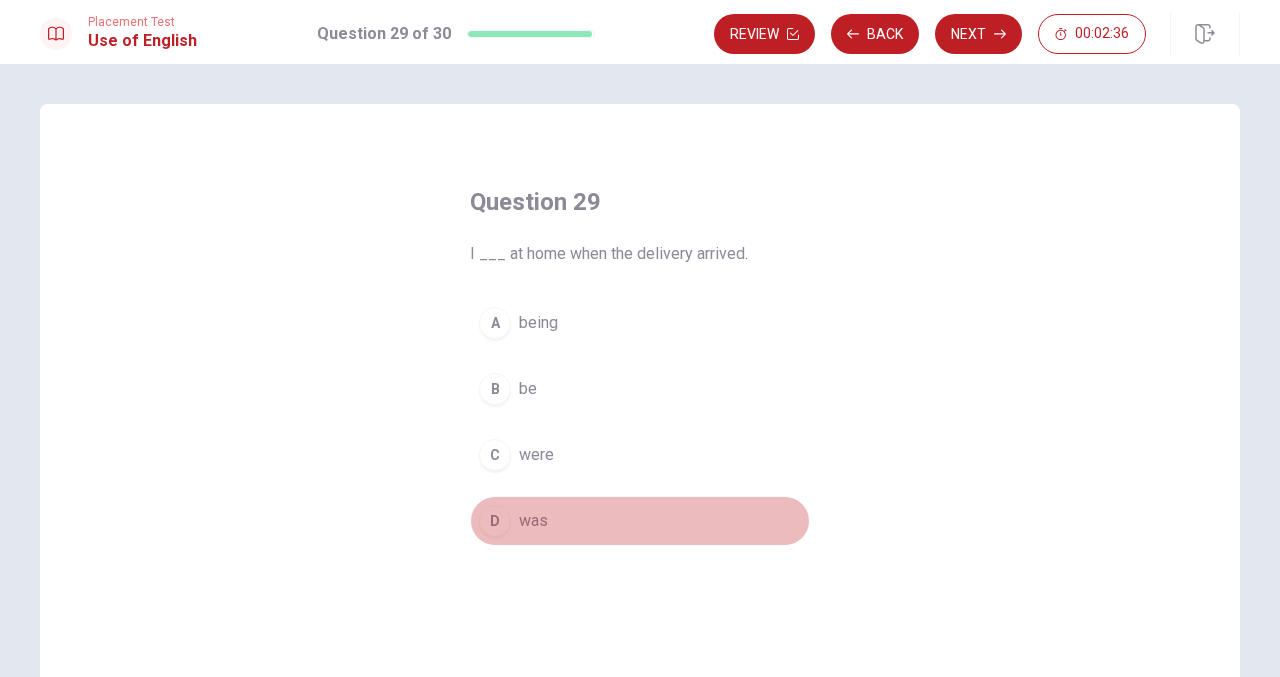 click on "D" at bounding box center [495, 521] 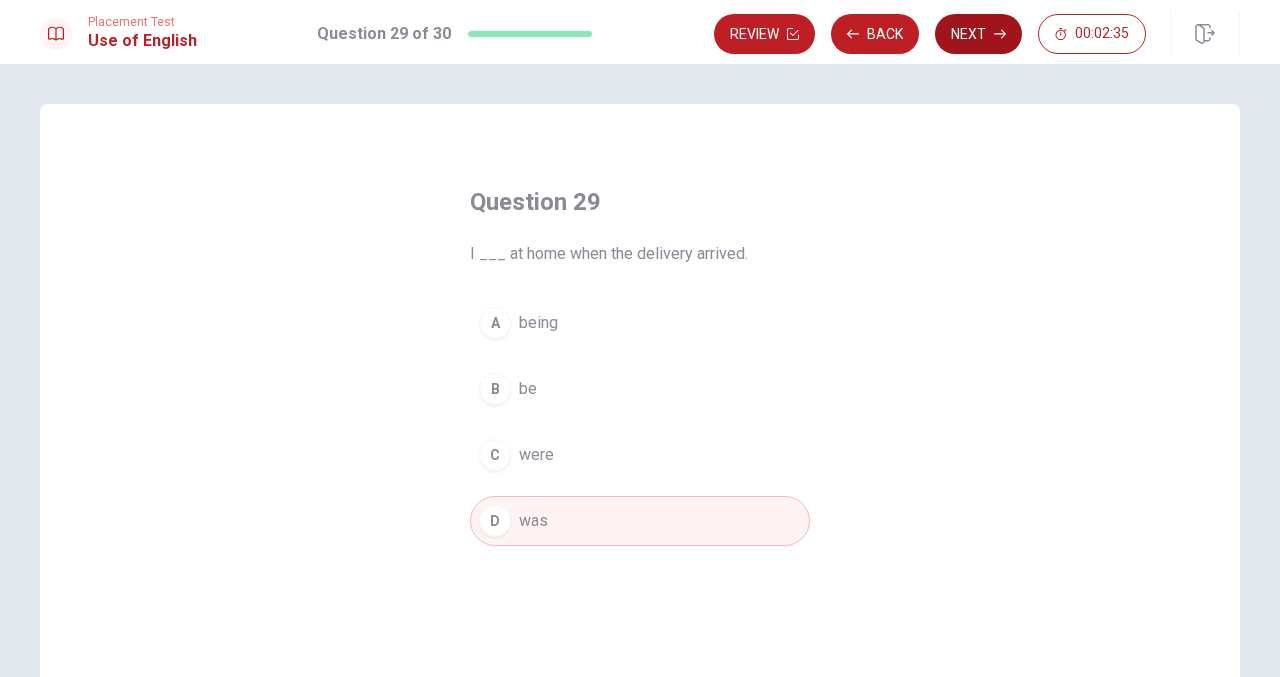 click on "Next" at bounding box center (978, 34) 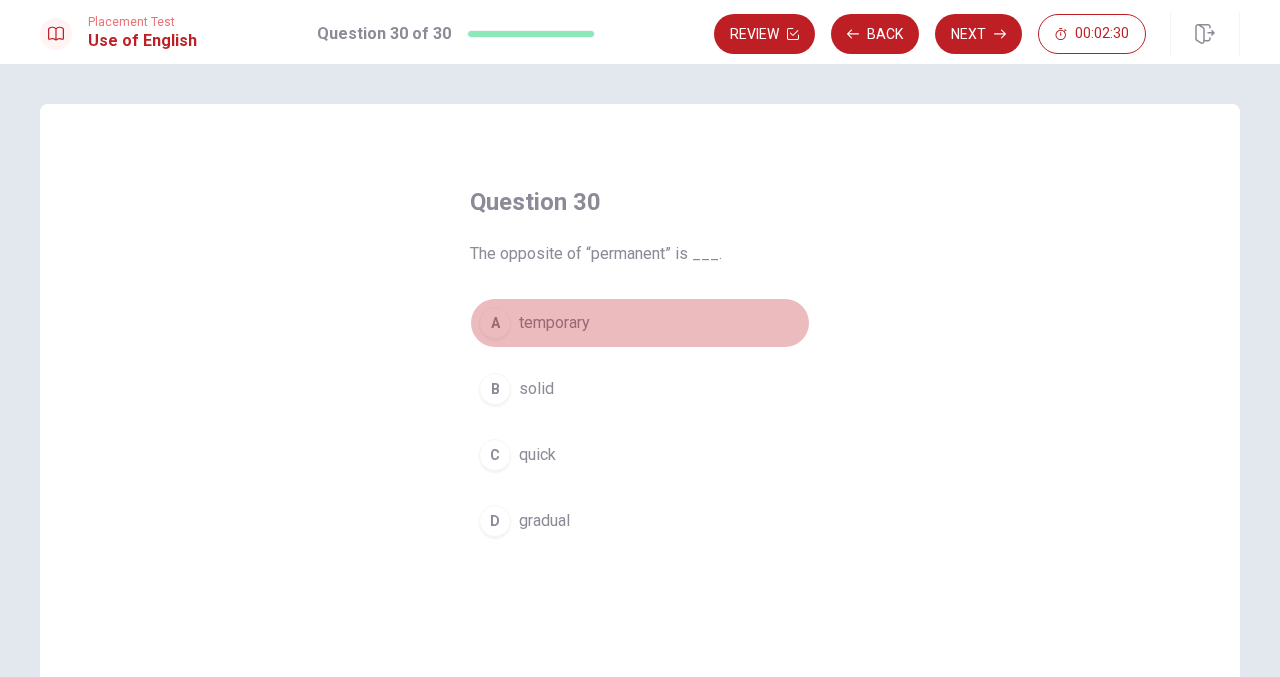 click on "A" at bounding box center (495, 323) 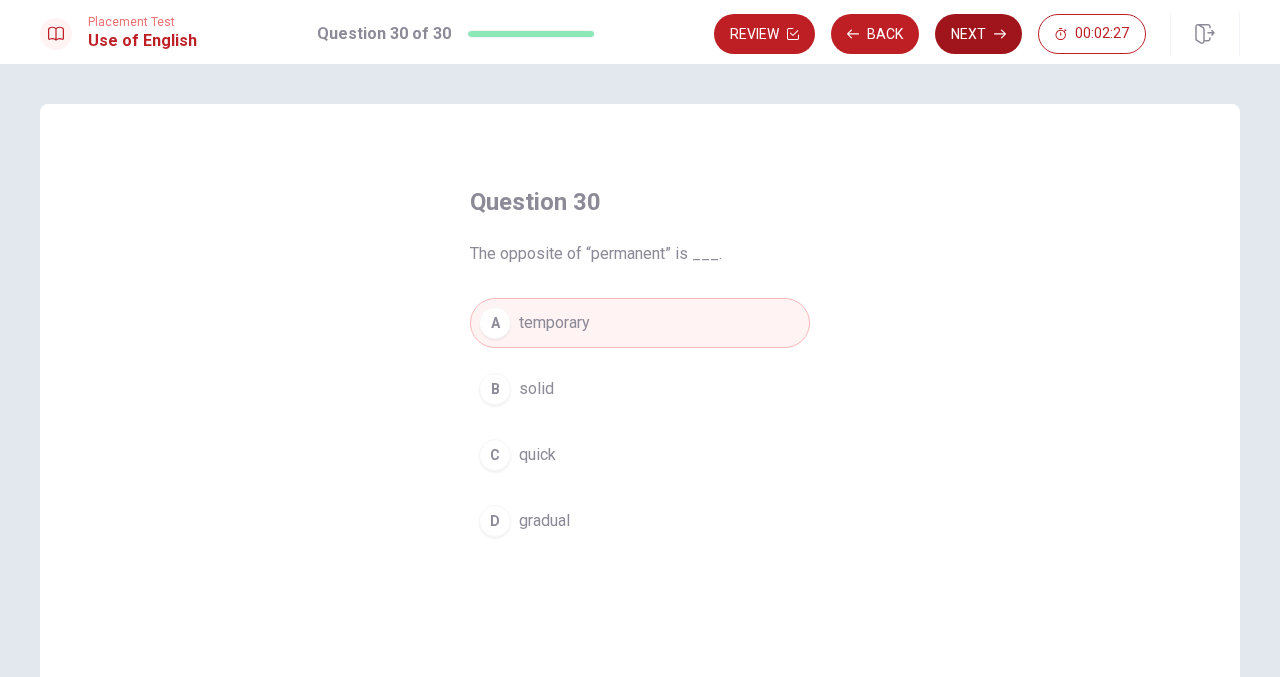 click on "Next" at bounding box center (978, 34) 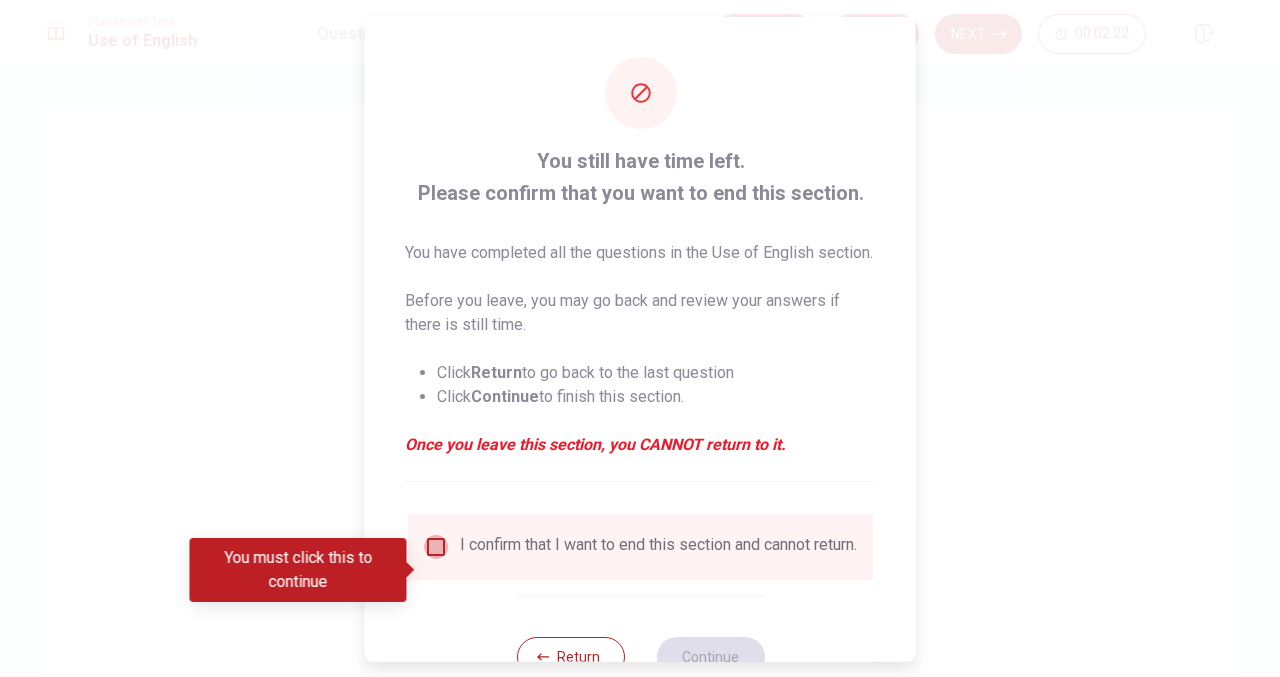 click at bounding box center (436, 546) 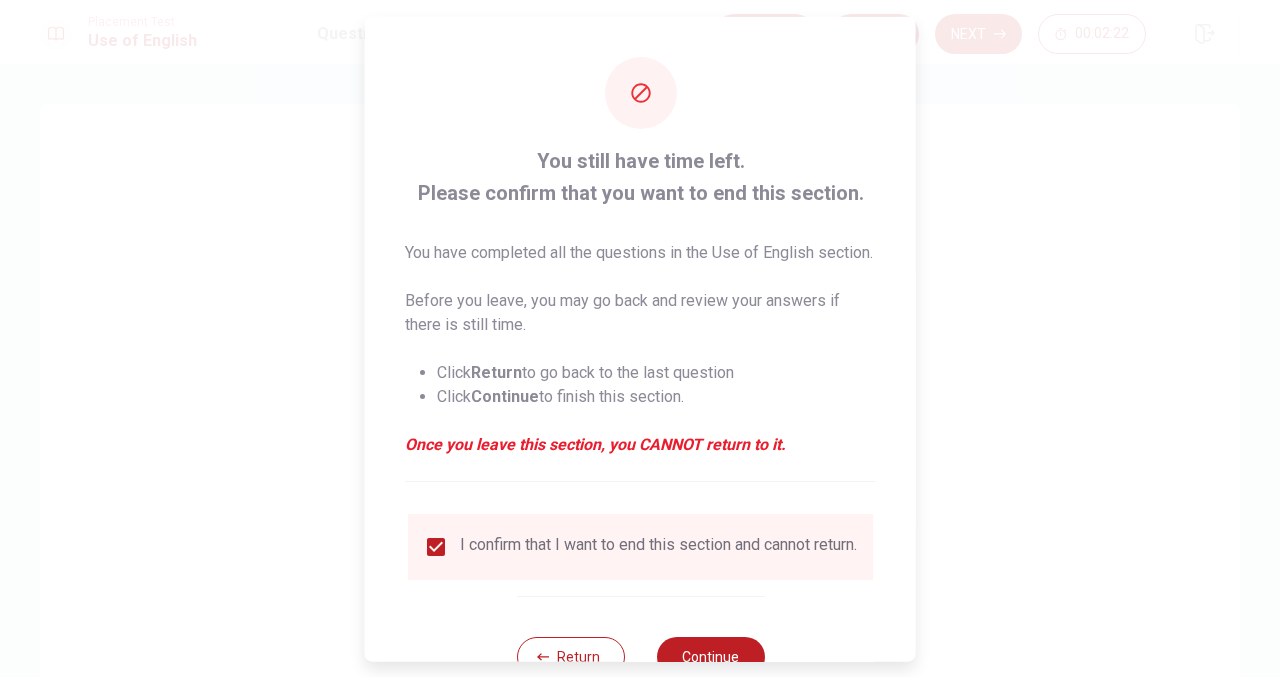 scroll, scrollTop: 93, scrollLeft: 0, axis: vertical 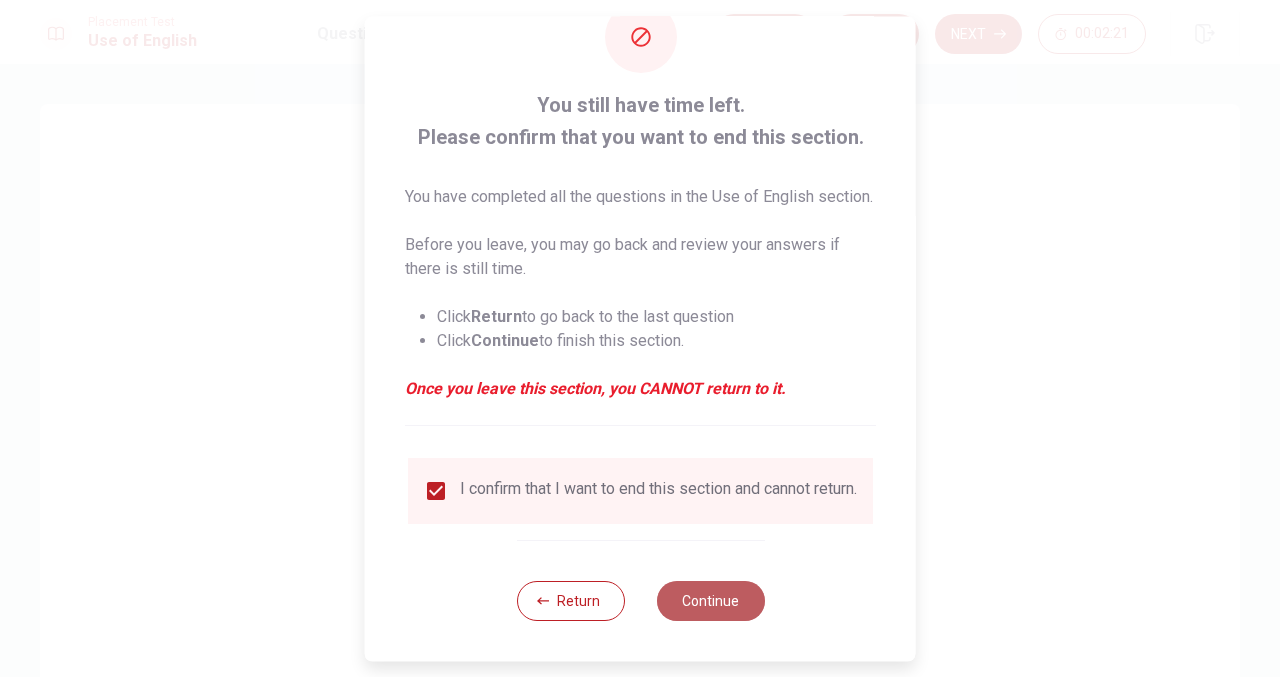 click on "Continue" at bounding box center [710, 601] 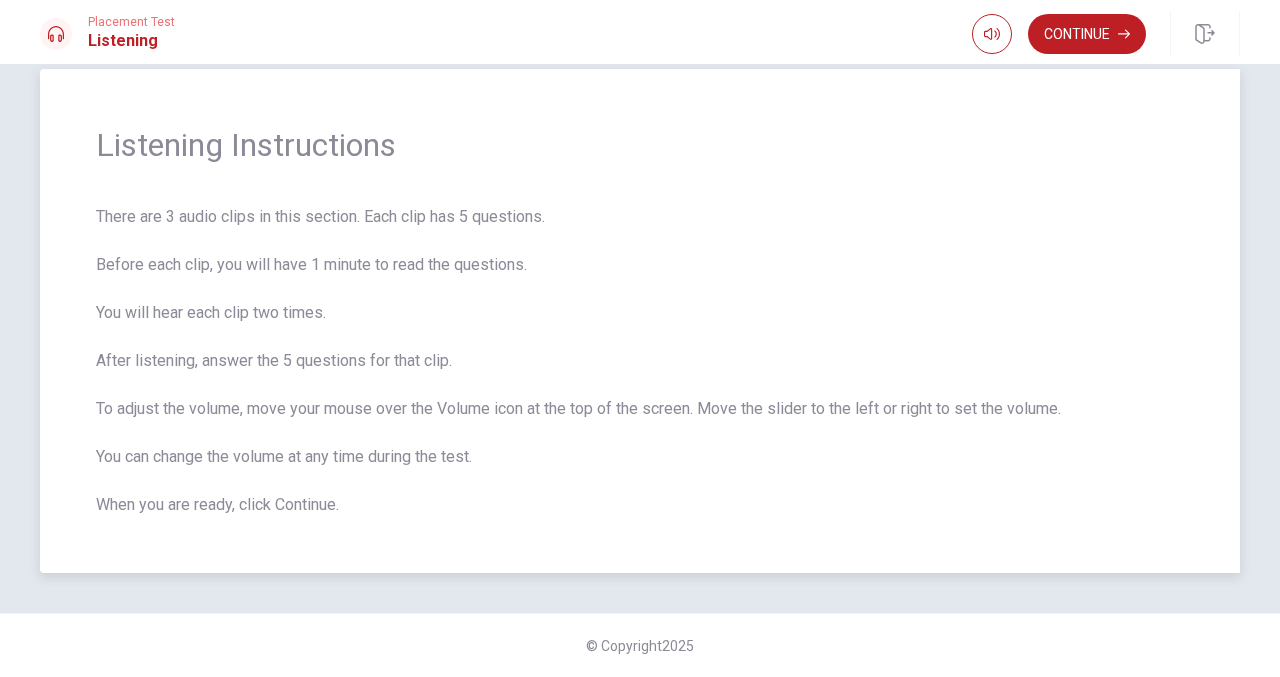 scroll, scrollTop: 34, scrollLeft: 0, axis: vertical 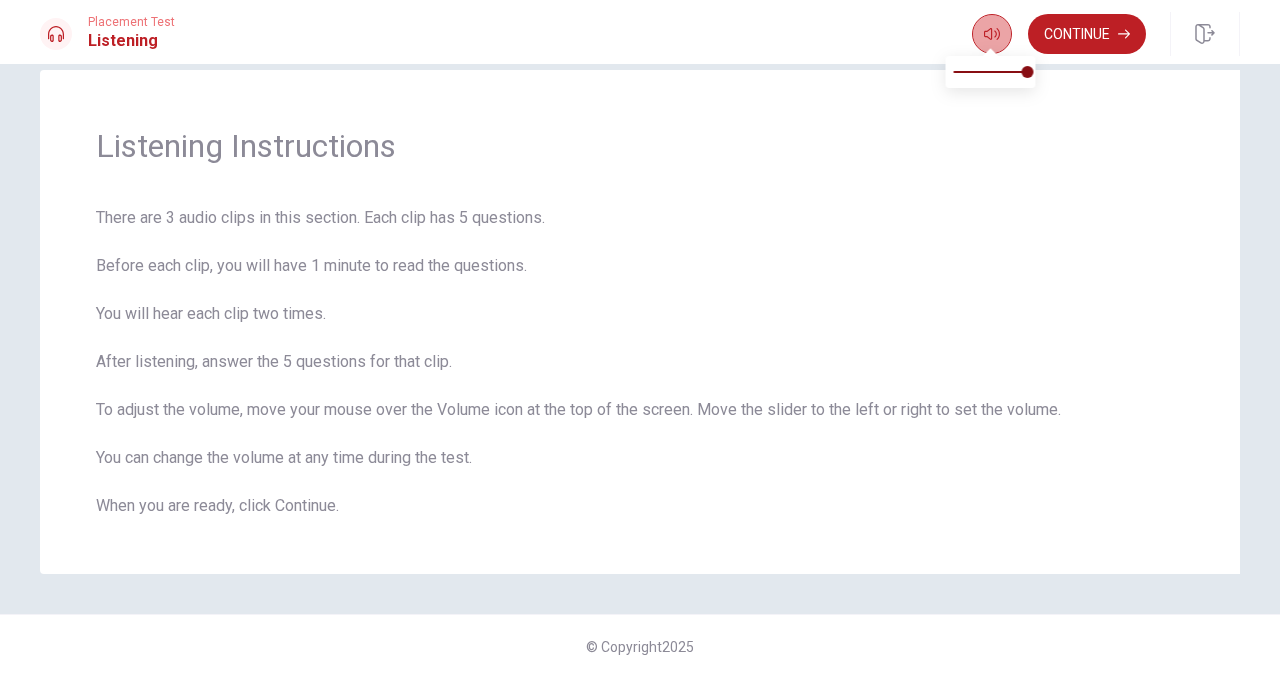click 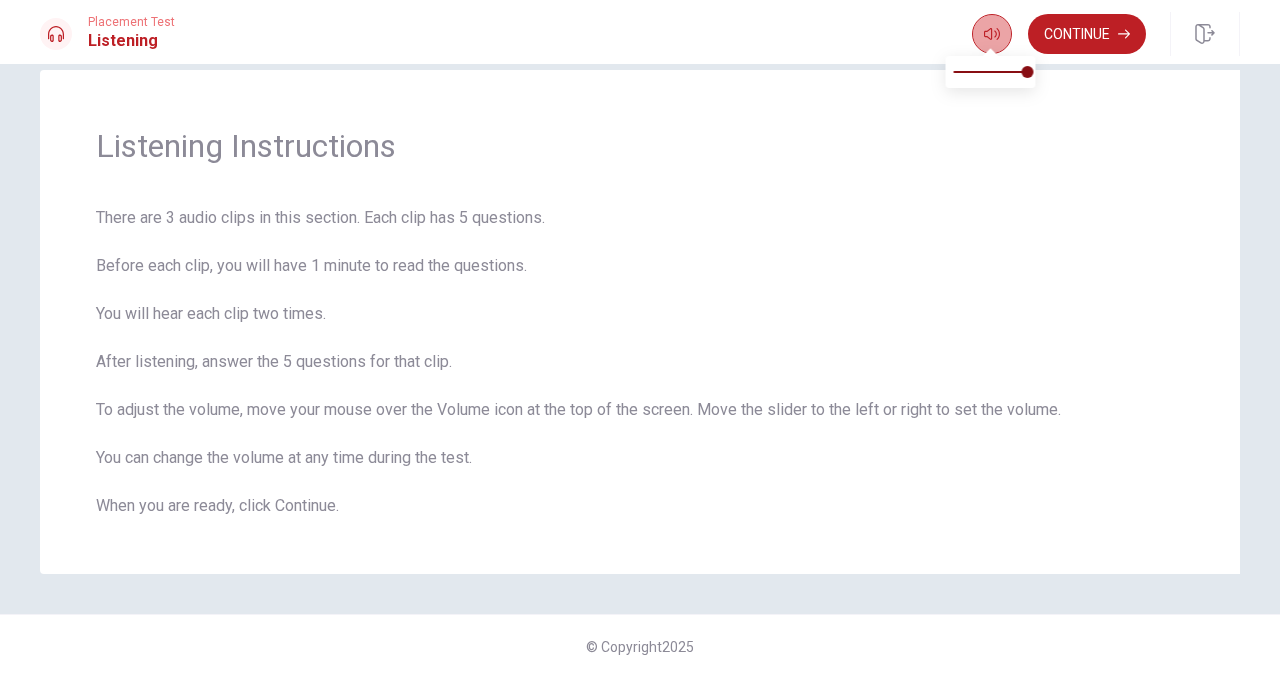 click at bounding box center (992, 34) 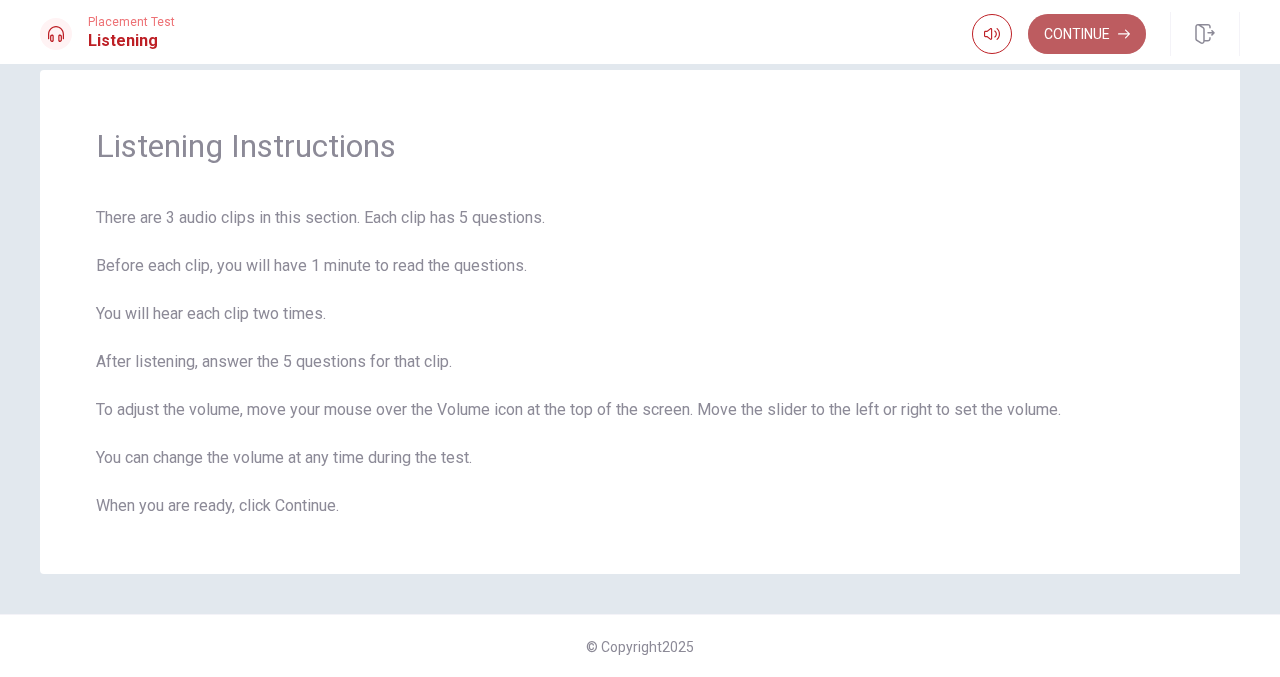 click on "Continue" at bounding box center [1087, 34] 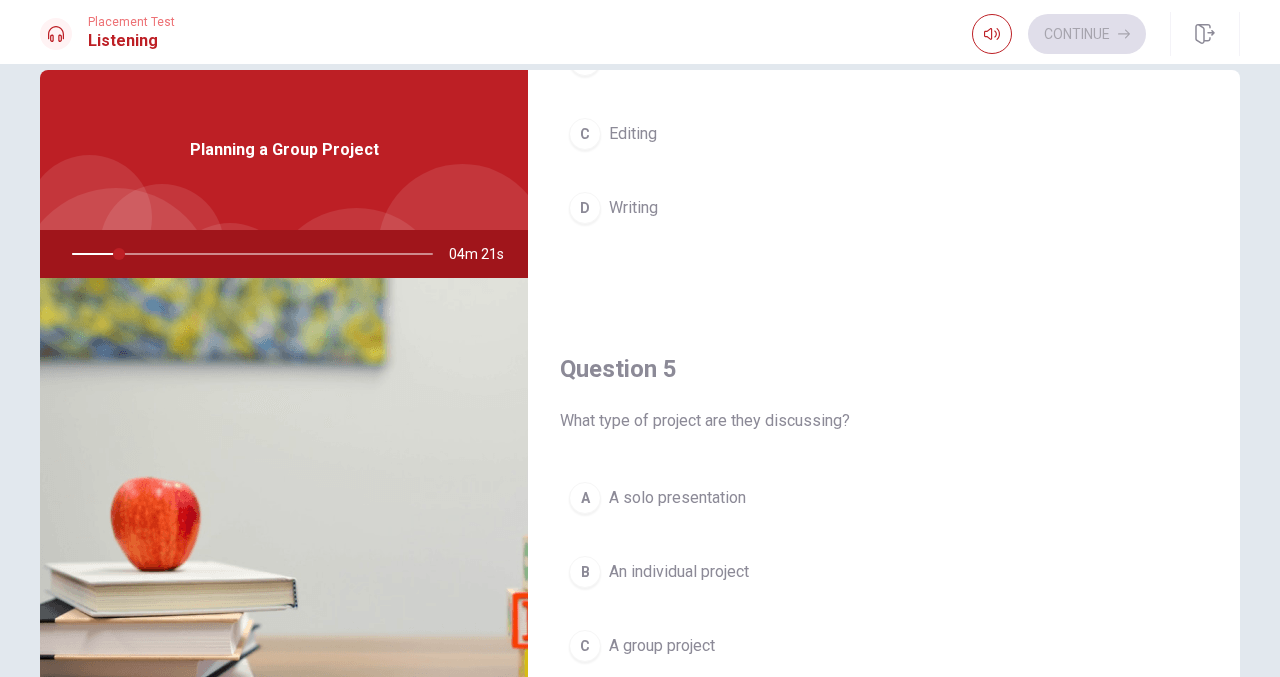 scroll, scrollTop: 1865, scrollLeft: 0, axis: vertical 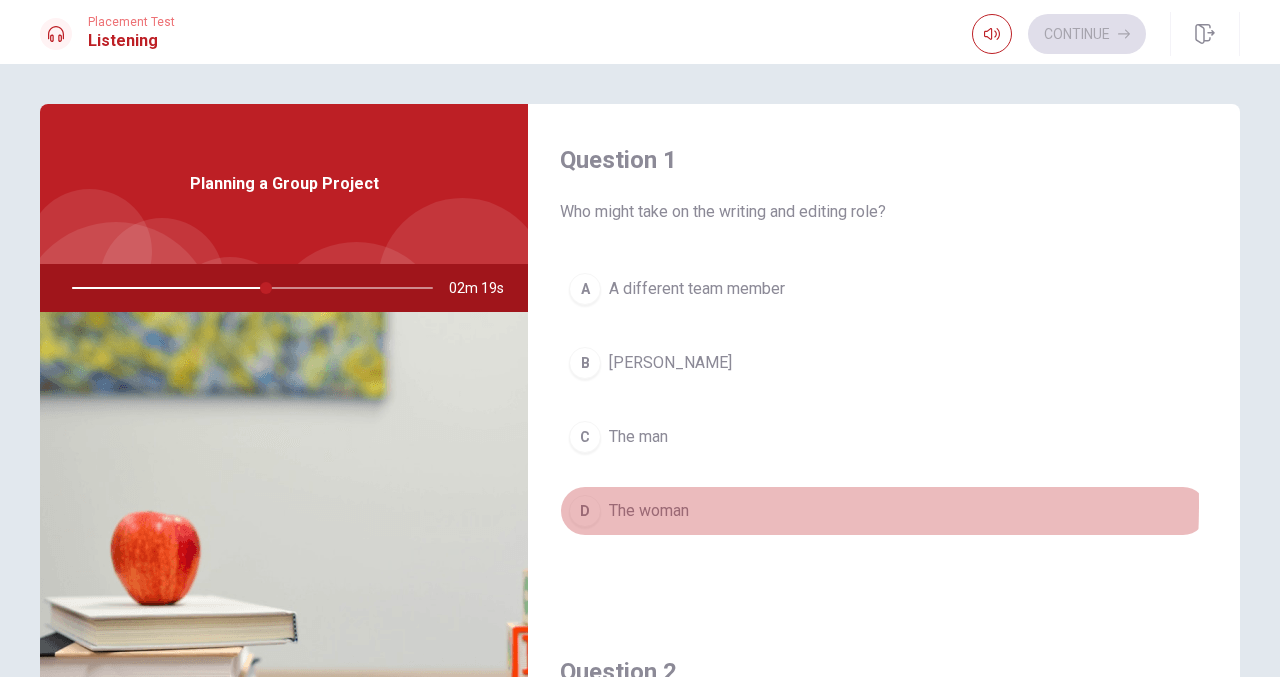 click on "D" at bounding box center [585, 511] 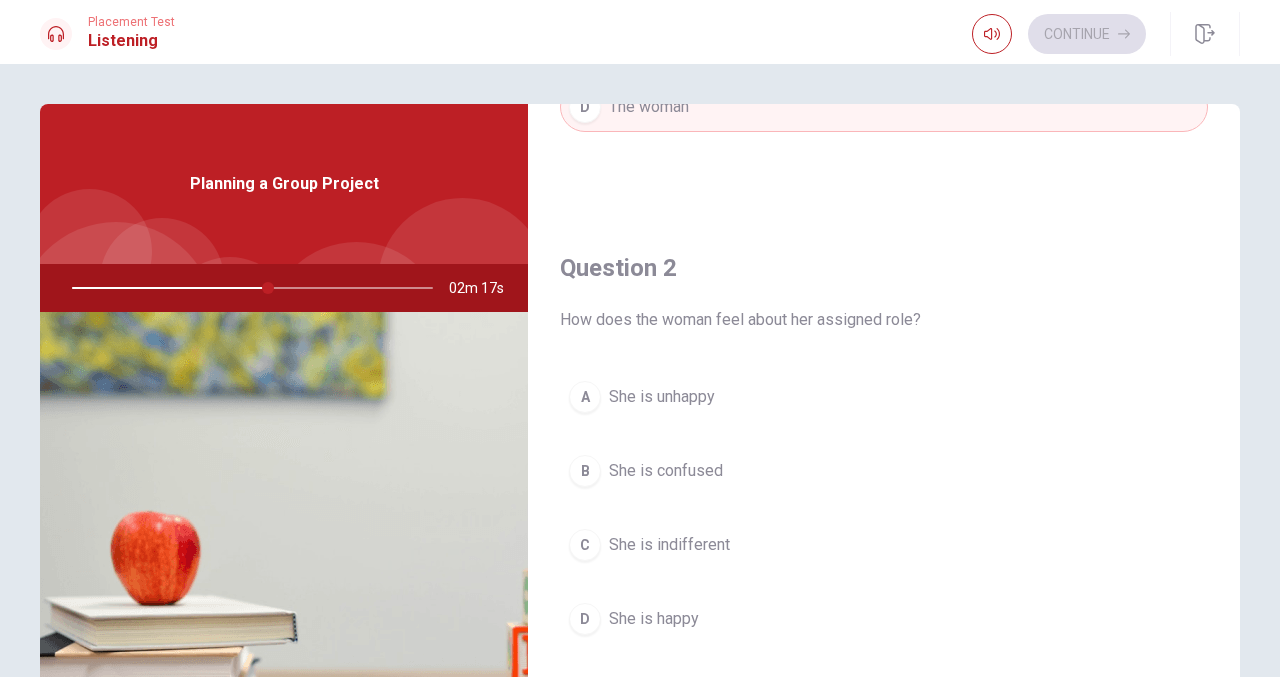 scroll, scrollTop: 490, scrollLeft: 0, axis: vertical 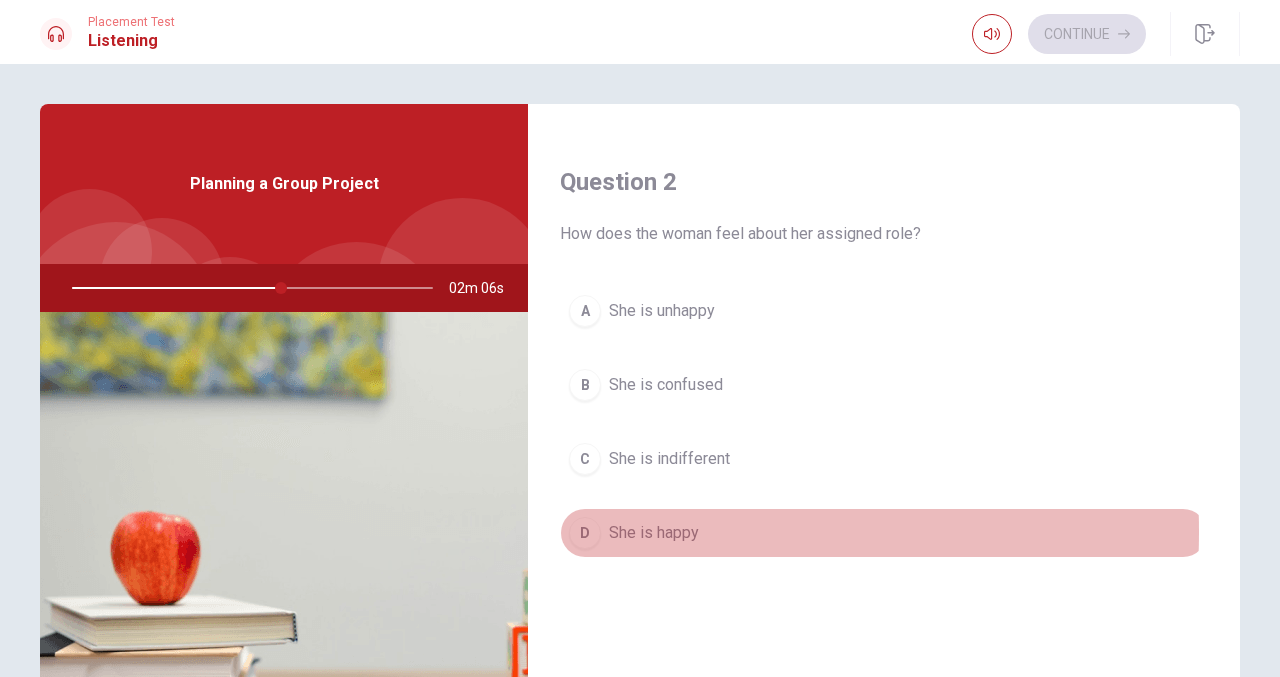 click on "D" at bounding box center (585, 533) 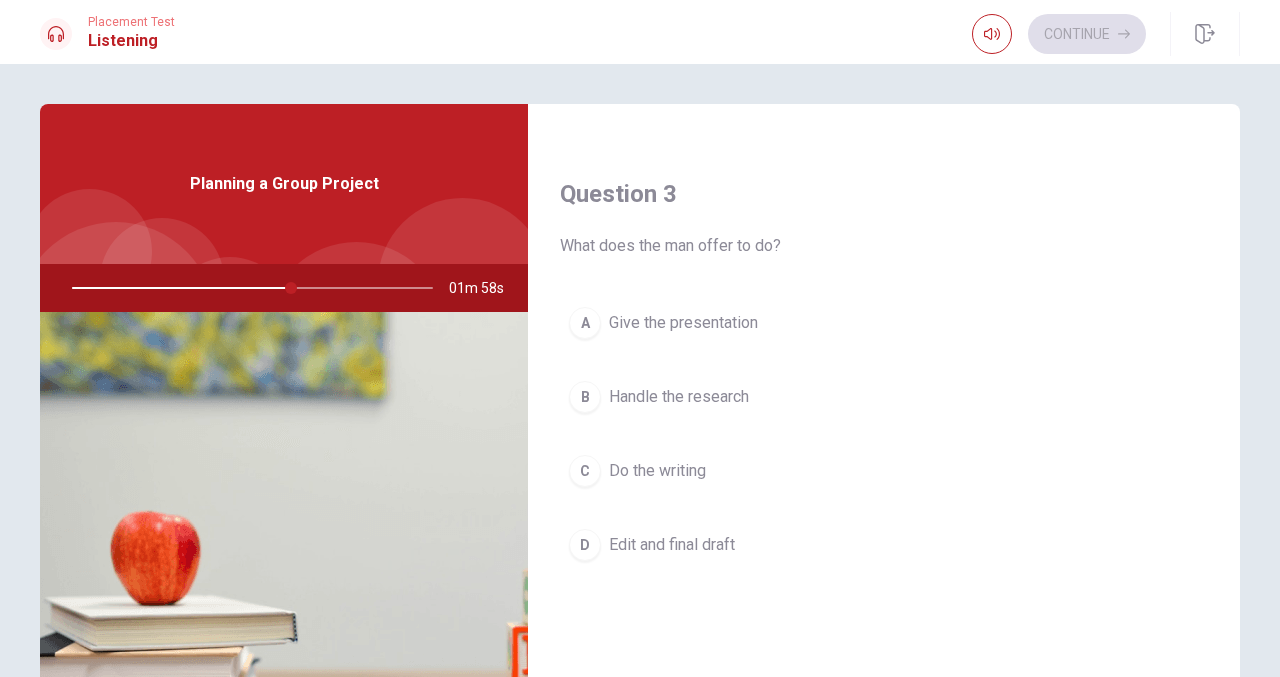 scroll, scrollTop: 1020, scrollLeft: 0, axis: vertical 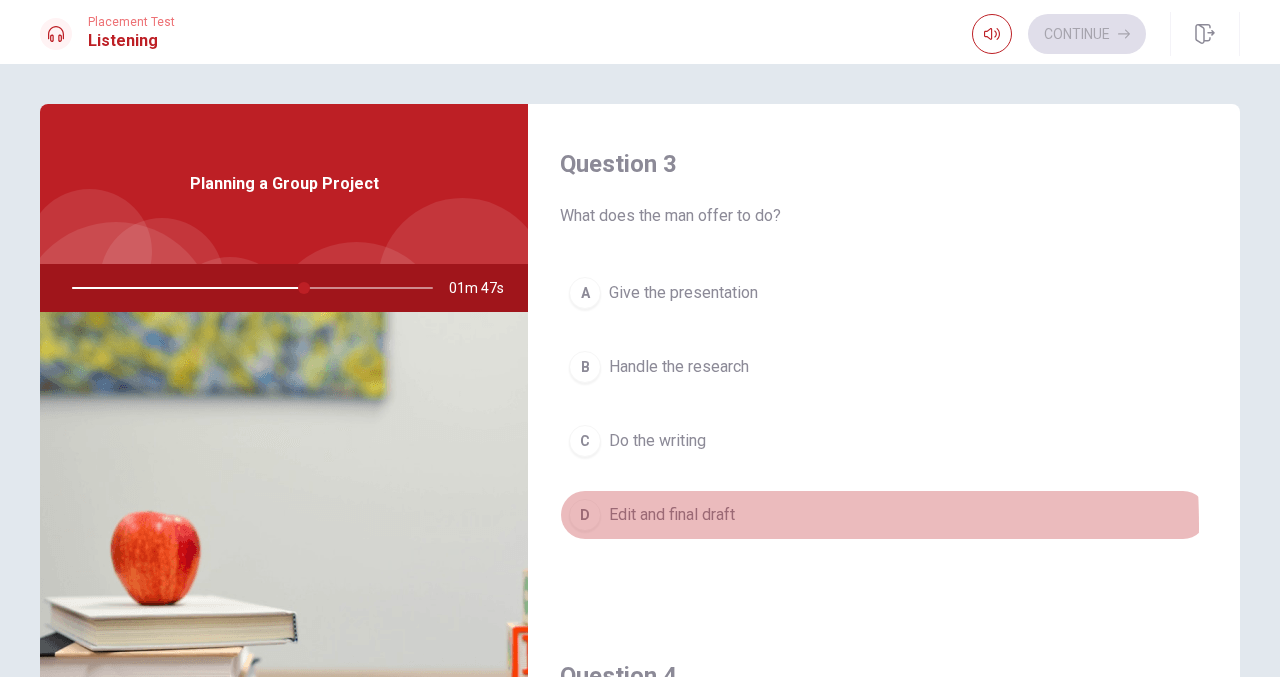 drag, startPoint x: 583, startPoint y: 526, endPoint x: 749, endPoint y: 524, distance: 166.01205 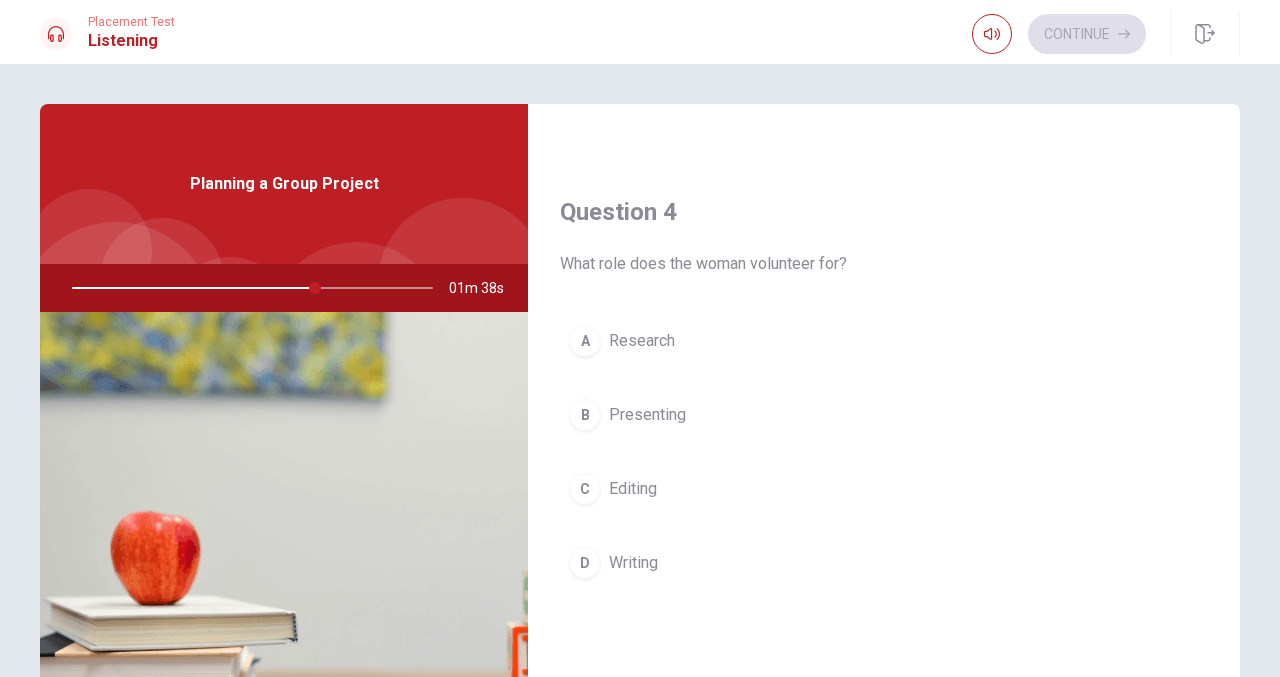 scroll, scrollTop: 1556, scrollLeft: 0, axis: vertical 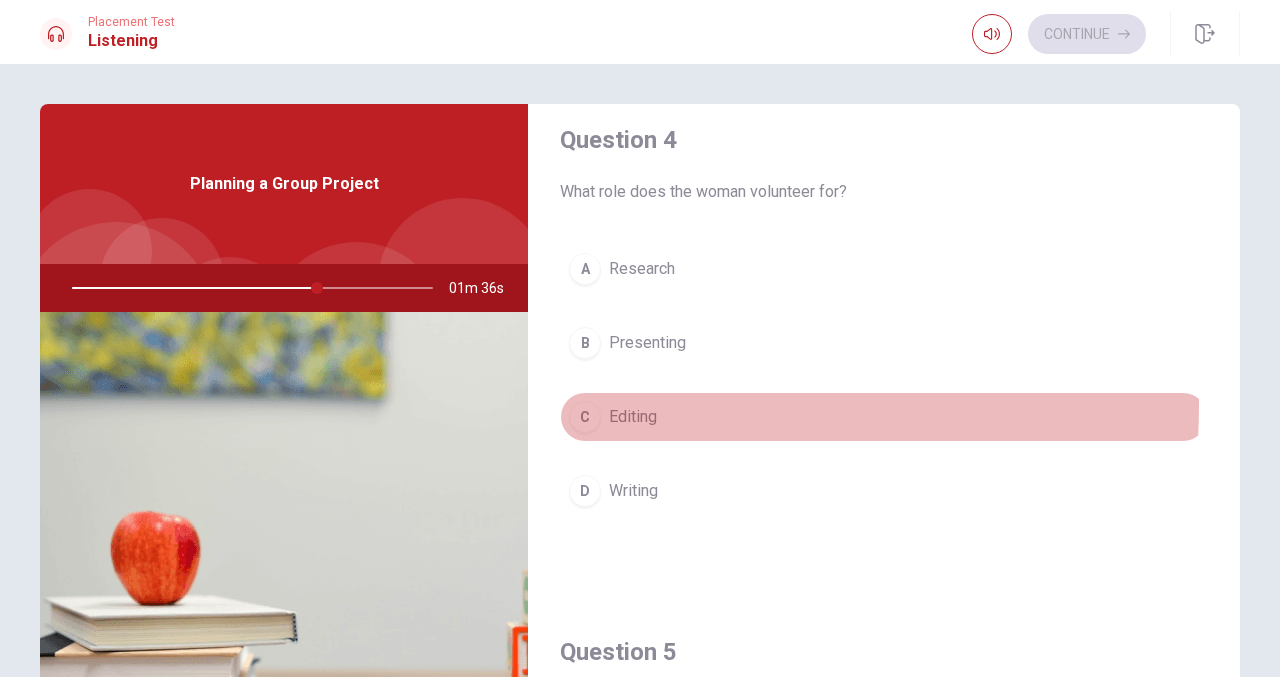 click on "C" at bounding box center (585, 417) 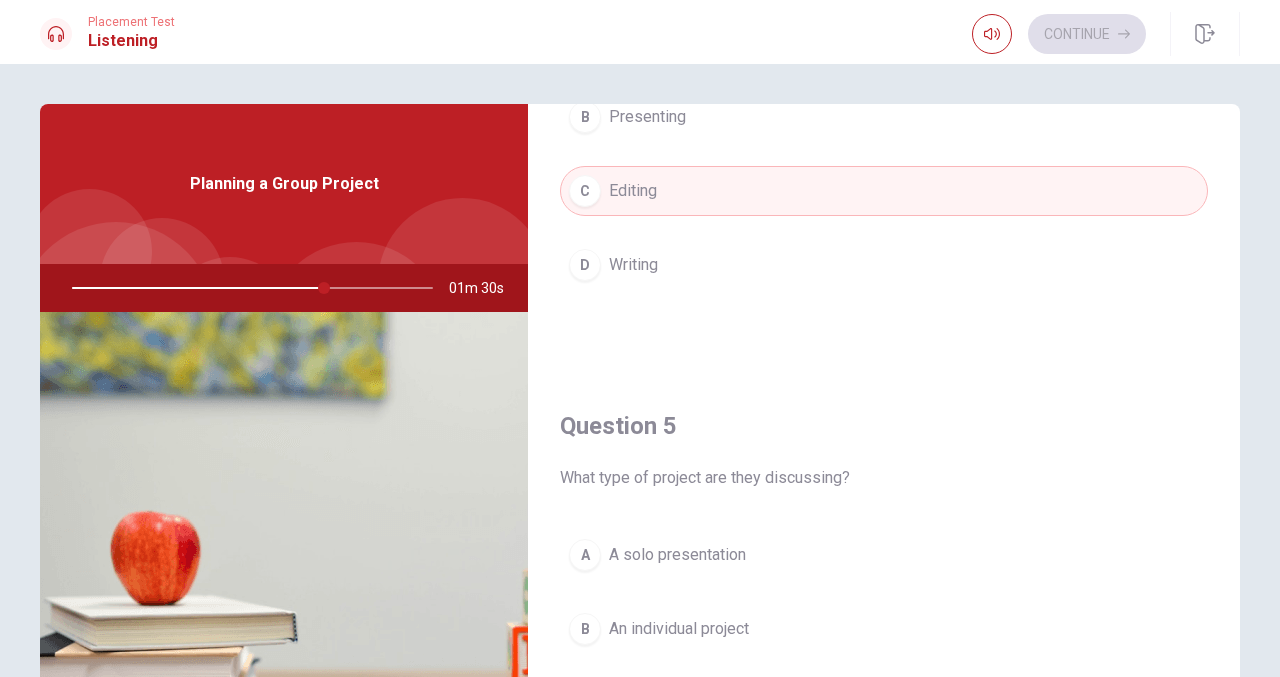 scroll, scrollTop: 1865, scrollLeft: 0, axis: vertical 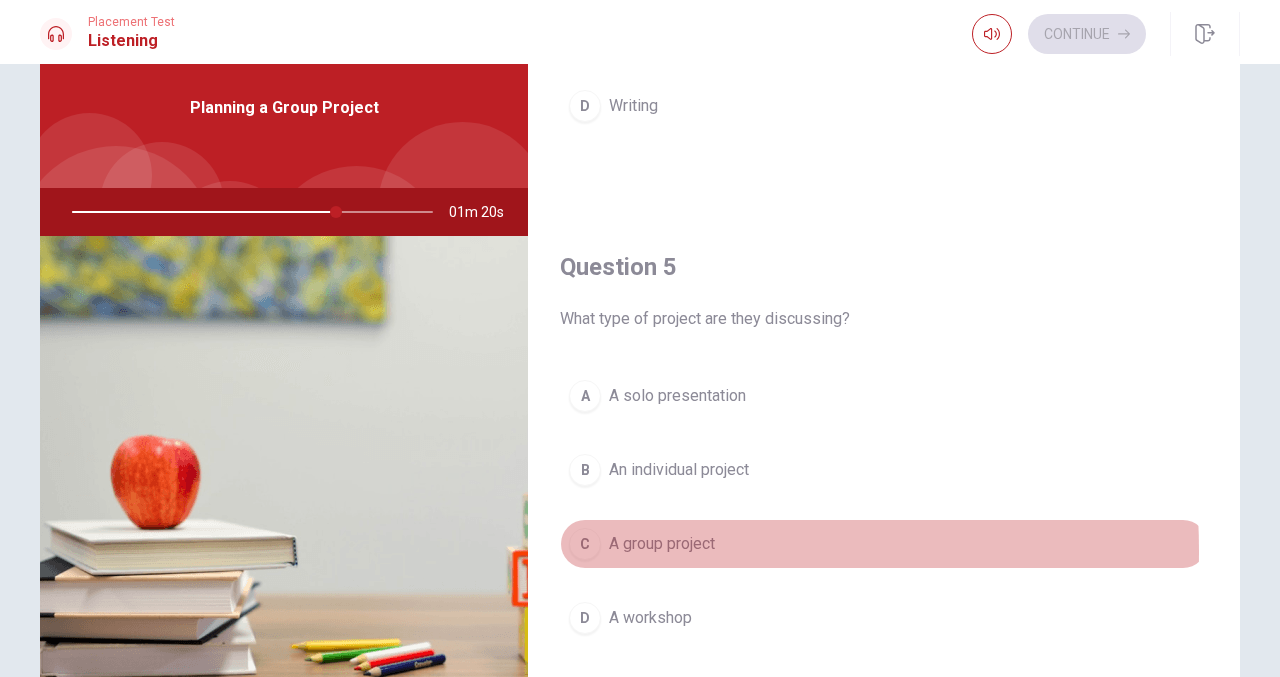 click on "C" at bounding box center (585, 544) 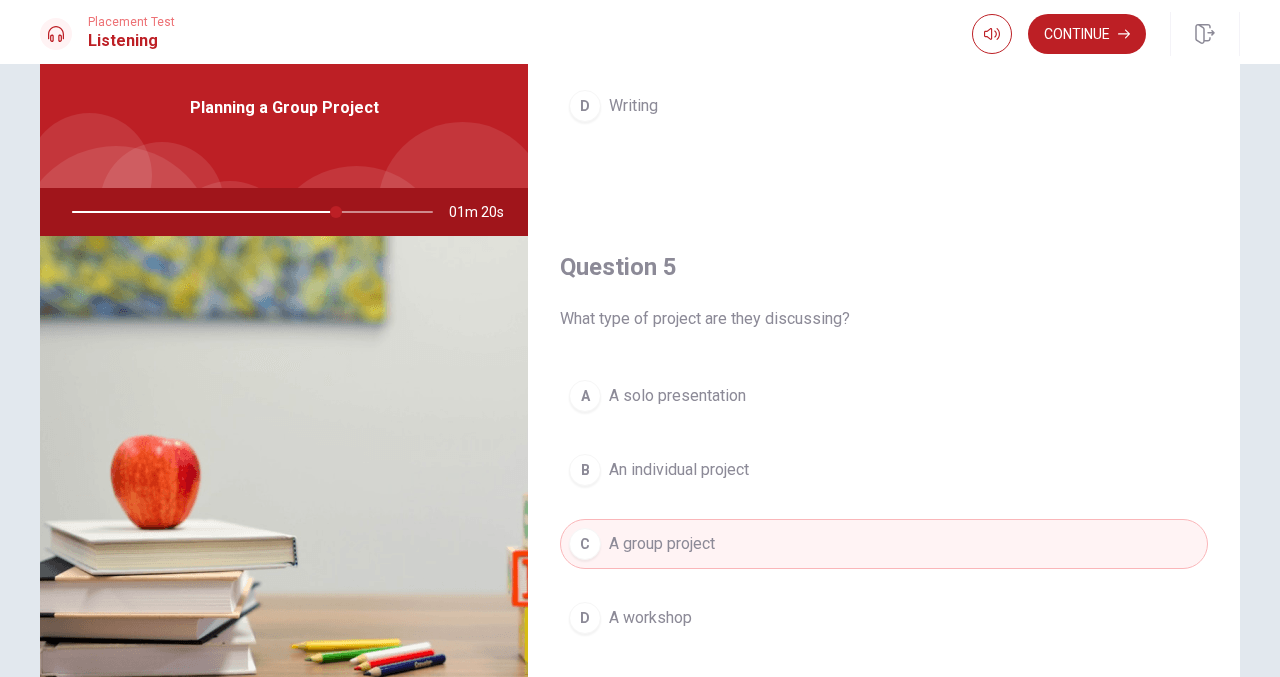 scroll, scrollTop: 155, scrollLeft: 0, axis: vertical 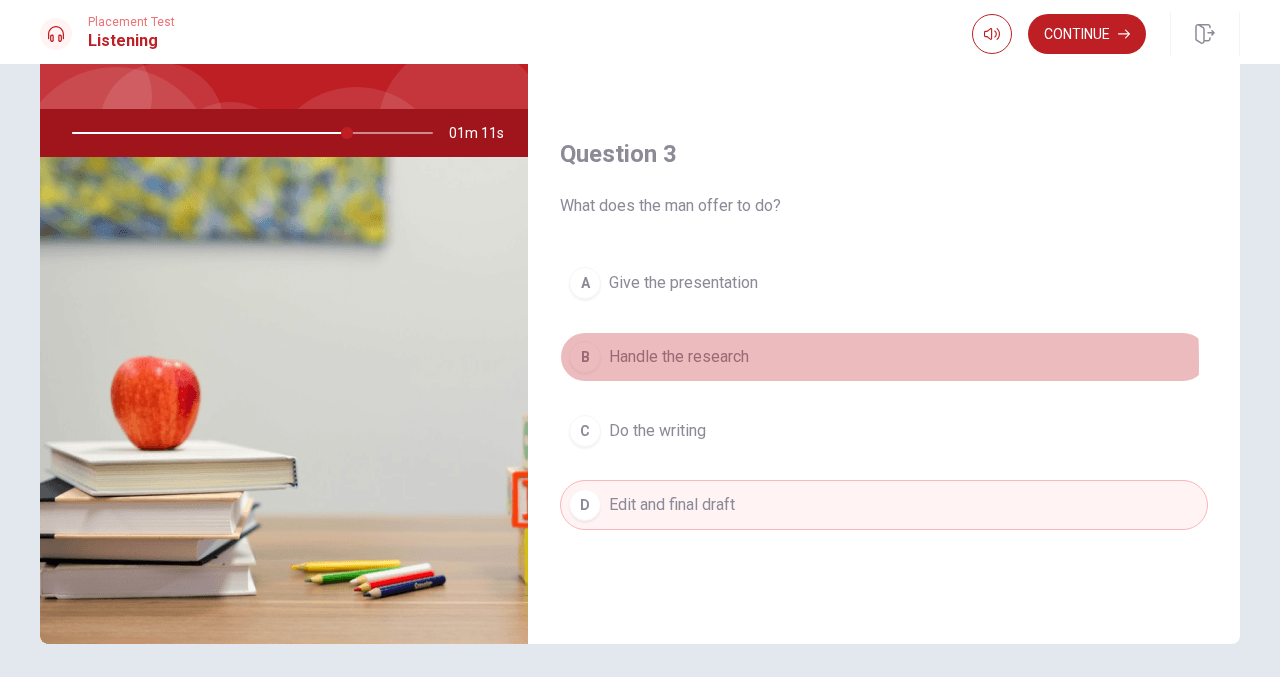 click on "B" at bounding box center [585, 357] 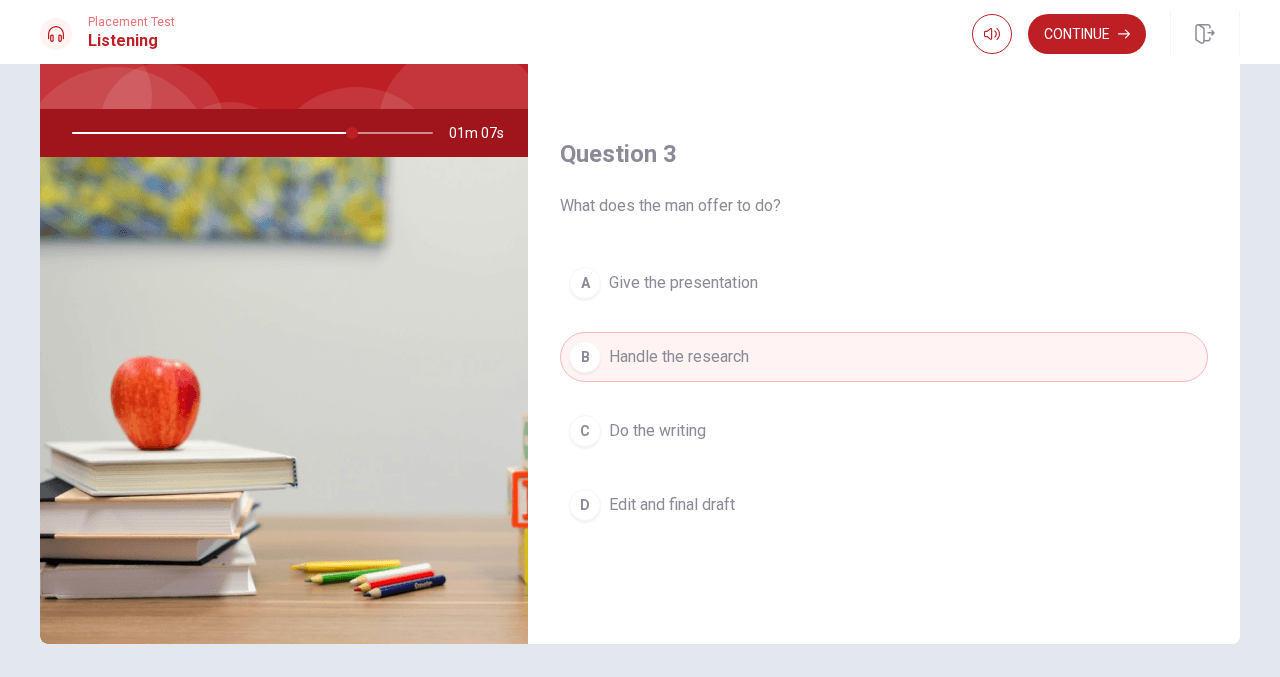 click on "A" at bounding box center (585, 283) 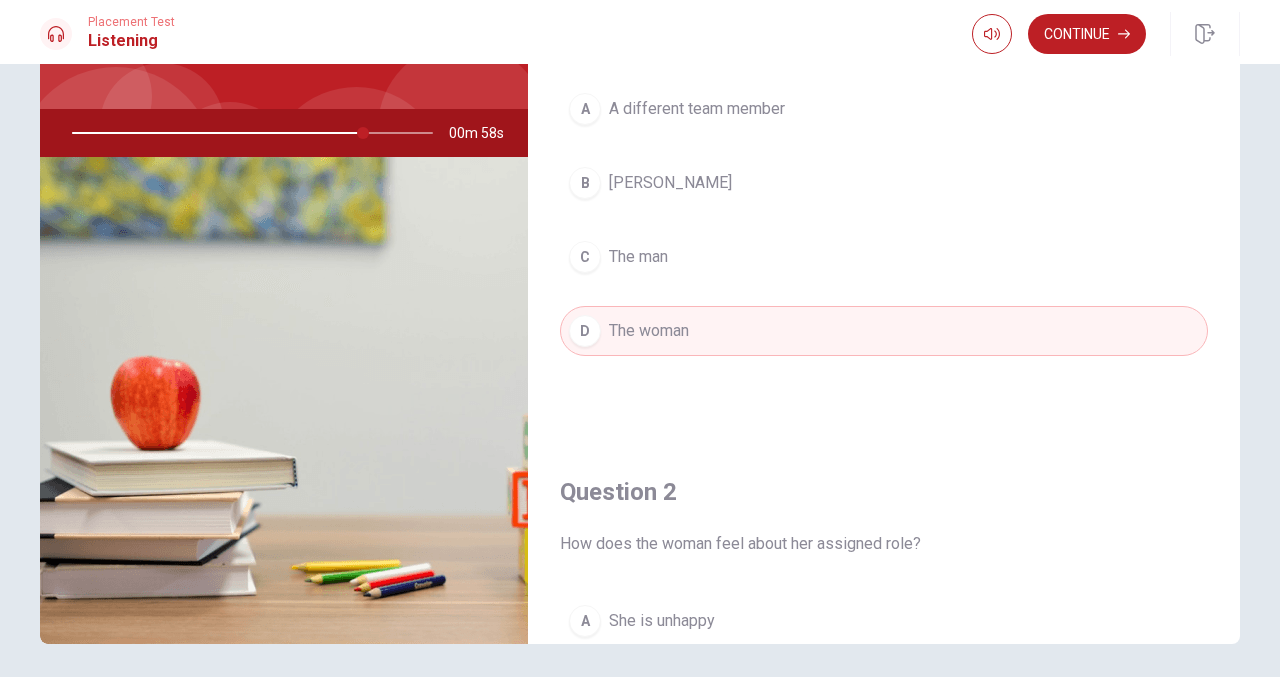 scroll, scrollTop: 0, scrollLeft: 0, axis: both 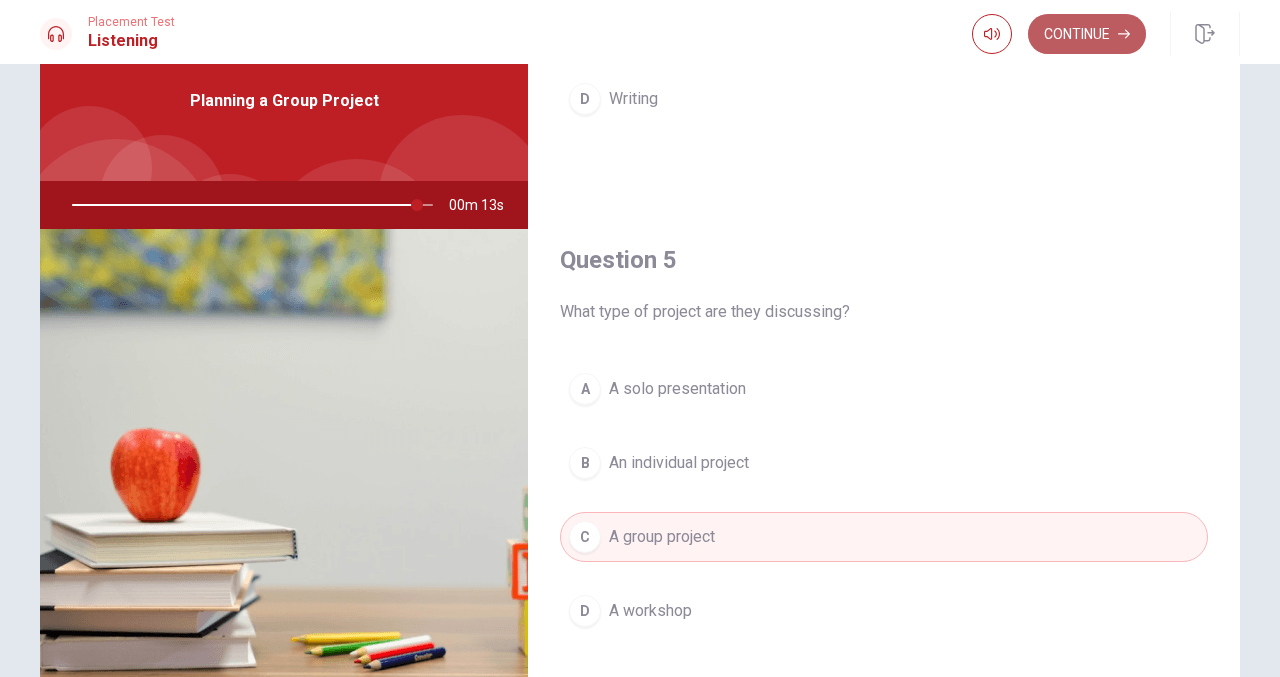 click on "Continue" at bounding box center (1087, 34) 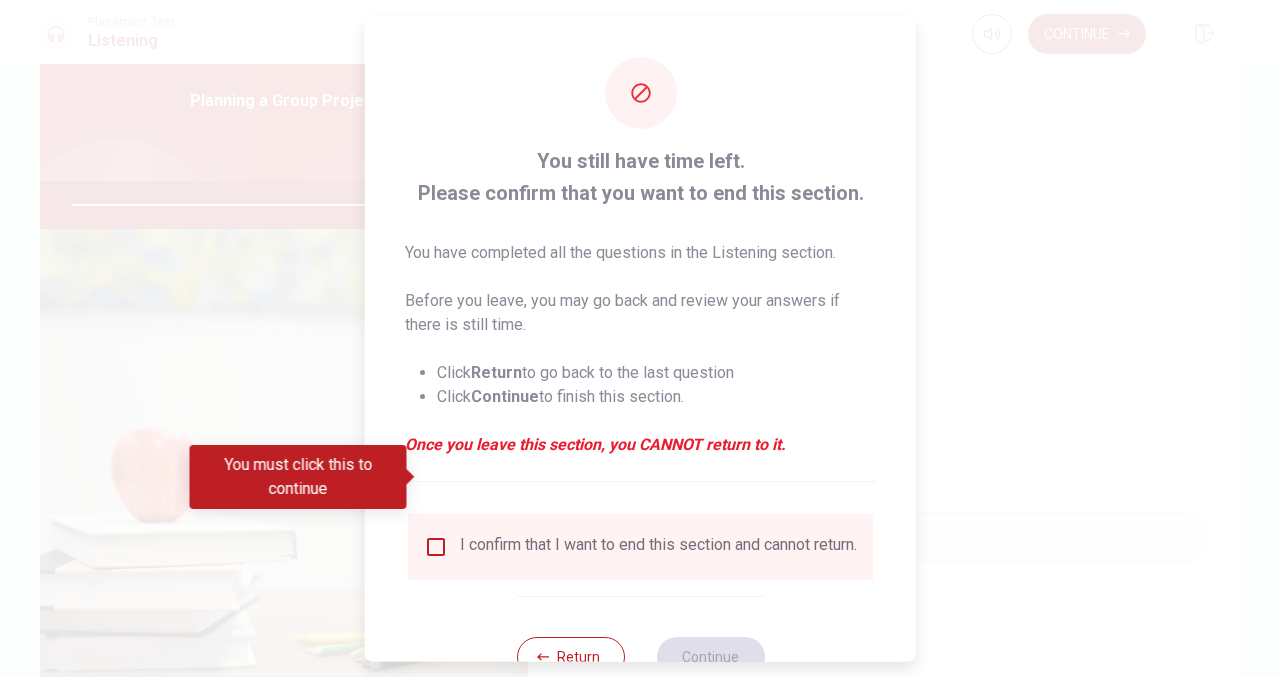 scroll, scrollTop: 69, scrollLeft: 0, axis: vertical 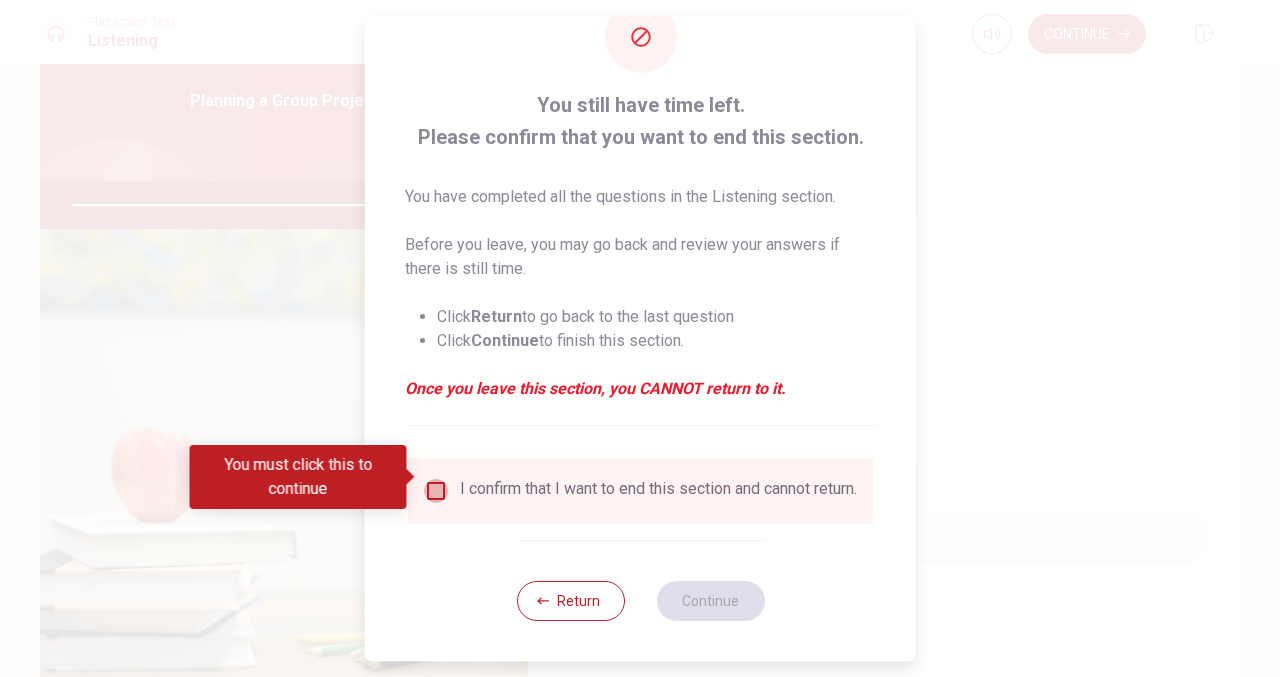click at bounding box center [436, 491] 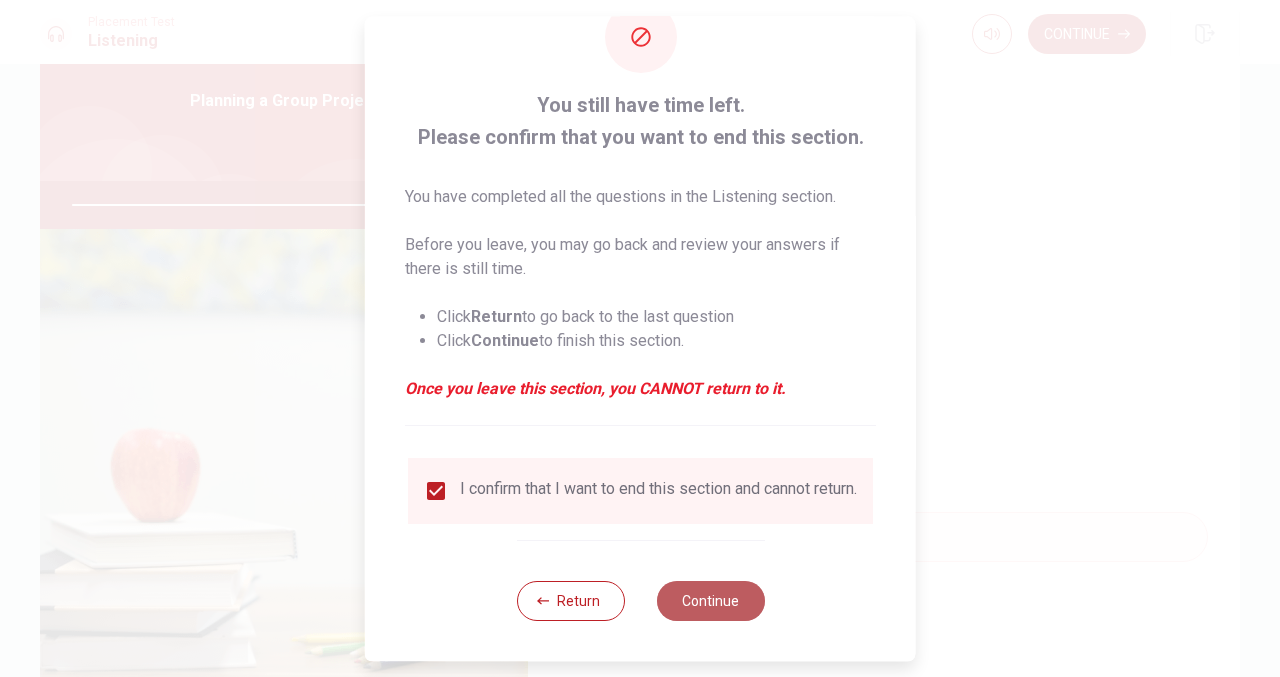 click on "Continue" at bounding box center [710, 601] 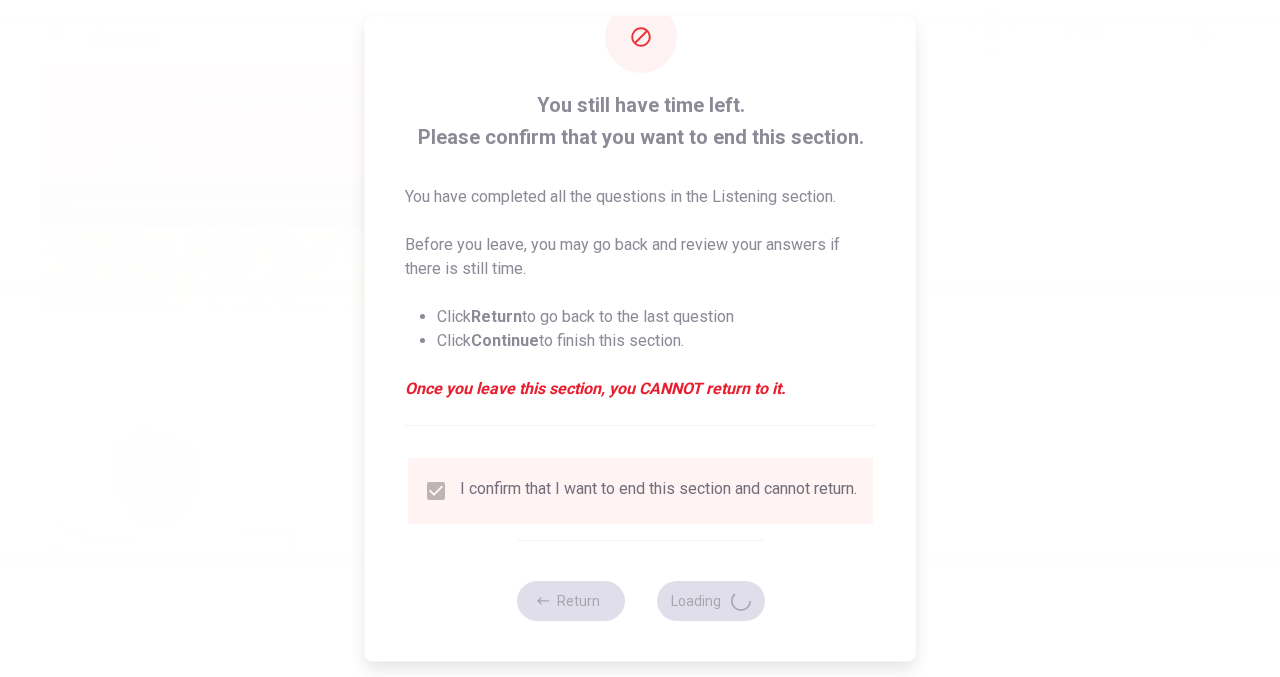 type on "98" 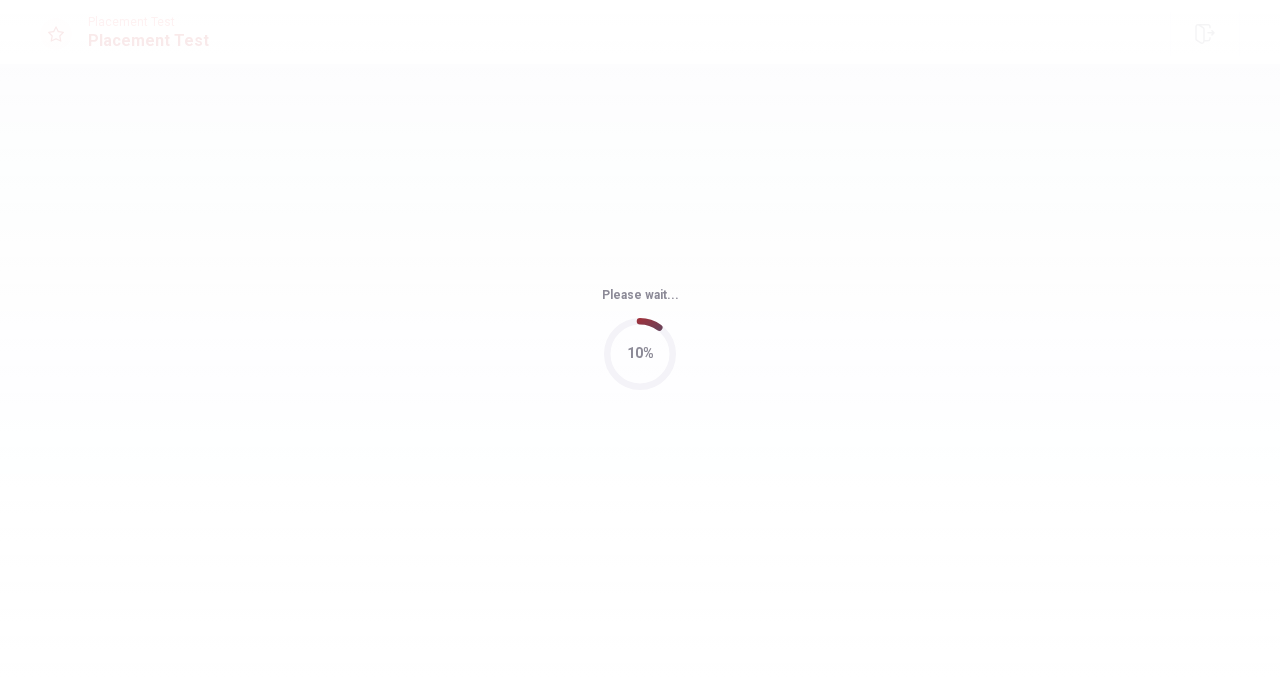 scroll, scrollTop: 0, scrollLeft: 0, axis: both 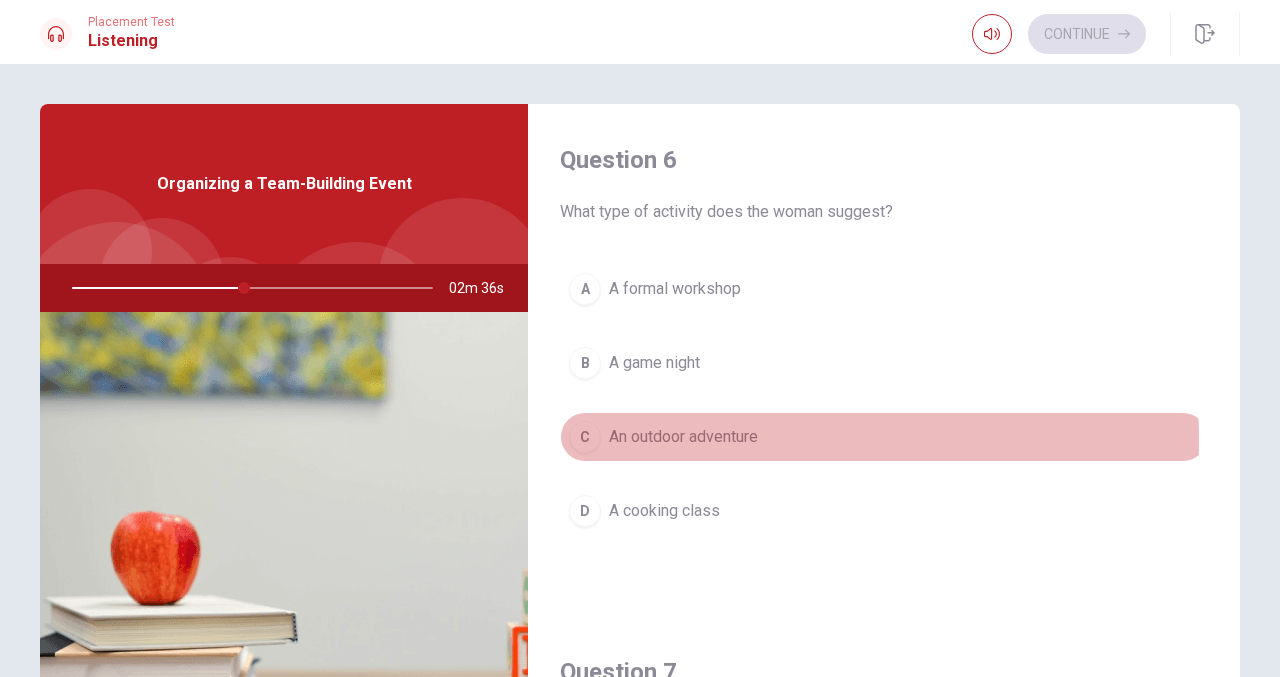 click on "C" at bounding box center (585, 437) 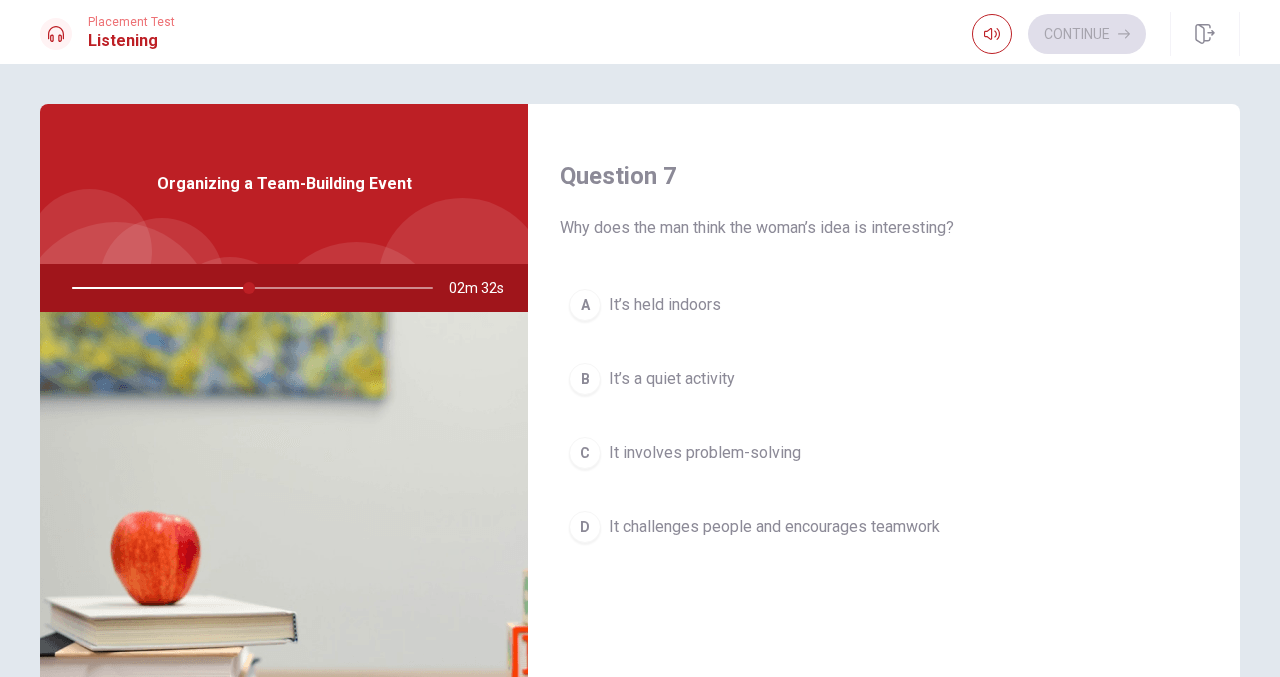 scroll, scrollTop: 500, scrollLeft: 0, axis: vertical 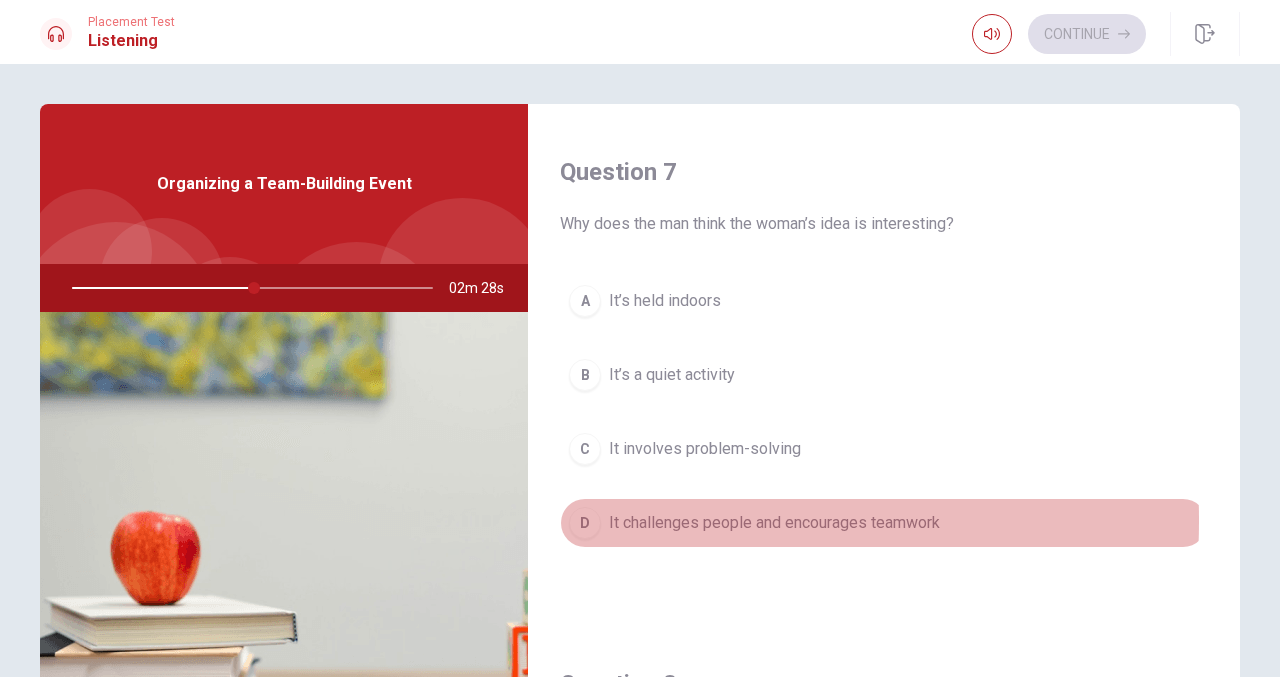 click on "D" at bounding box center [585, 523] 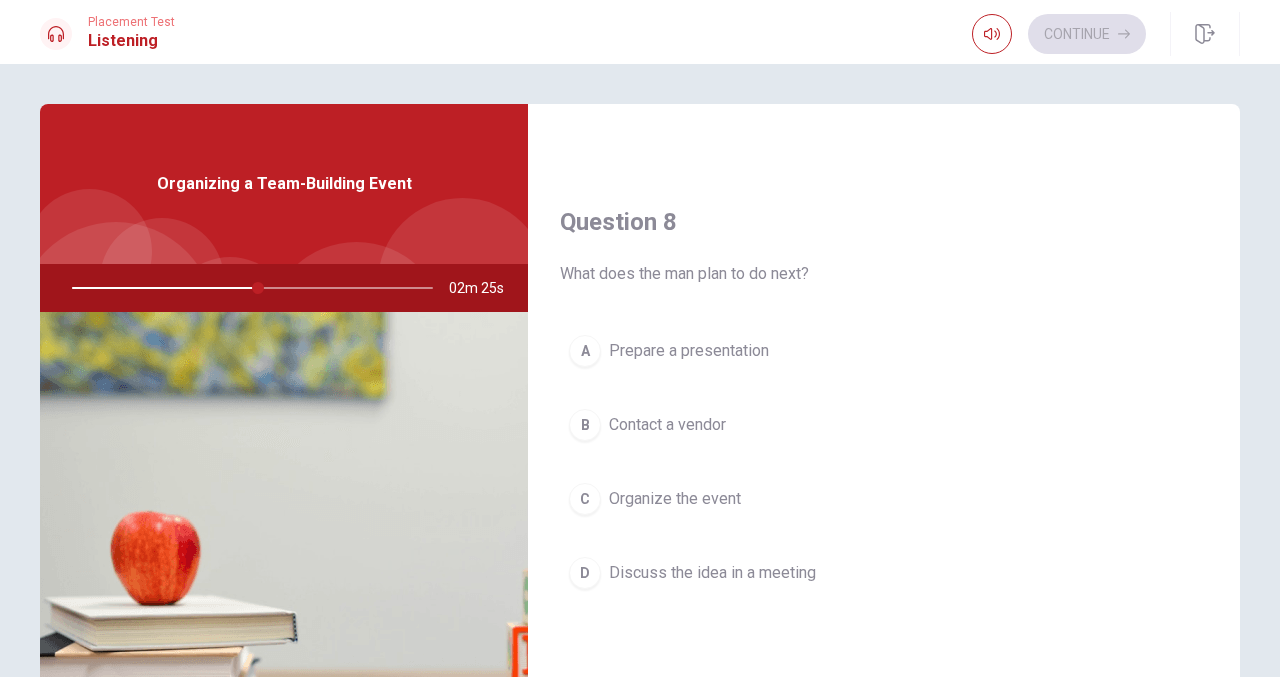 scroll, scrollTop: 987, scrollLeft: 0, axis: vertical 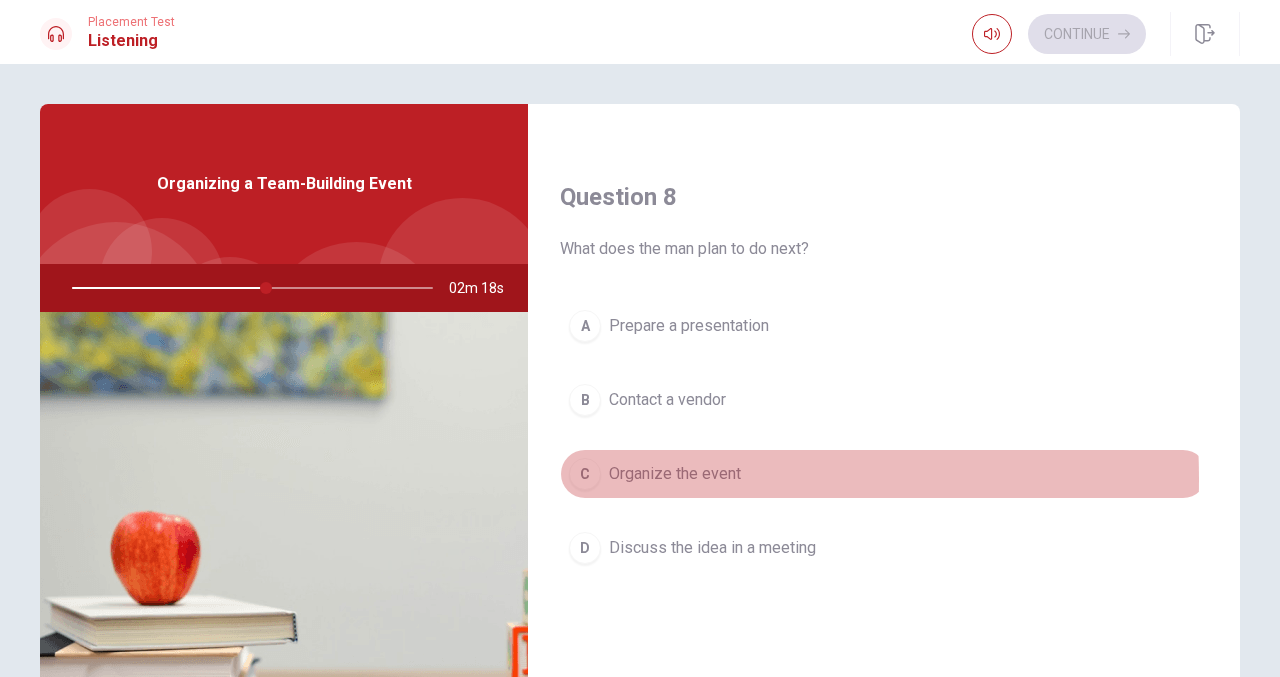 click on "C" at bounding box center [585, 474] 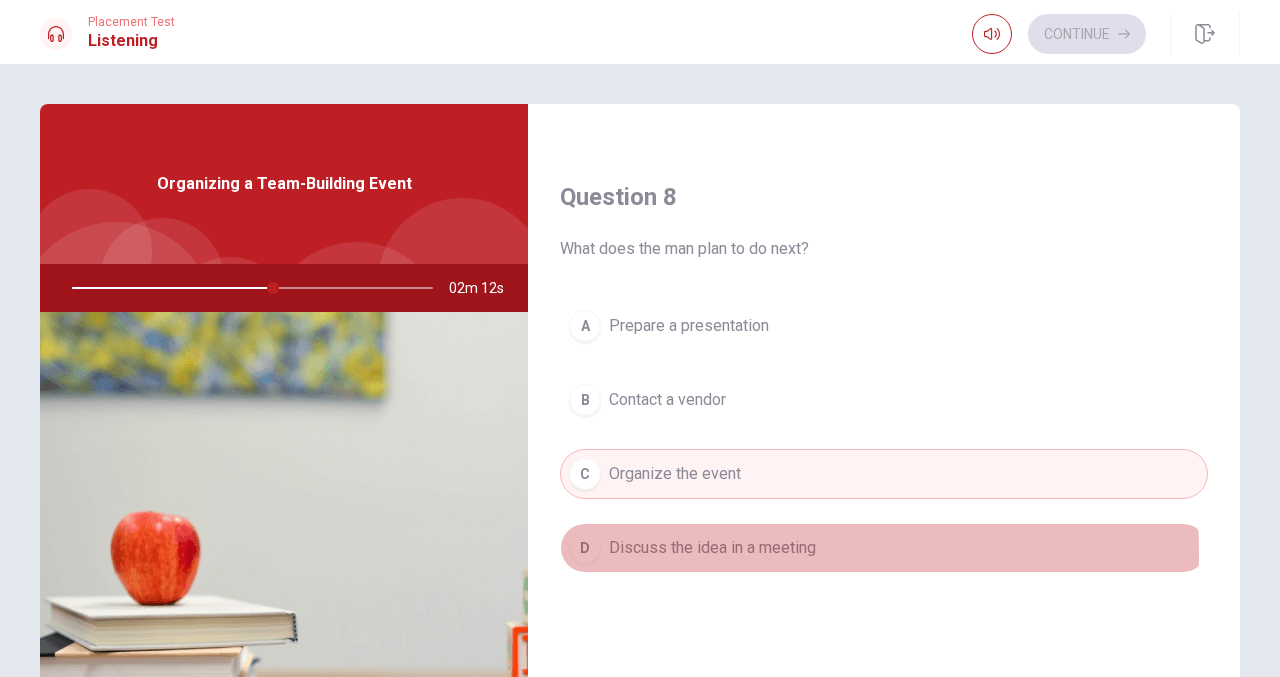 click on "D Discuss the idea in a meeting" at bounding box center [884, 548] 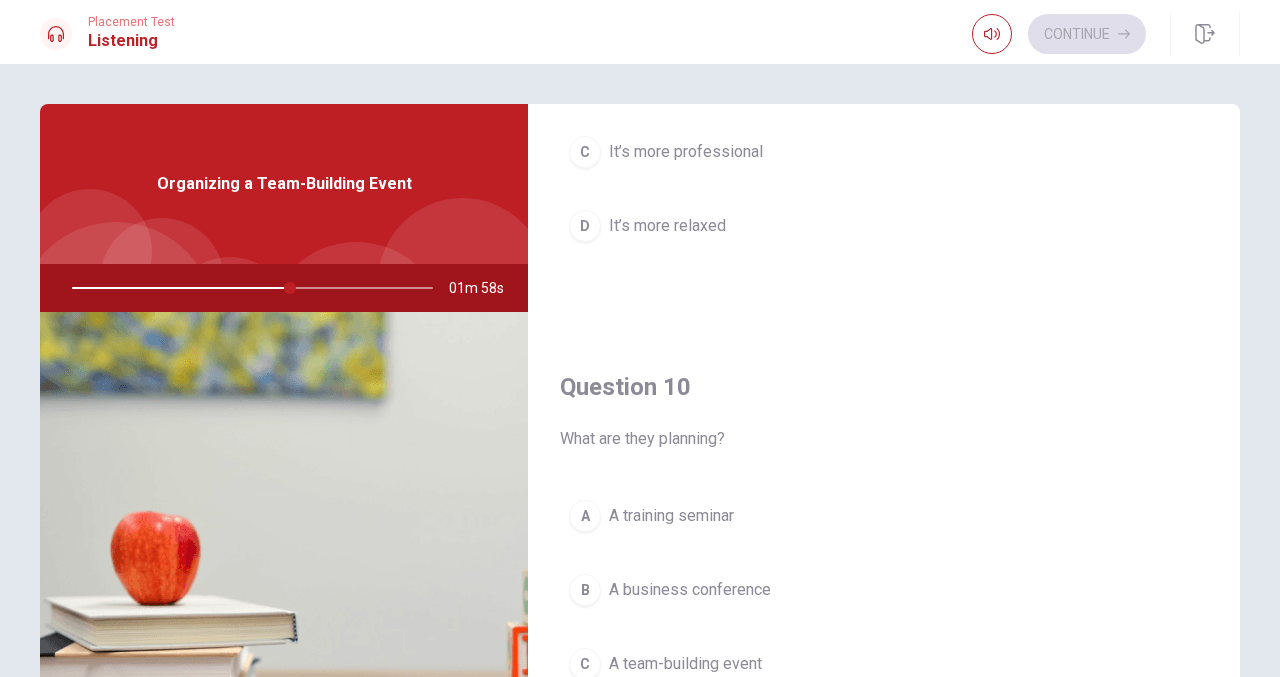 scroll, scrollTop: 1865, scrollLeft: 0, axis: vertical 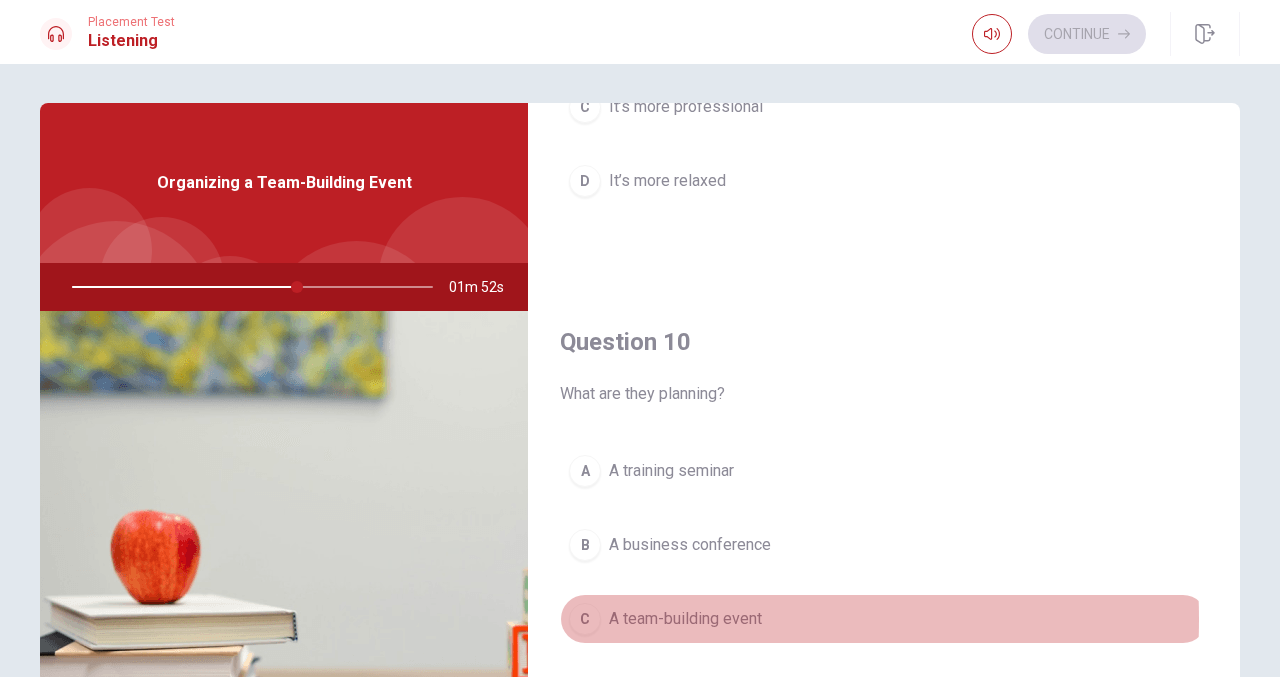 click on "C" at bounding box center (585, 619) 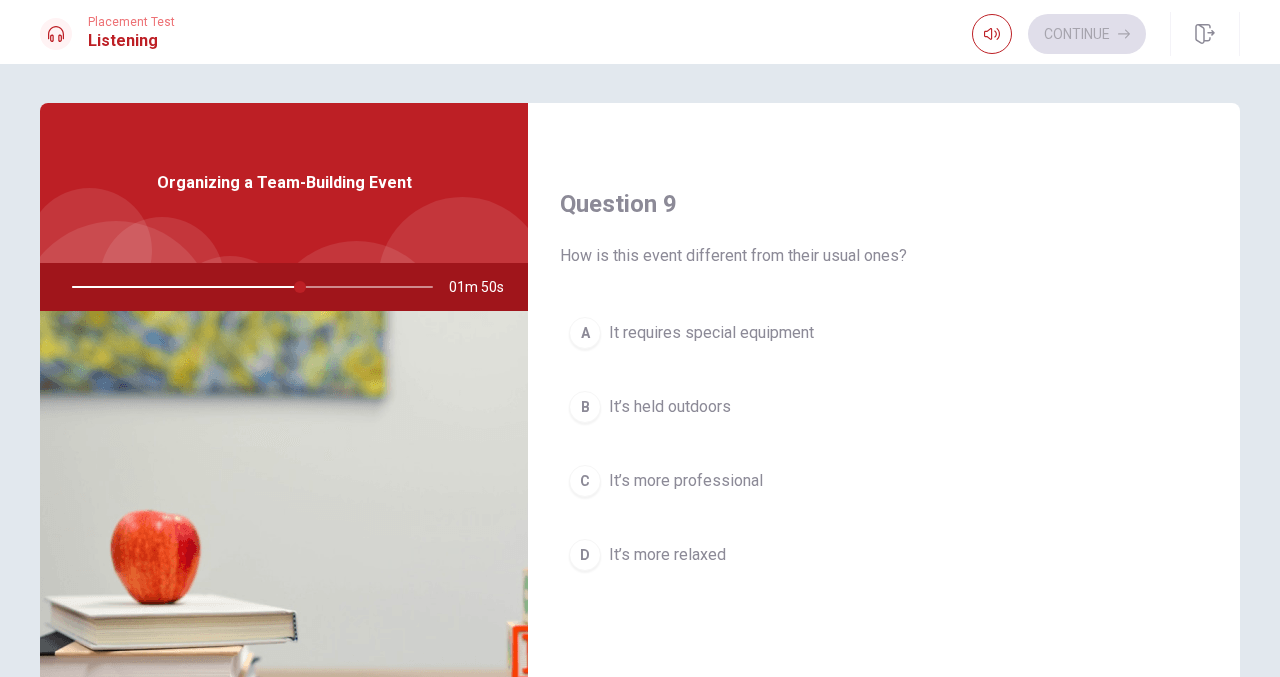 scroll, scrollTop: 1478, scrollLeft: 0, axis: vertical 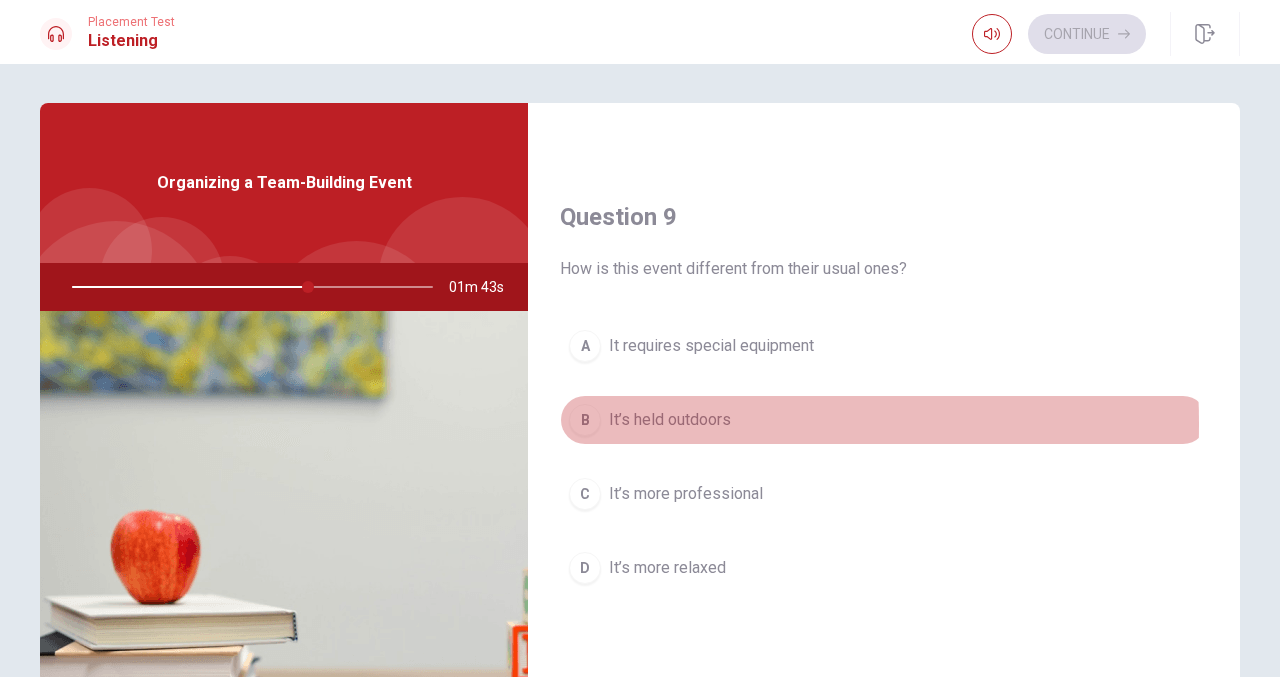 click on "B" at bounding box center [585, 420] 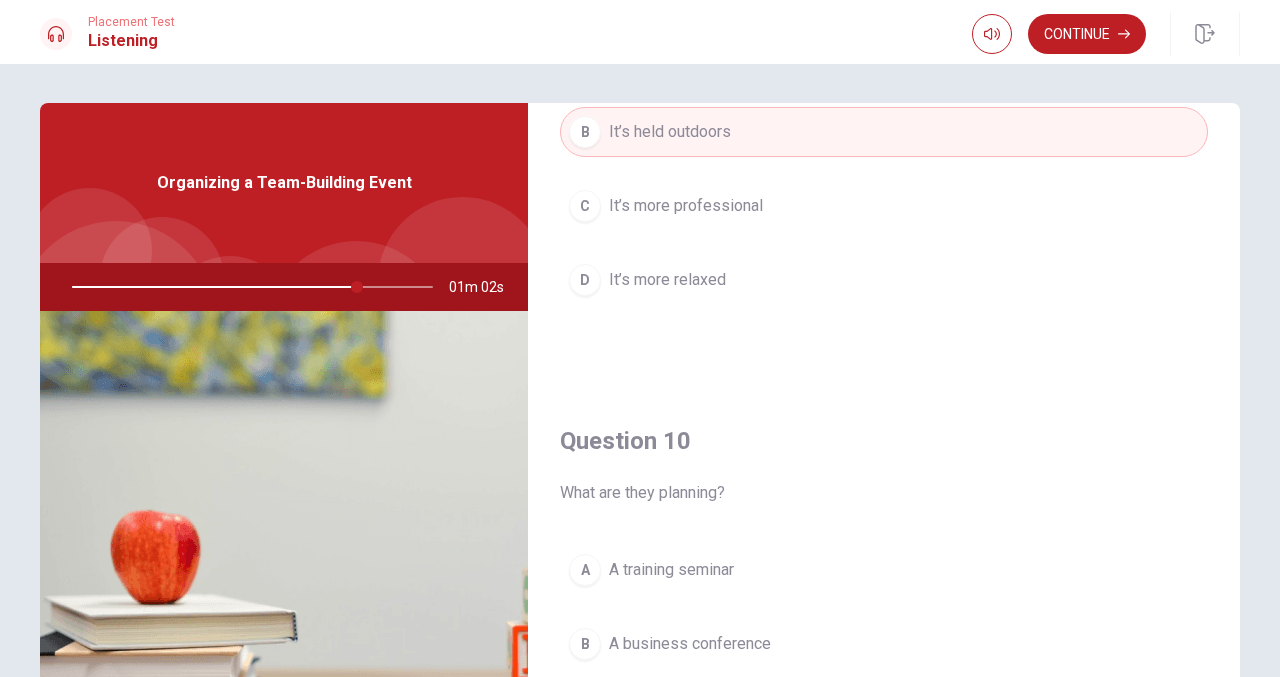 scroll, scrollTop: 1865, scrollLeft: 0, axis: vertical 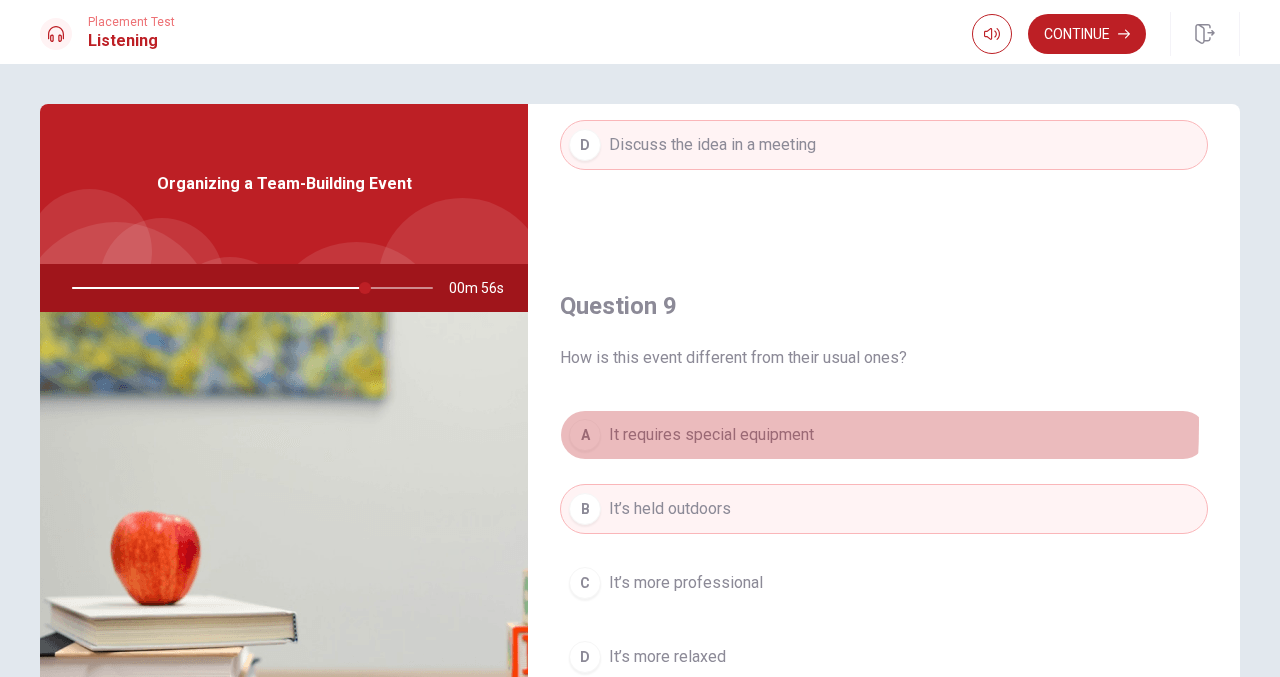click on "A" at bounding box center [585, 435] 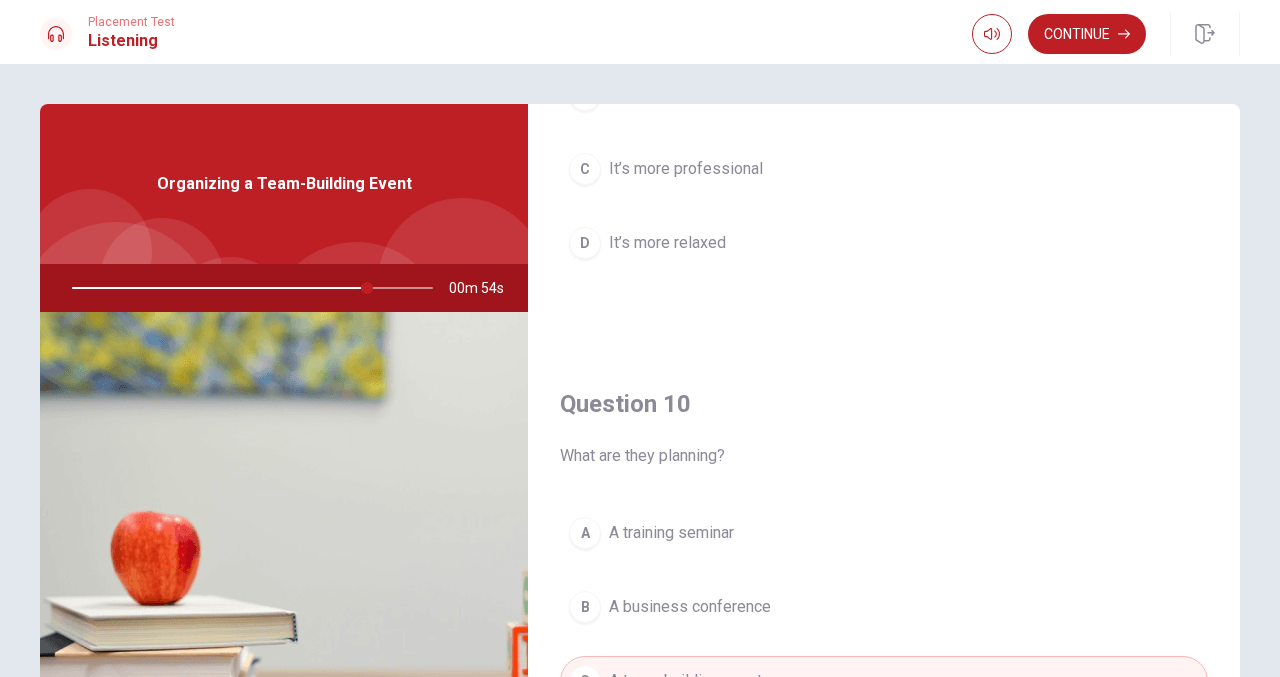 scroll, scrollTop: 1865, scrollLeft: 0, axis: vertical 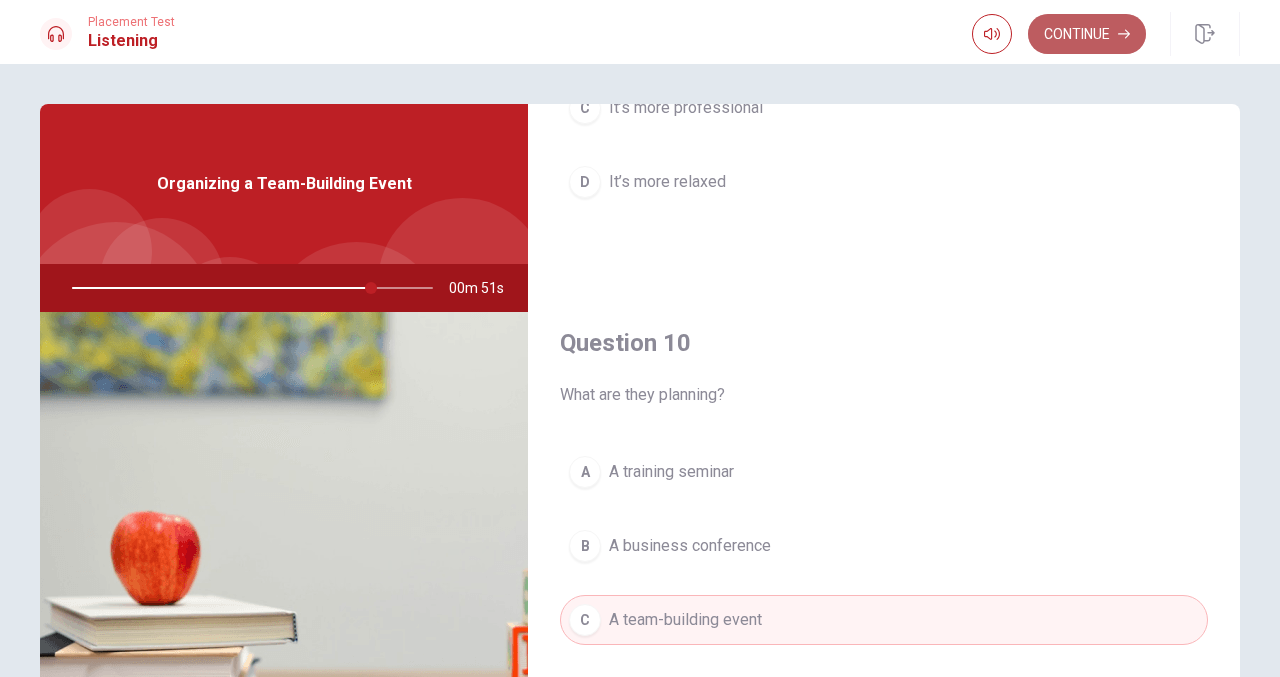 click on "Continue" at bounding box center (1087, 34) 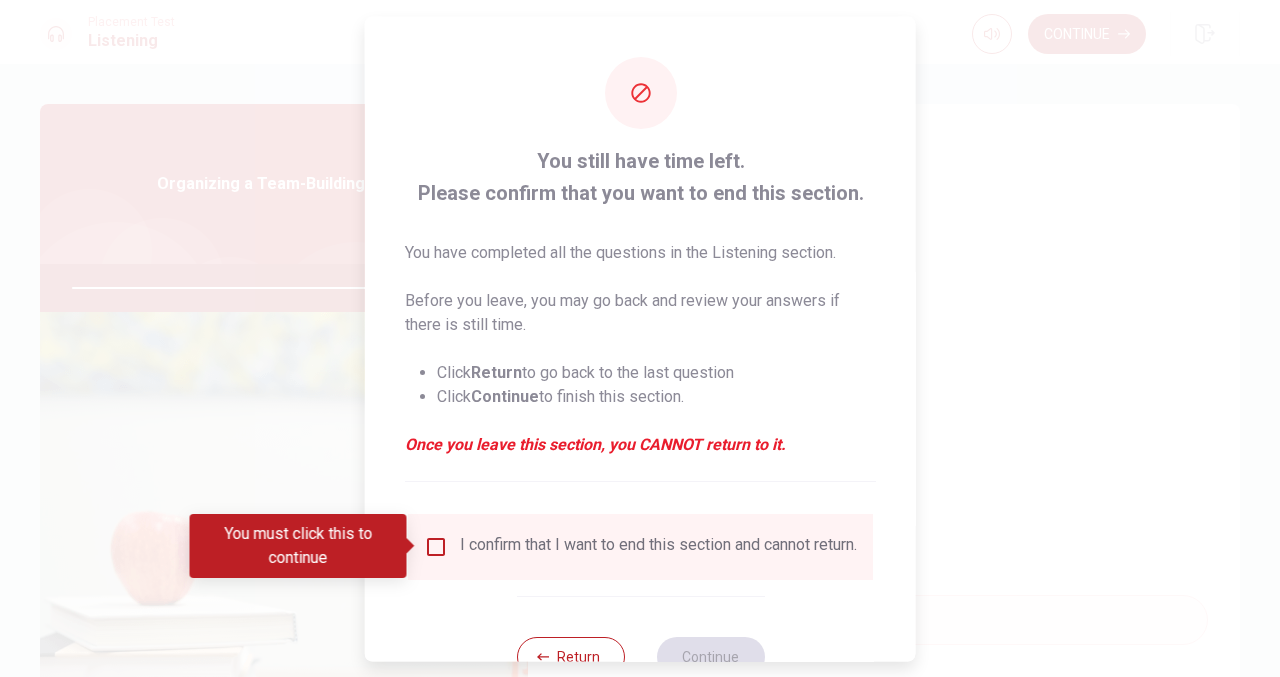 scroll, scrollTop: 69, scrollLeft: 0, axis: vertical 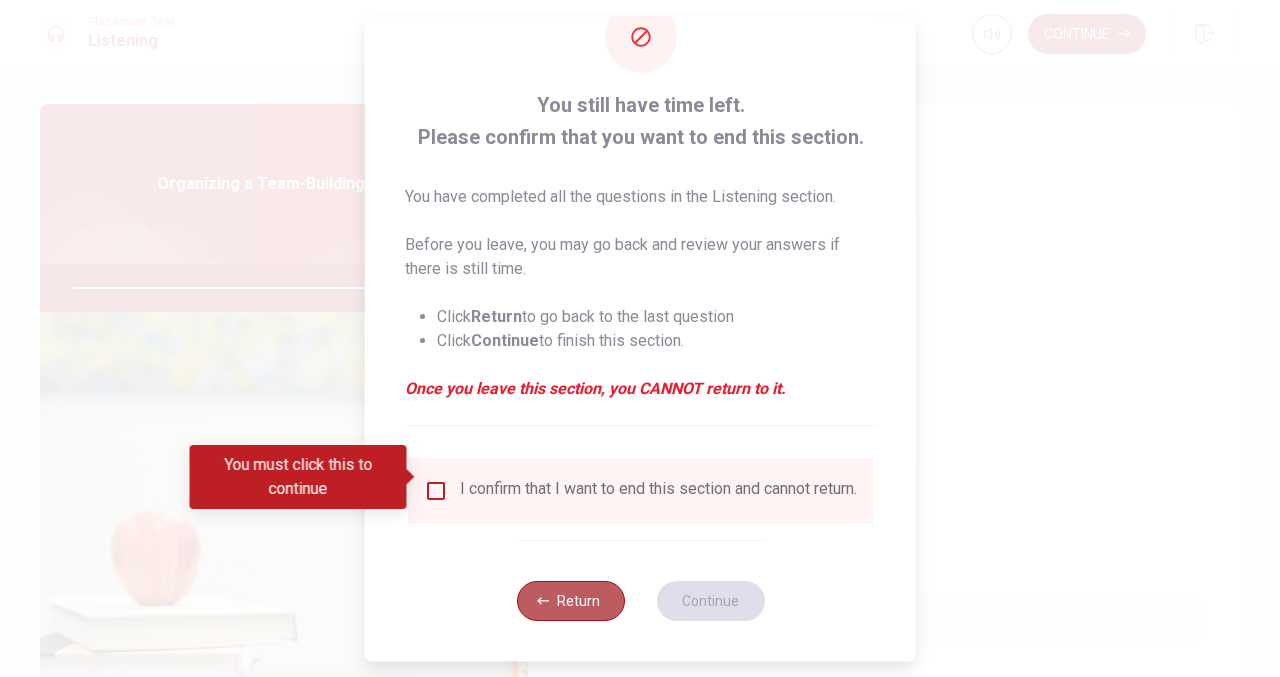click on "Return" at bounding box center [570, 601] 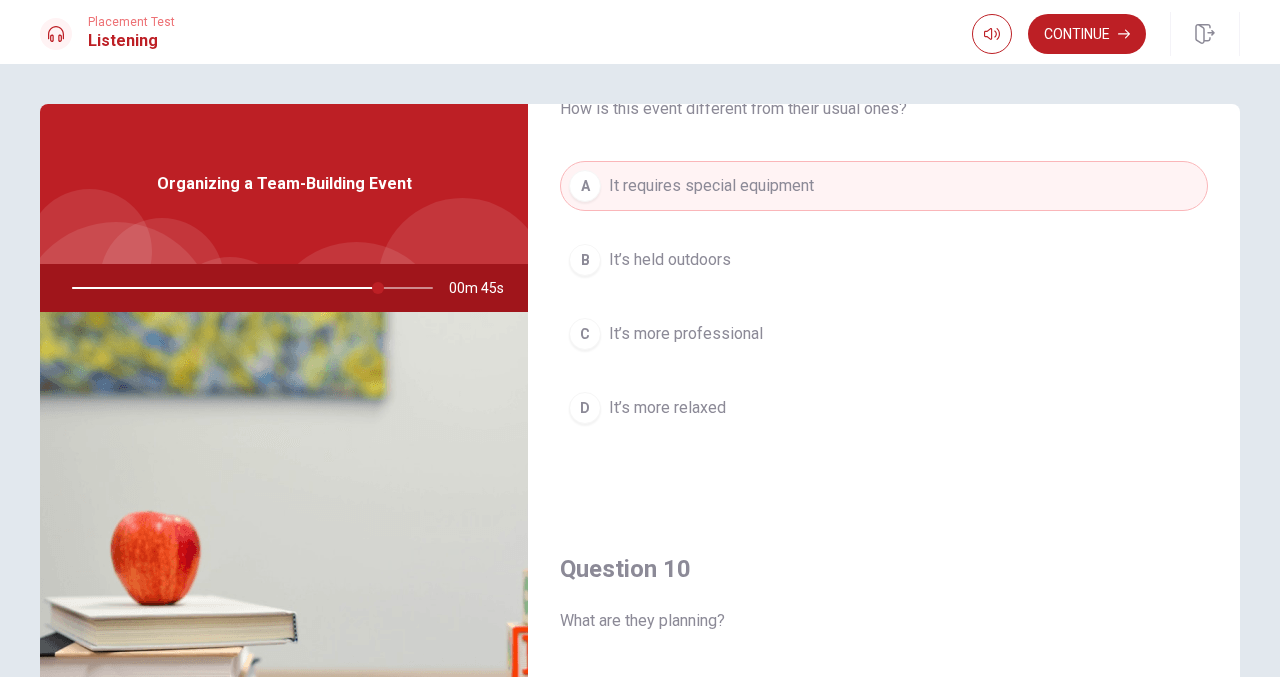 scroll, scrollTop: 1638, scrollLeft: 0, axis: vertical 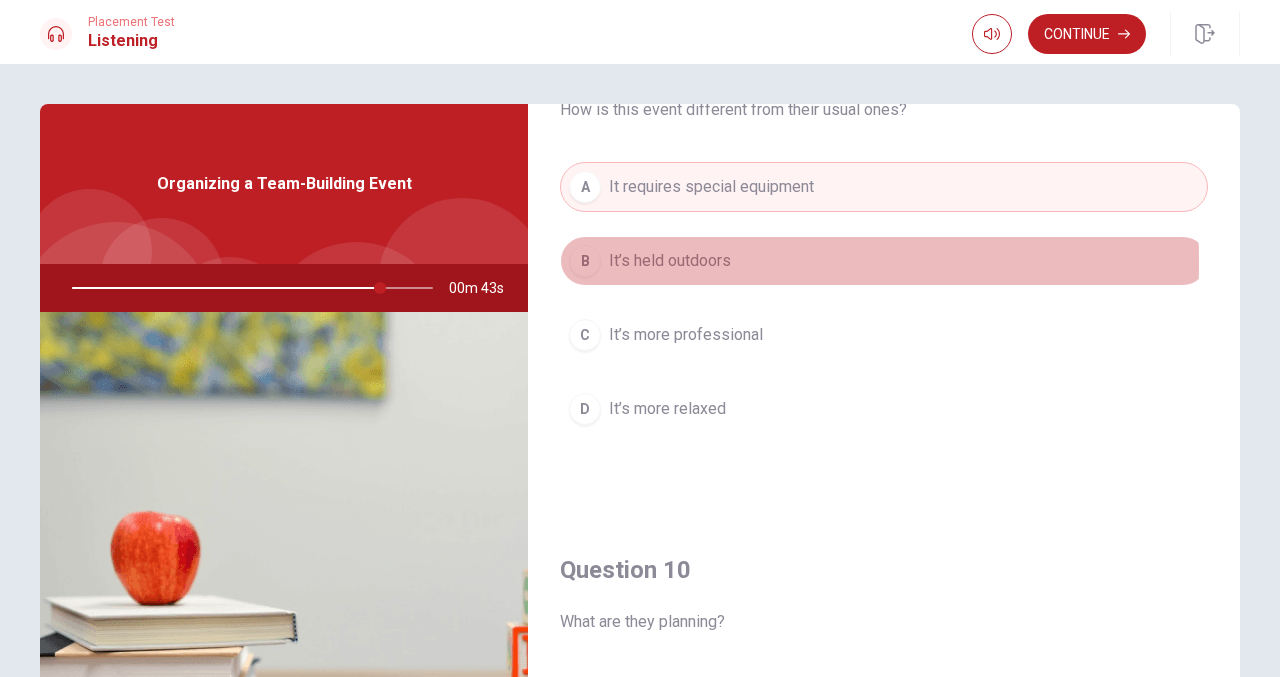 click on "B" at bounding box center (585, 261) 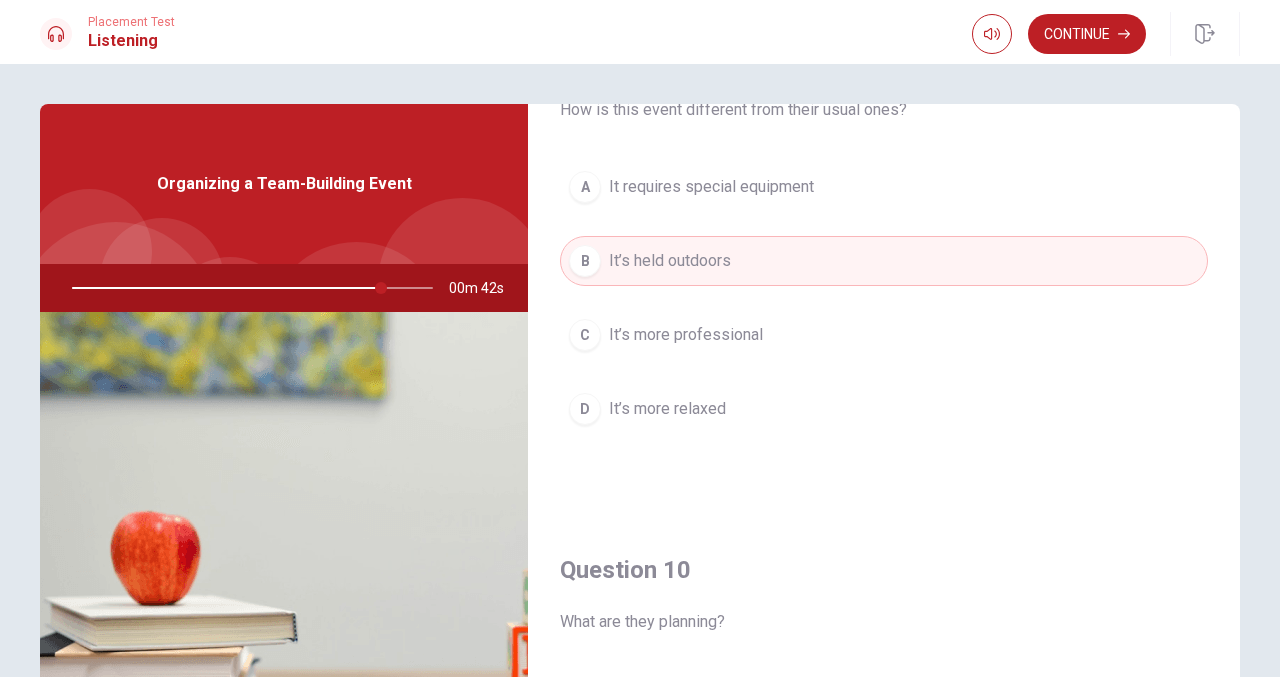 scroll, scrollTop: 1865, scrollLeft: 0, axis: vertical 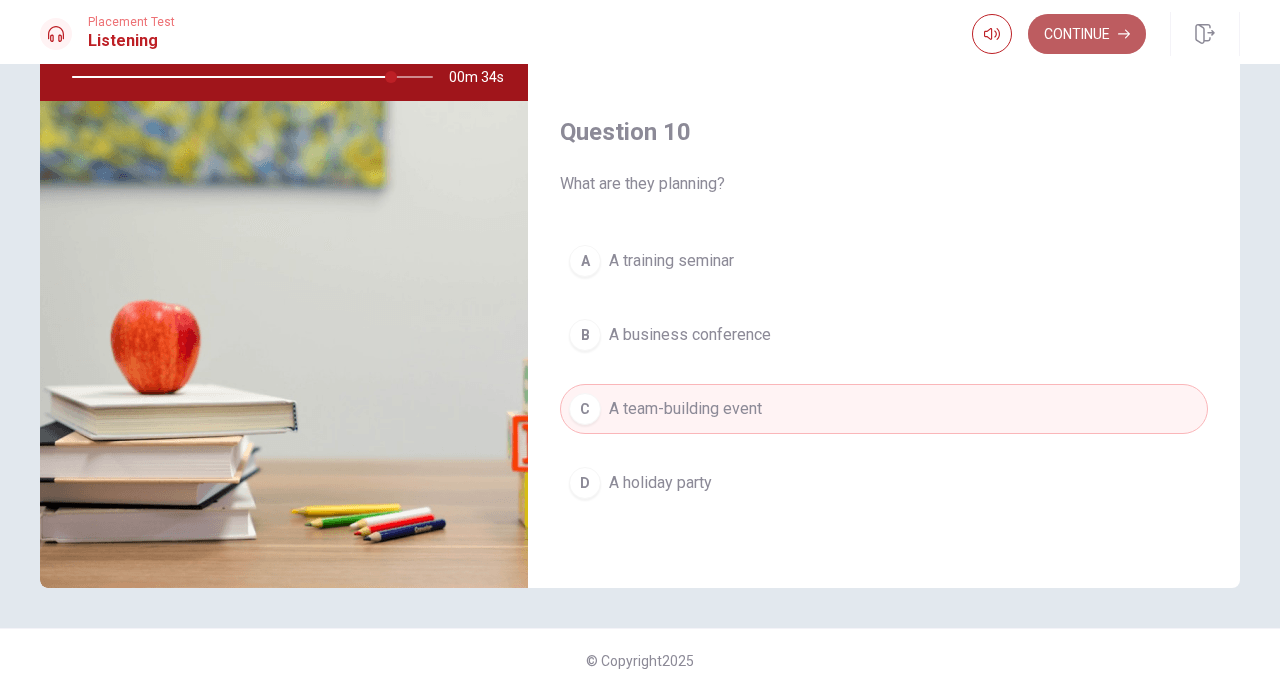 click on "Continue" at bounding box center [1087, 34] 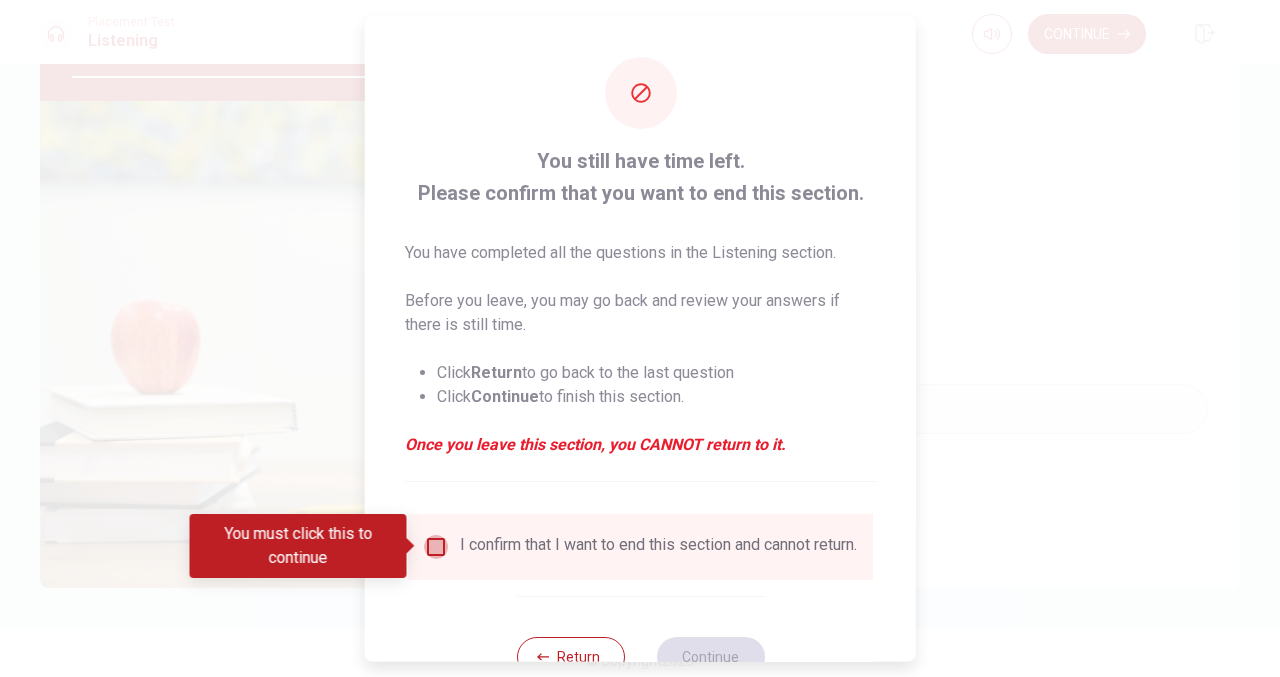 click at bounding box center [436, 546] 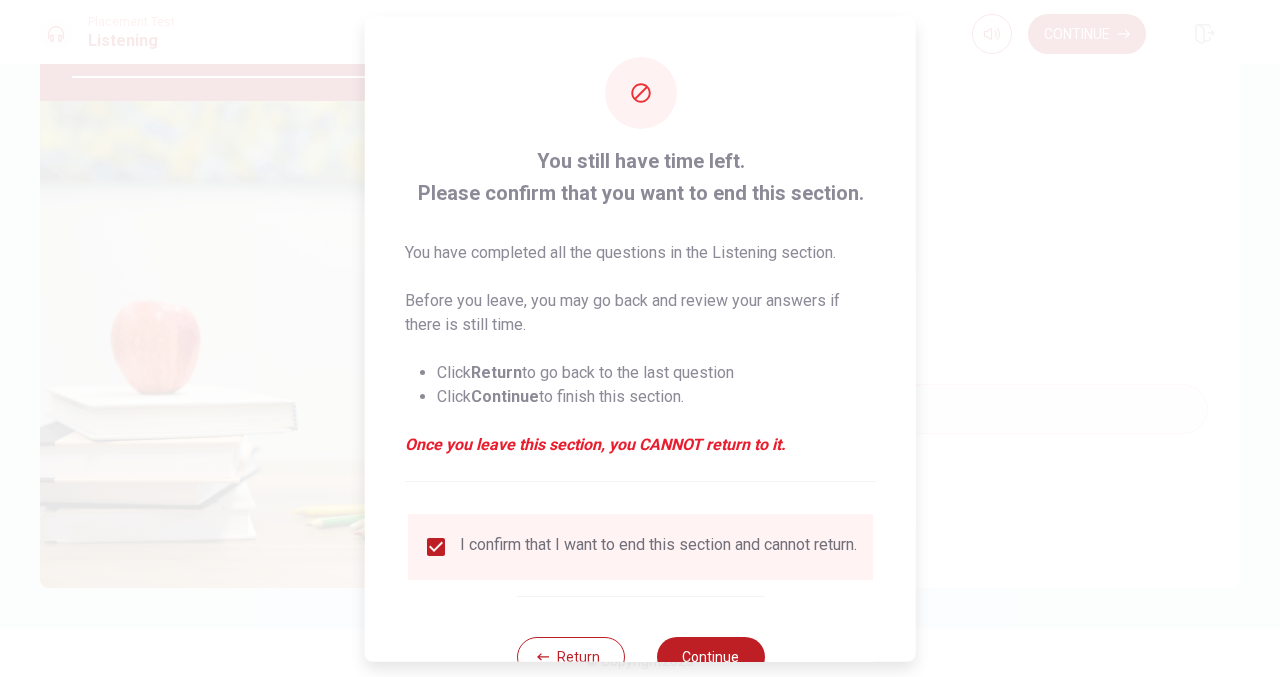 scroll, scrollTop: 69, scrollLeft: 0, axis: vertical 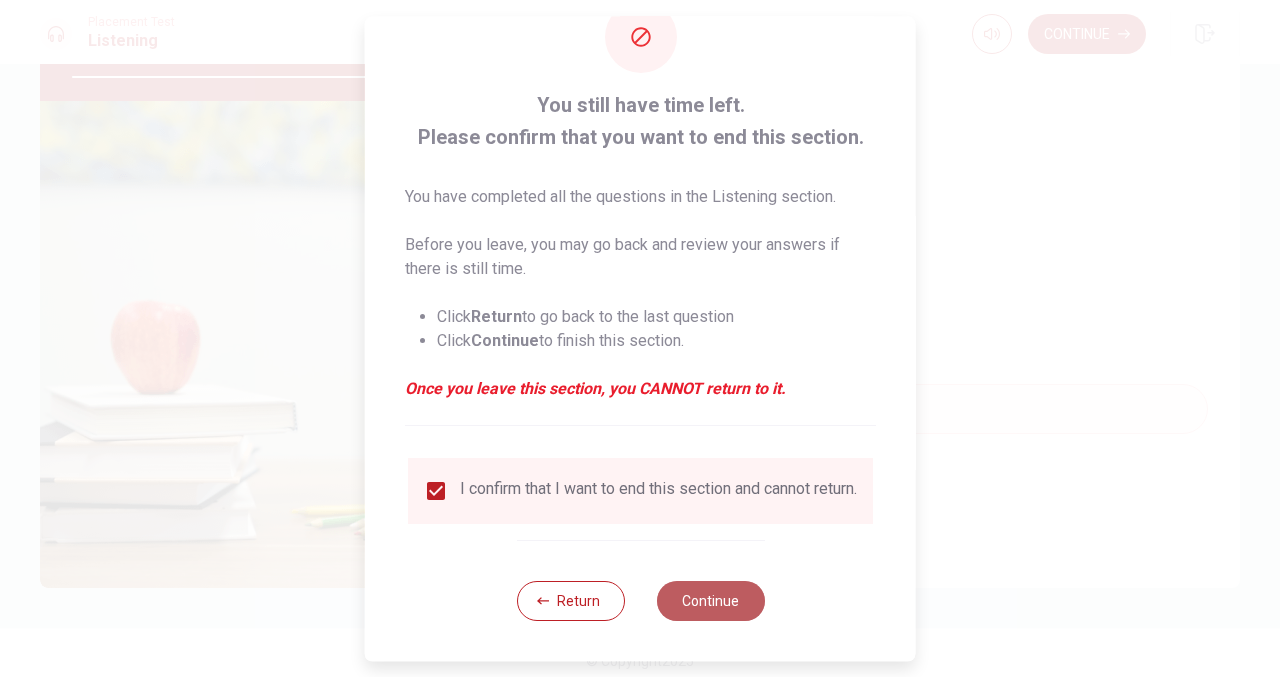 click on "Continue" at bounding box center [710, 601] 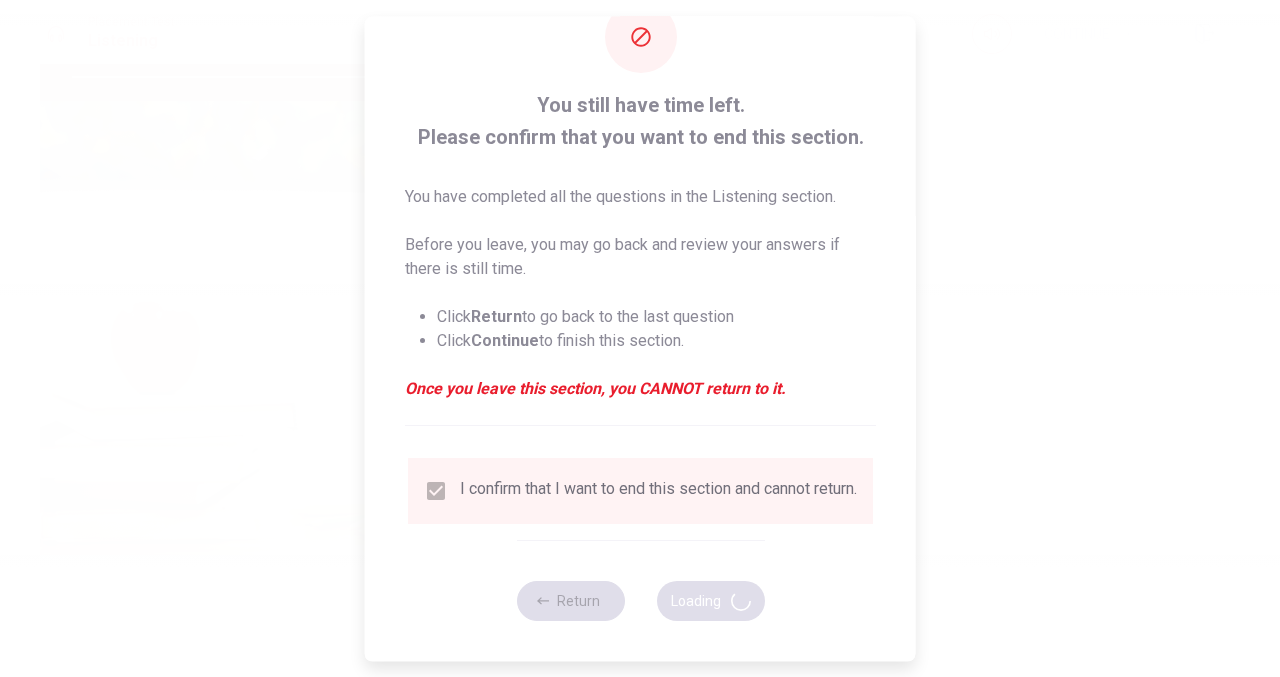 type on "90" 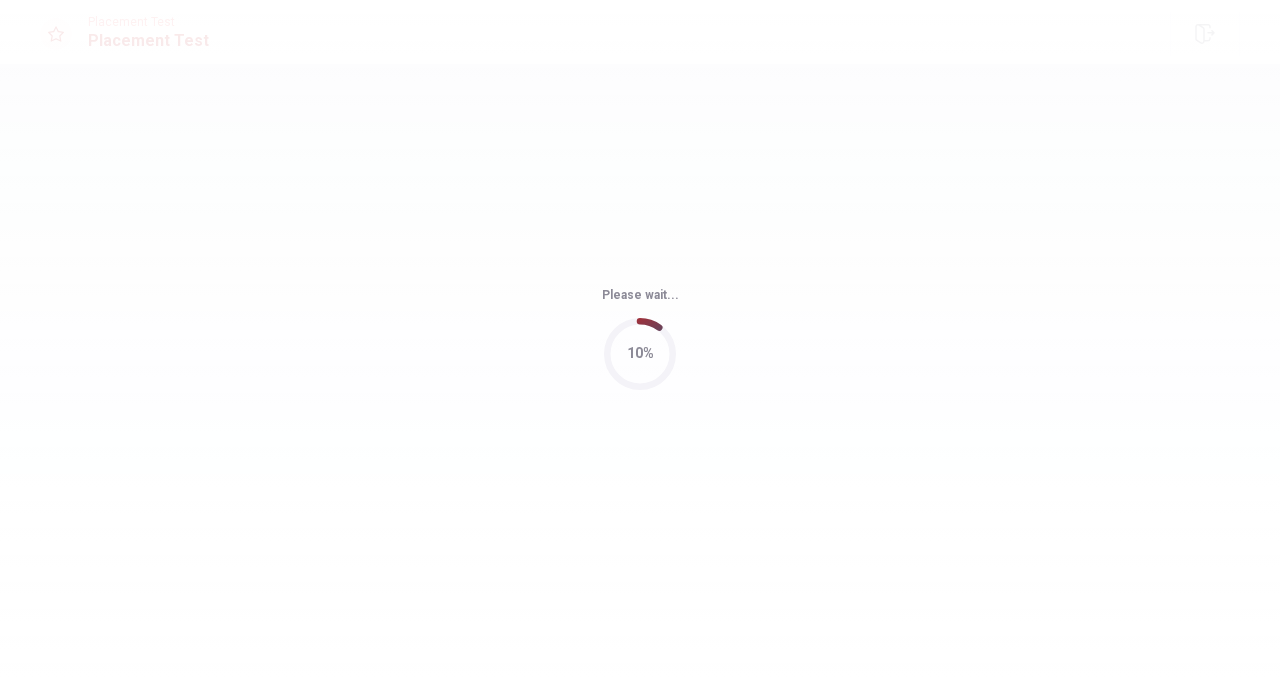 scroll, scrollTop: 0, scrollLeft: 0, axis: both 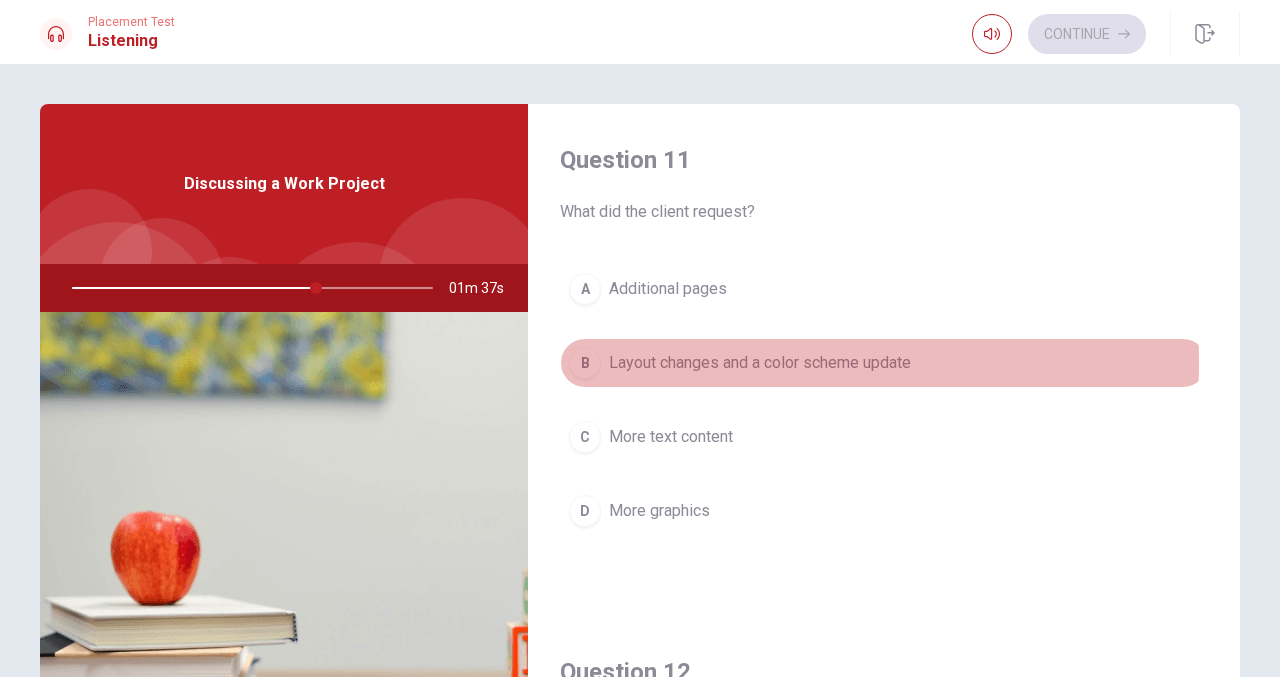click on "B" at bounding box center (585, 363) 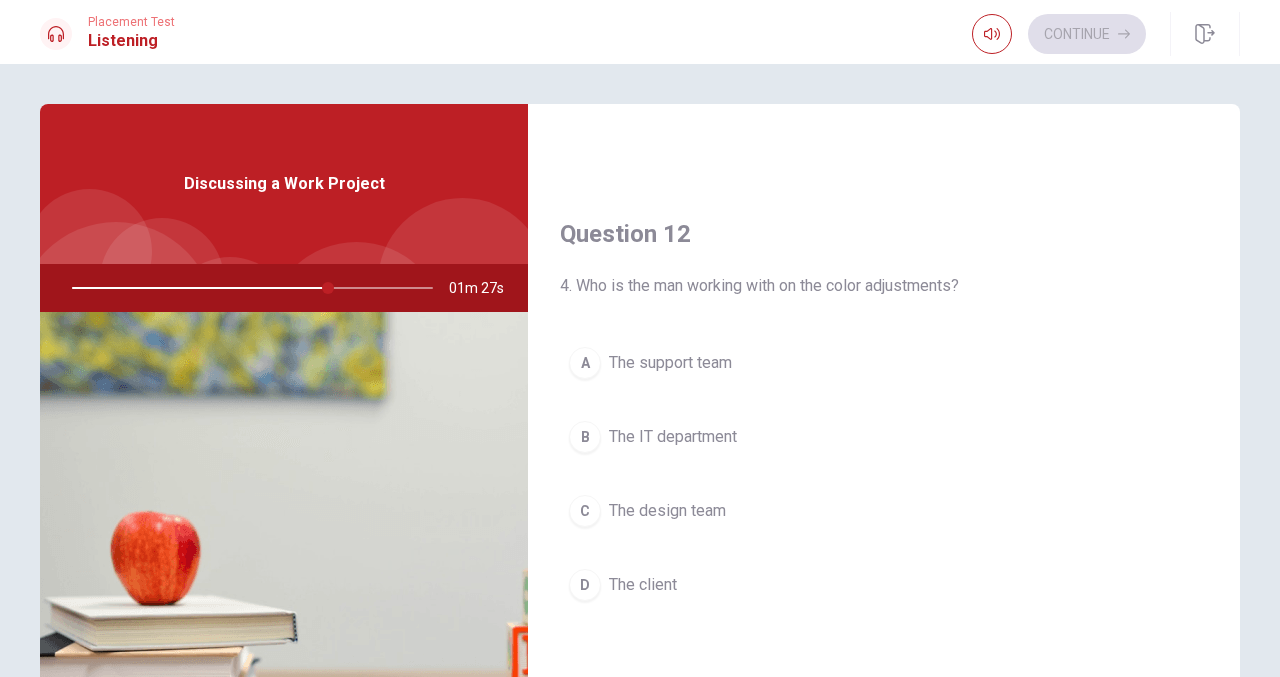scroll, scrollTop: 507, scrollLeft: 0, axis: vertical 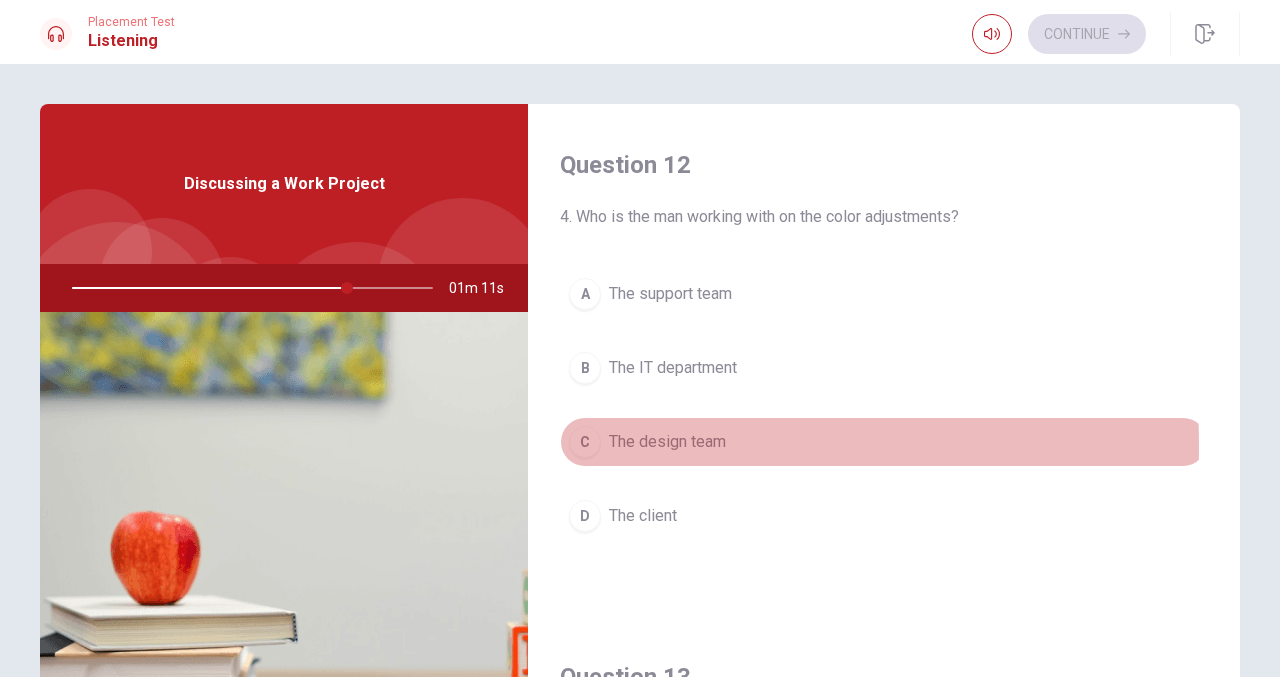 click on "C" at bounding box center [585, 442] 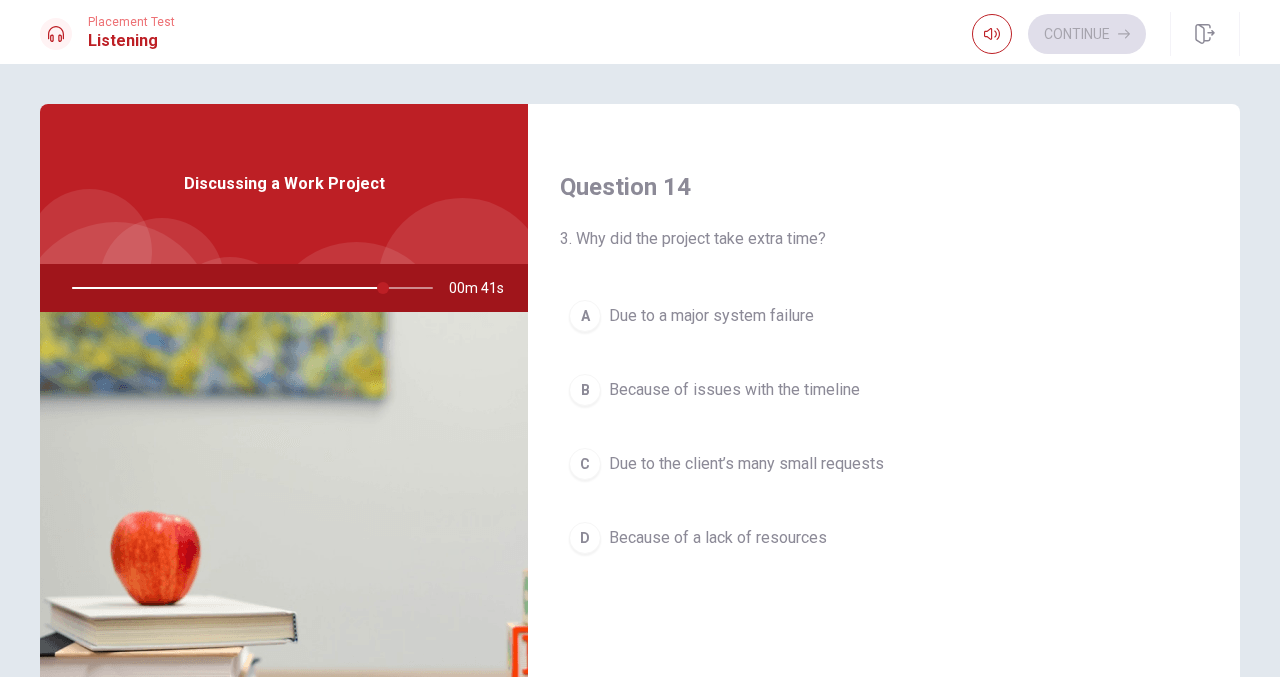 scroll, scrollTop: 1508, scrollLeft: 0, axis: vertical 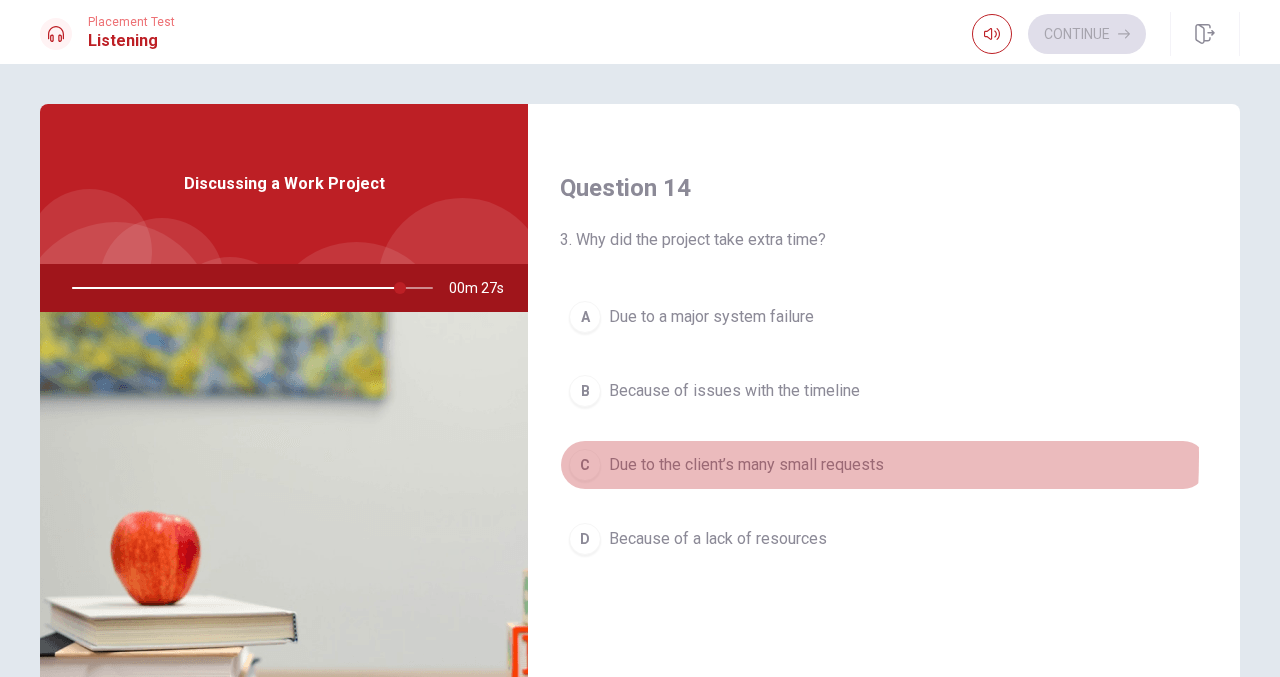 click on "C" at bounding box center [585, 465] 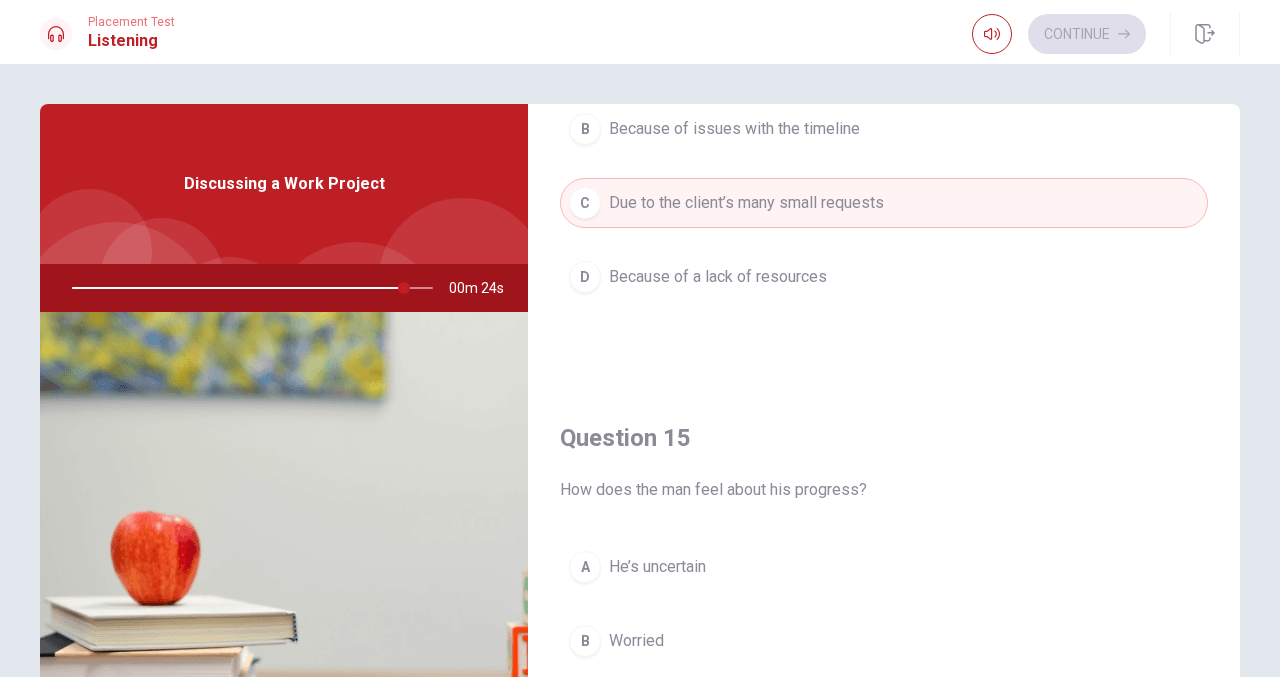 scroll, scrollTop: 1865, scrollLeft: 0, axis: vertical 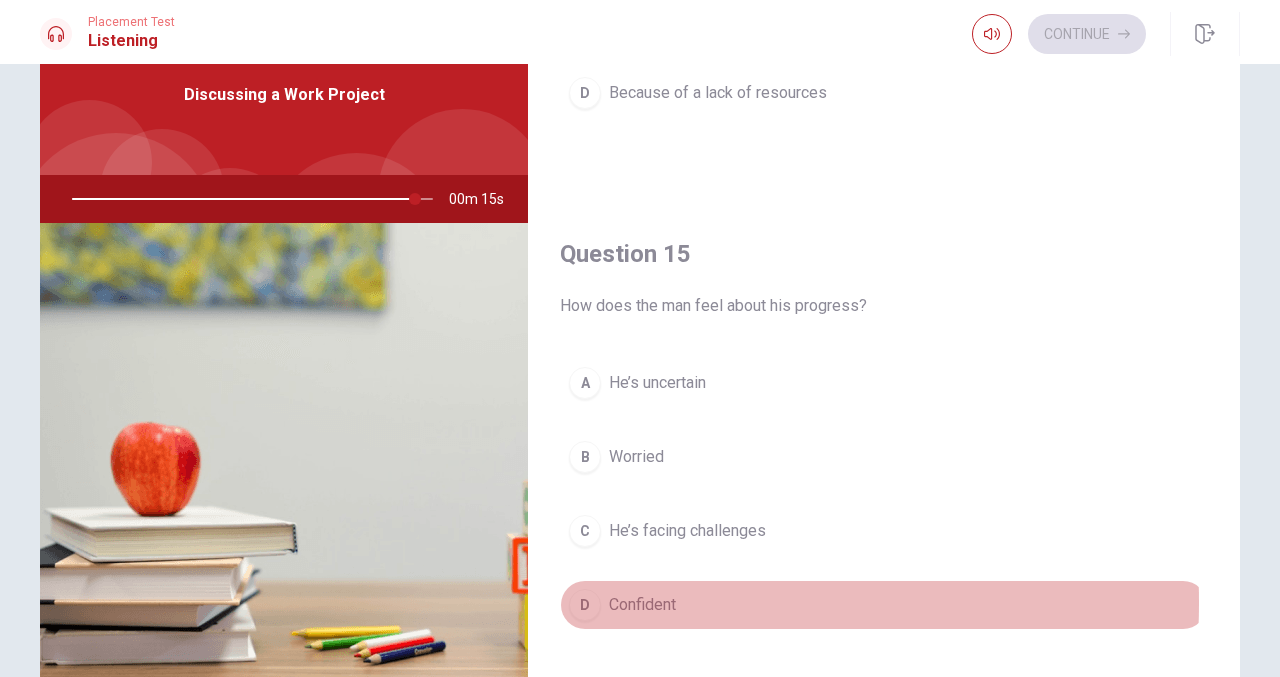 click on "D" at bounding box center [585, 605] 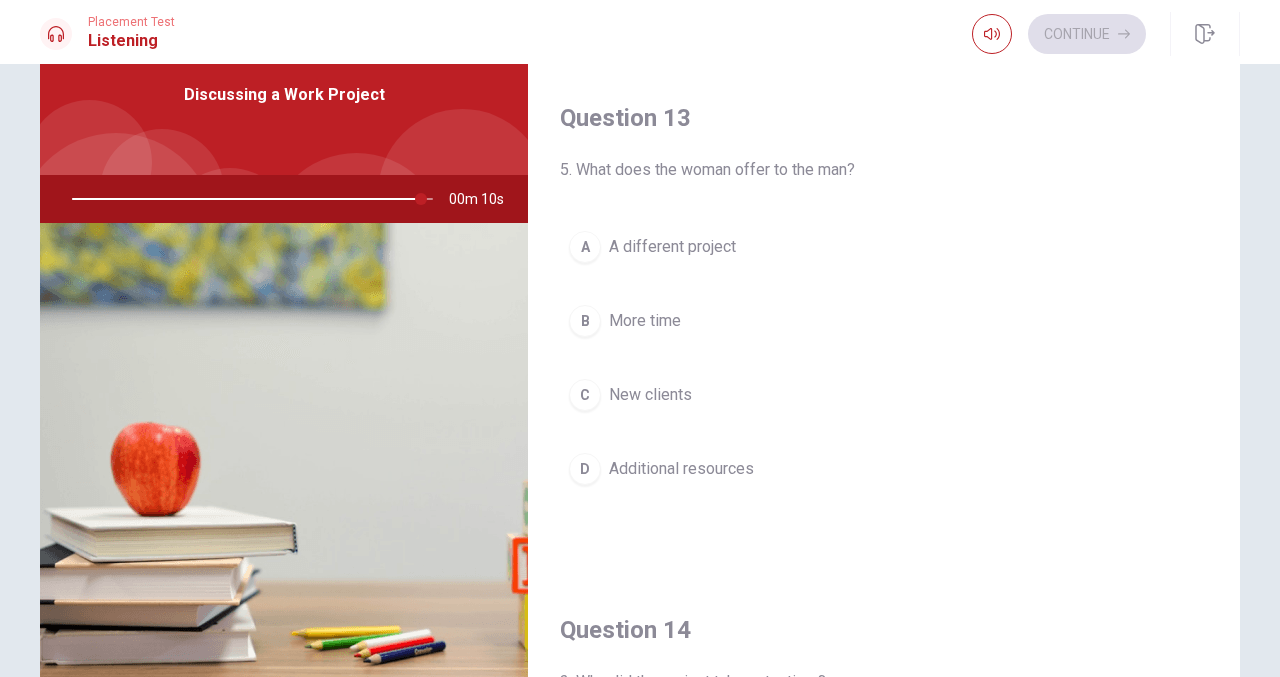 scroll, scrollTop: 976, scrollLeft: 0, axis: vertical 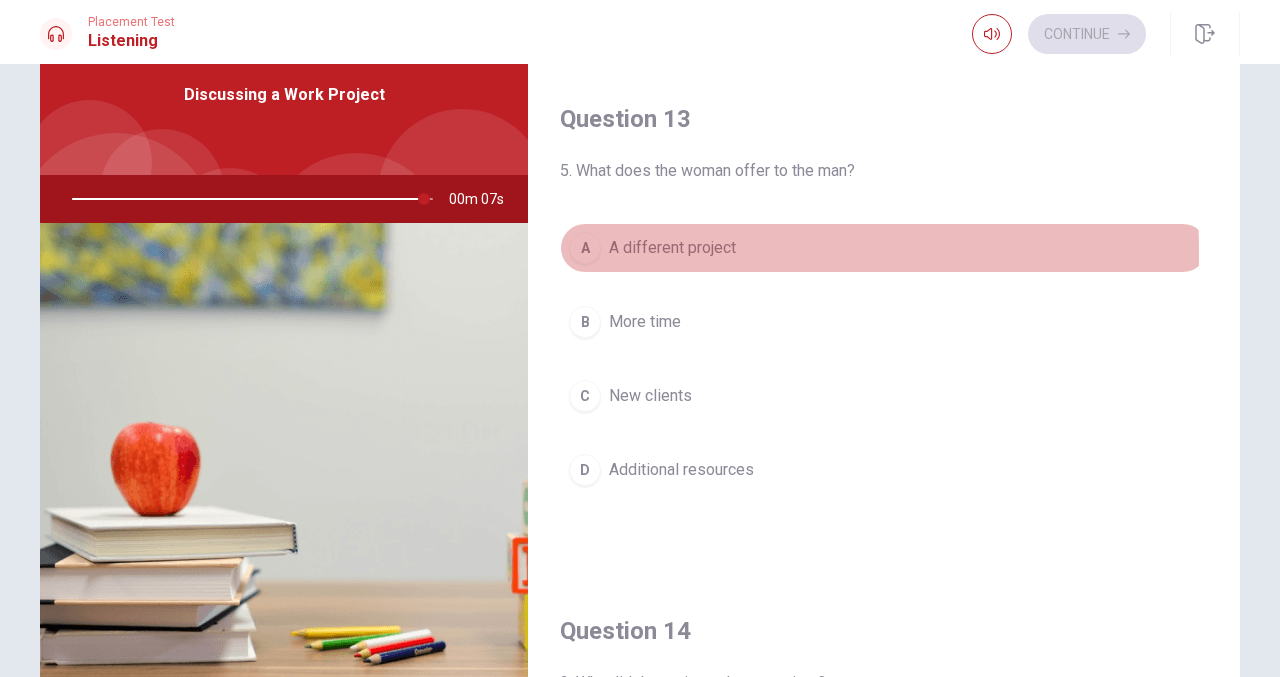 click on "A" at bounding box center [585, 248] 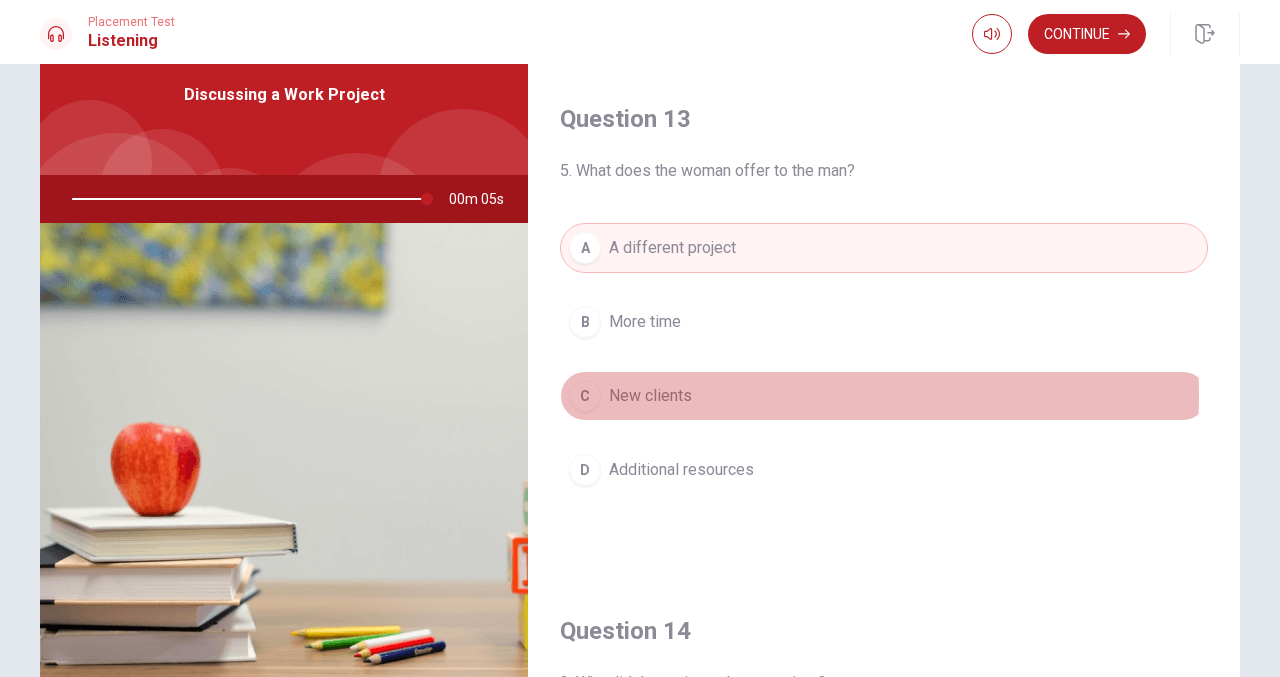click on "C" at bounding box center [585, 396] 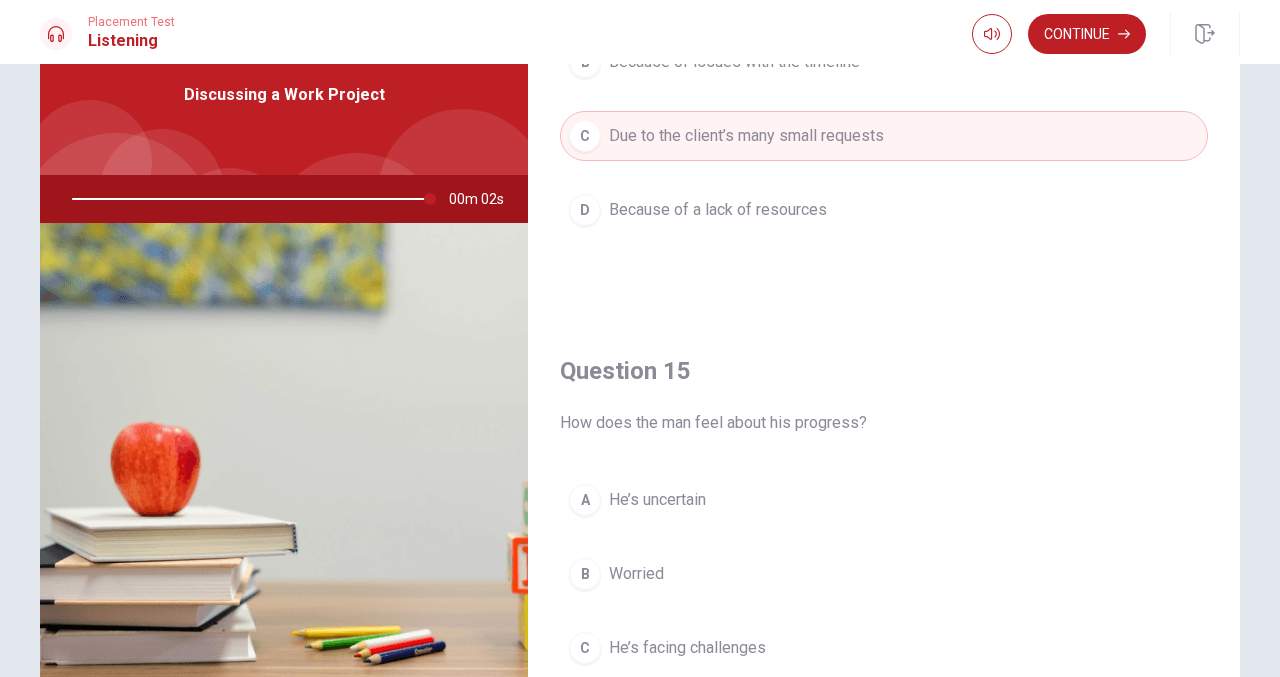 scroll, scrollTop: 1865, scrollLeft: 0, axis: vertical 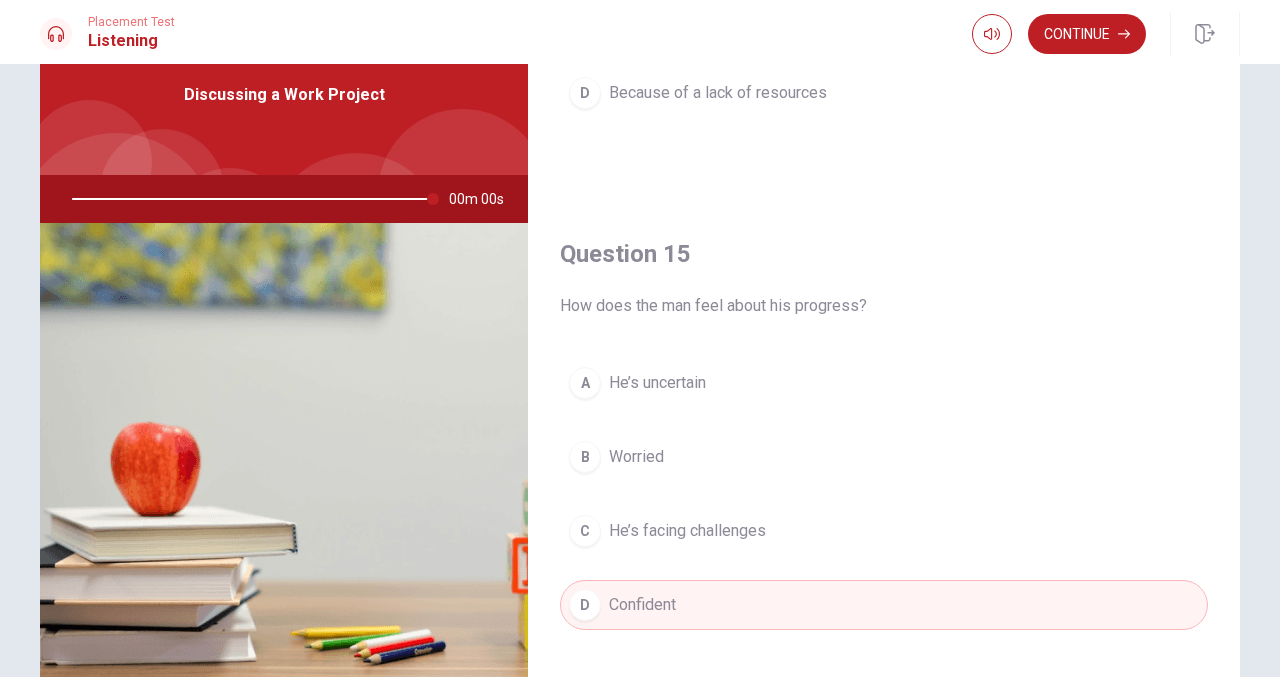 type on "0" 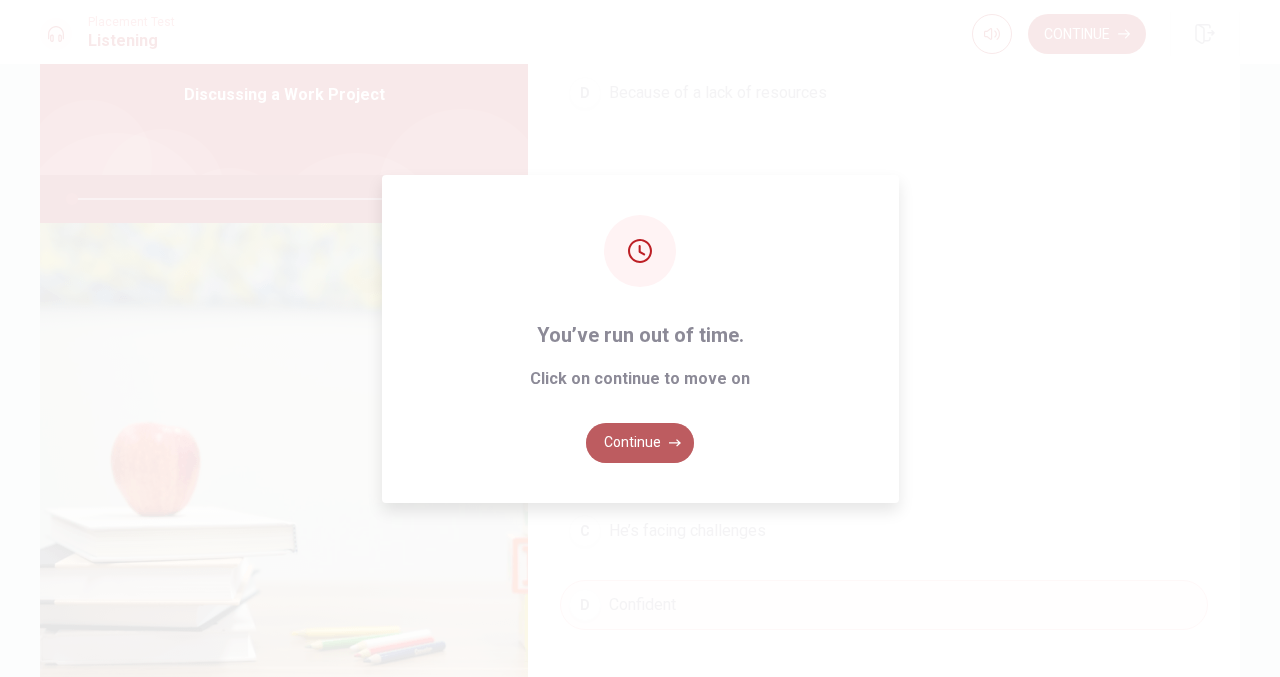 click on "Continue" at bounding box center (640, 443) 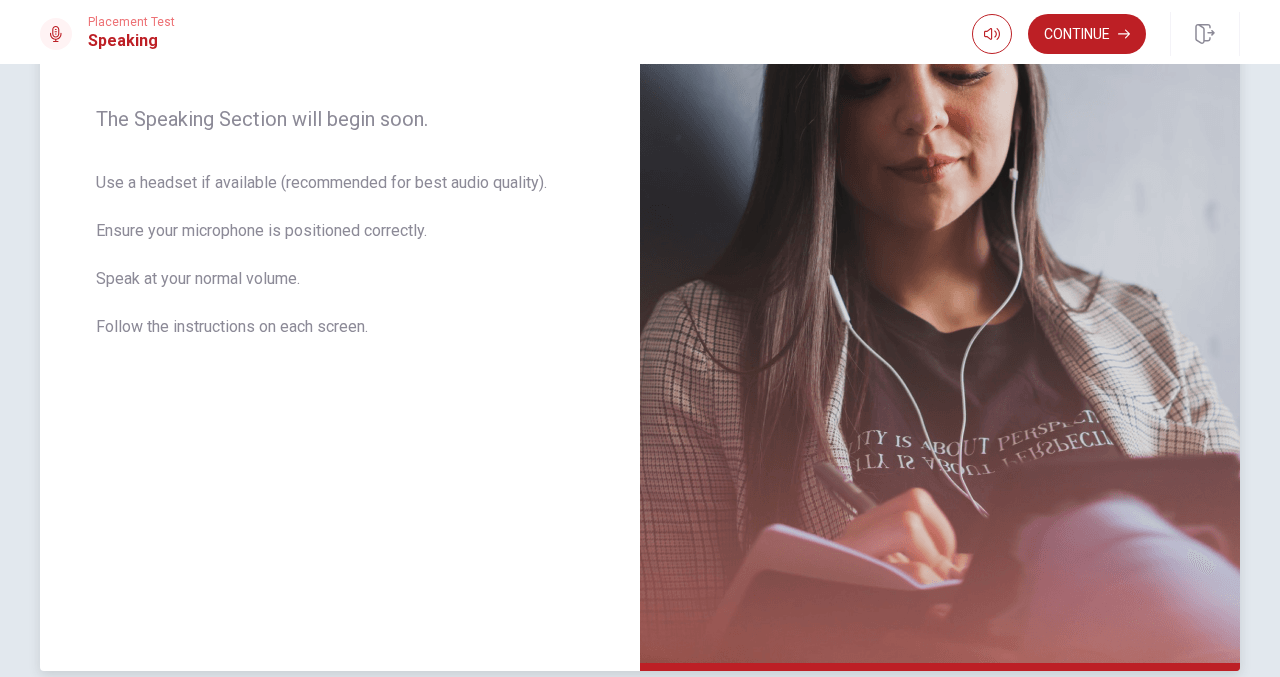 scroll, scrollTop: 374, scrollLeft: 0, axis: vertical 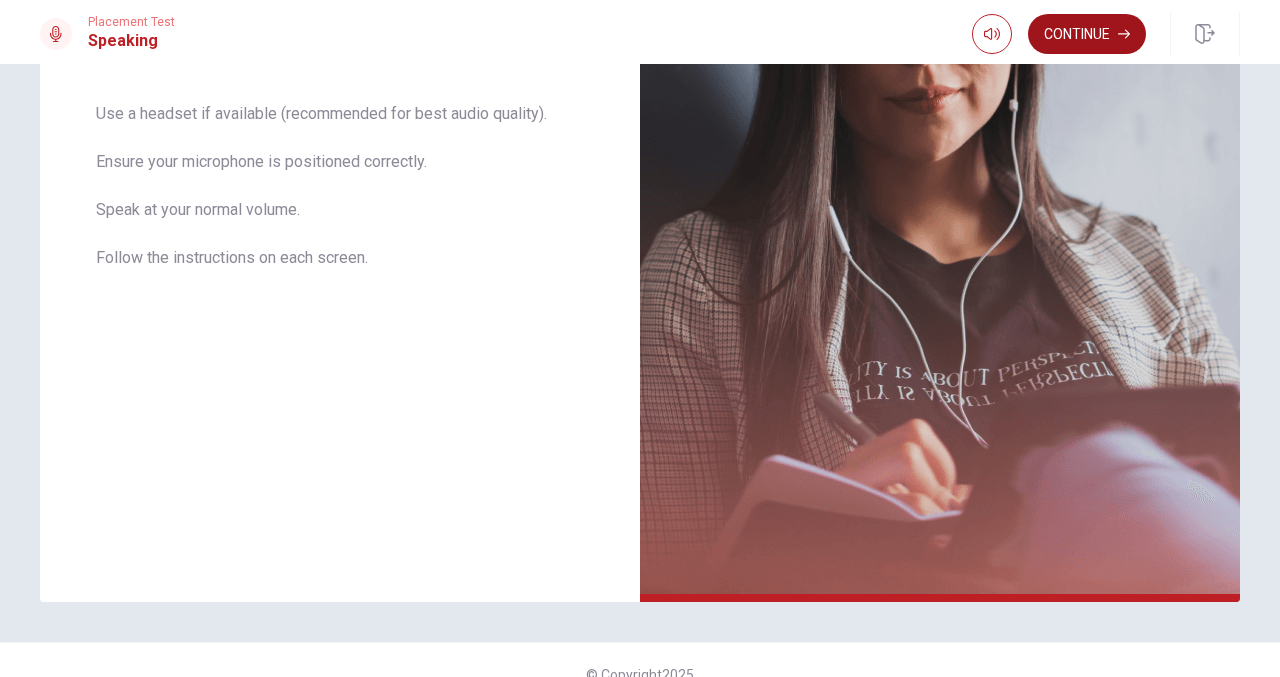 click 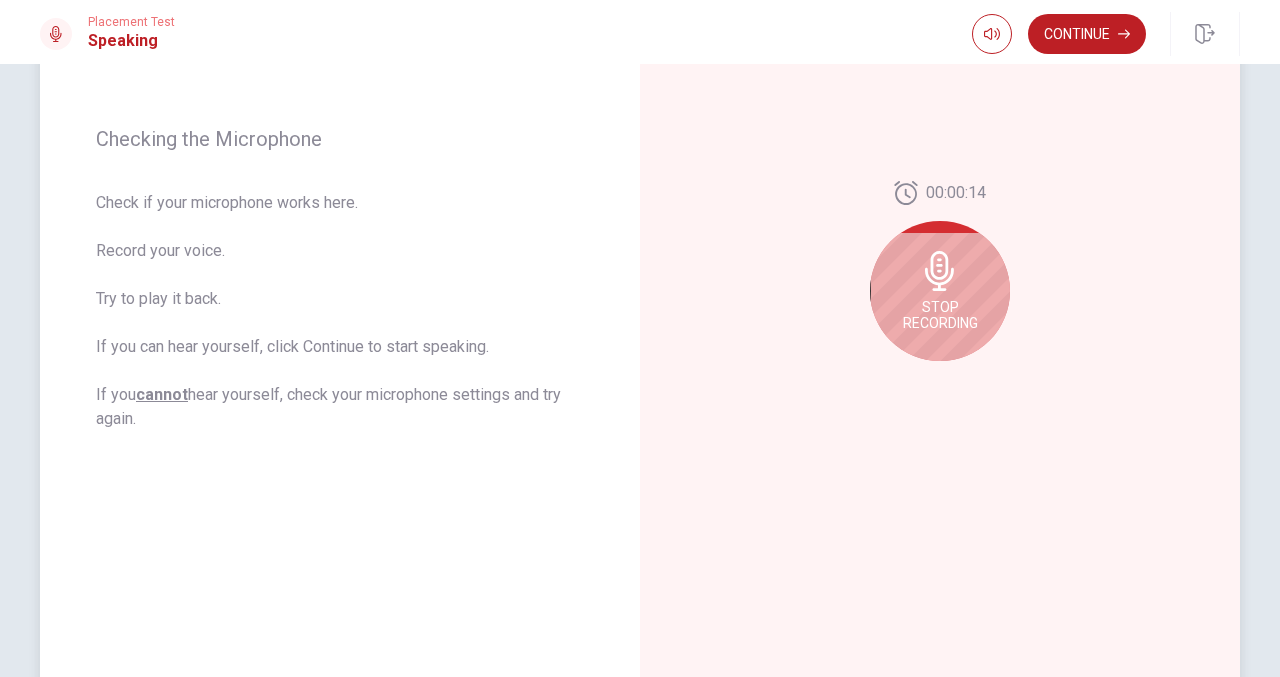 scroll, scrollTop: 258, scrollLeft: 0, axis: vertical 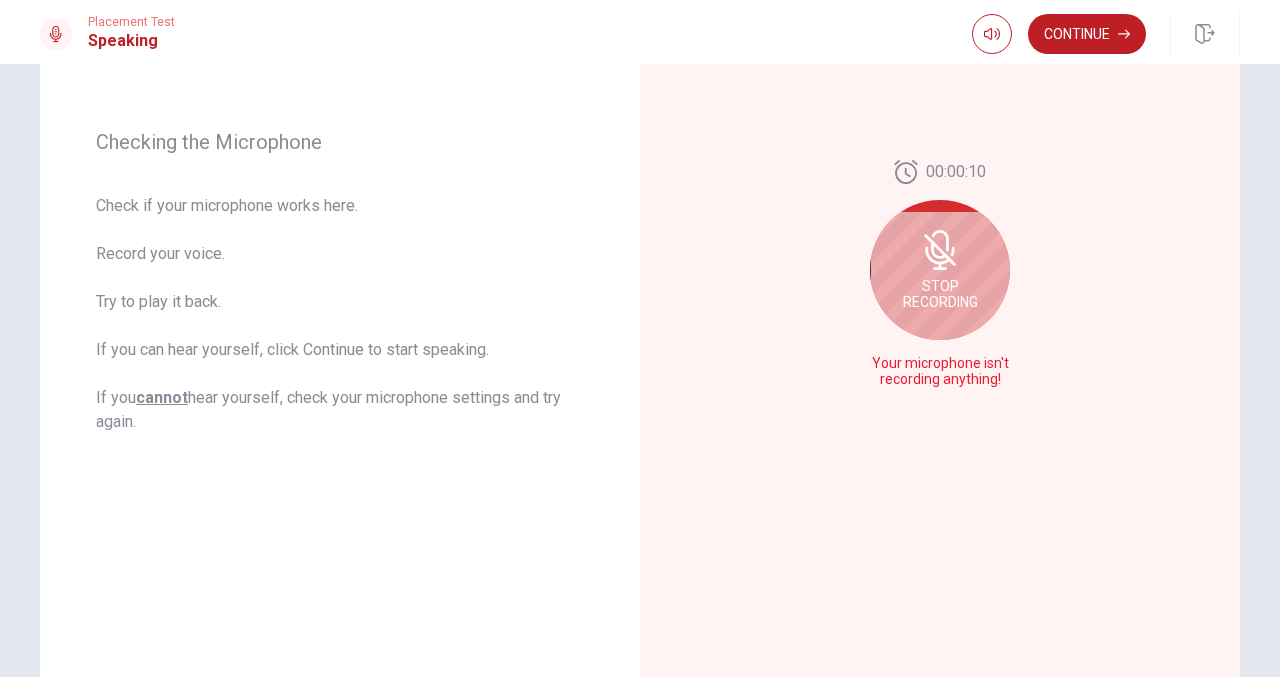 click on "Stop   Recording" at bounding box center [940, 294] 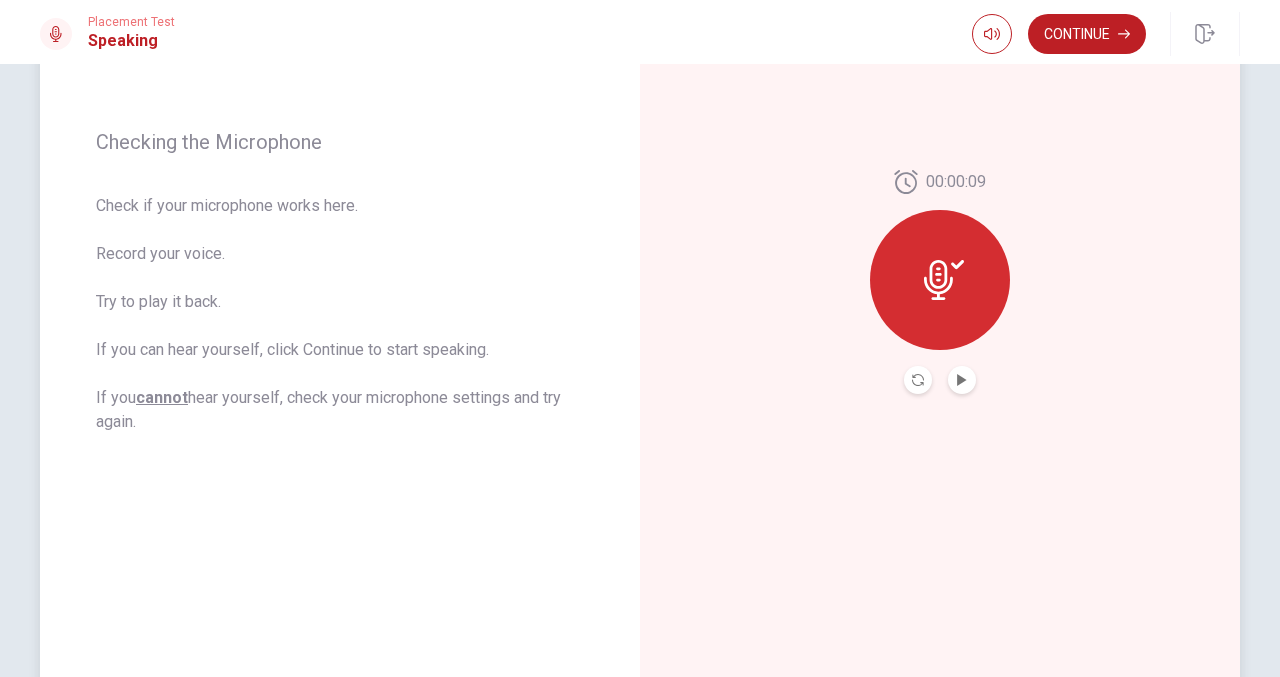 click at bounding box center [940, 280] 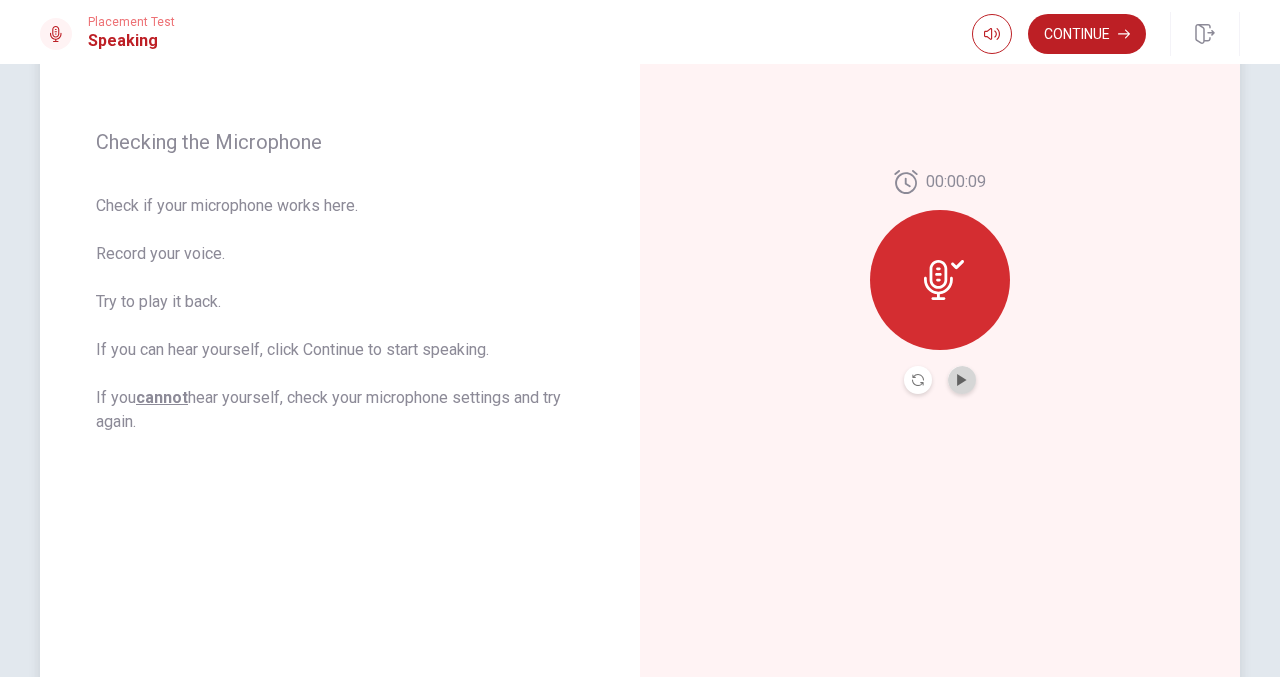 click at bounding box center (962, 380) 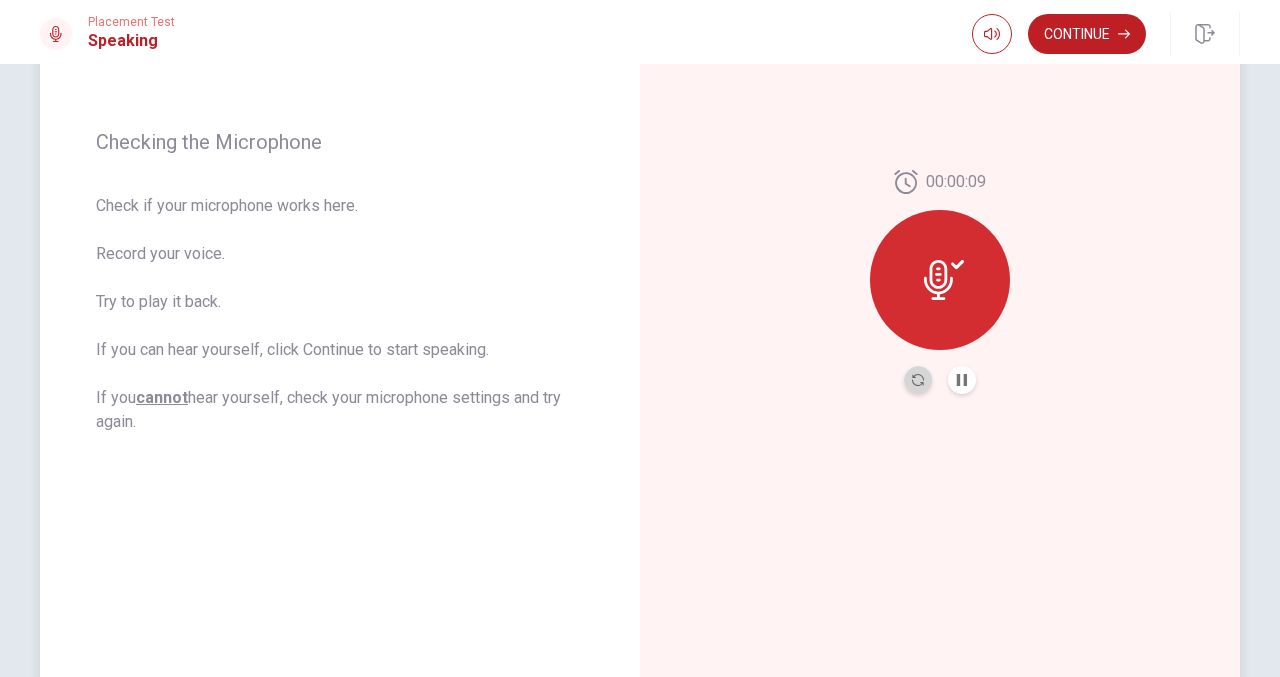 click at bounding box center (918, 380) 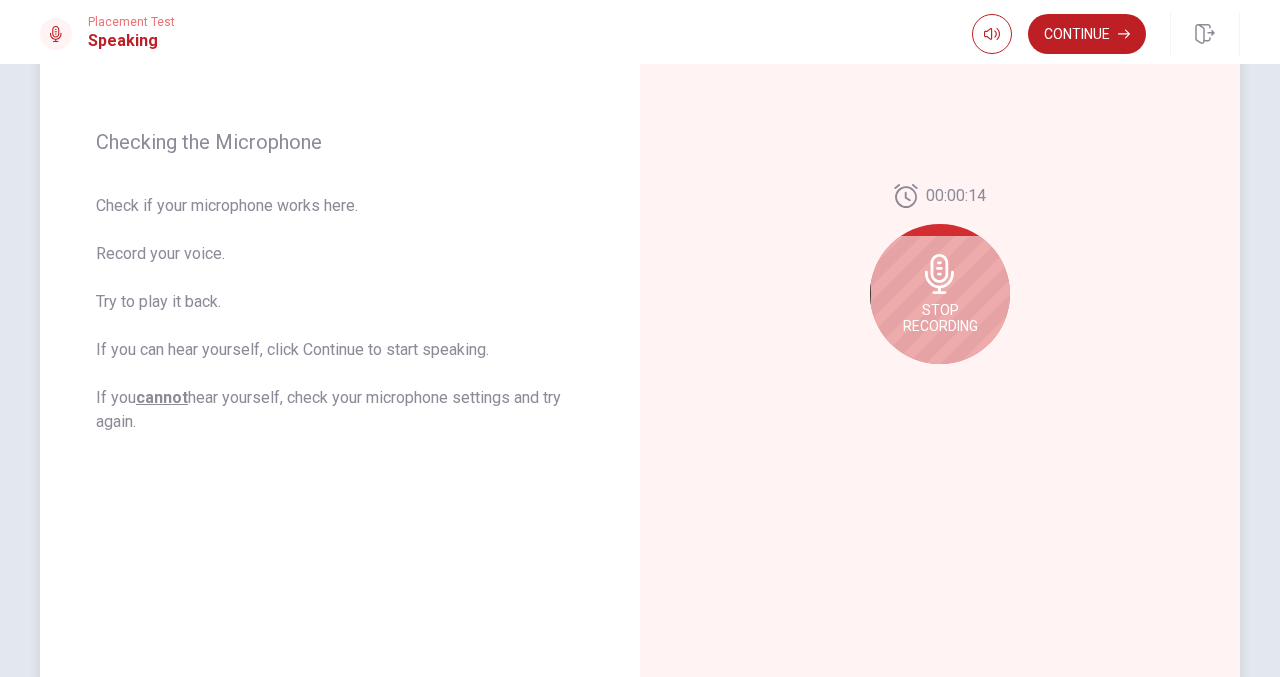 click on "Stop   Recording" at bounding box center [940, 318] 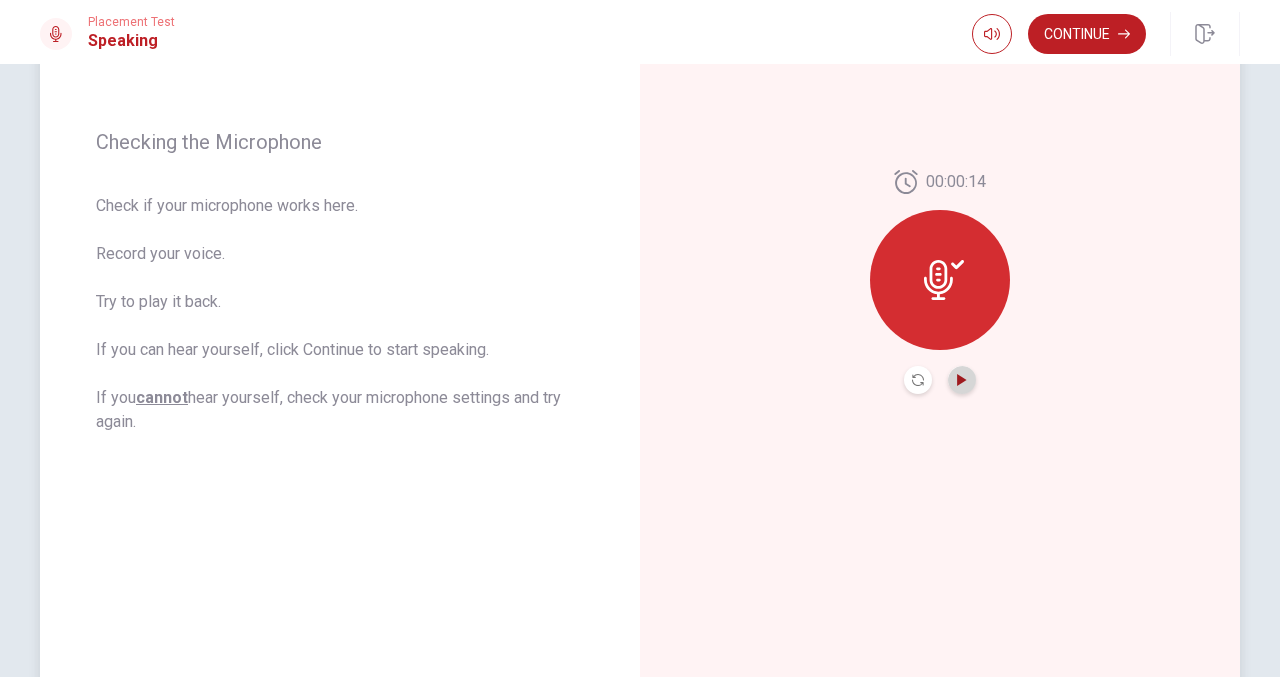 click 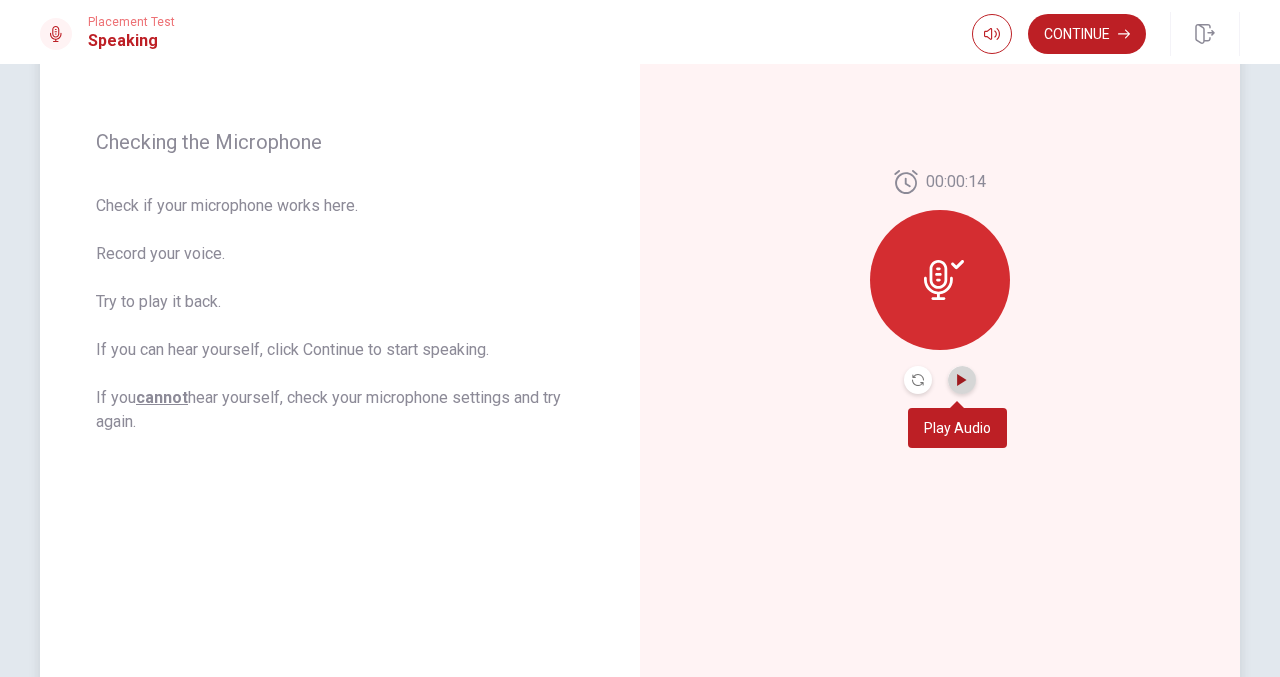 click 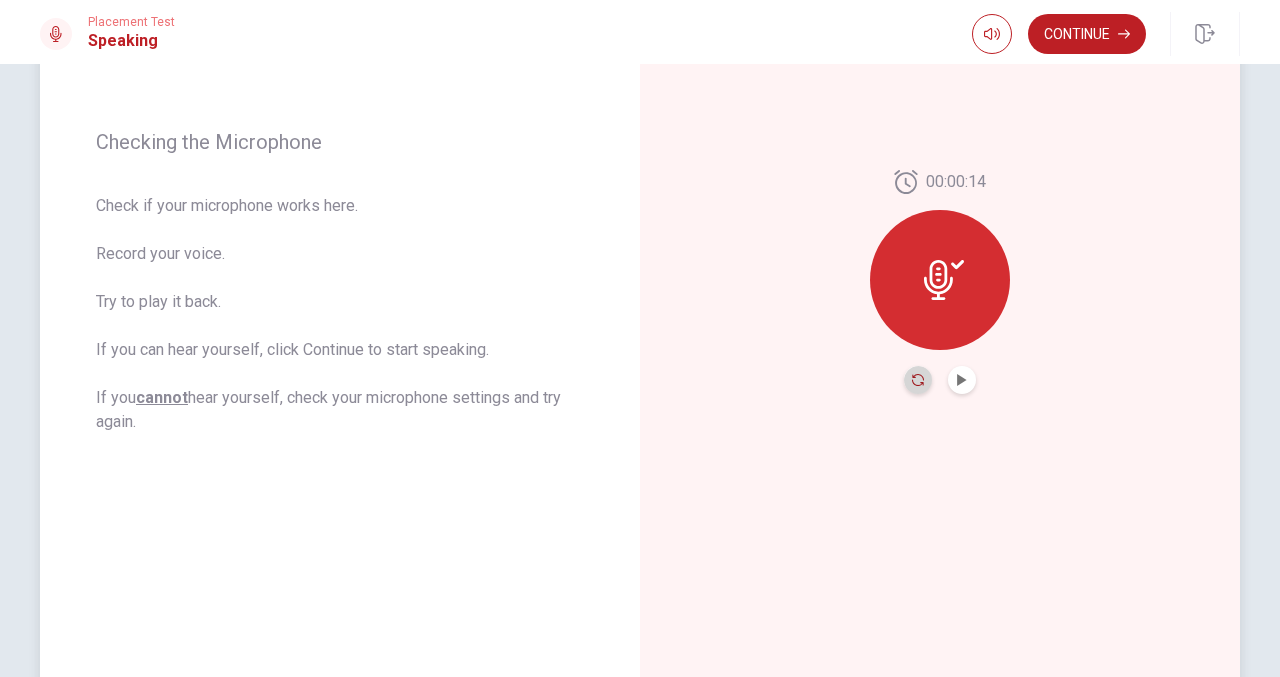 click 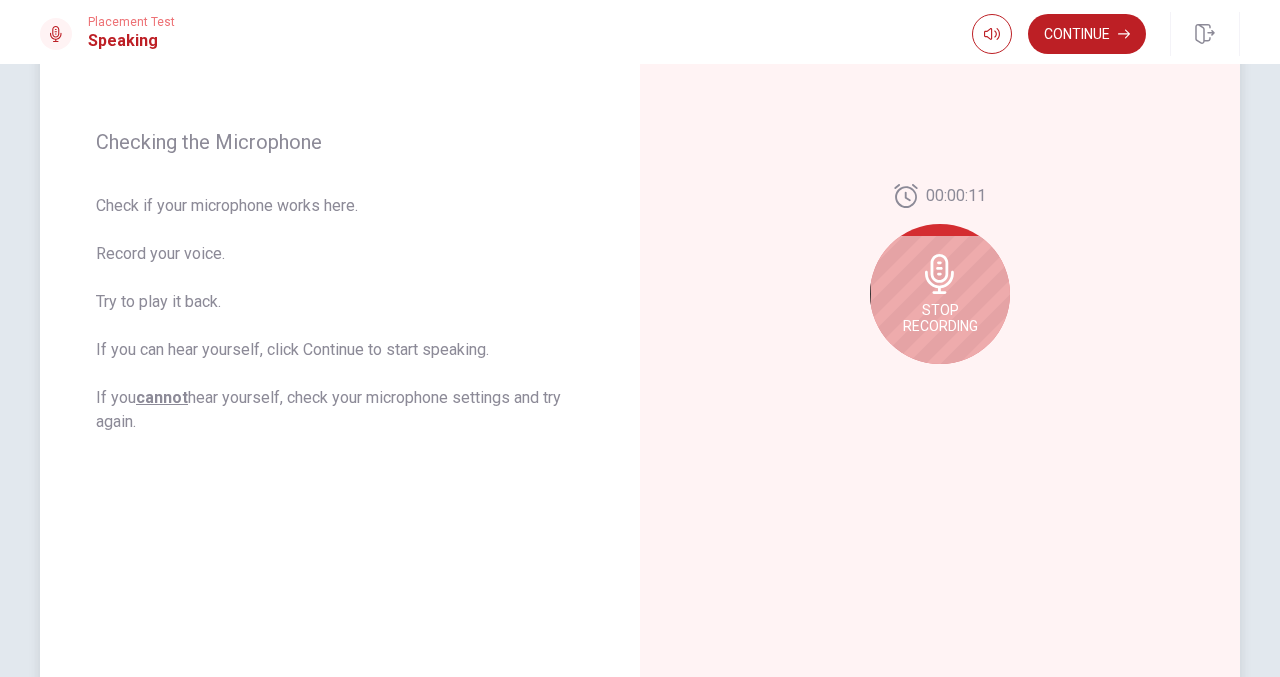 click on "Stop   Recording" at bounding box center (940, 294) 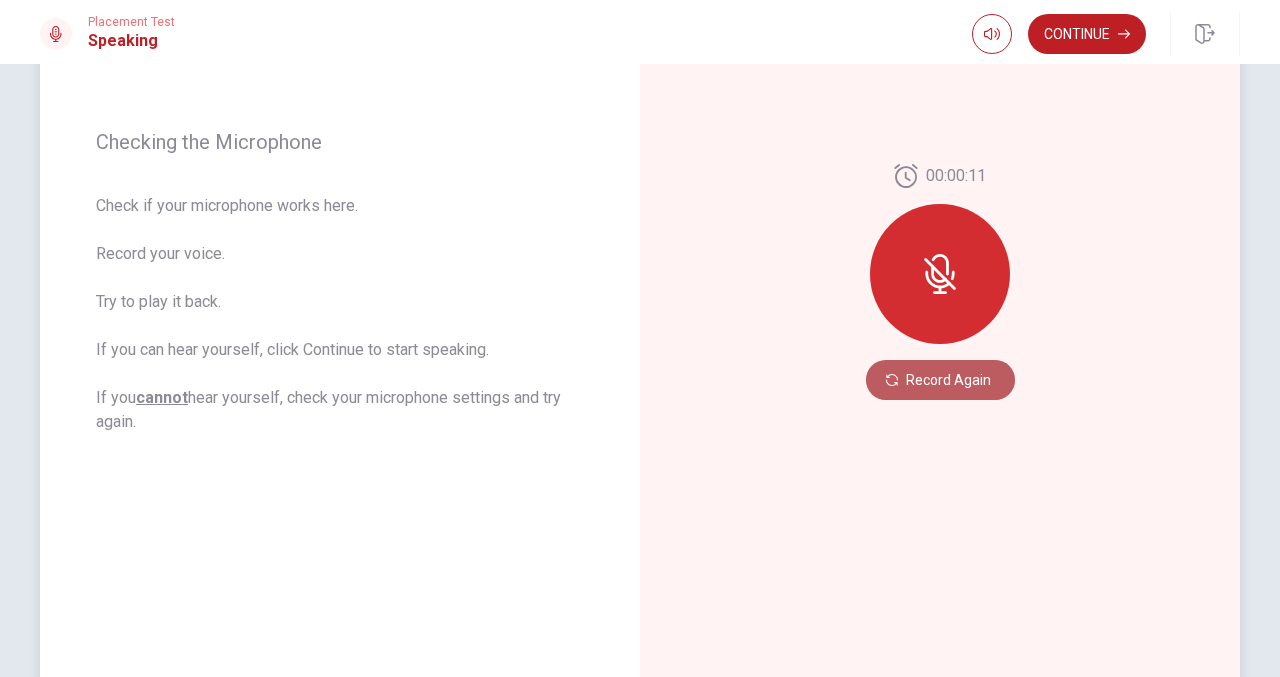 click on "Record Again" at bounding box center (940, 380) 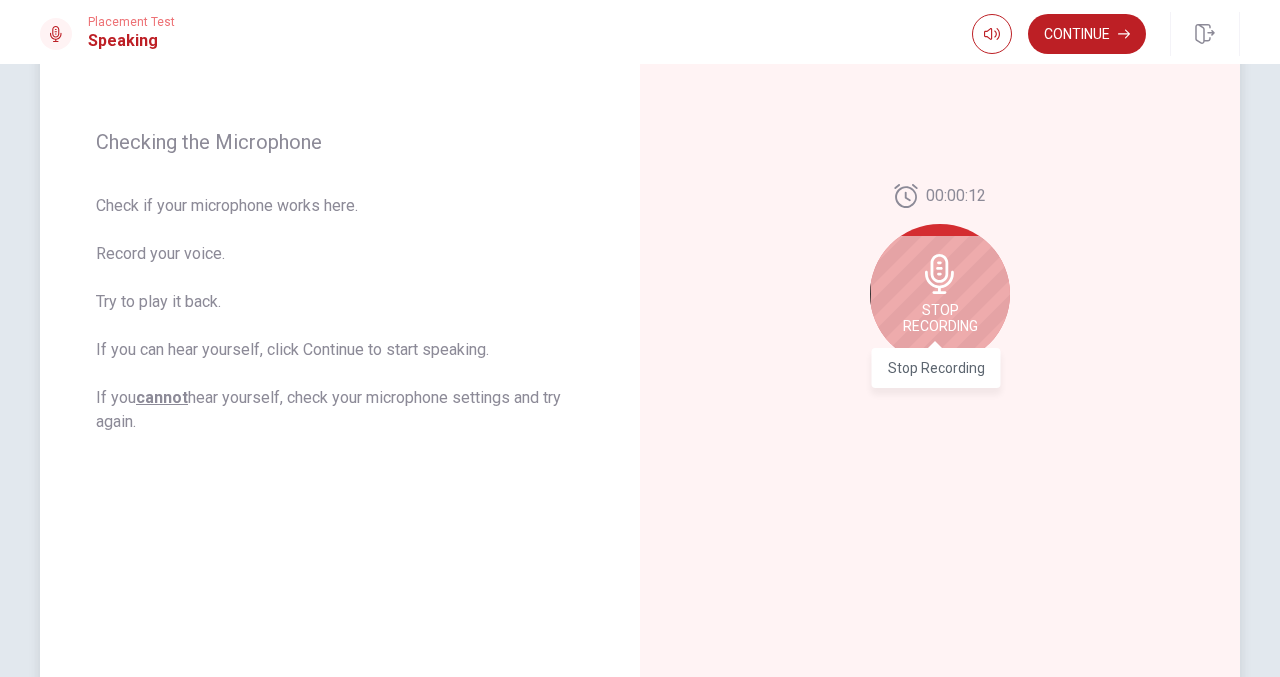 click on "Stop   Recording" at bounding box center [940, 318] 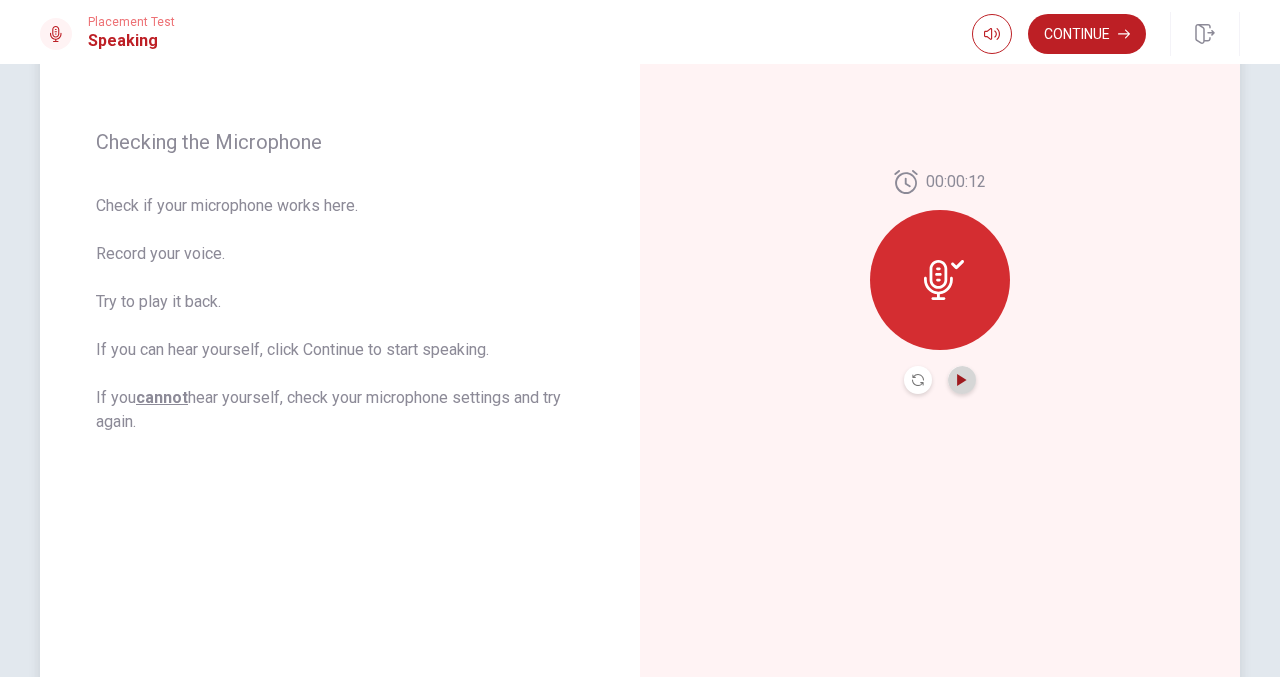 click 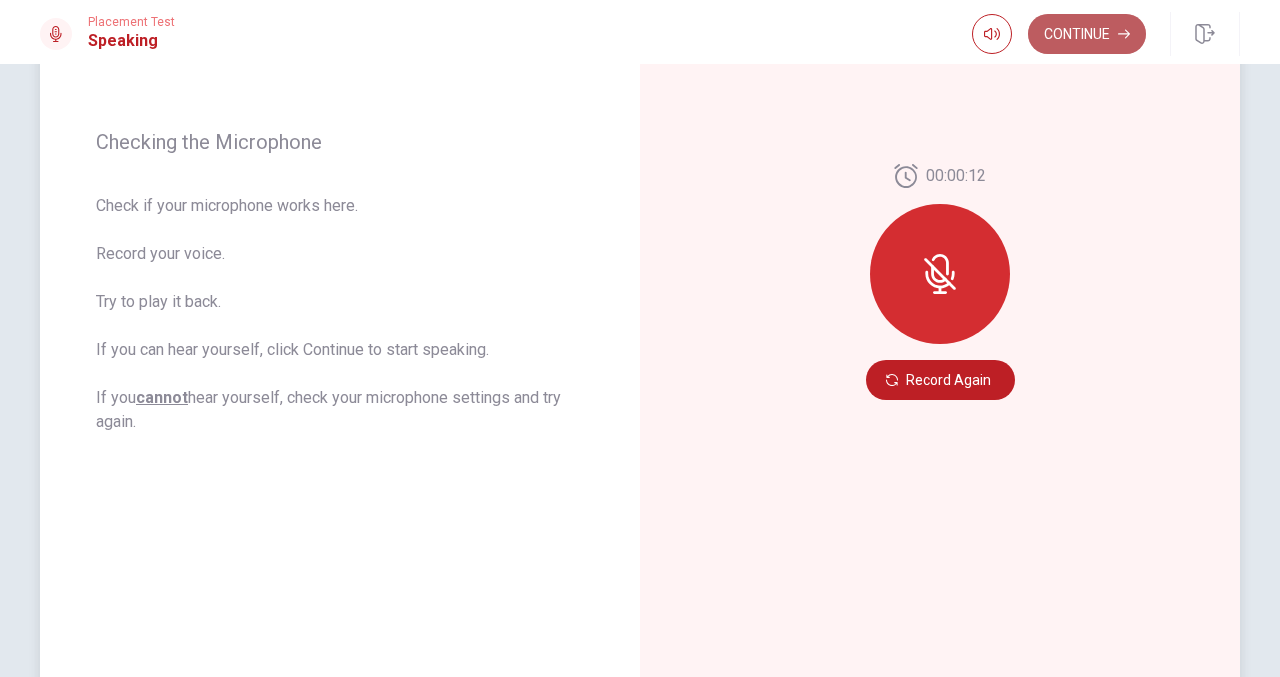 click on "Continue" at bounding box center [1087, 34] 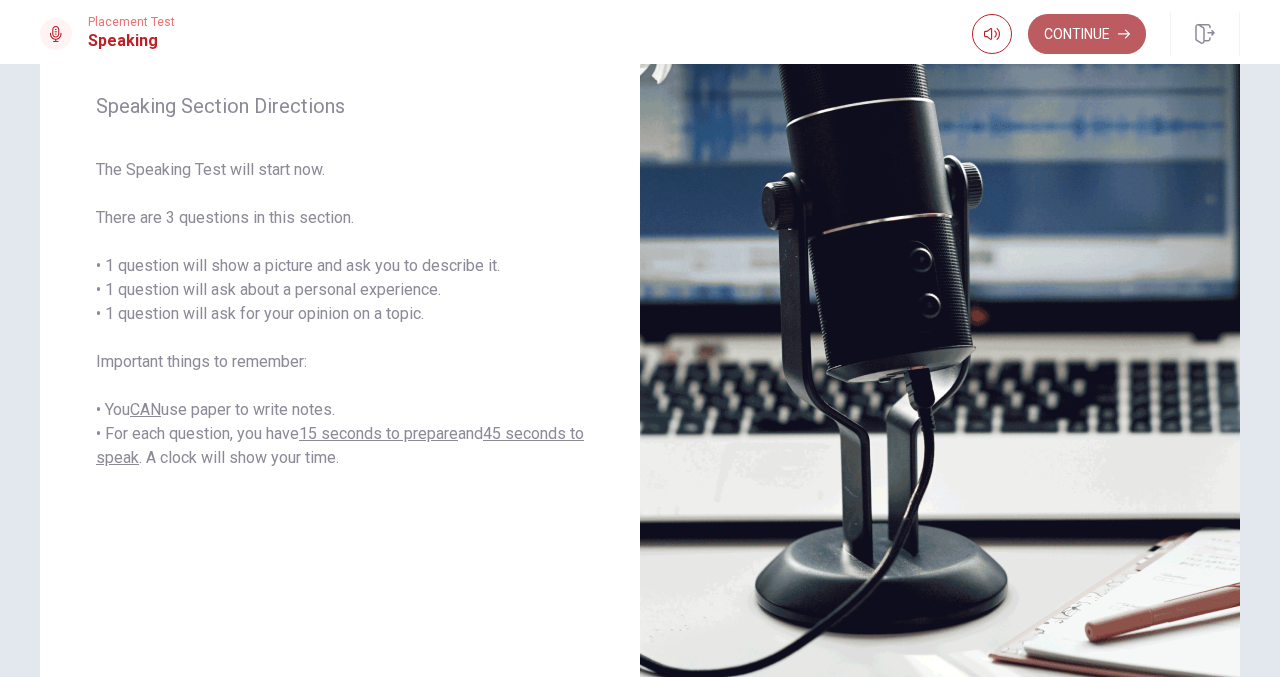 click on "Continue" at bounding box center (1087, 34) 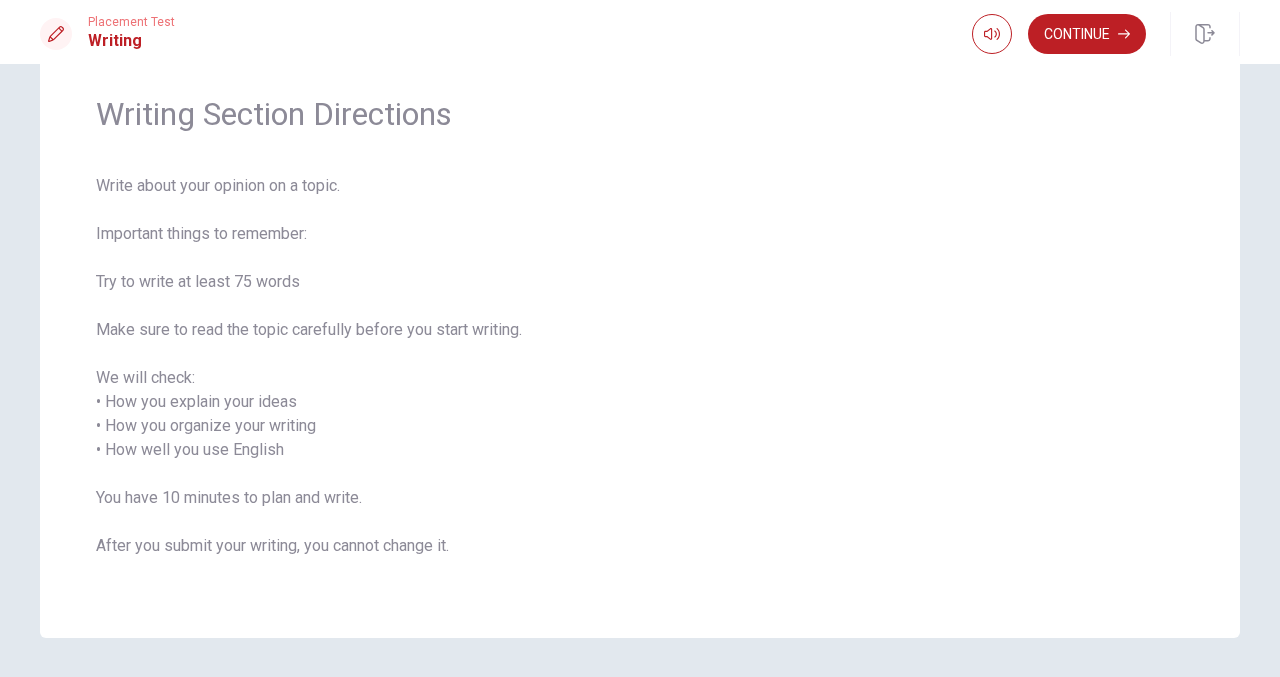 scroll, scrollTop: 121, scrollLeft: 0, axis: vertical 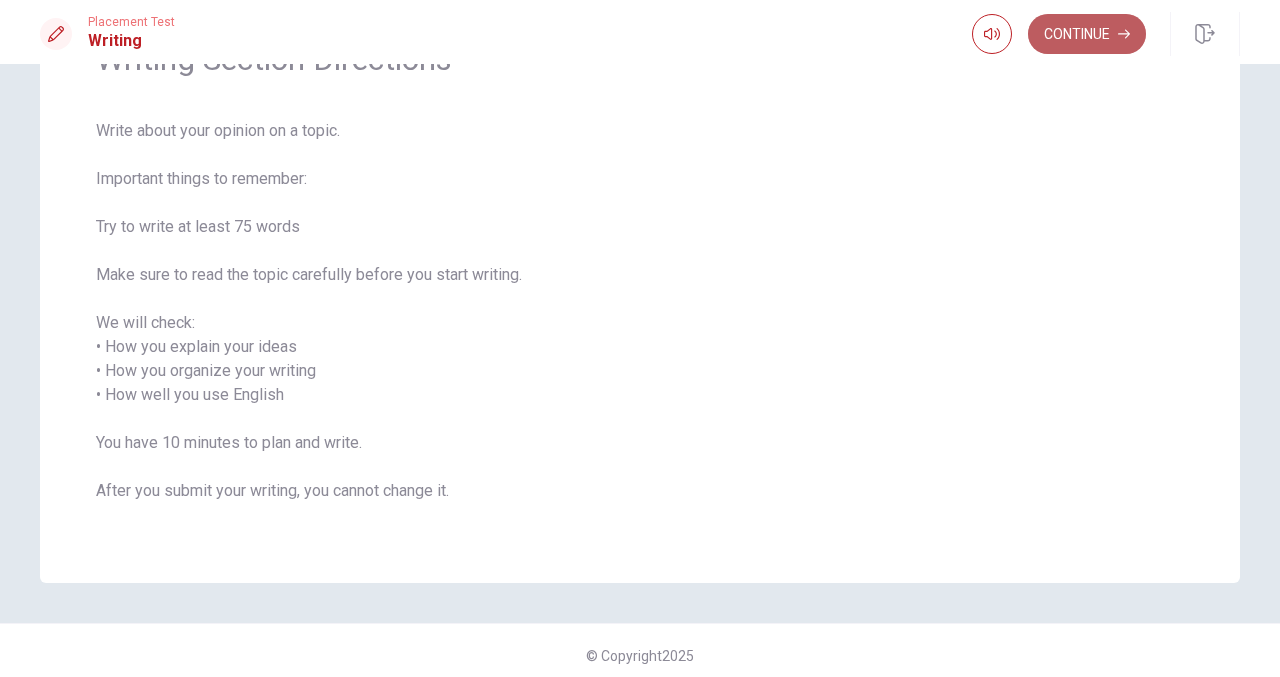 click on "Continue" at bounding box center (1087, 34) 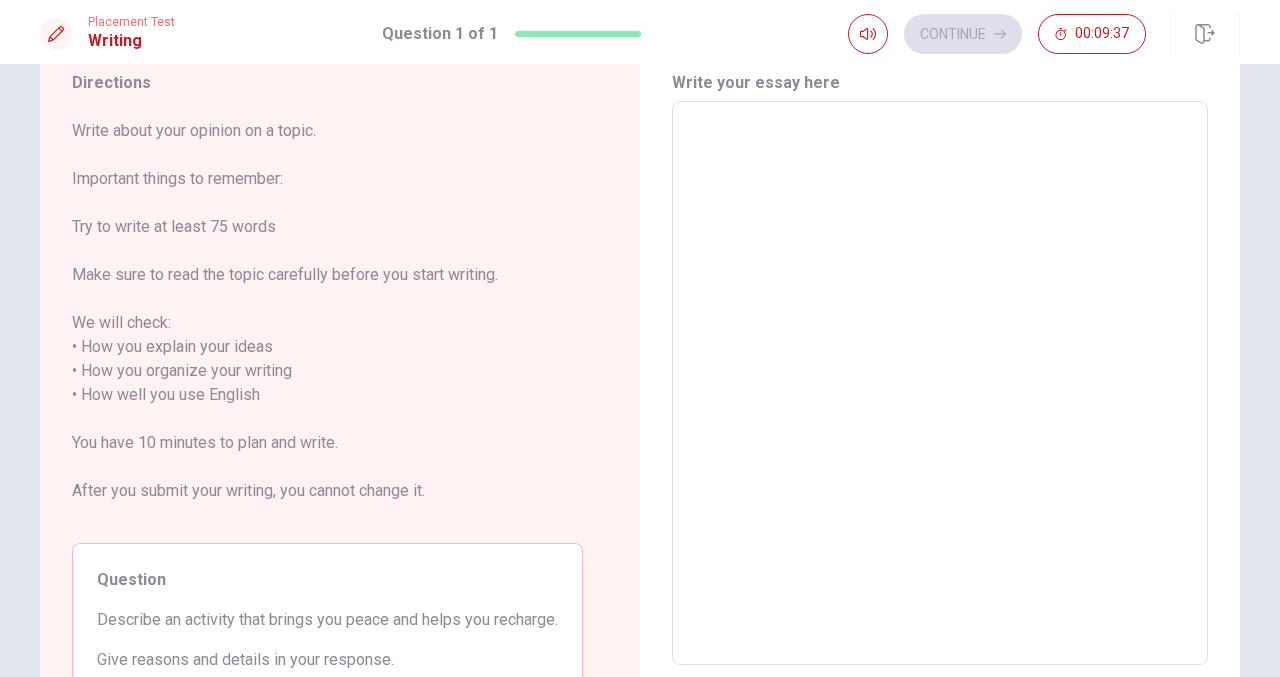scroll, scrollTop: 74, scrollLeft: 0, axis: vertical 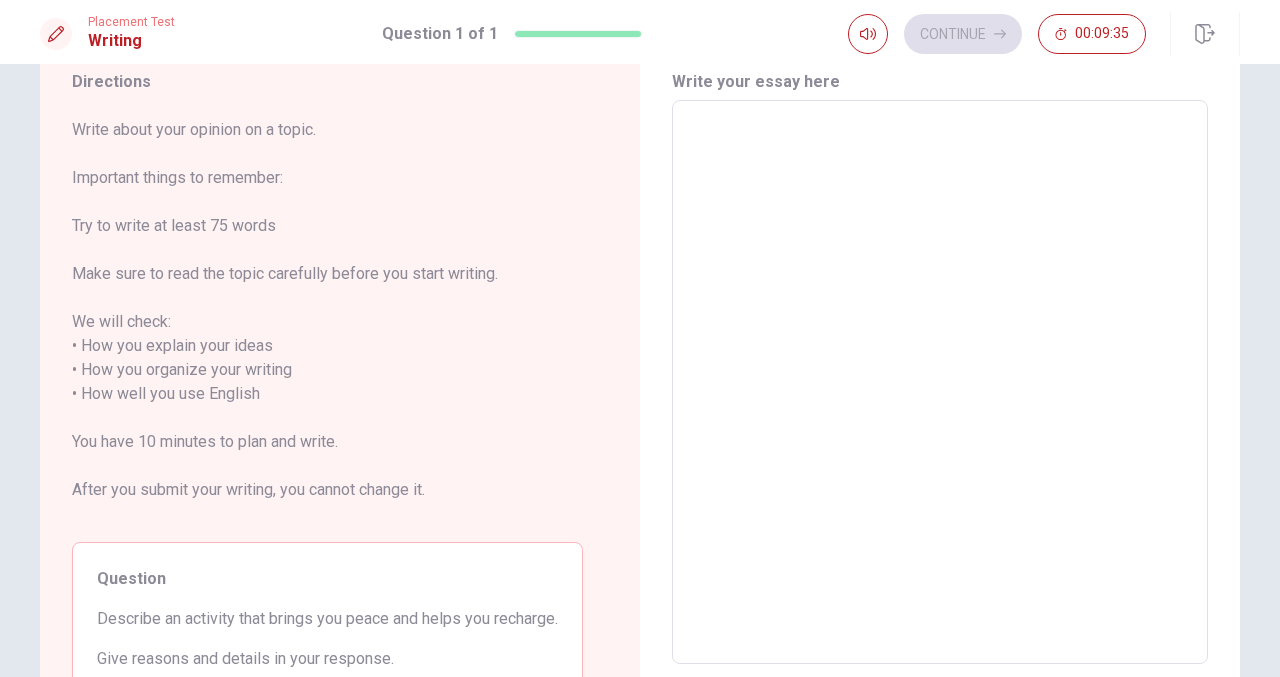 click at bounding box center (940, 382) 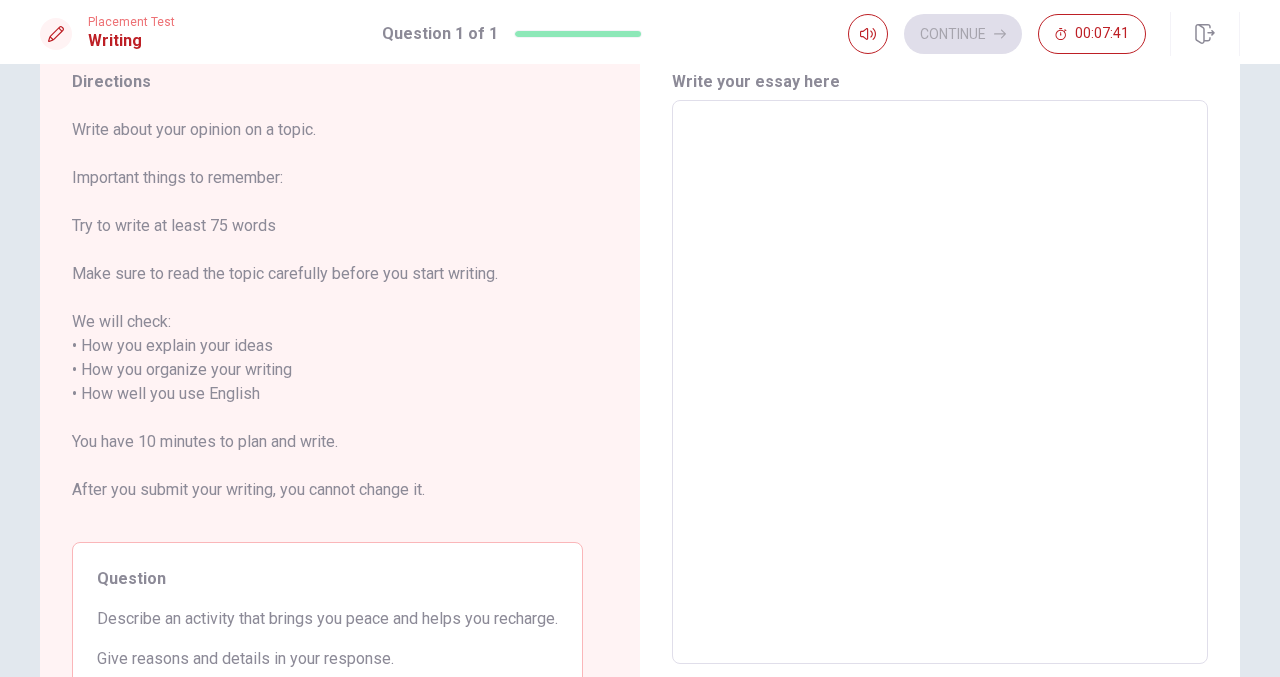 type on "T" 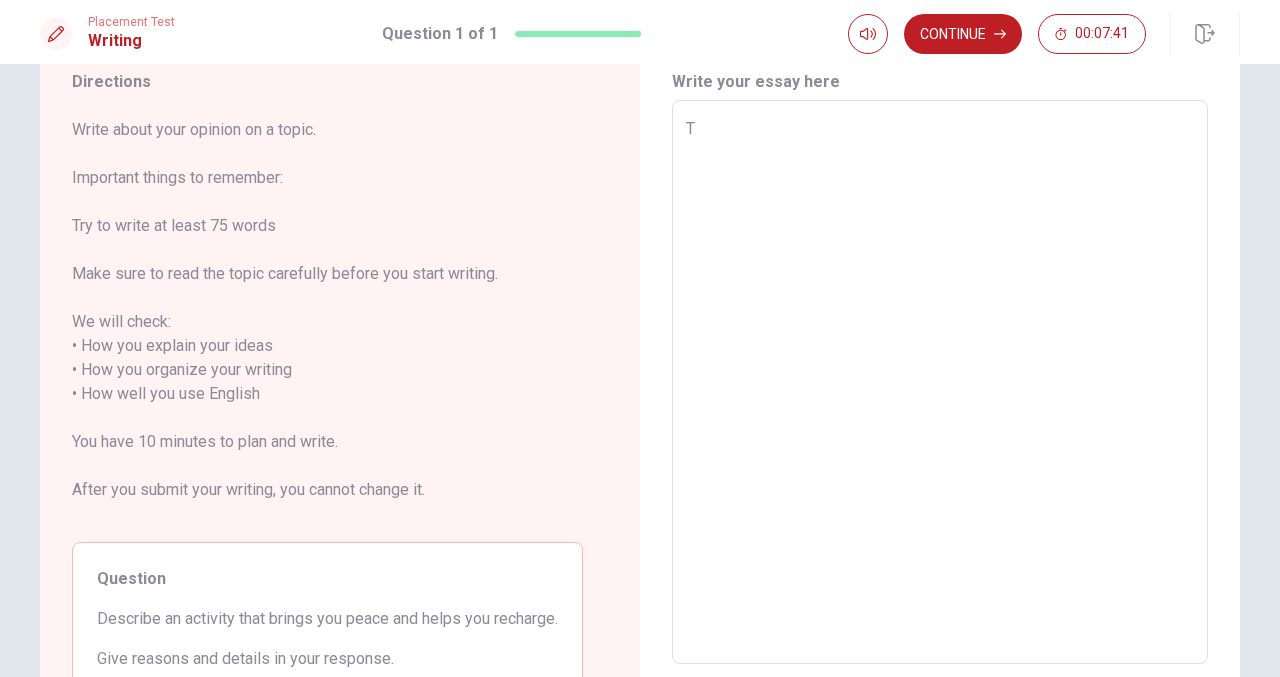 type on "x" 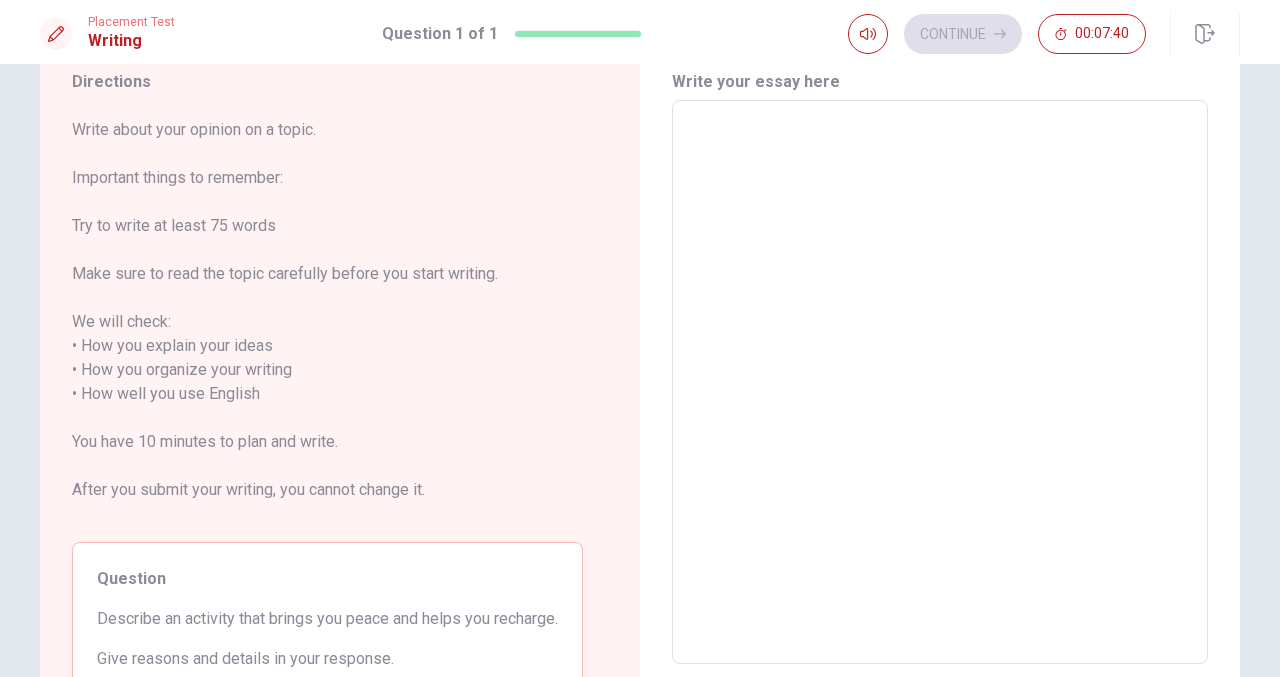 type on "A" 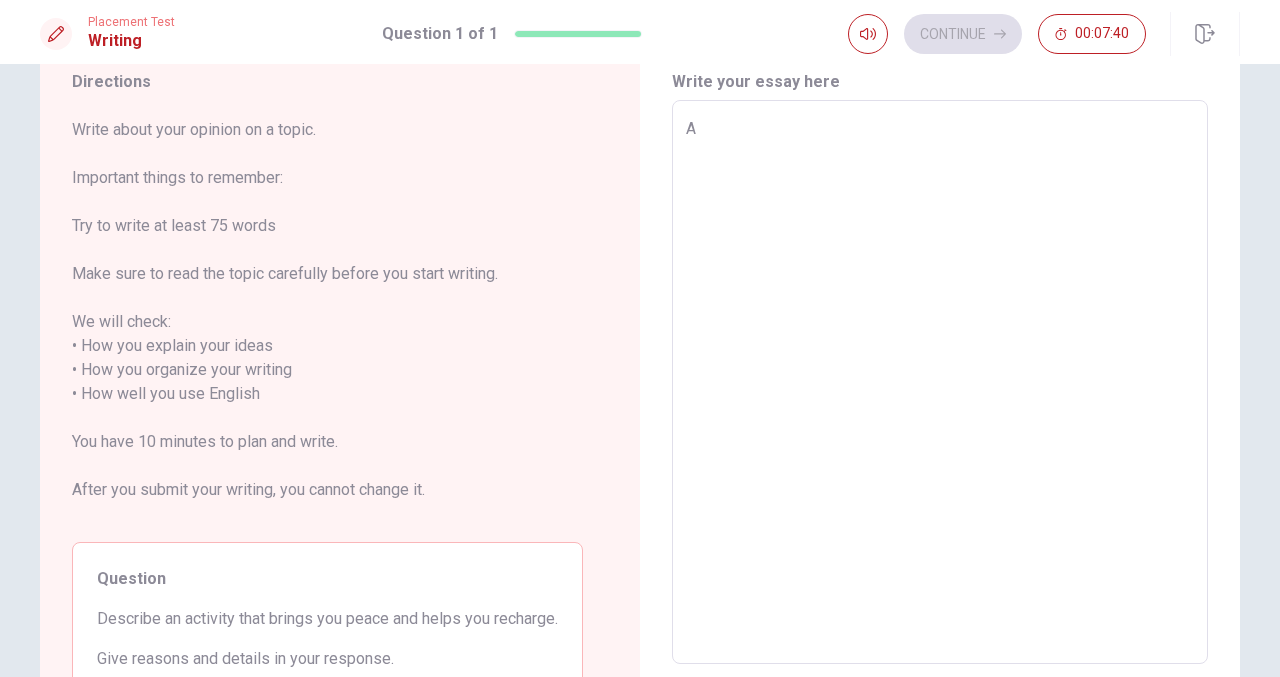 type on "x" 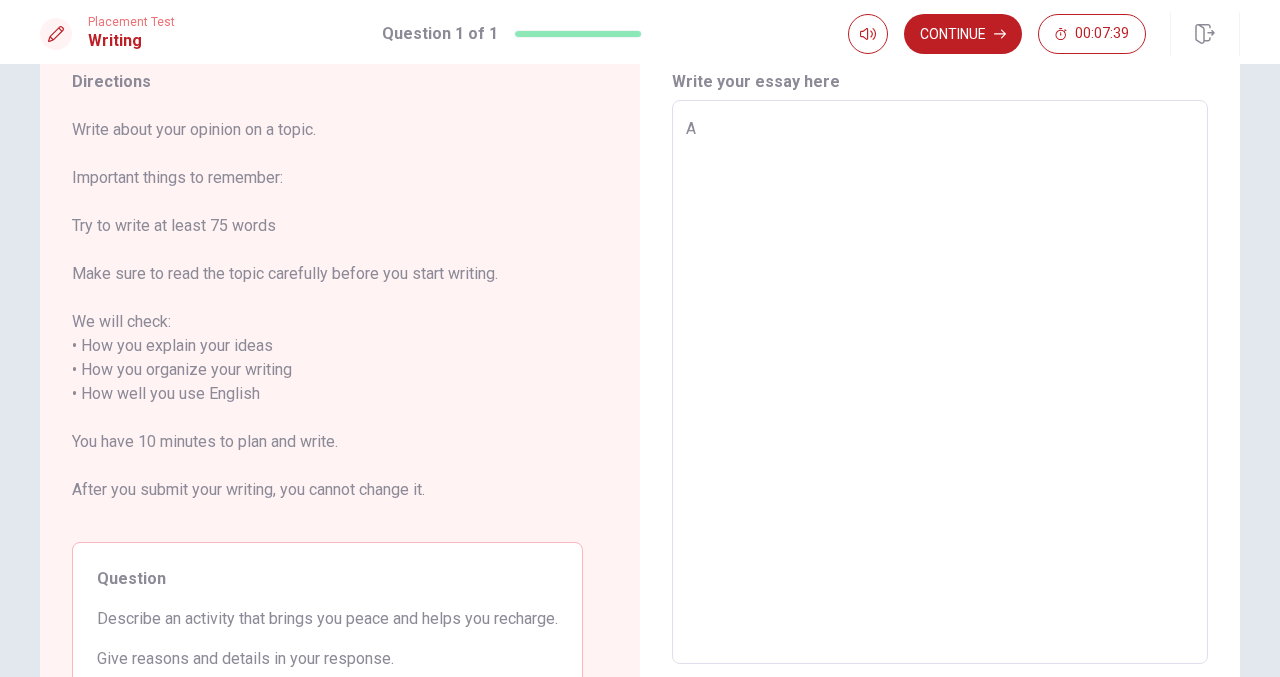 type on "An" 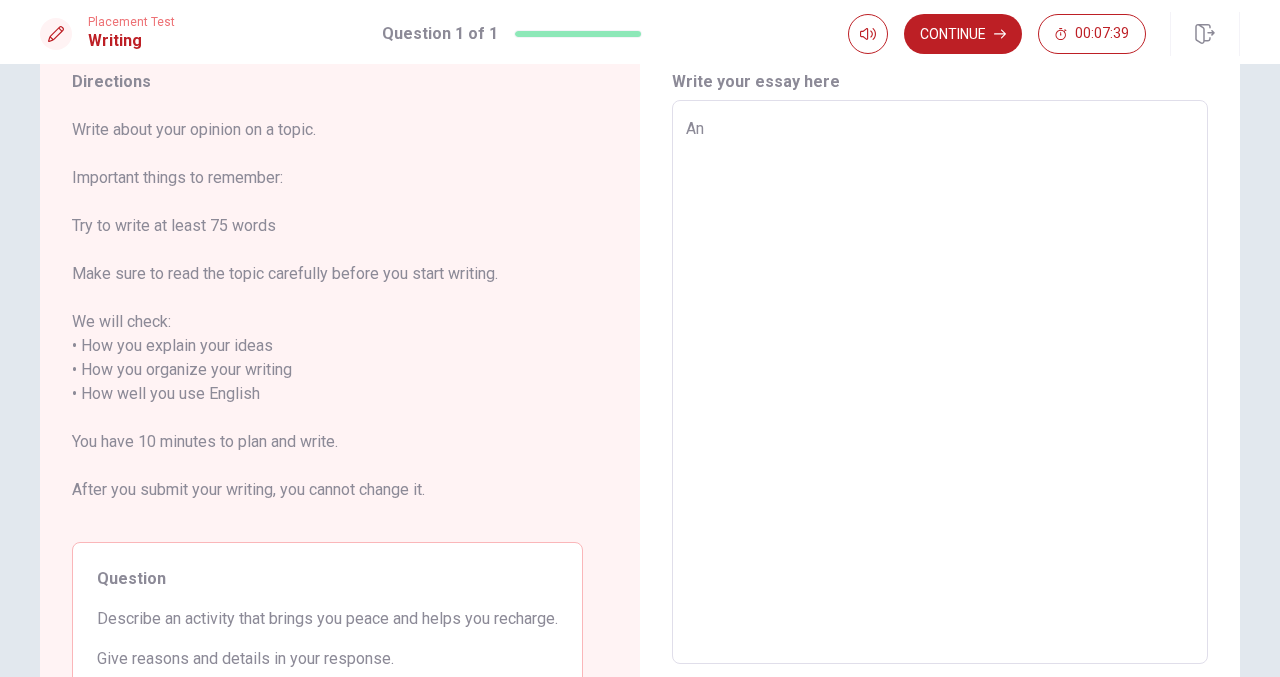 type on "x" 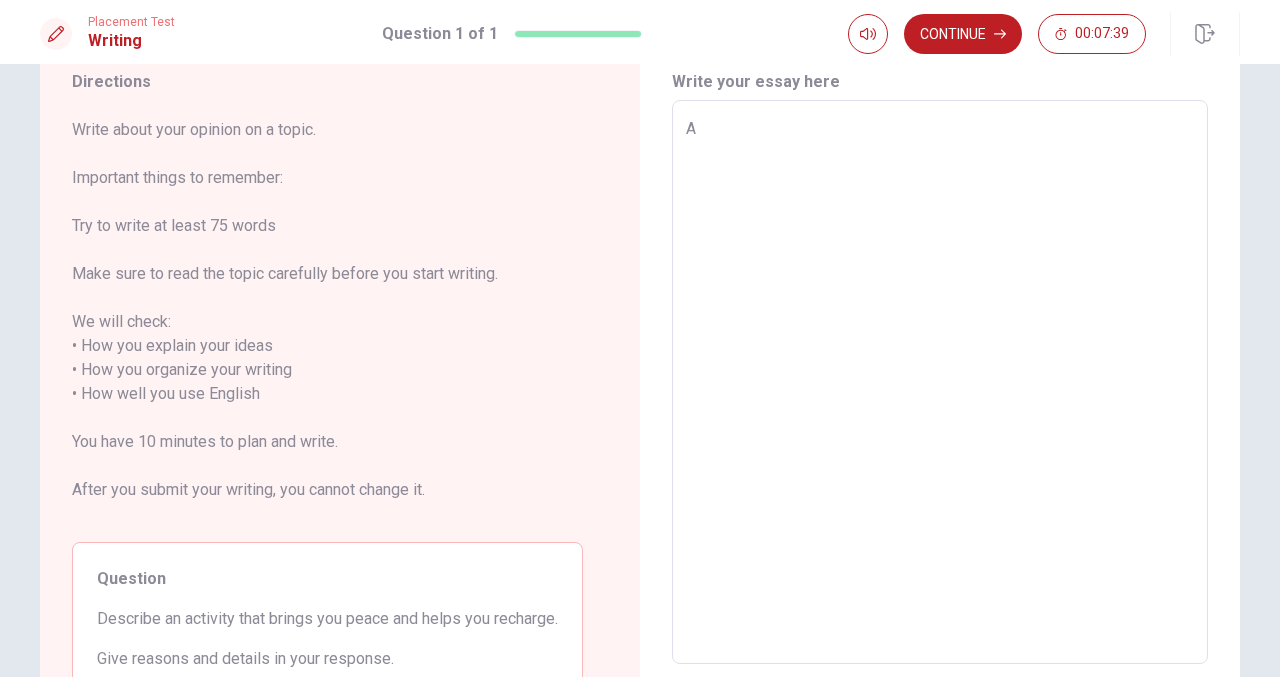 type on "x" 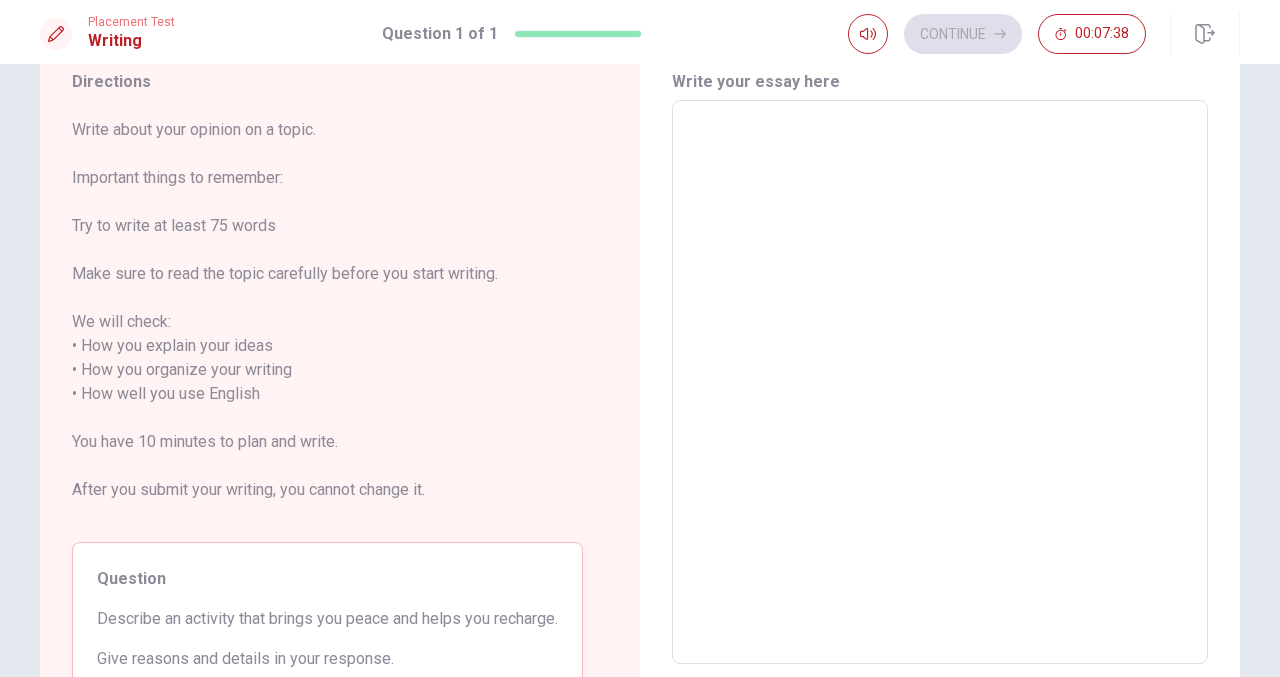 type on "T" 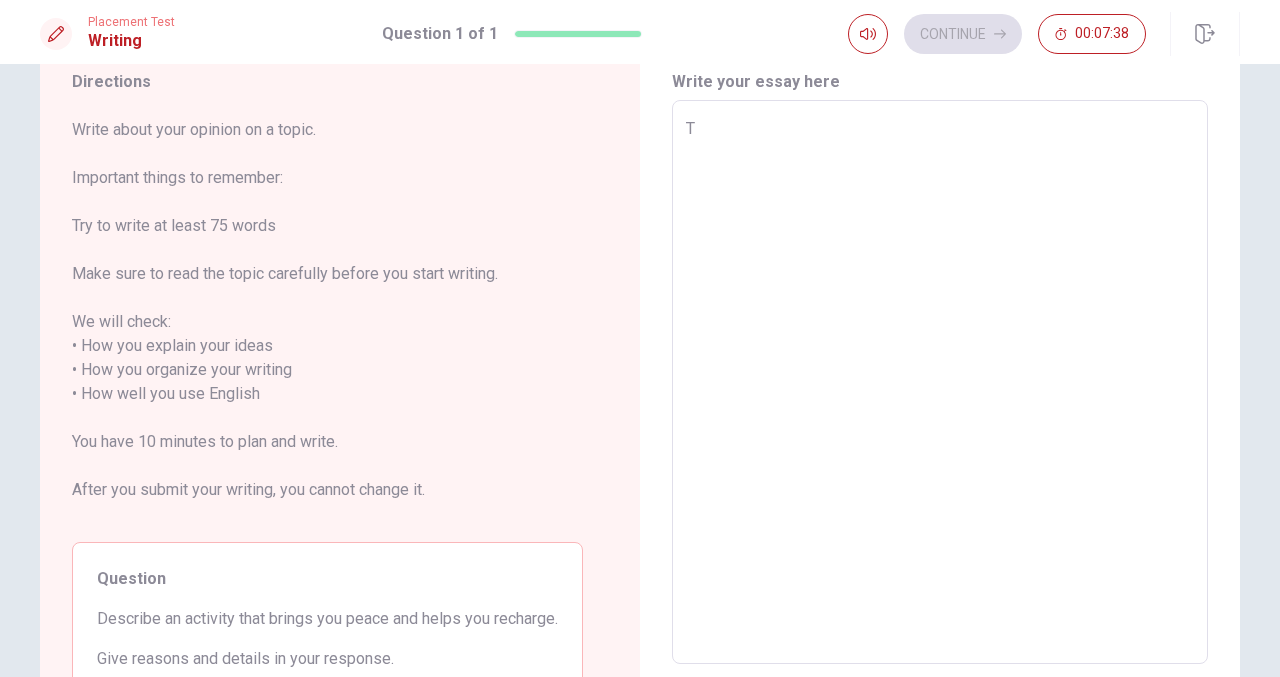 type on "x" 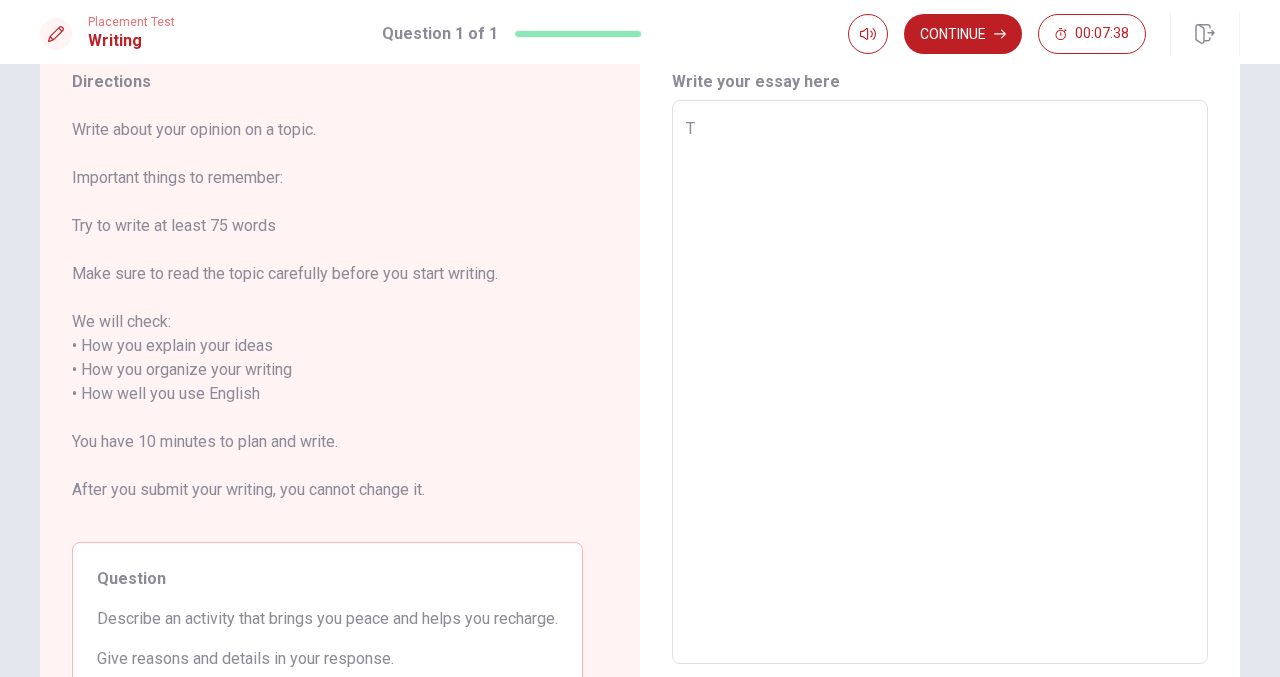 type on "Th" 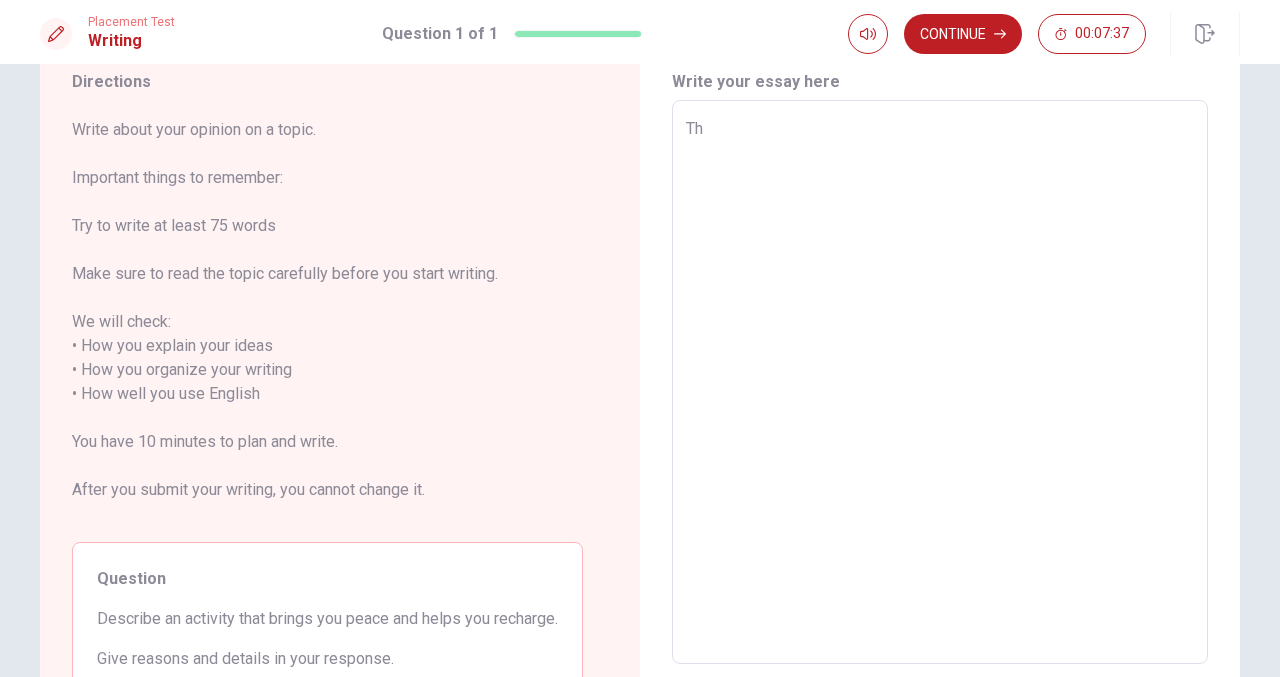 type on "x" 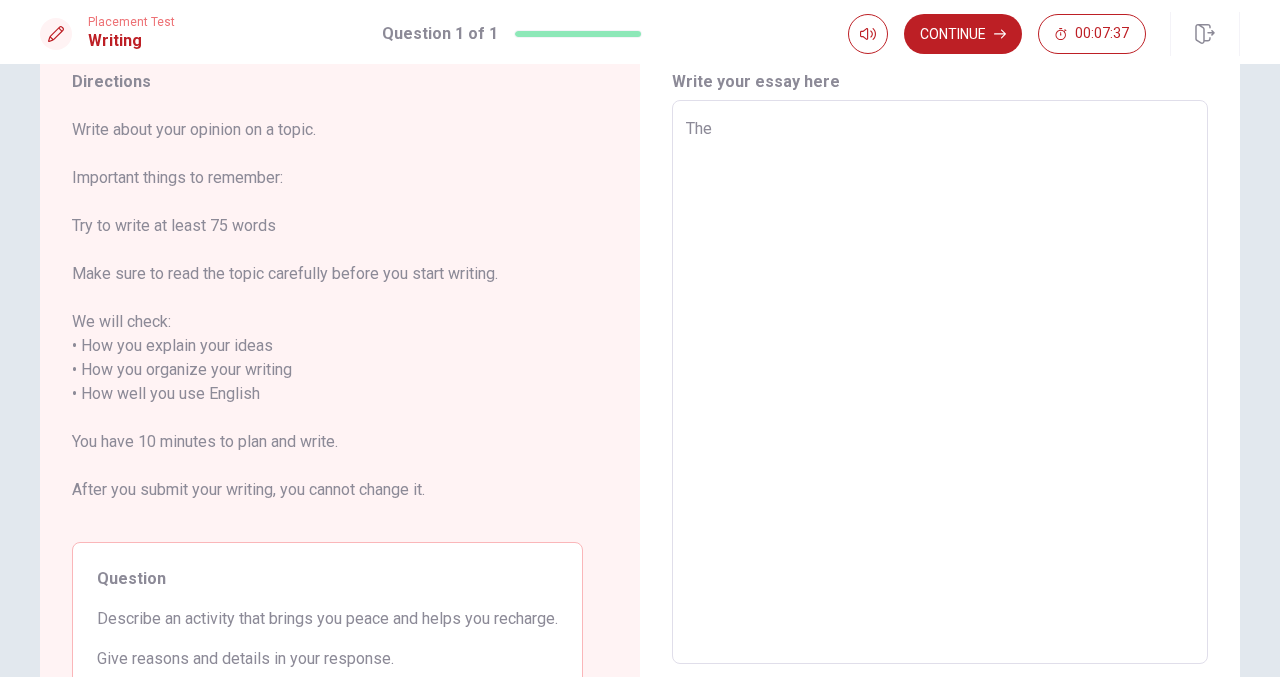 type on "x" 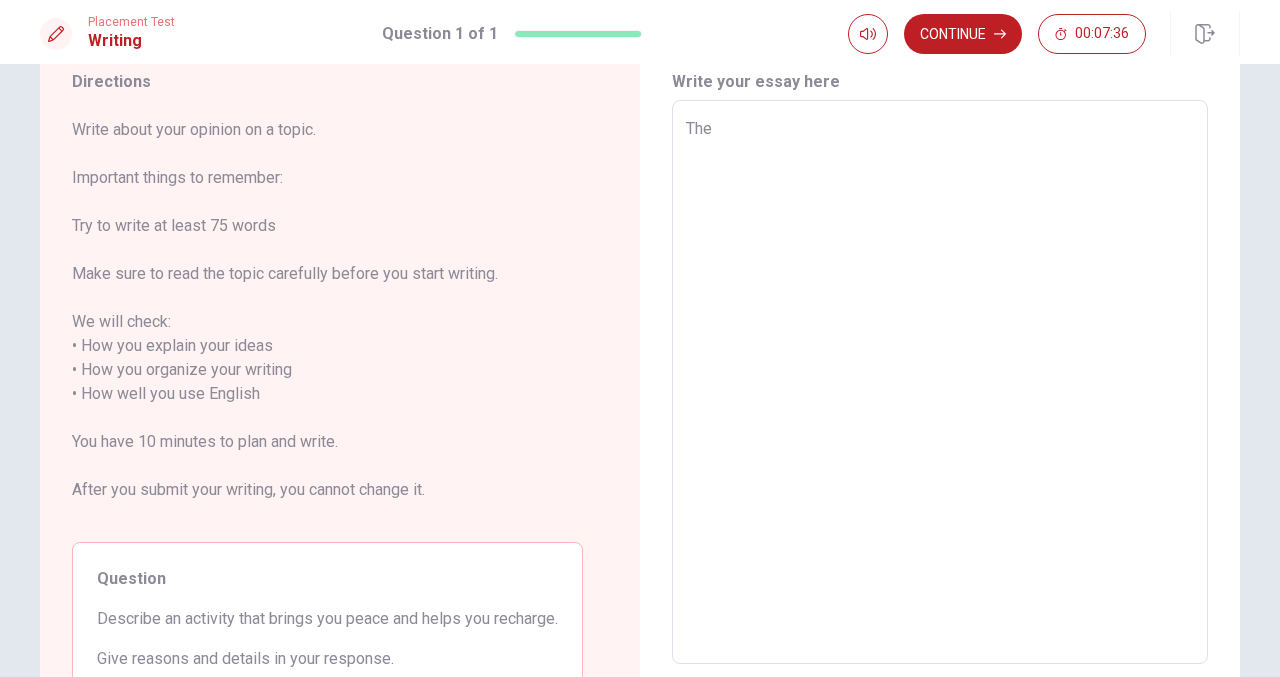 type on "The" 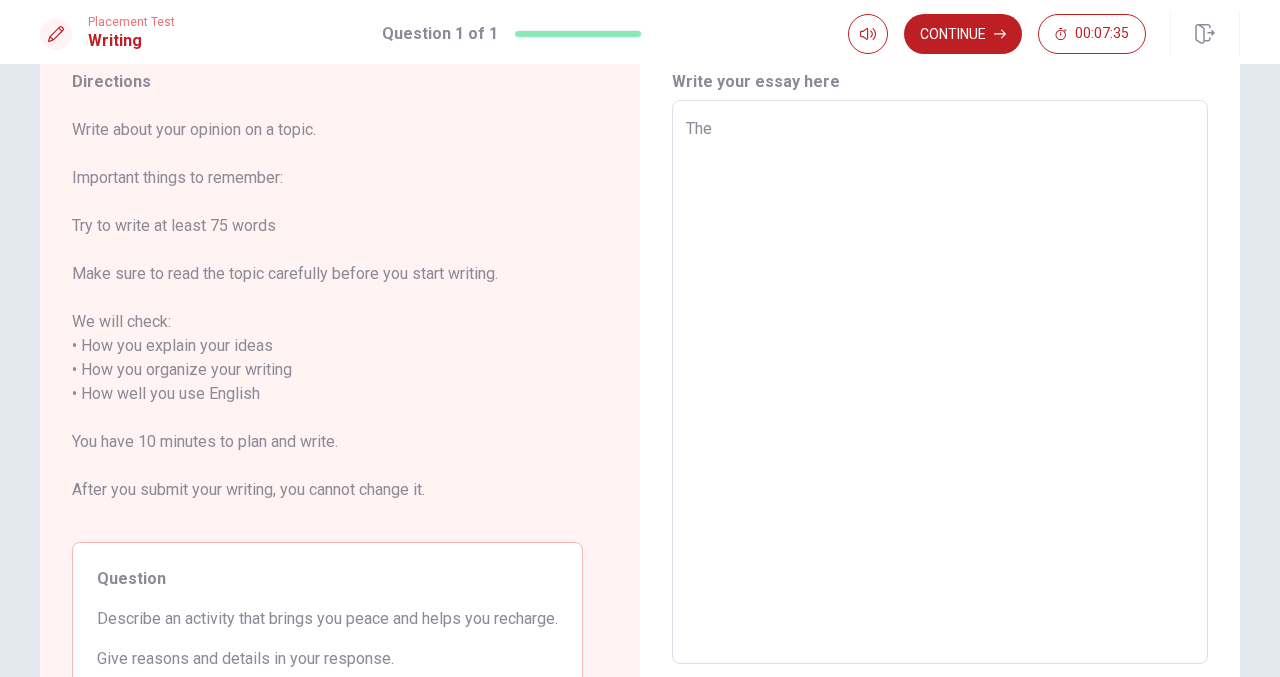 type on "The a" 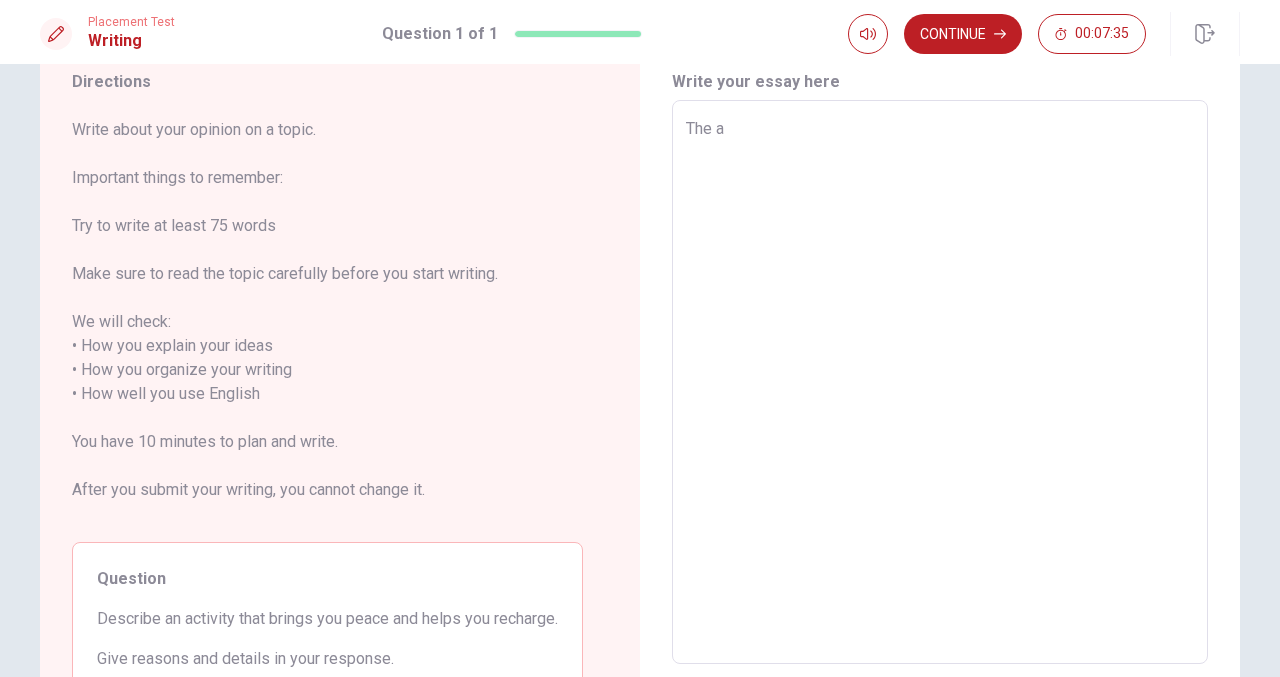 type on "x" 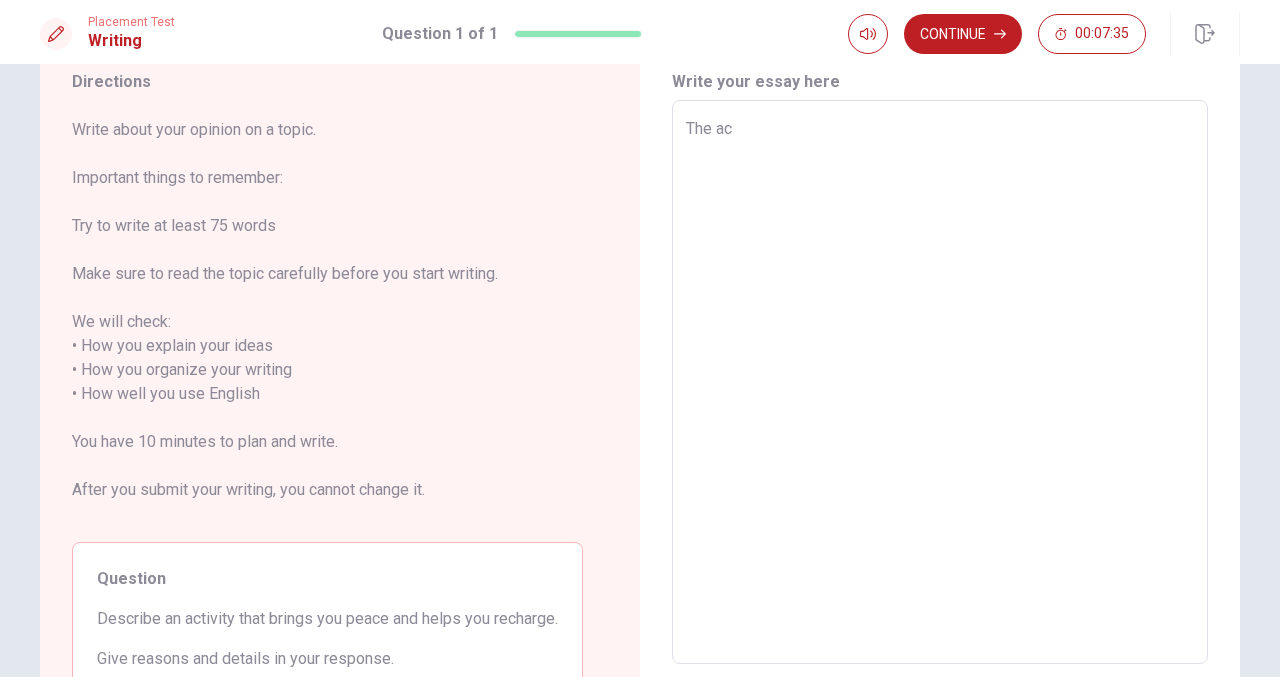 type on "x" 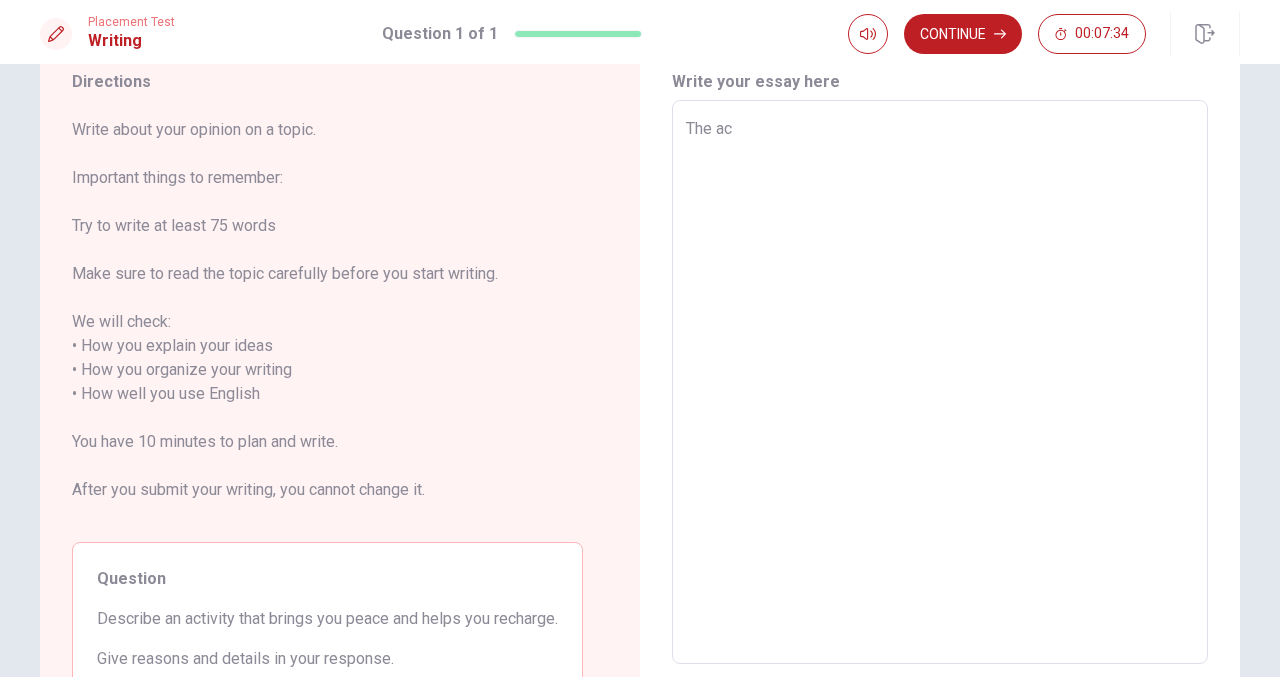 type on "The act" 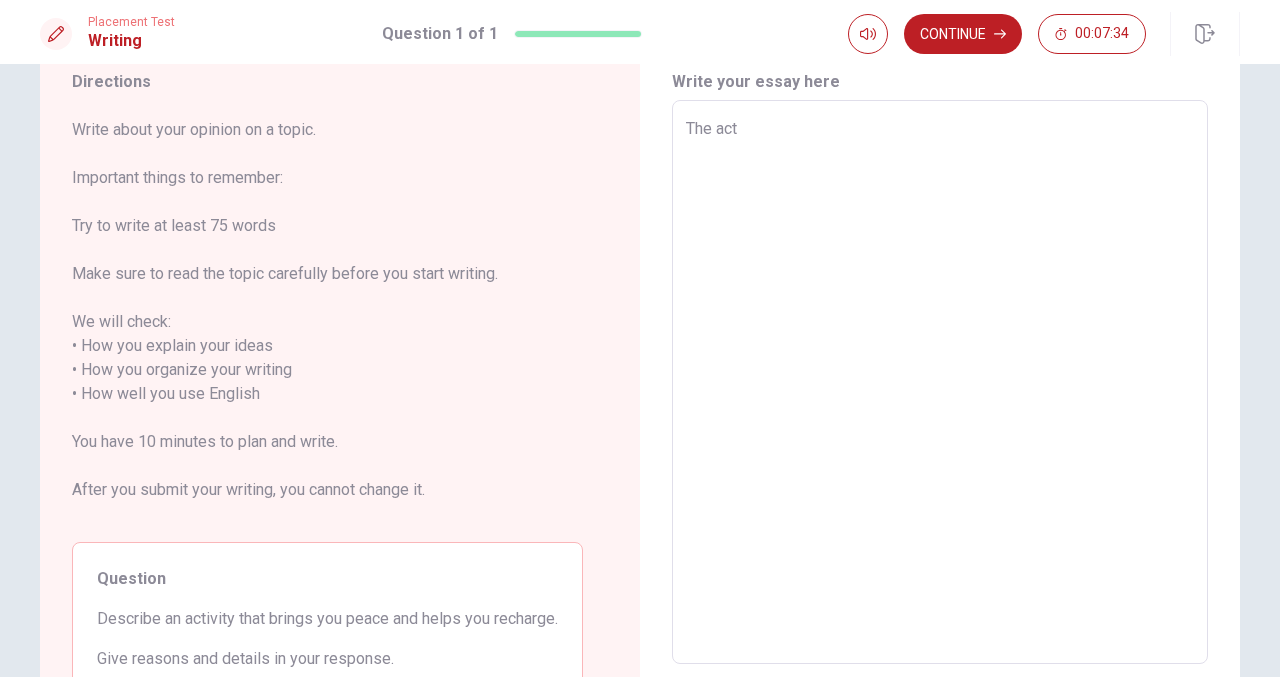 type on "x" 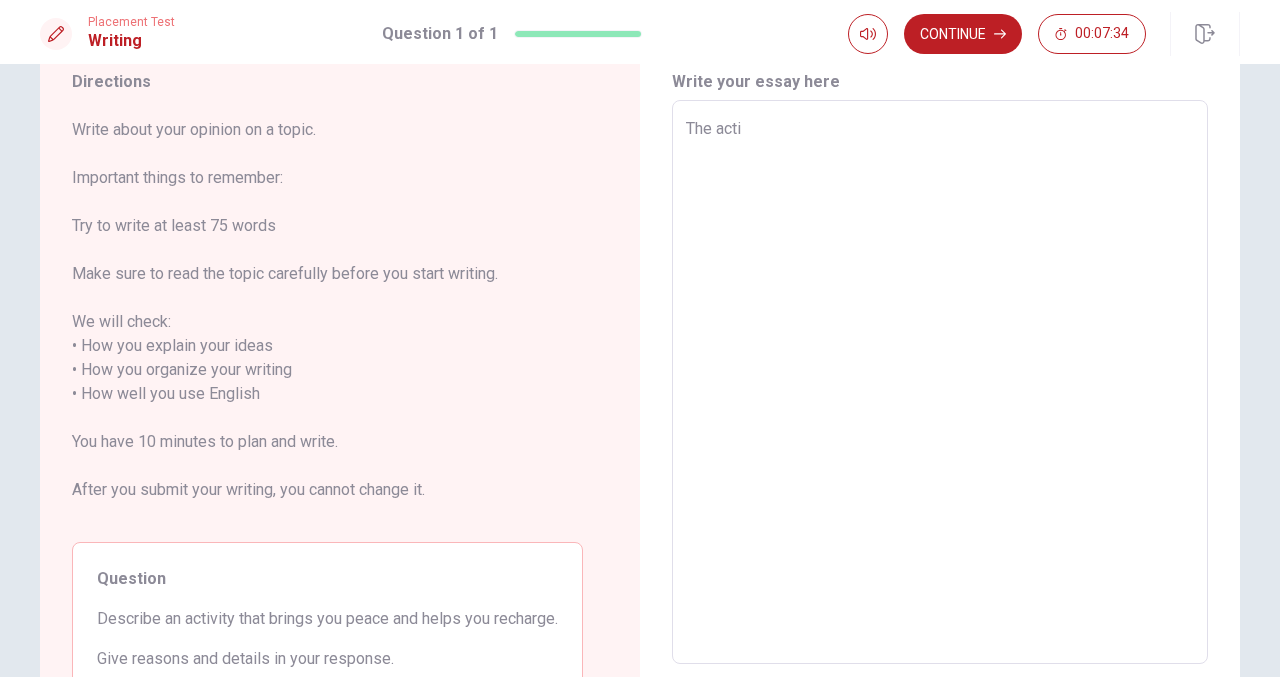 type on "x" 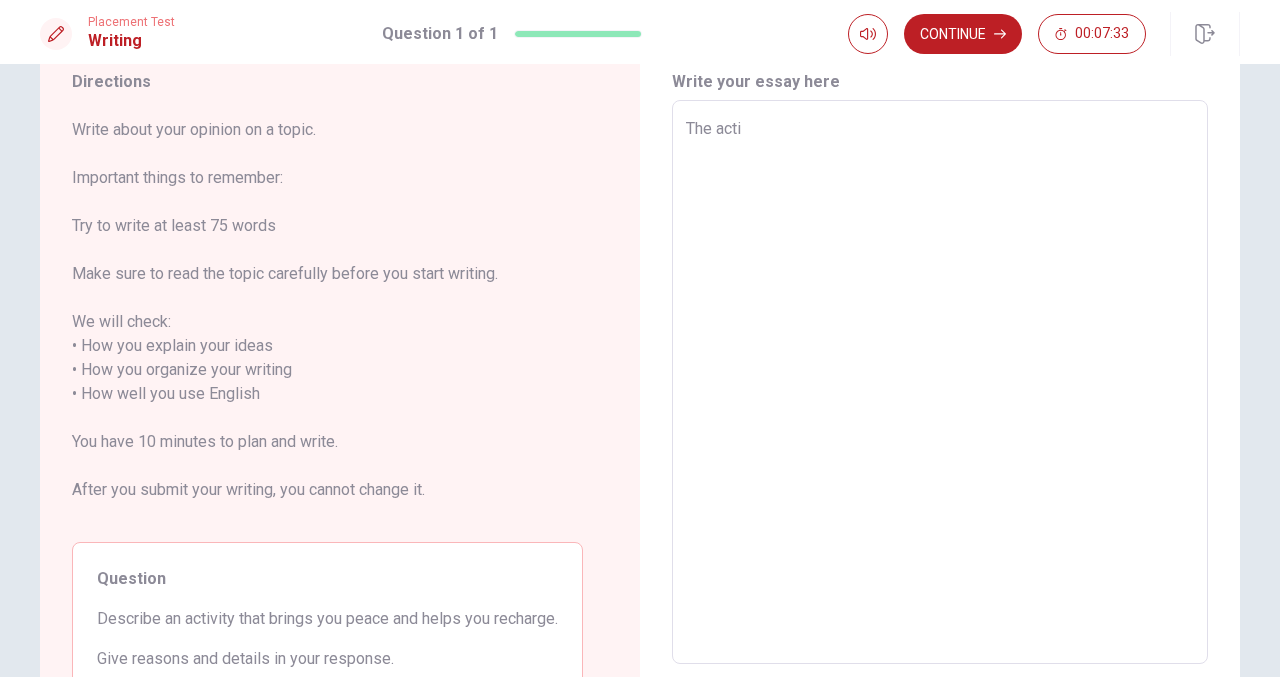 type on "The activ" 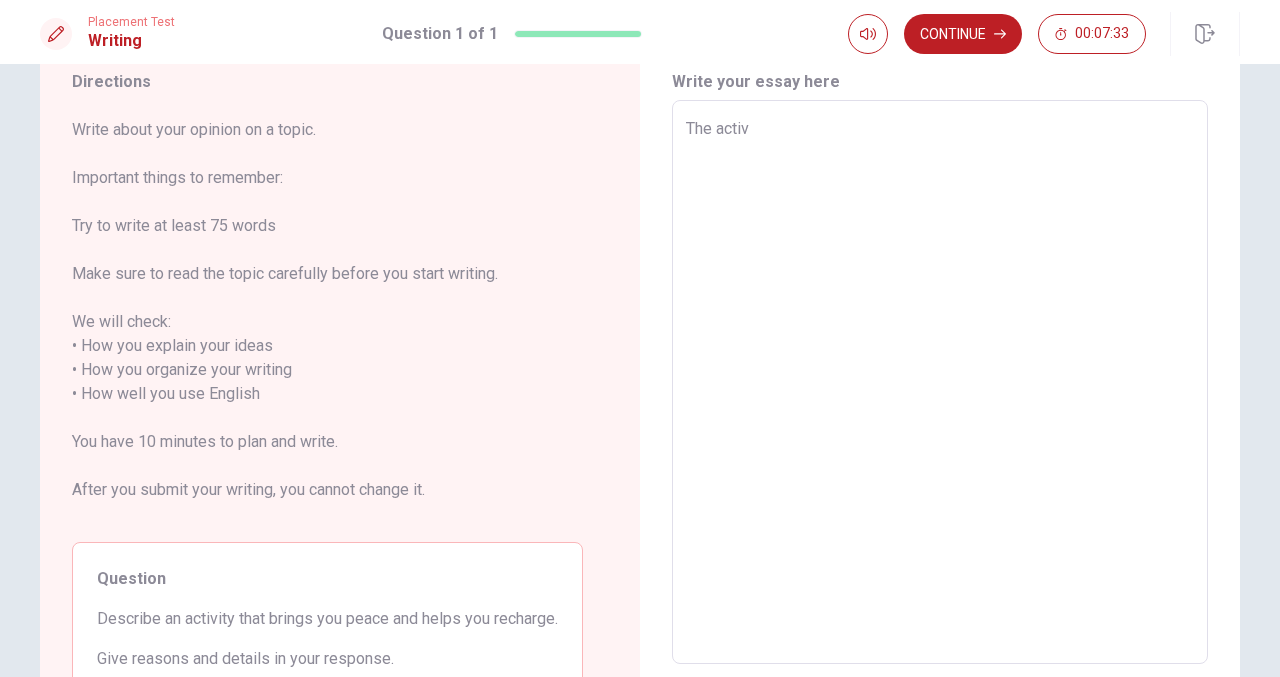 type on "x" 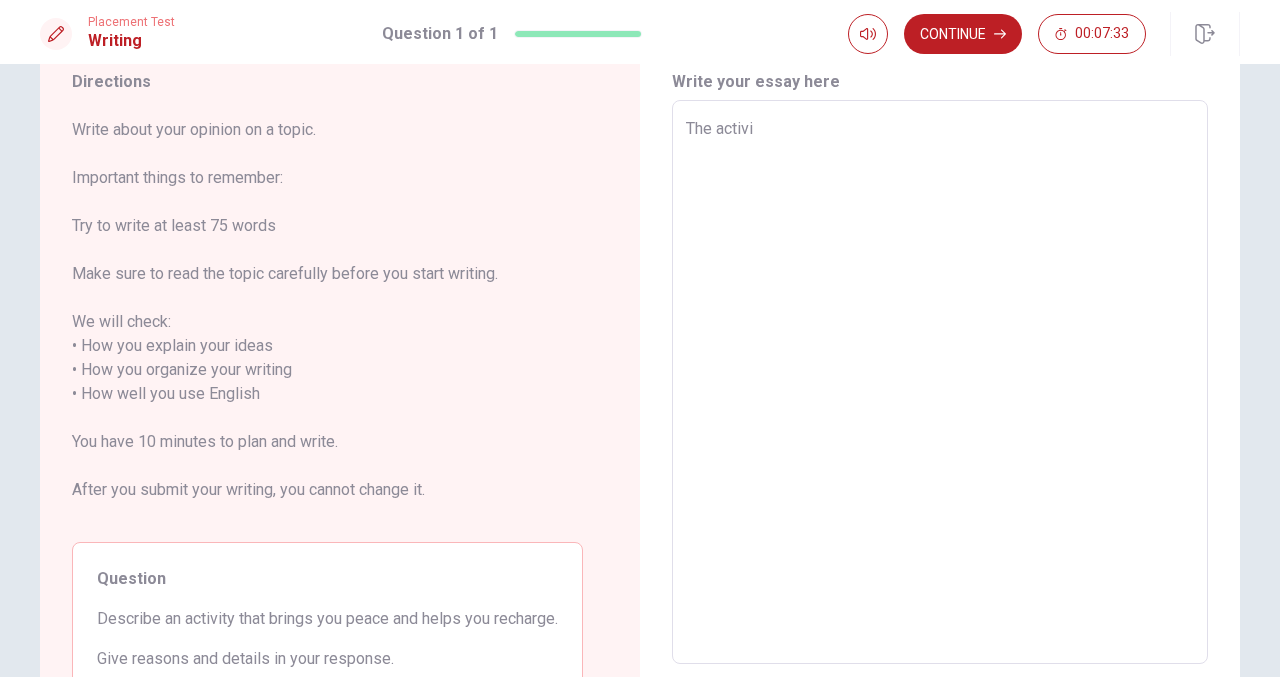 type on "x" 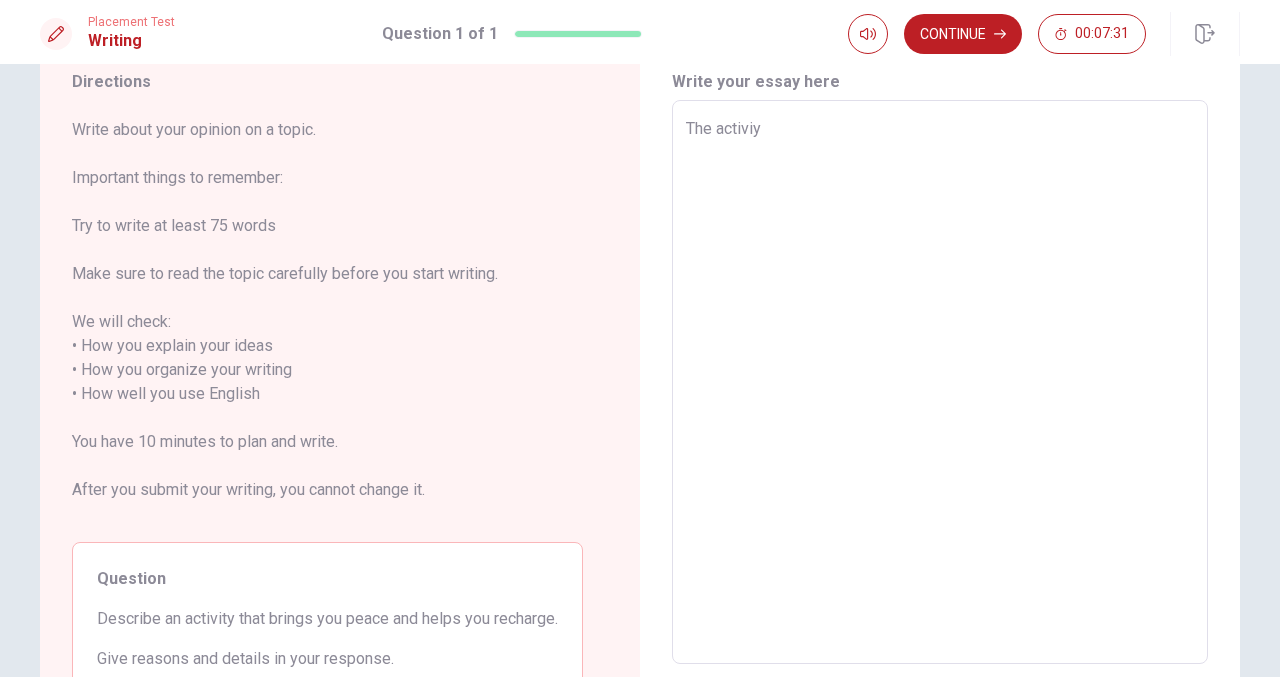 type on "x" 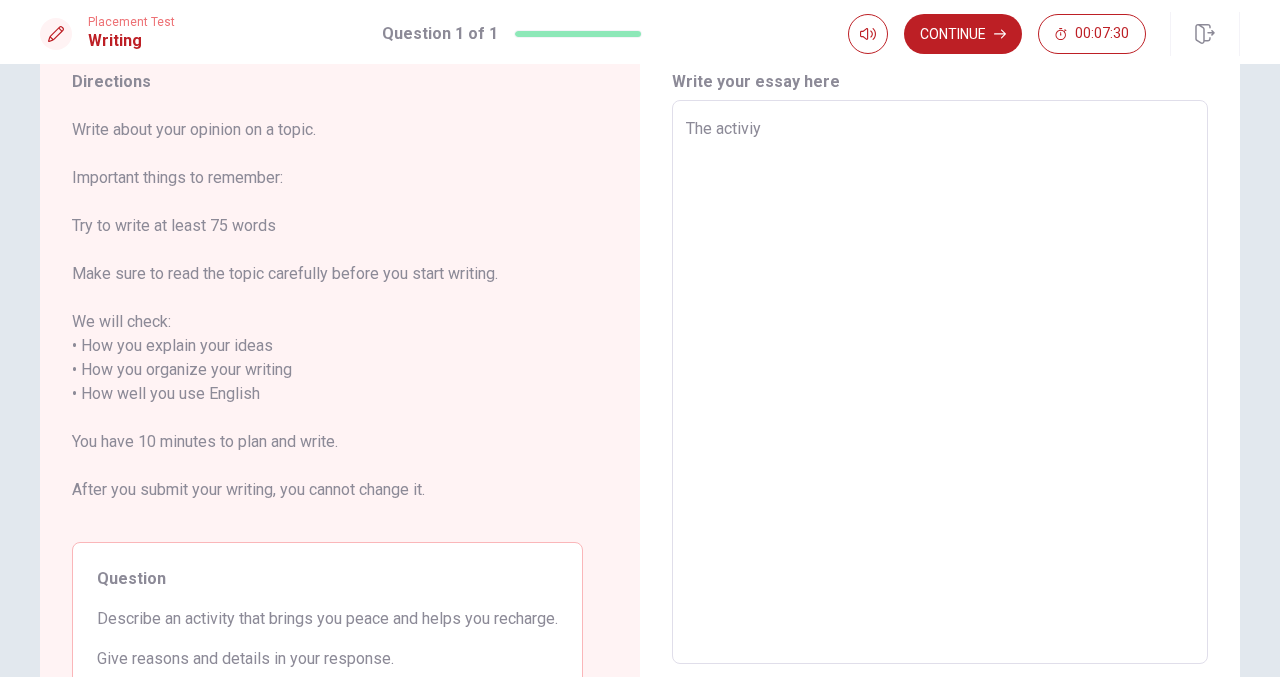 type on "The activi" 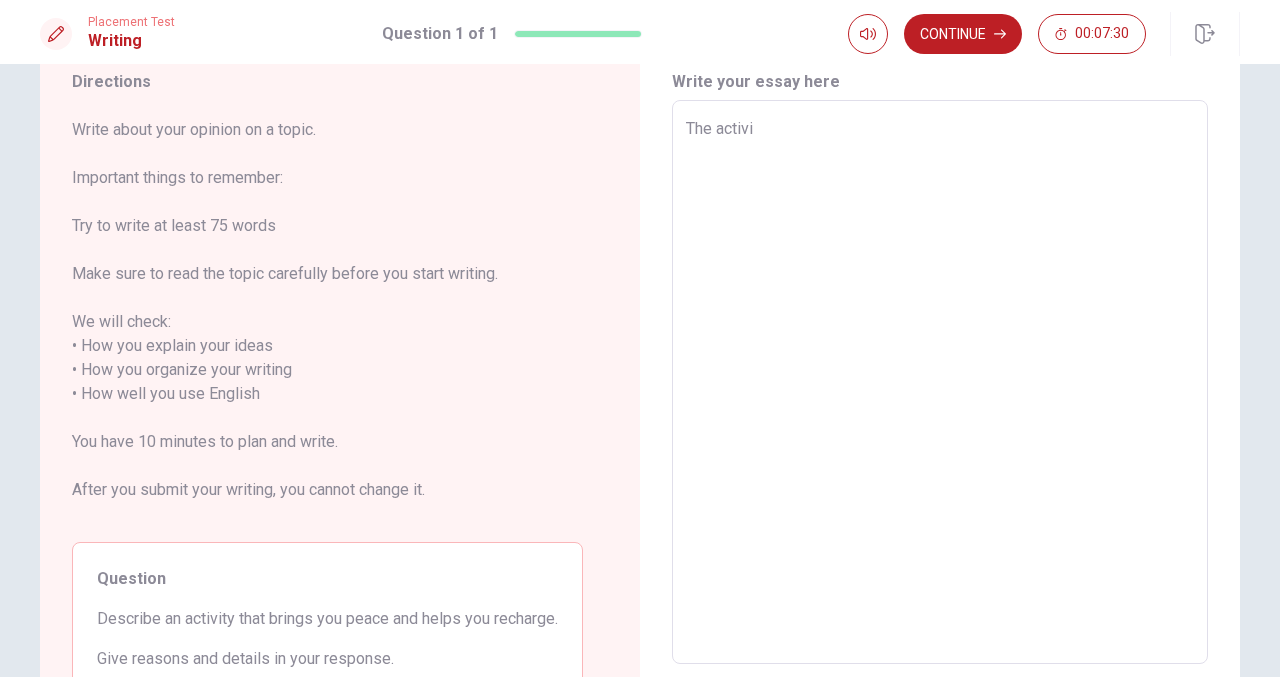type on "x" 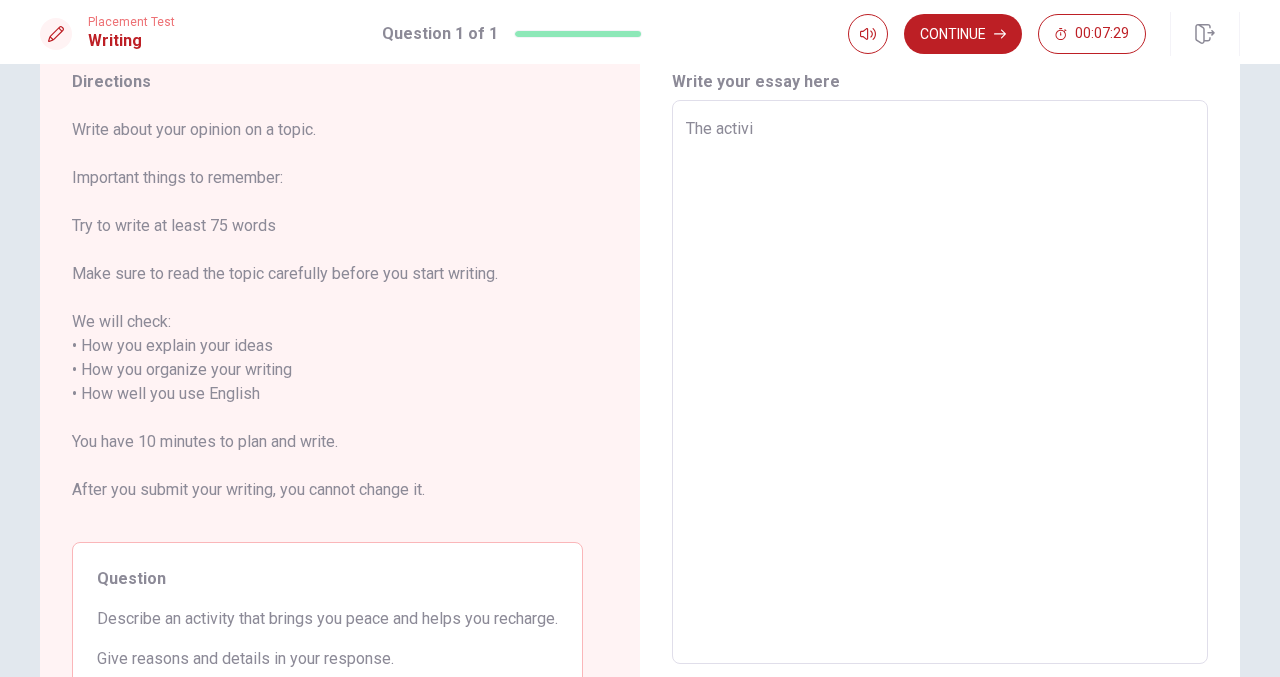 type on "The activit" 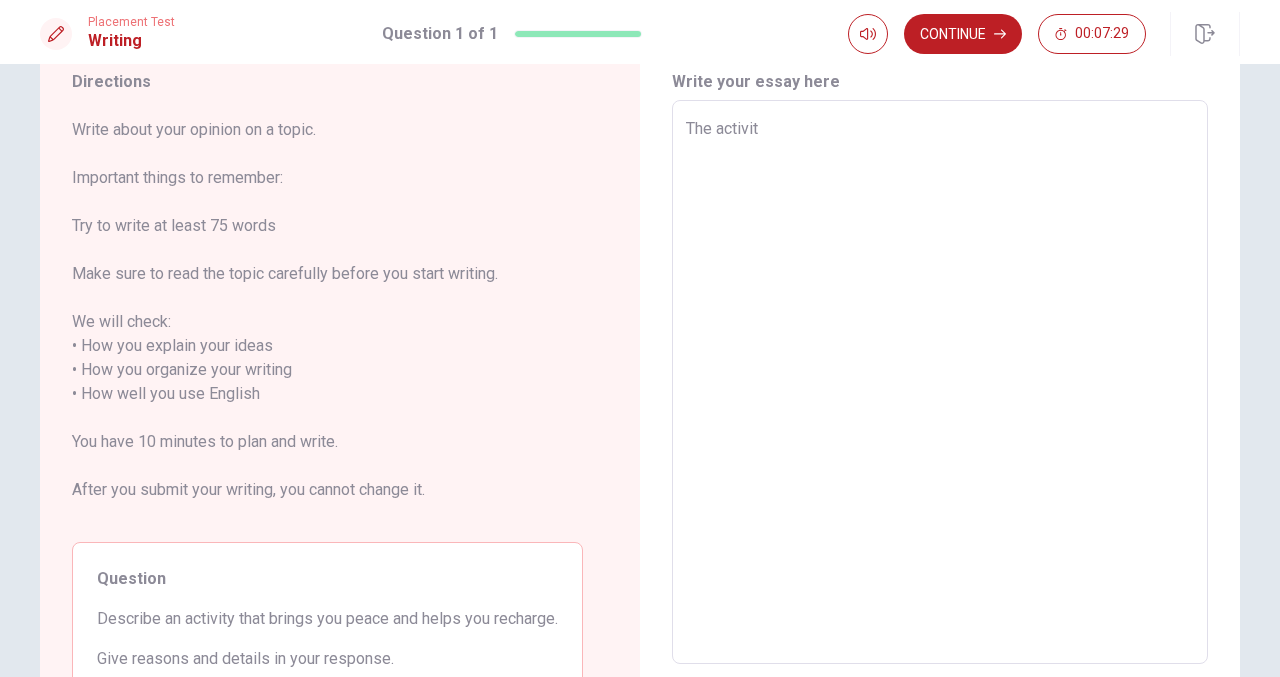 type on "x" 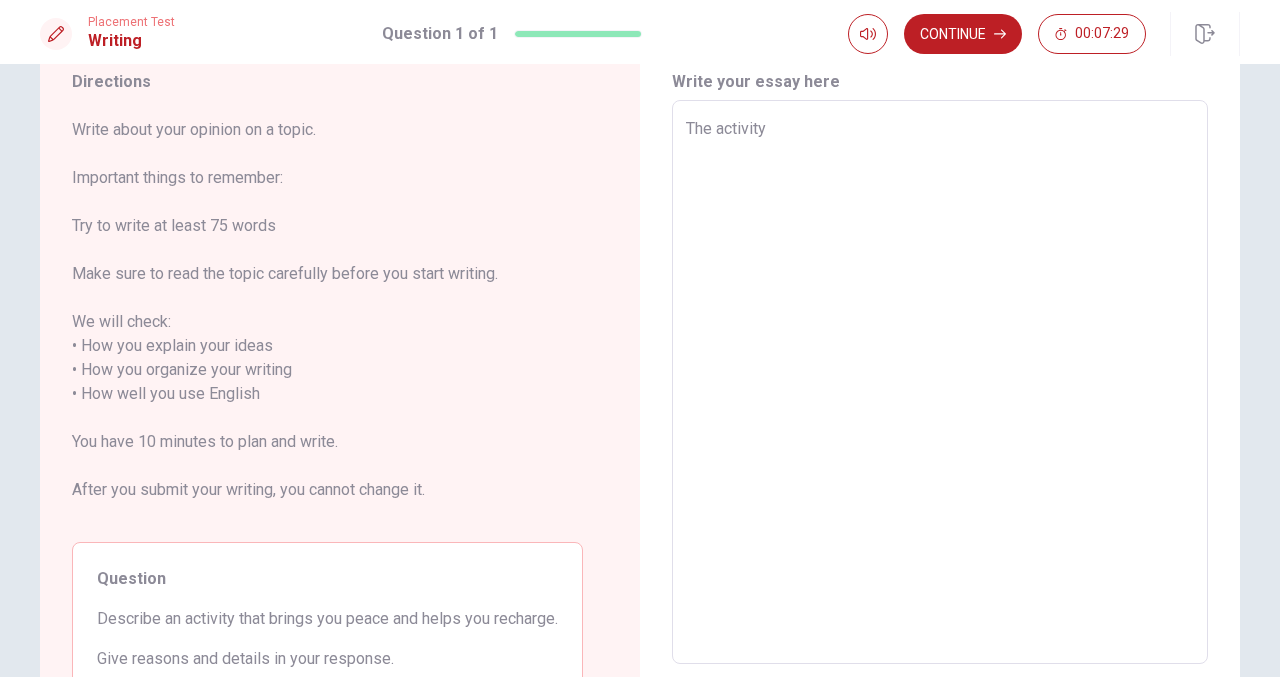 type on "x" 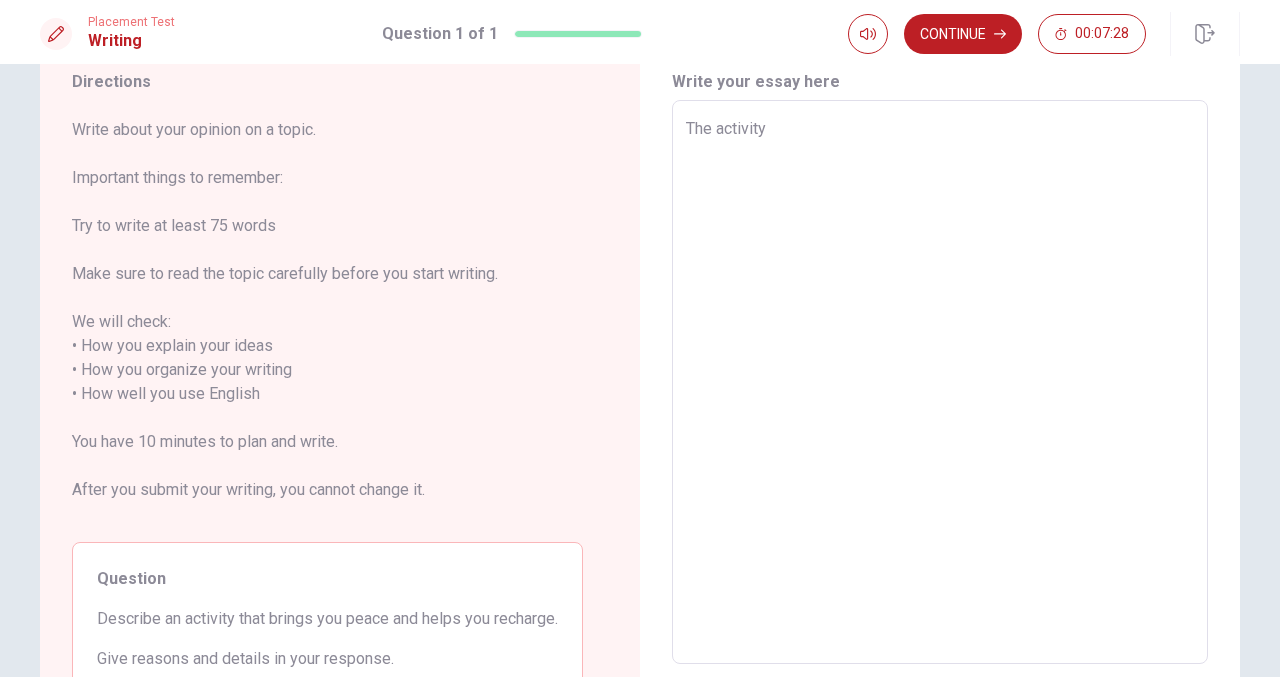 type on "The activity" 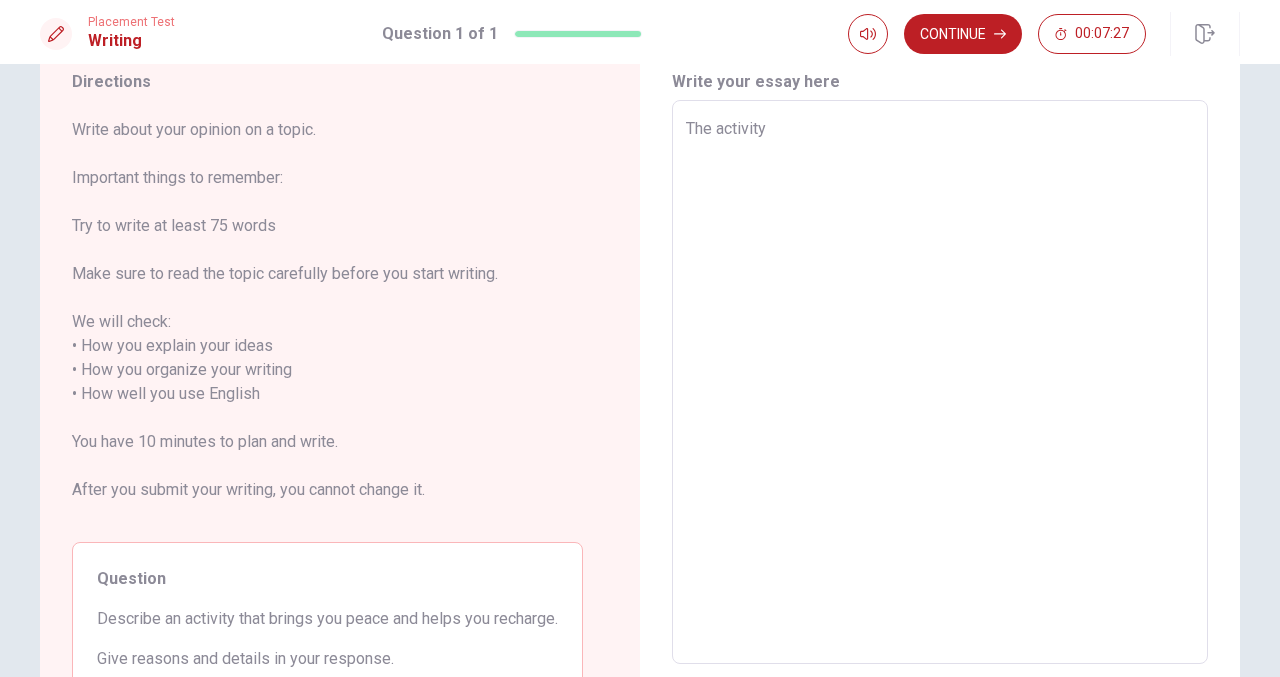 type on "x" 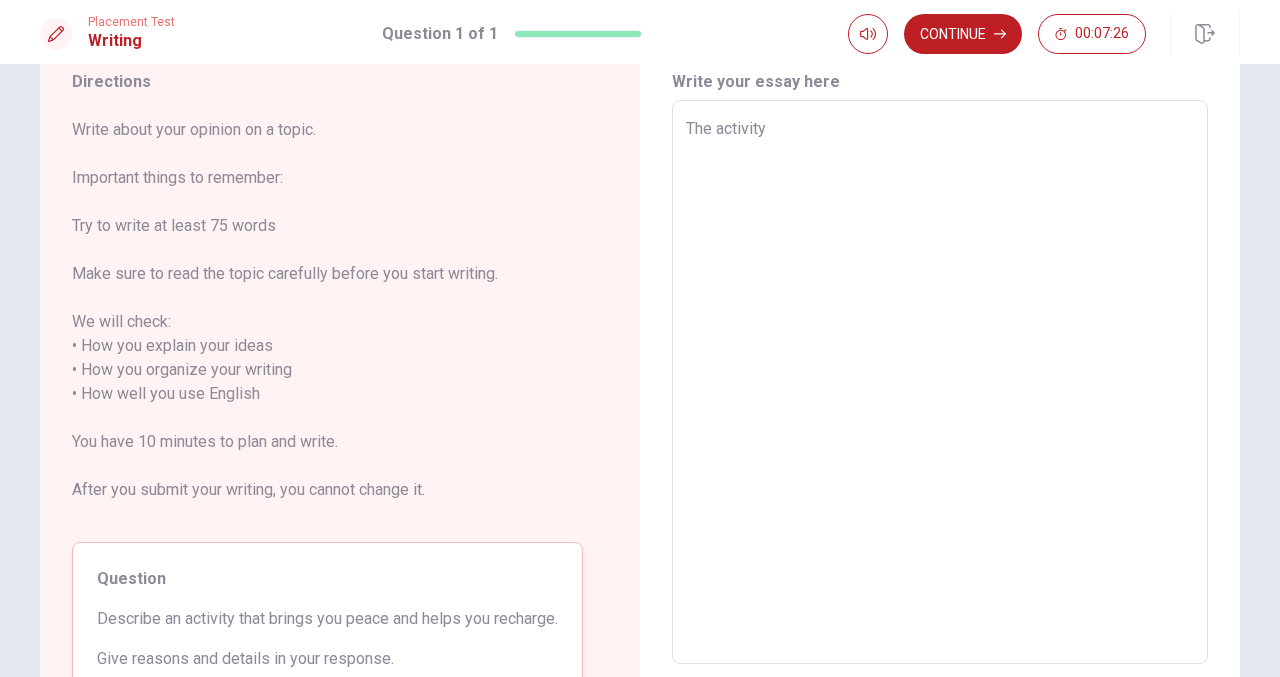 type on "The activity t" 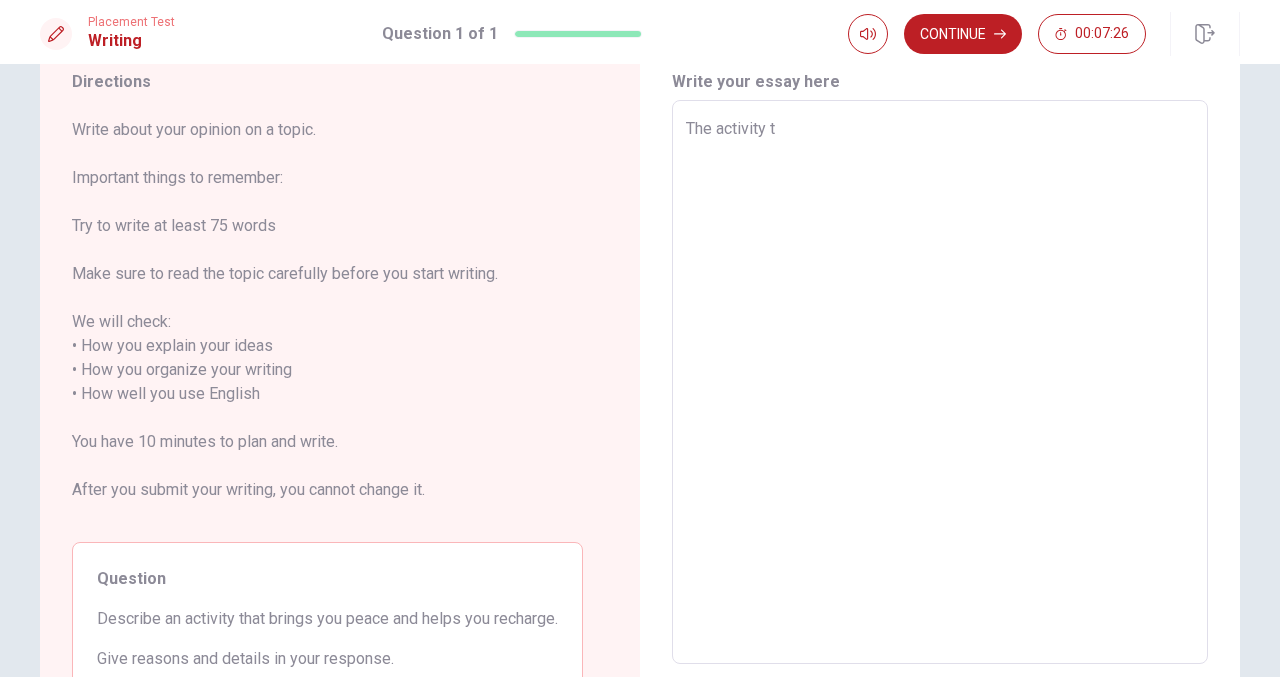 type on "x" 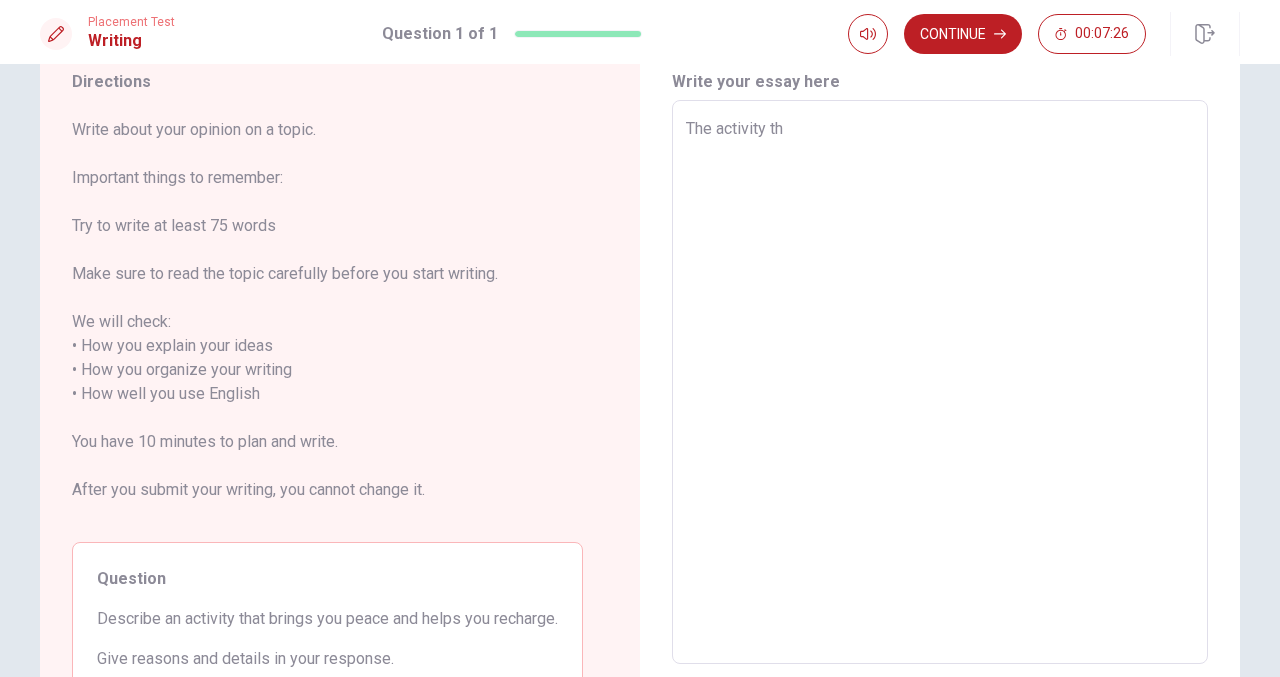 type on "x" 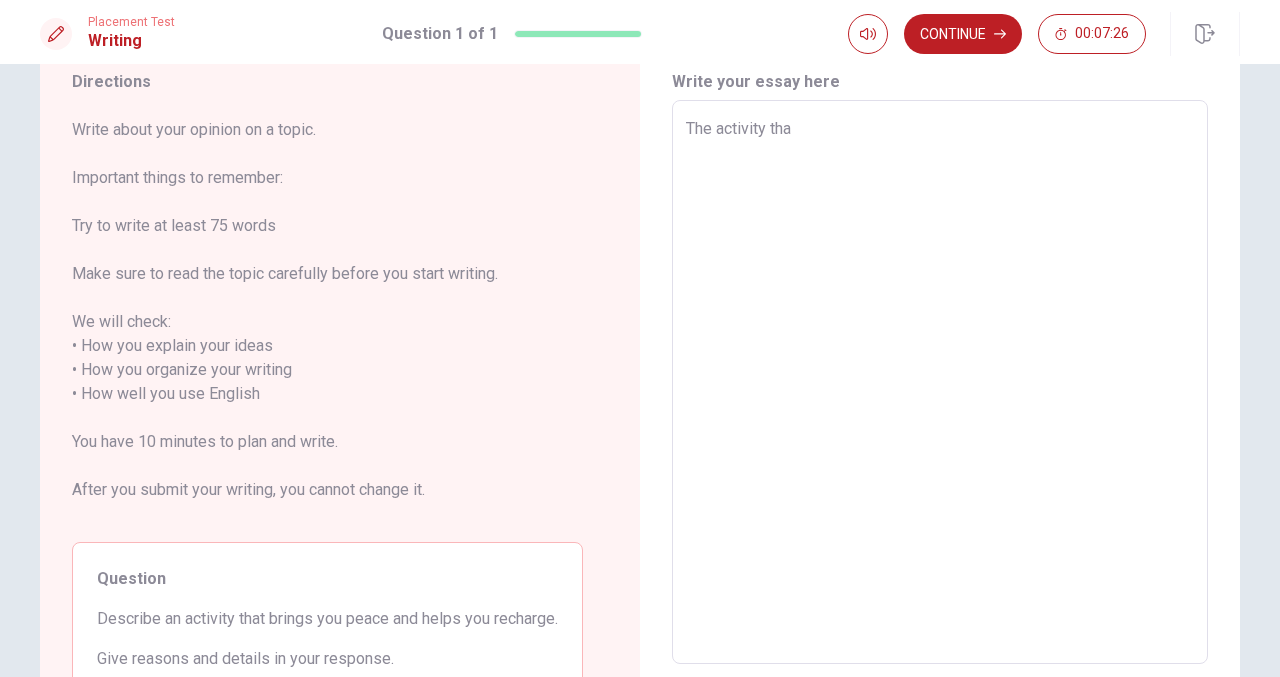 type on "x" 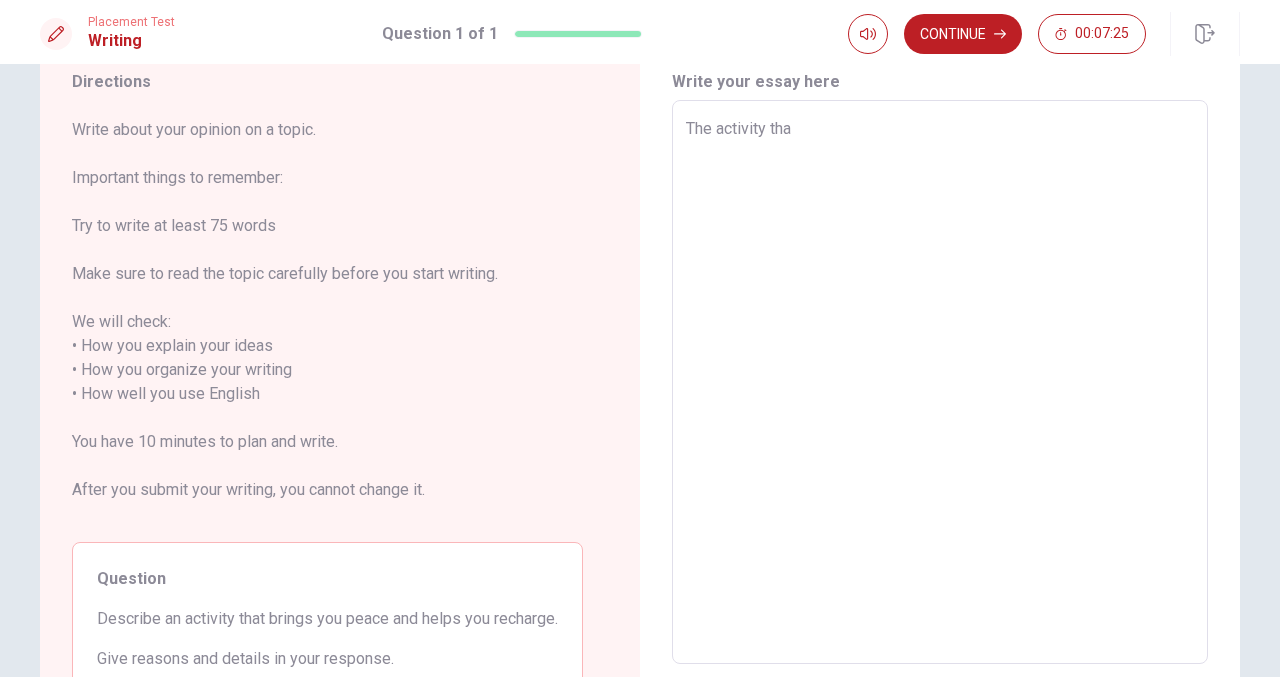 type on "The activity that" 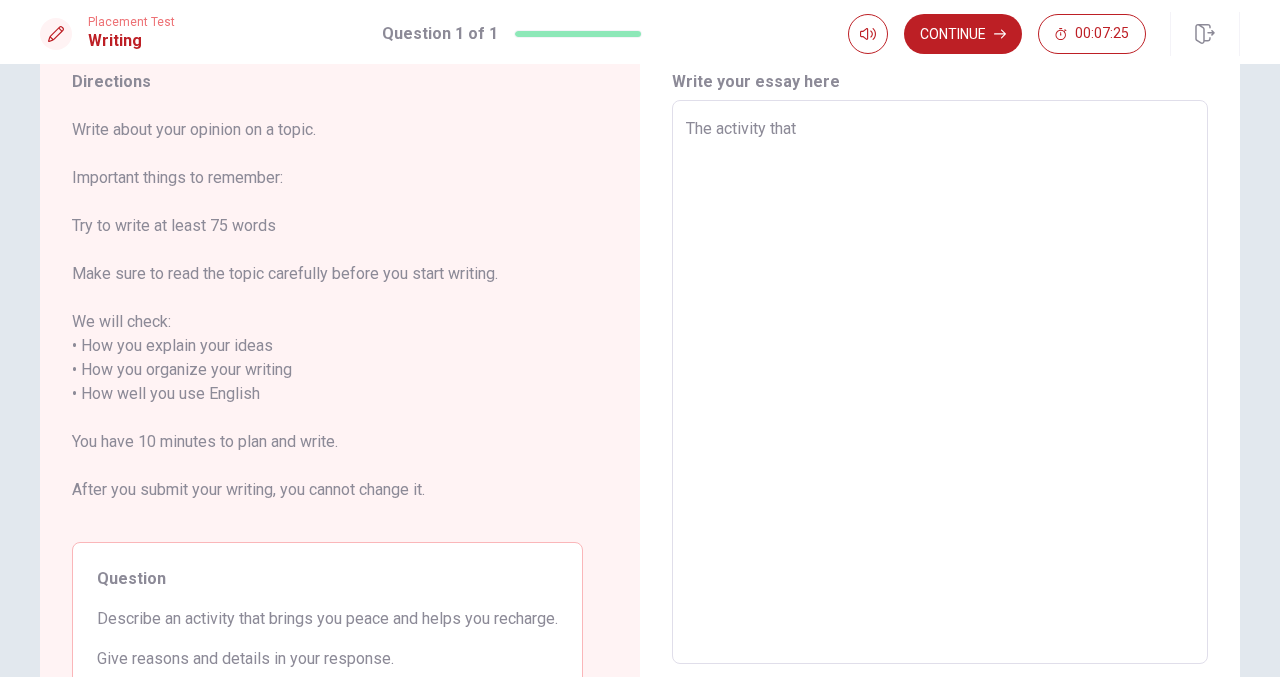 type on "x" 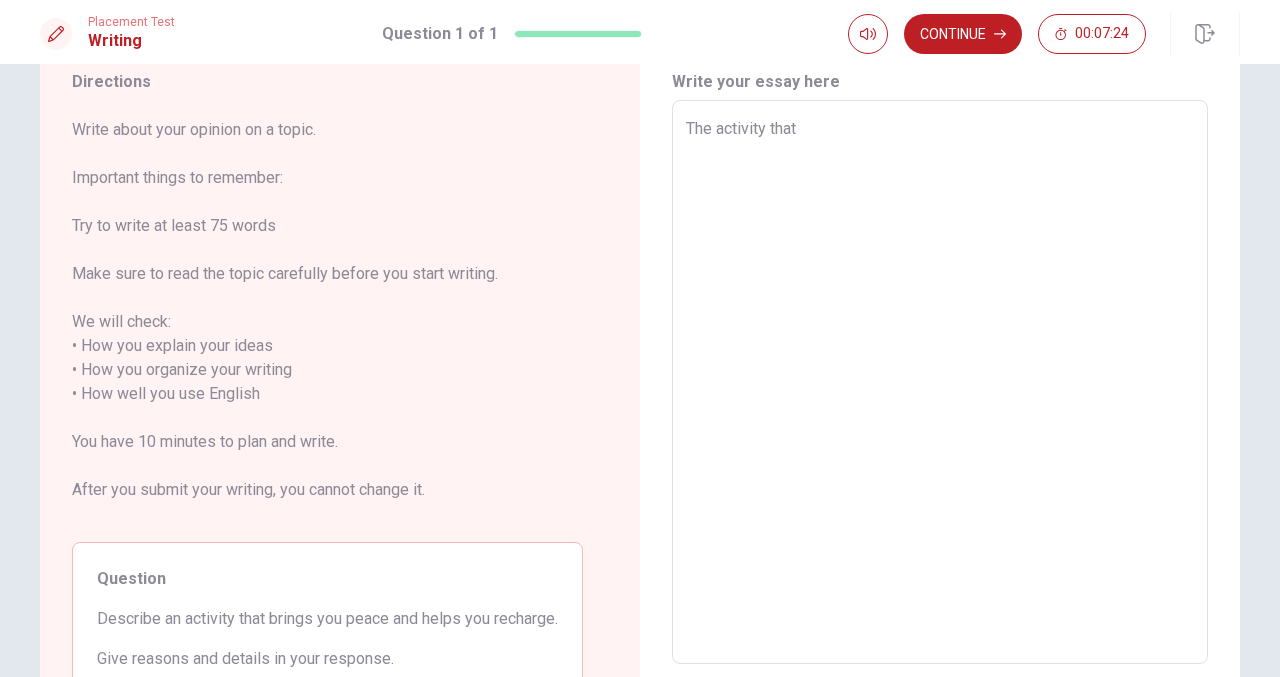 type on "The activity that" 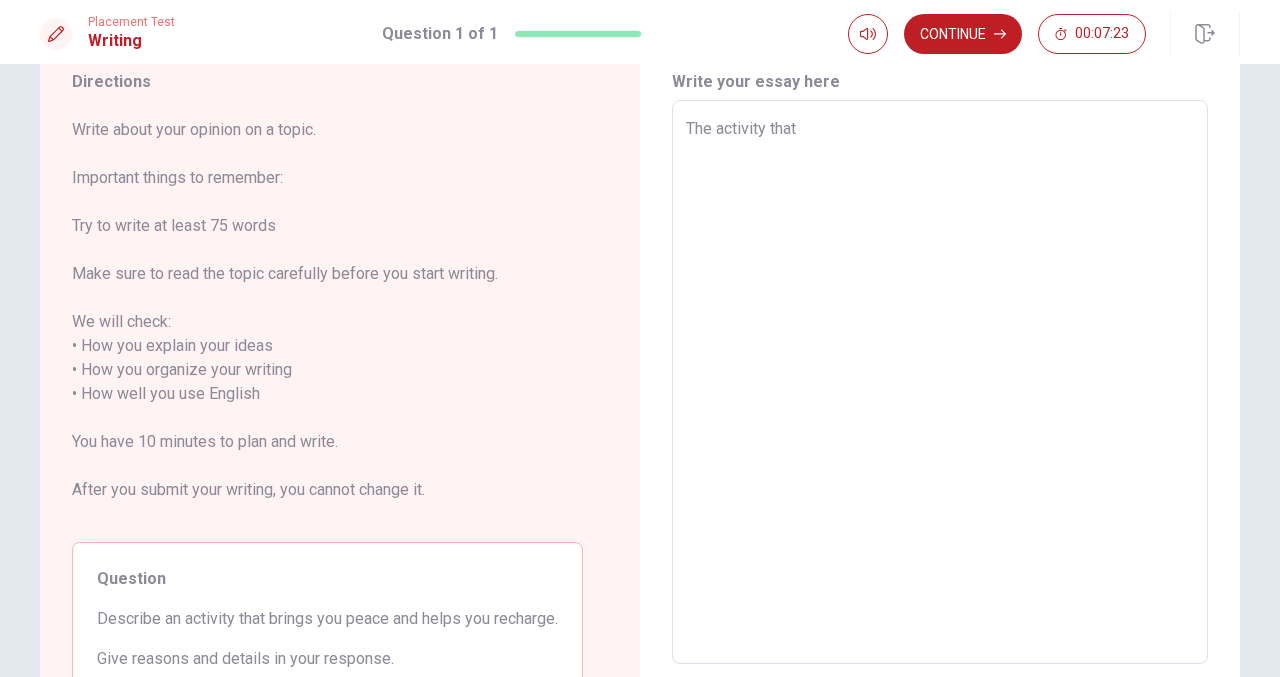 type on "x" 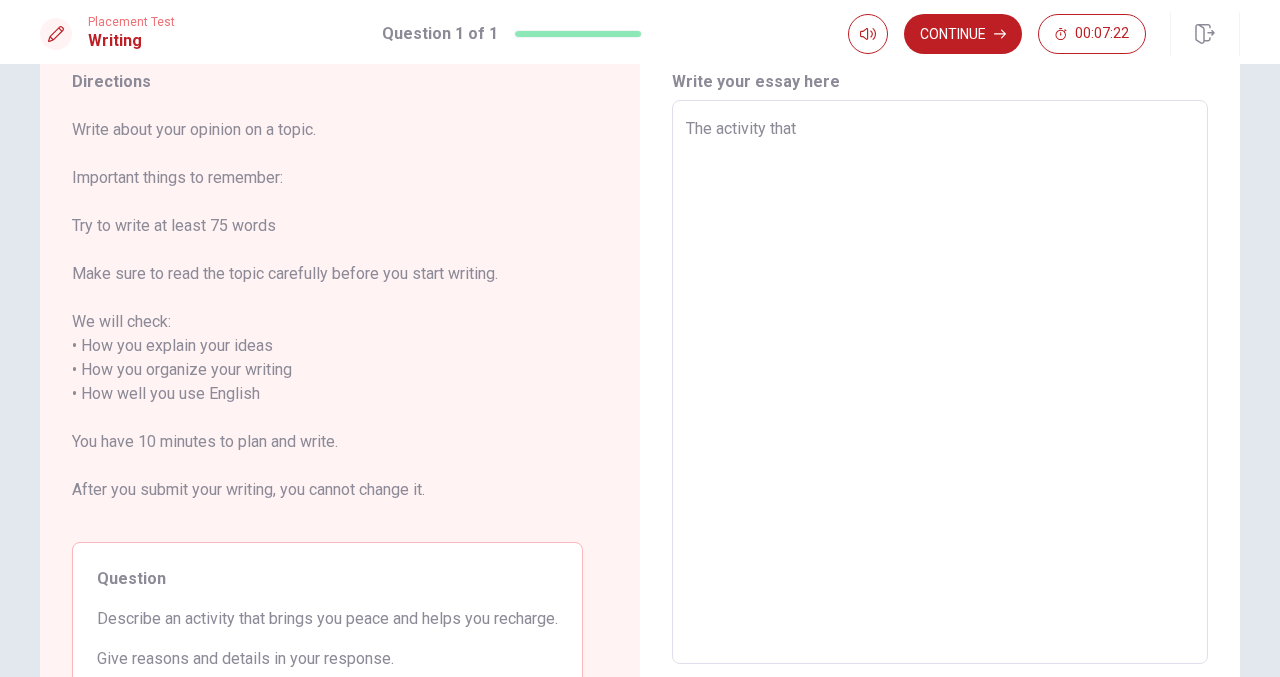 type on "The activity that b" 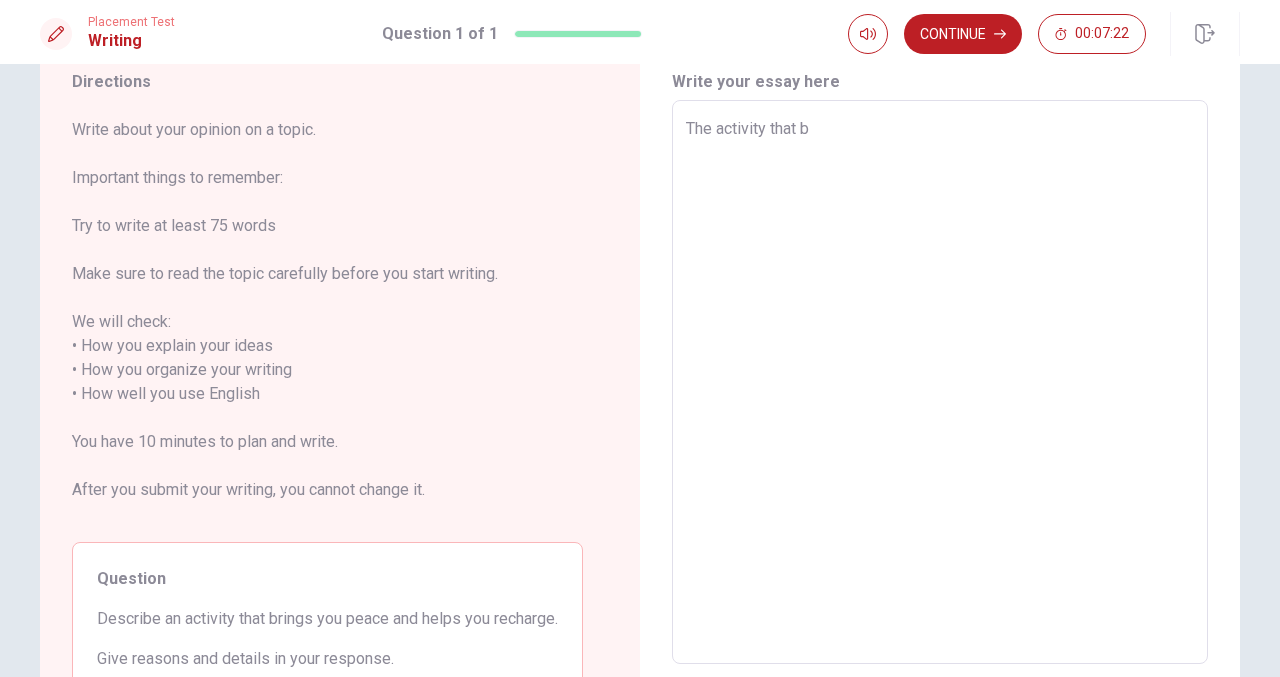 type on "x" 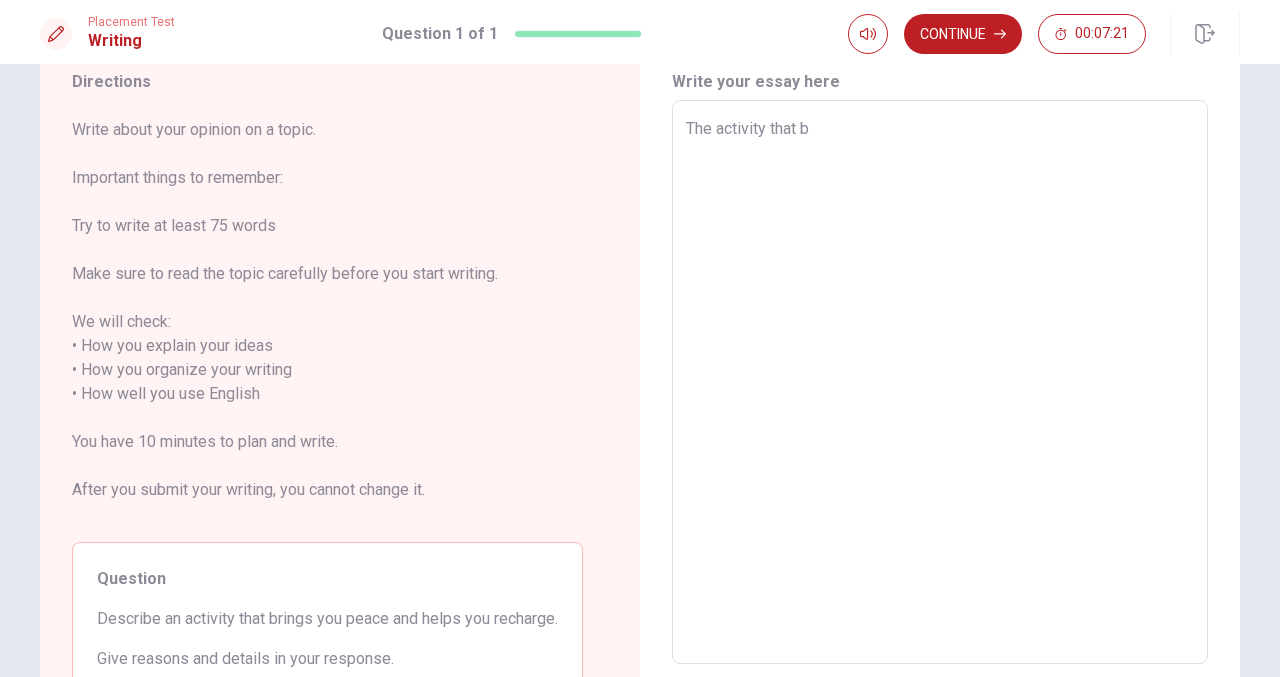 type on "The activity that br" 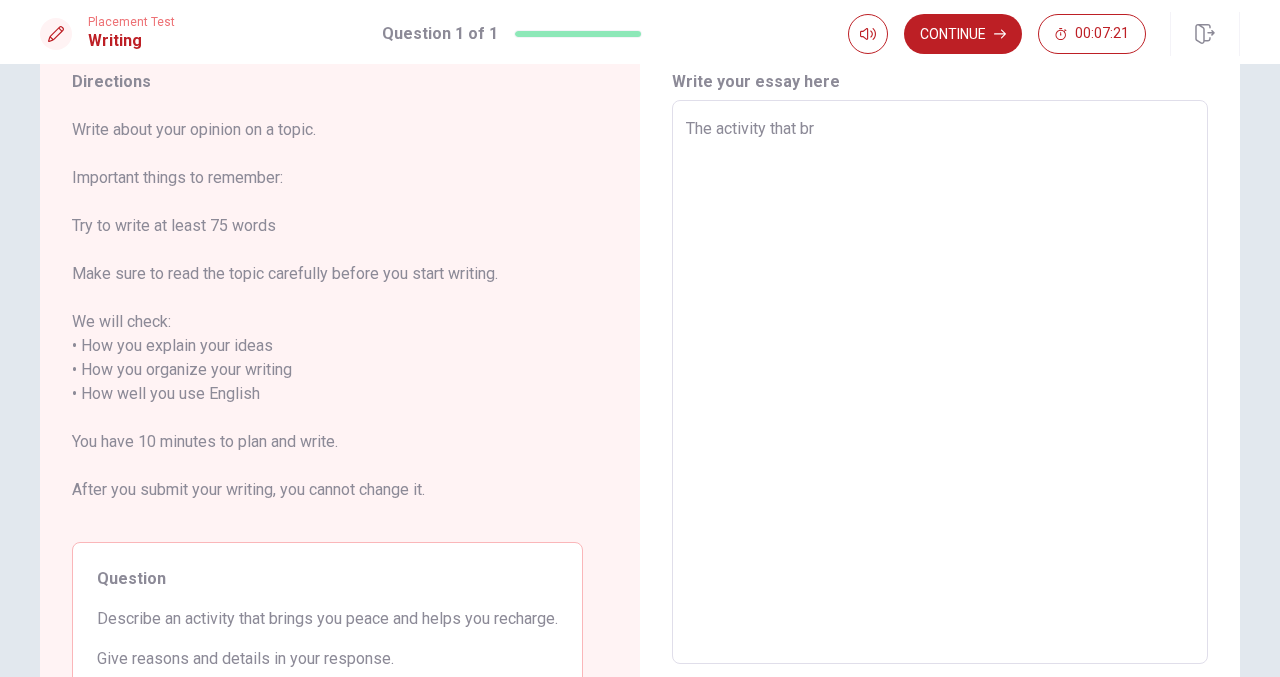type on "x" 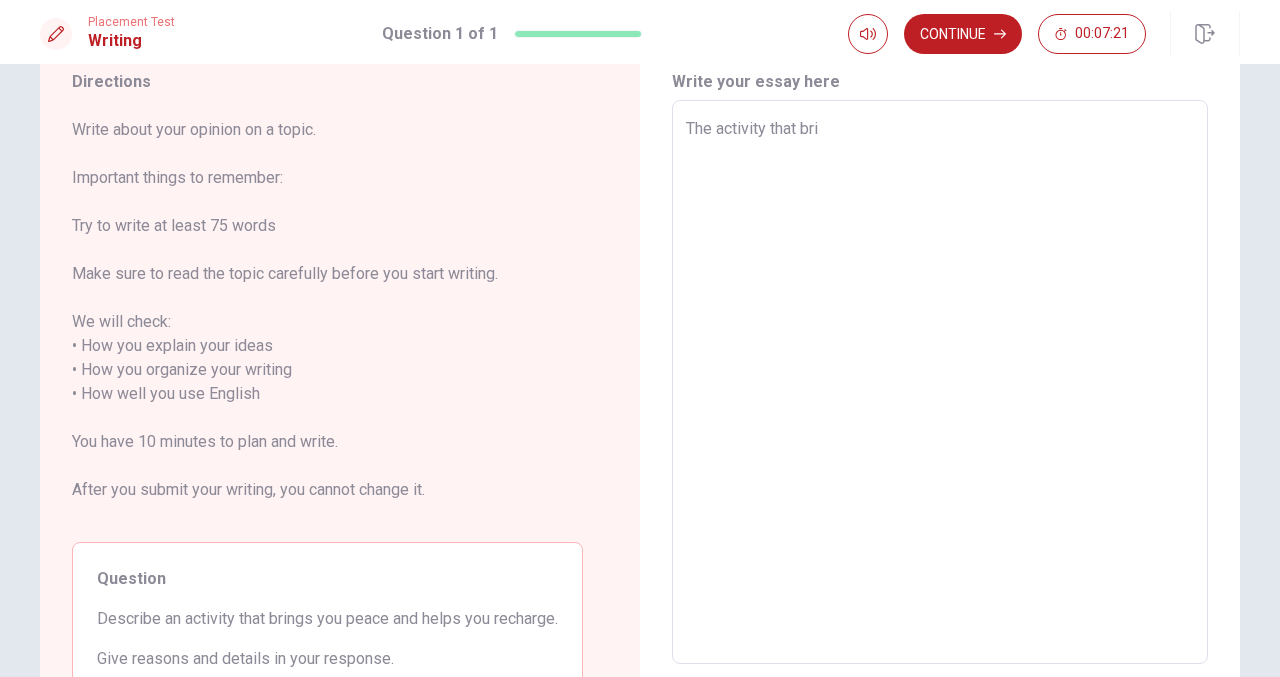 type on "x" 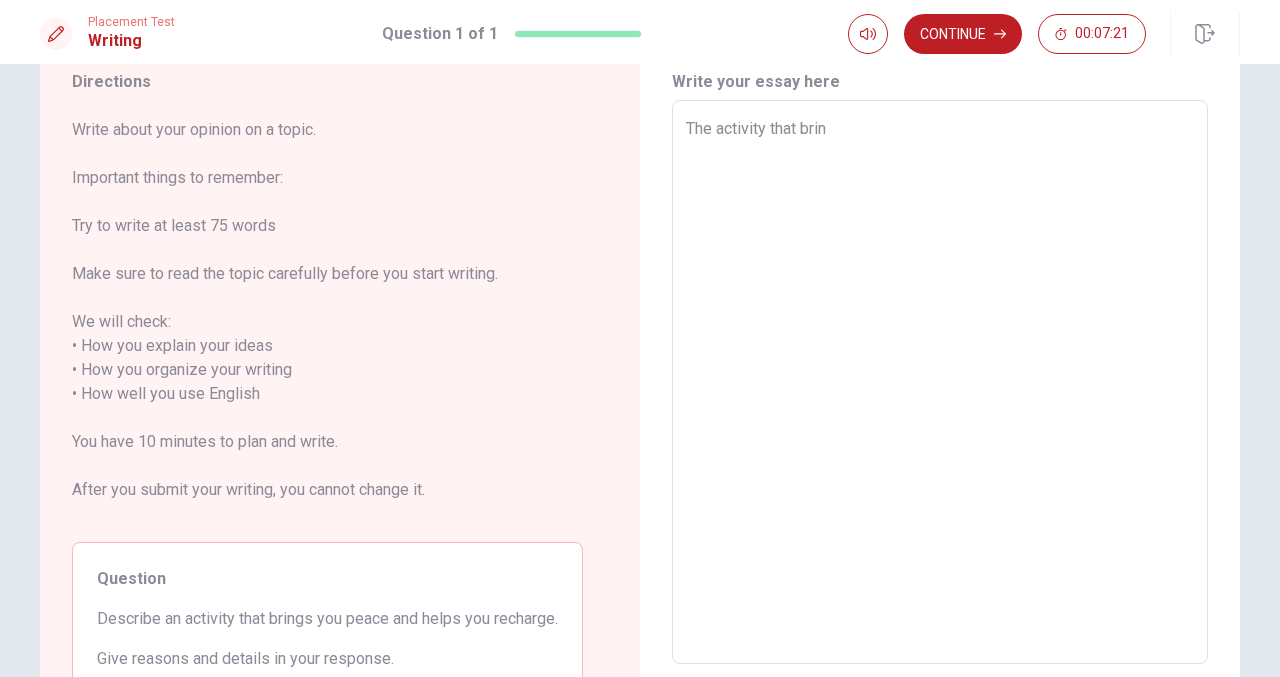 type on "x" 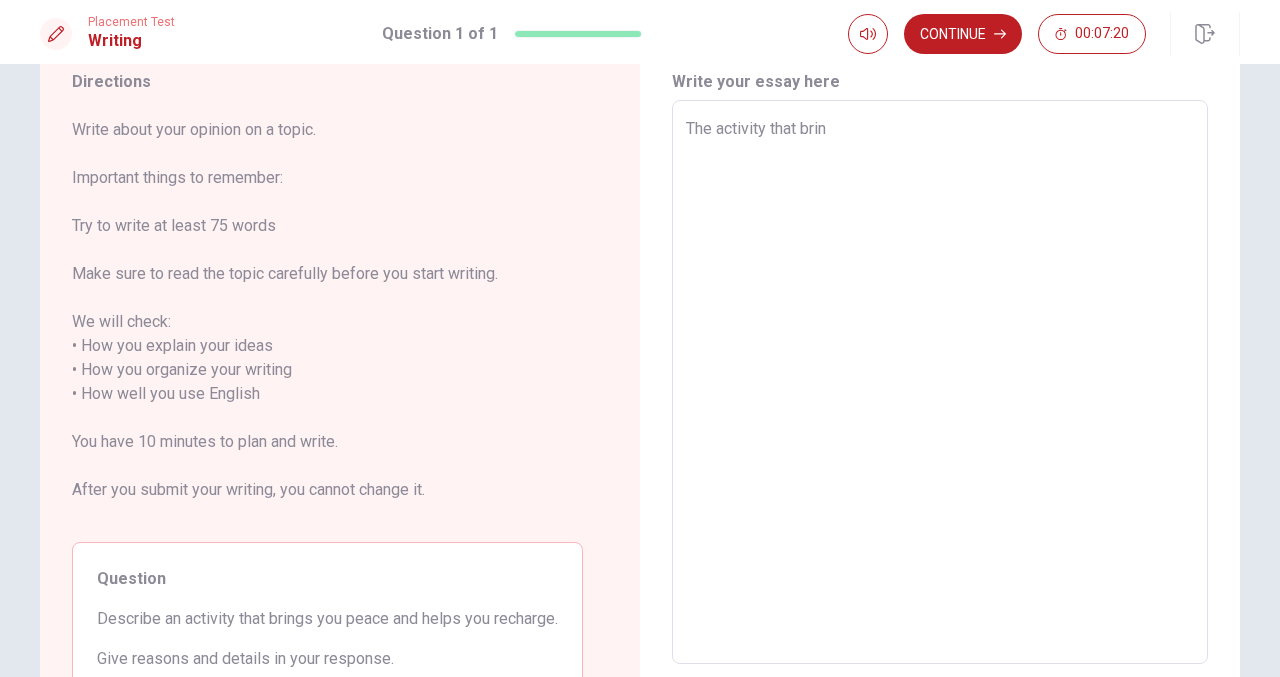 type on "The activity that bring" 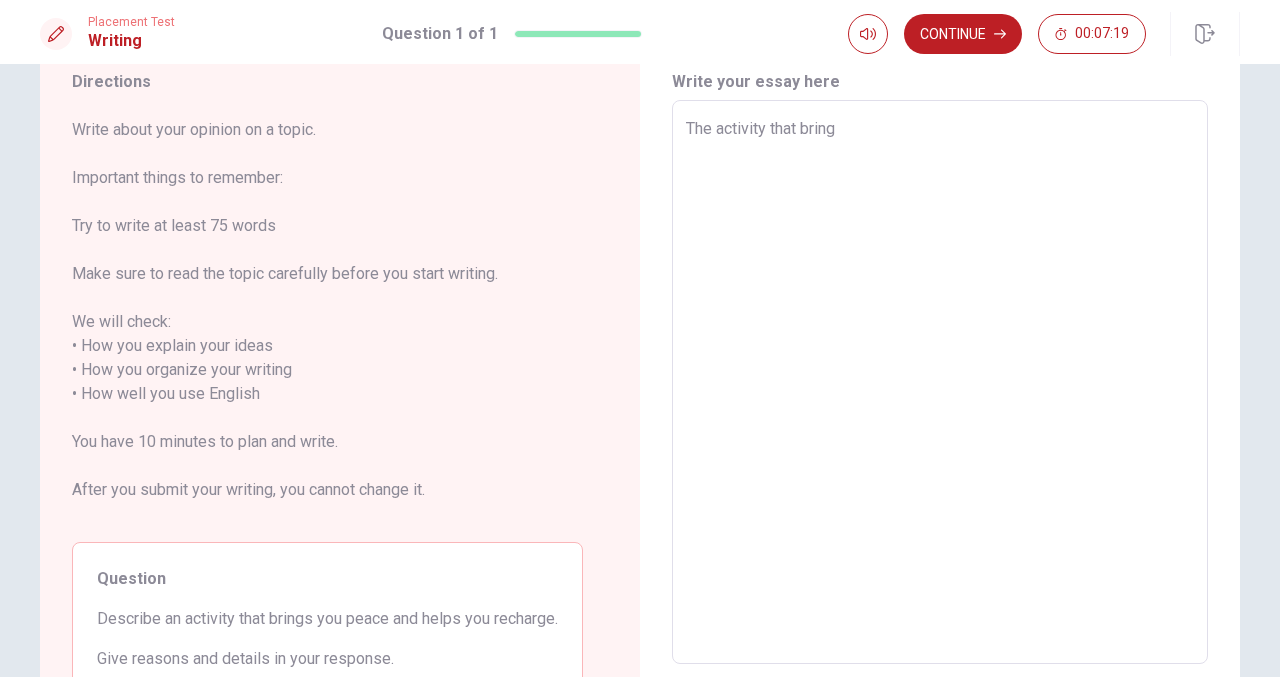 type on "x" 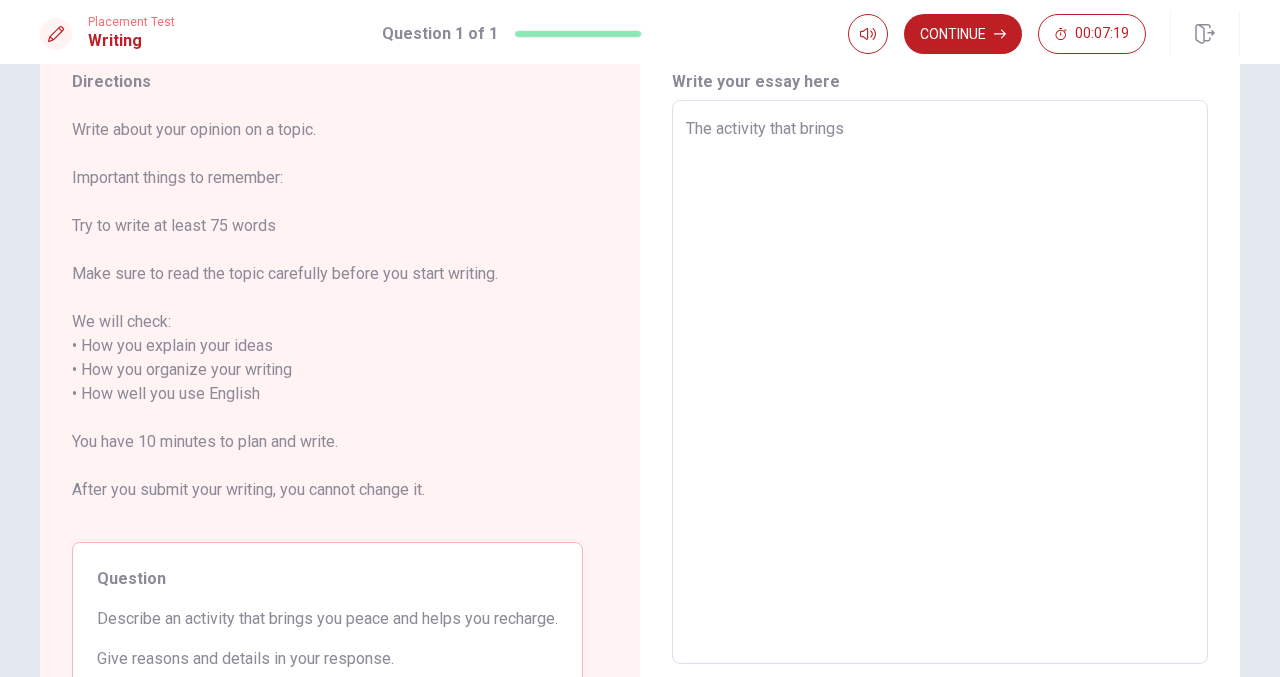 type on "x" 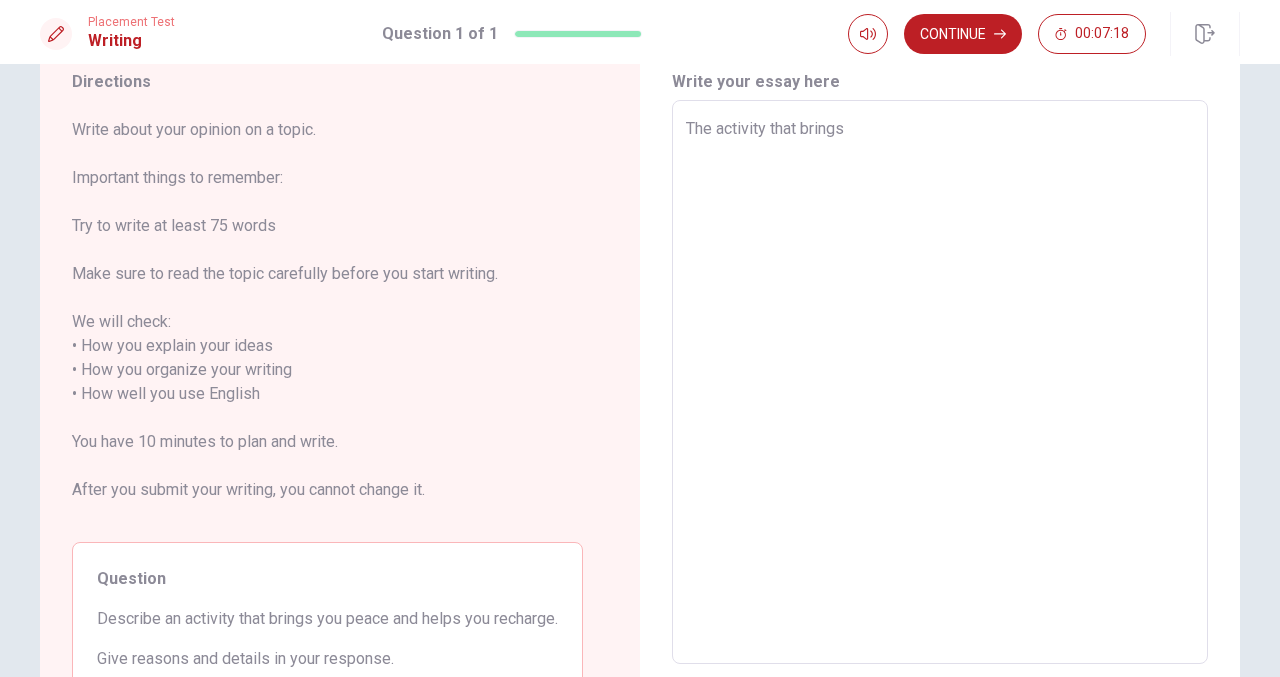 type on "The activity that brings" 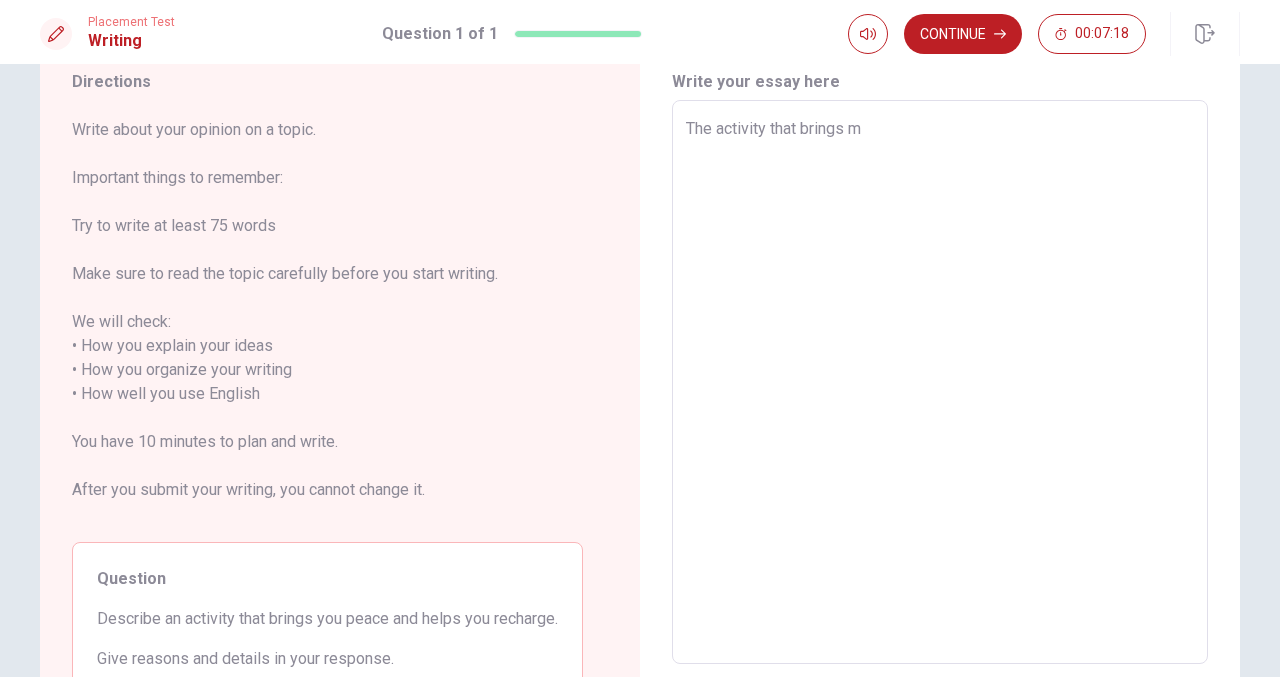 type on "x" 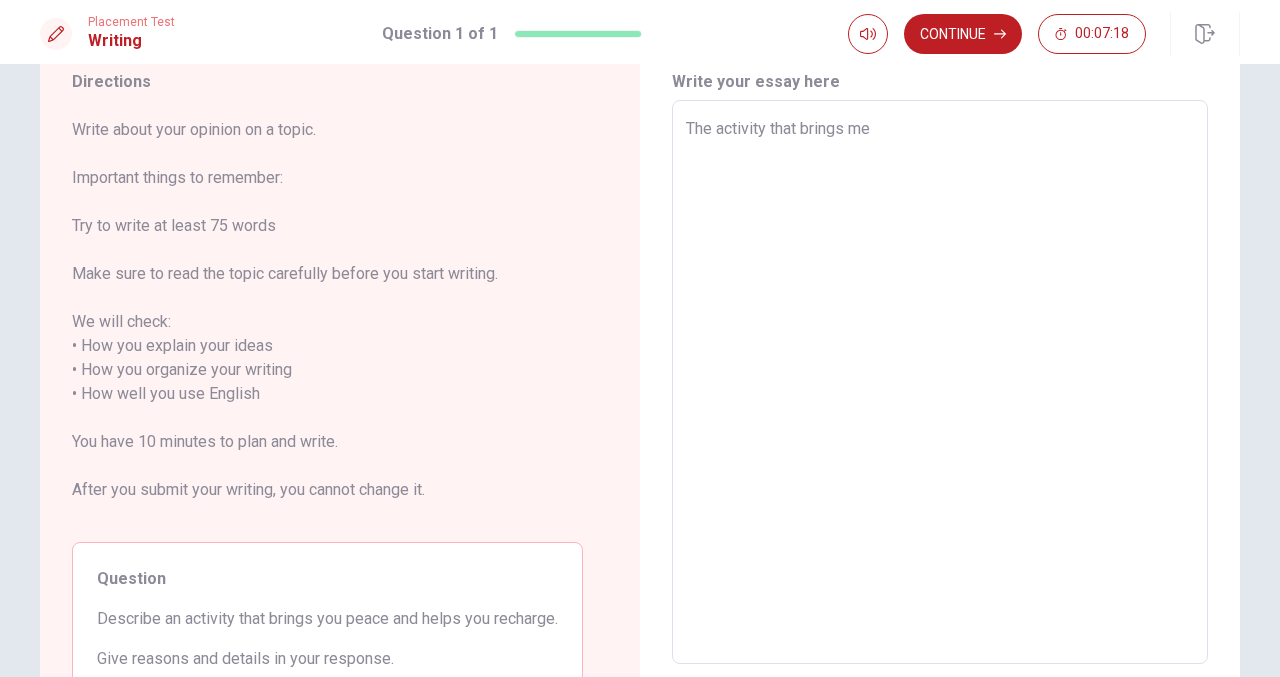 type on "x" 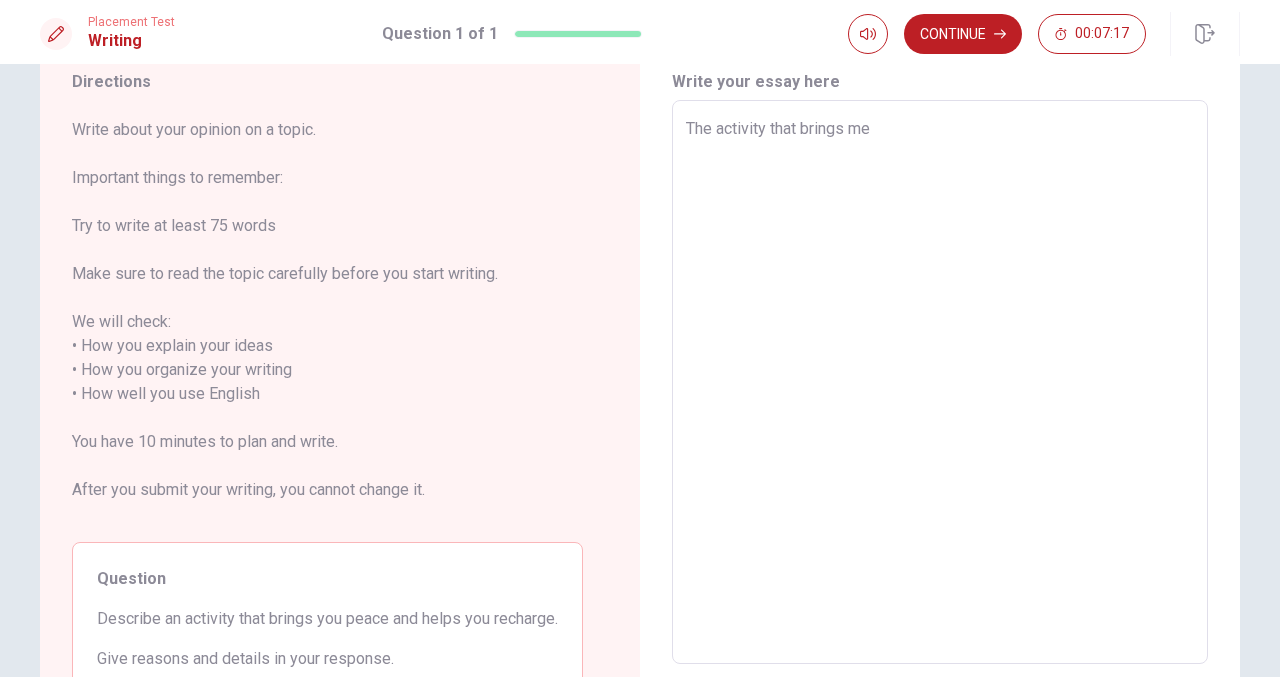 type on "The activity that brings me" 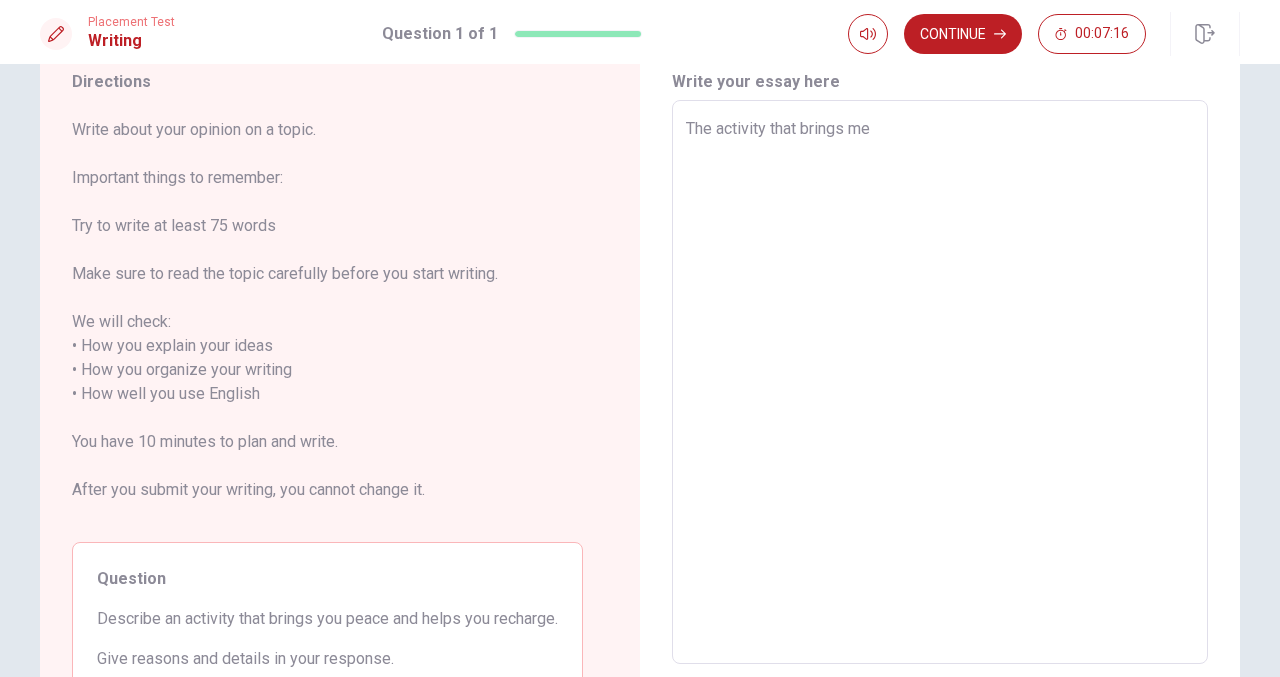 type on "x" 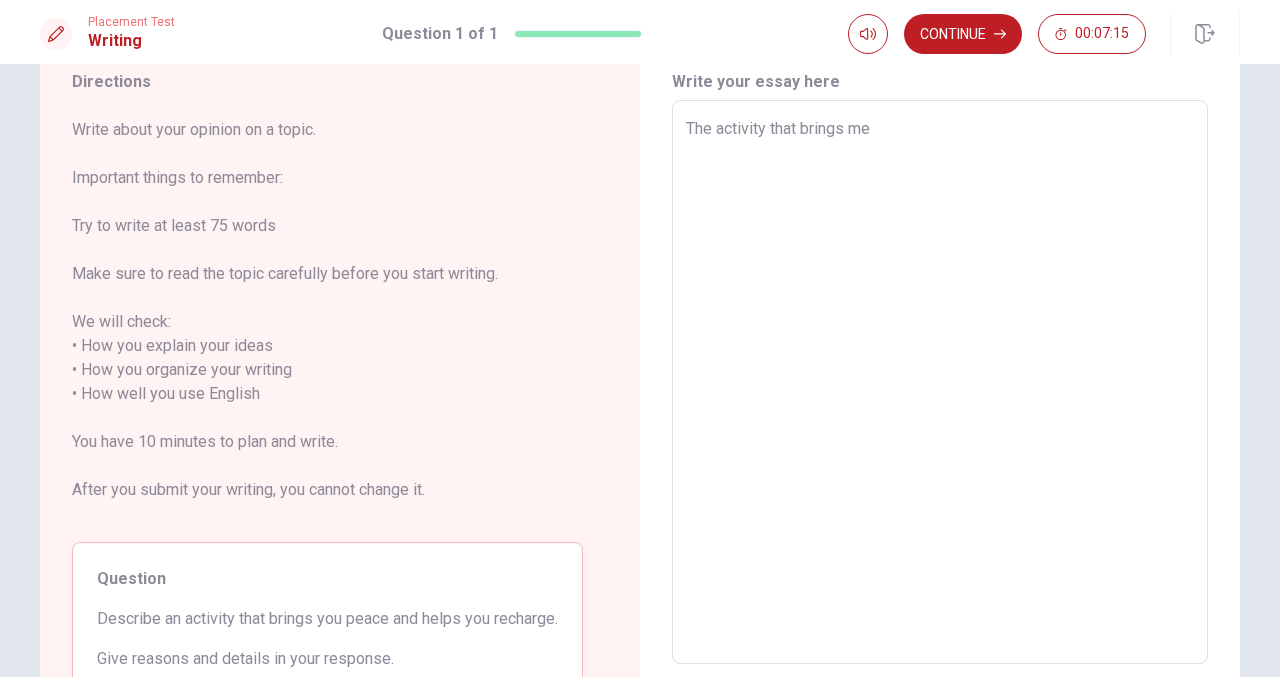 type on "The activity that brings me p" 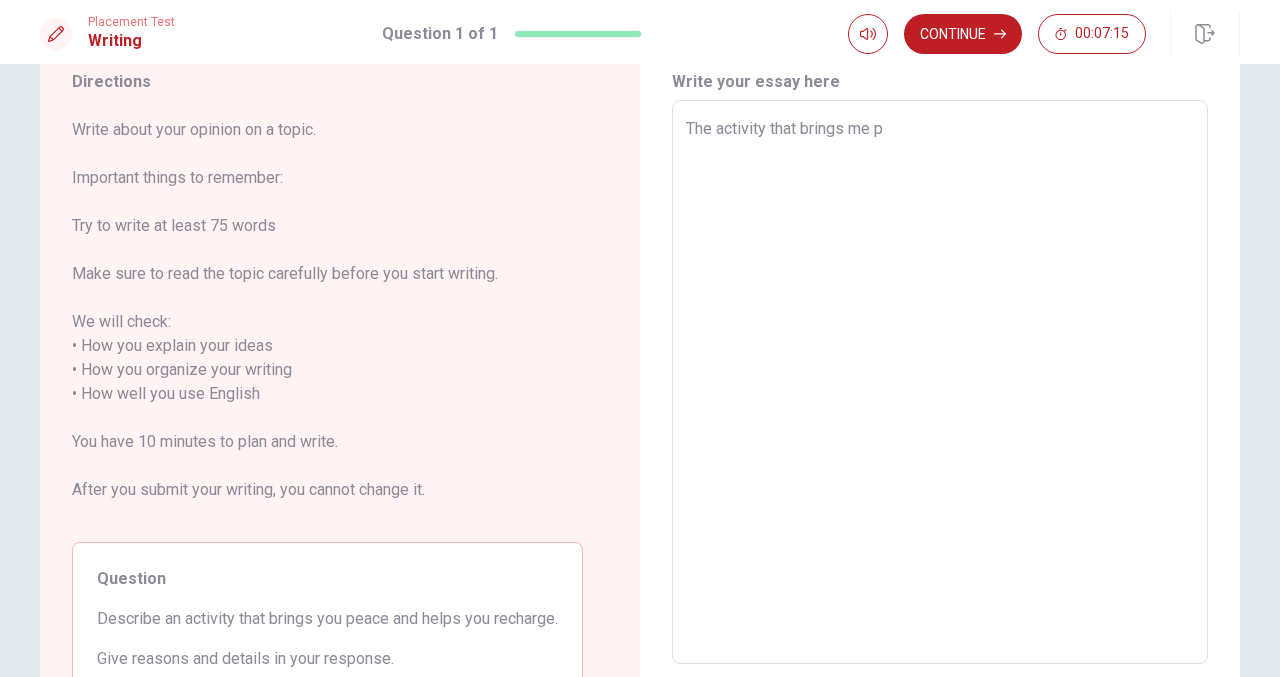 type on "x" 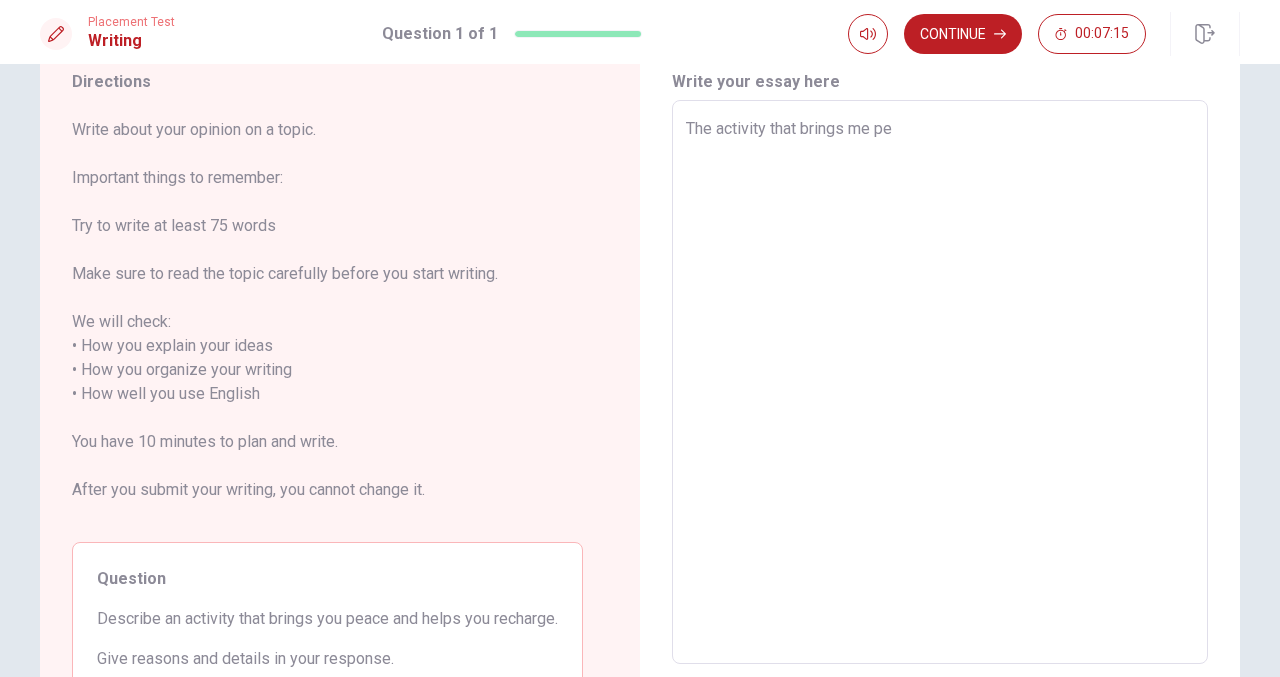 type on "x" 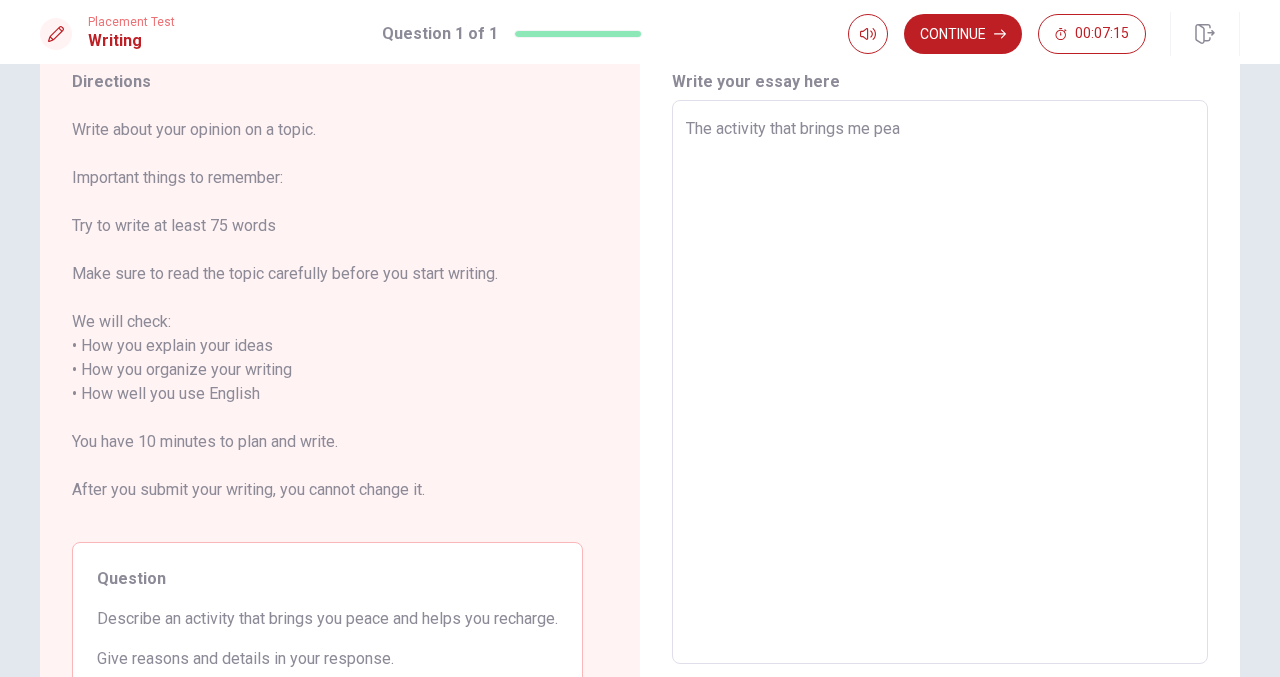 type on "x" 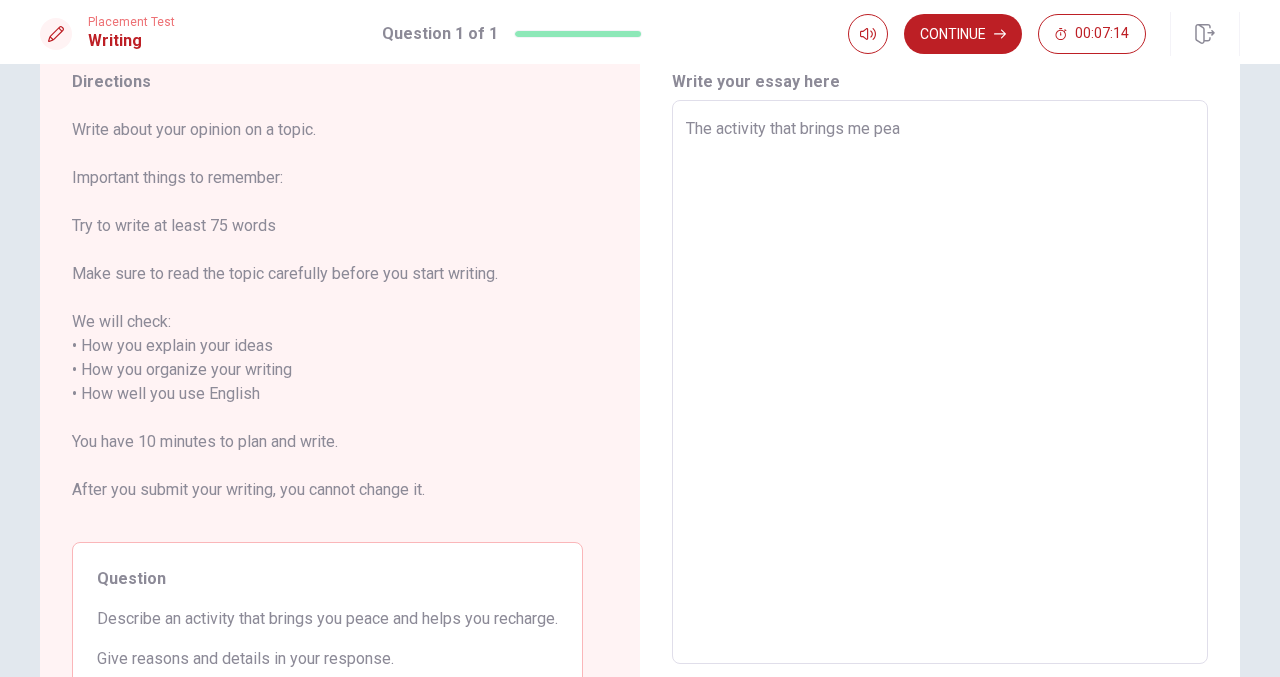 type on "The activity that brings me peac" 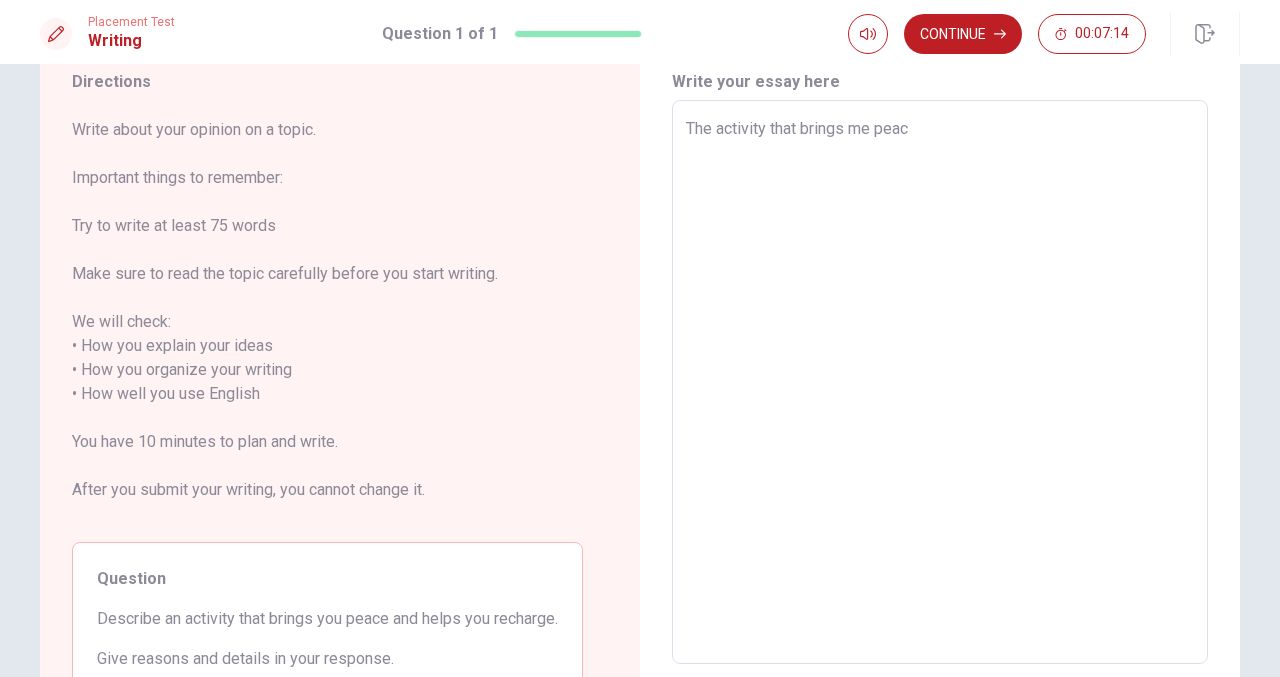 type on "x" 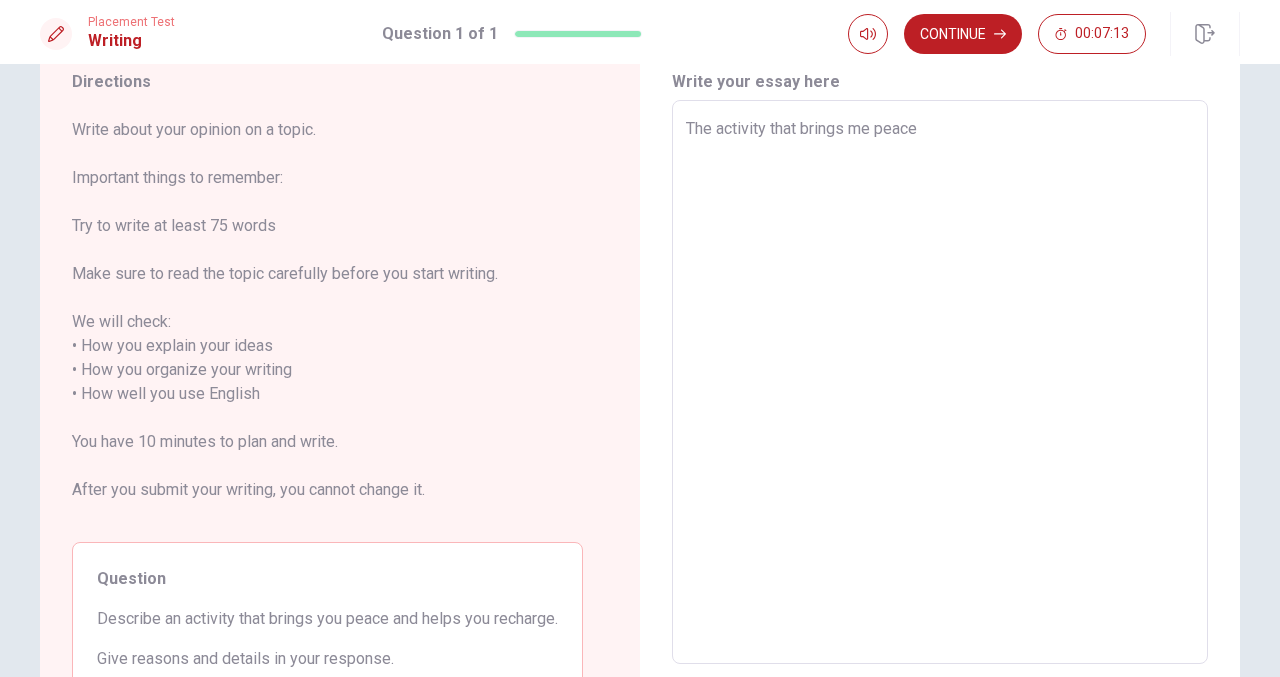 type on "x" 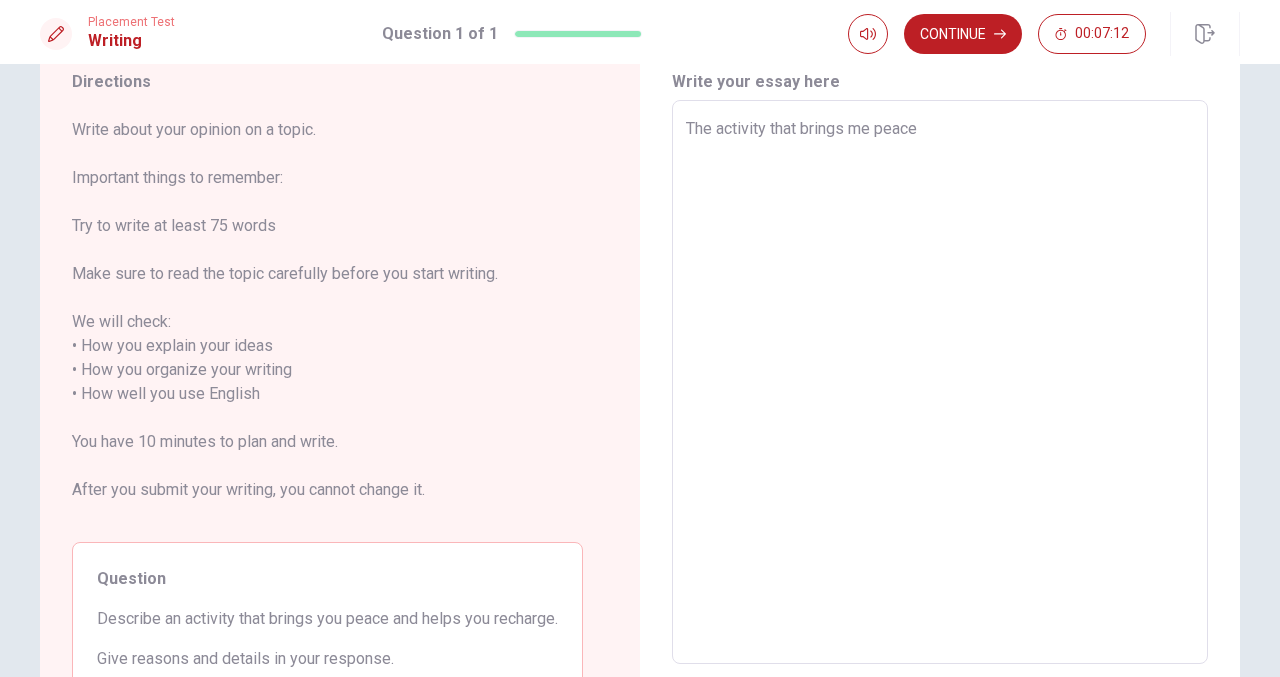 type on "The activity that brings me peace" 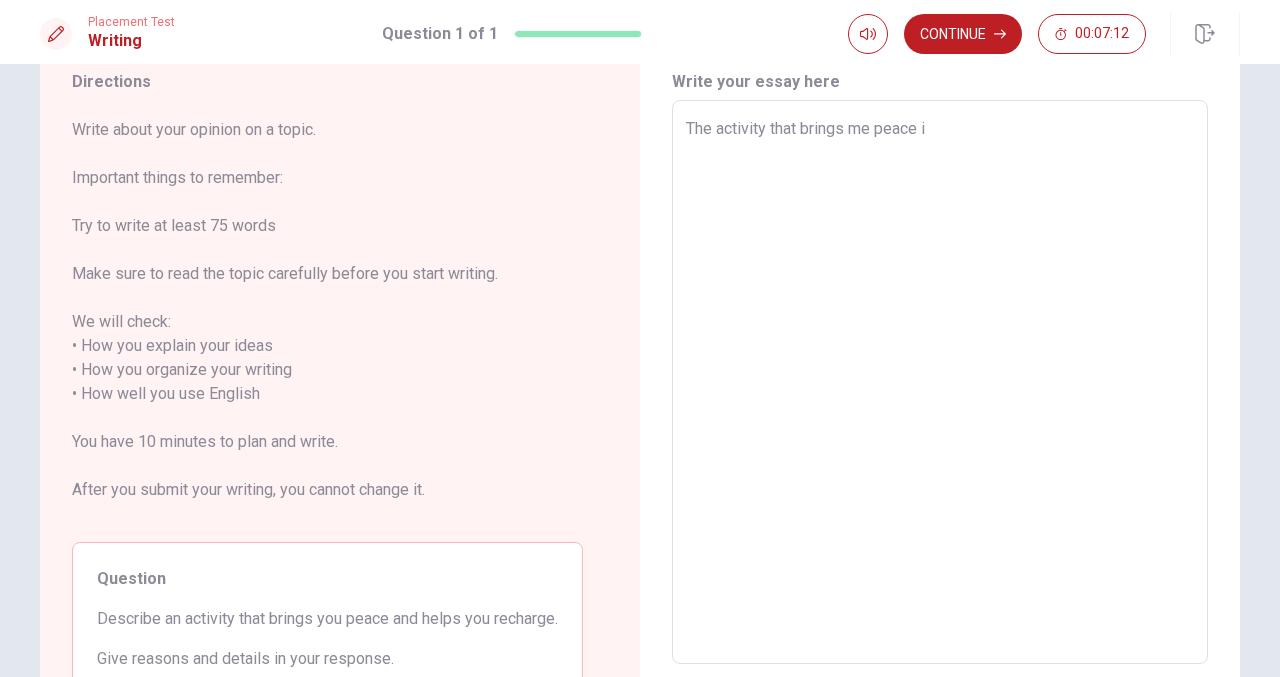 type on "x" 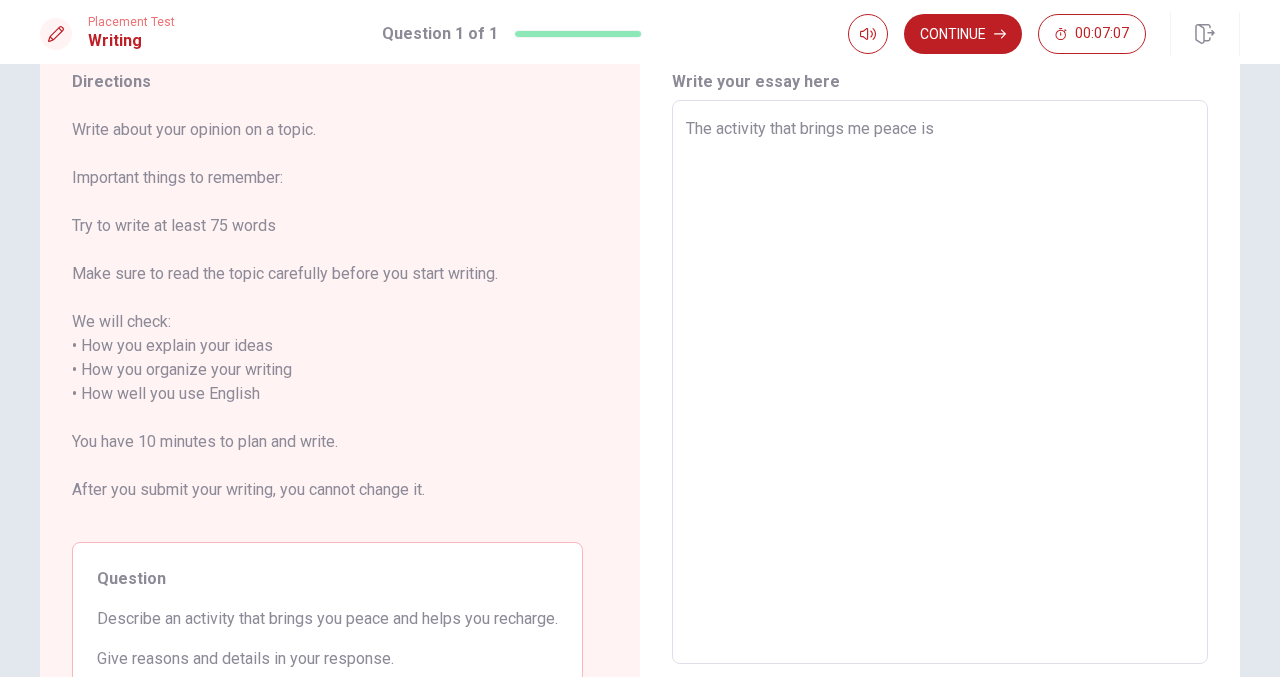 type on "x" 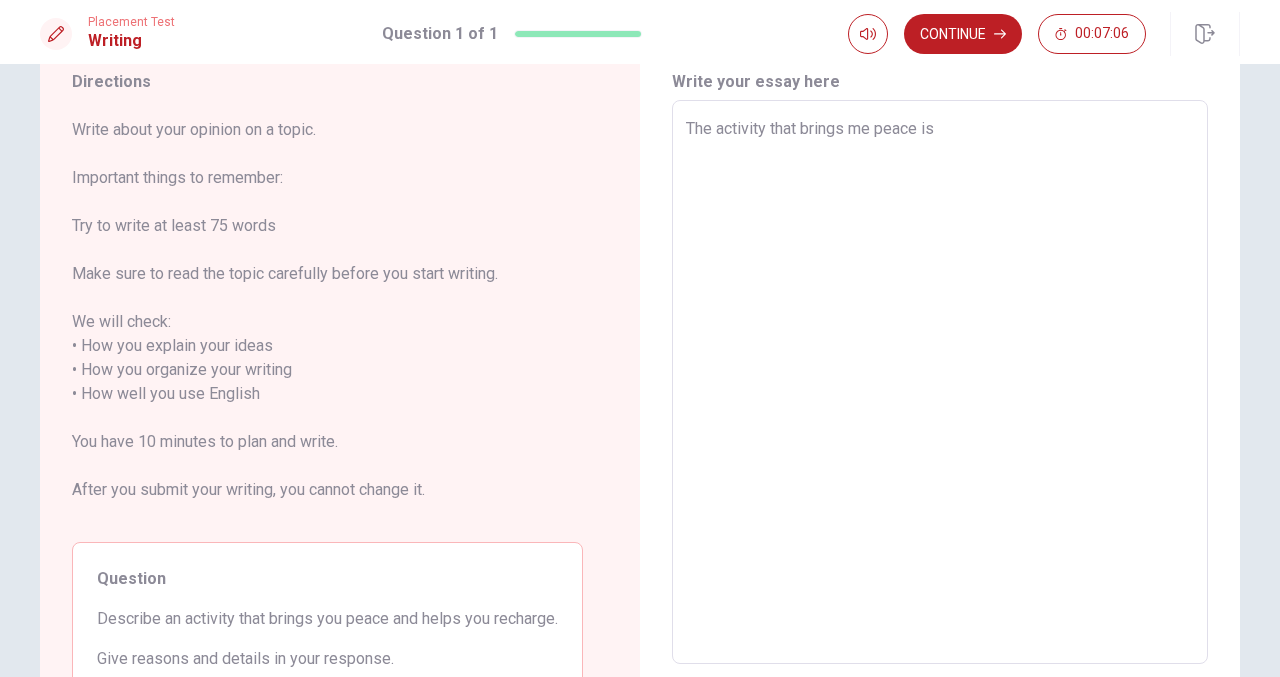 type on "The activity that brings me peace isp" 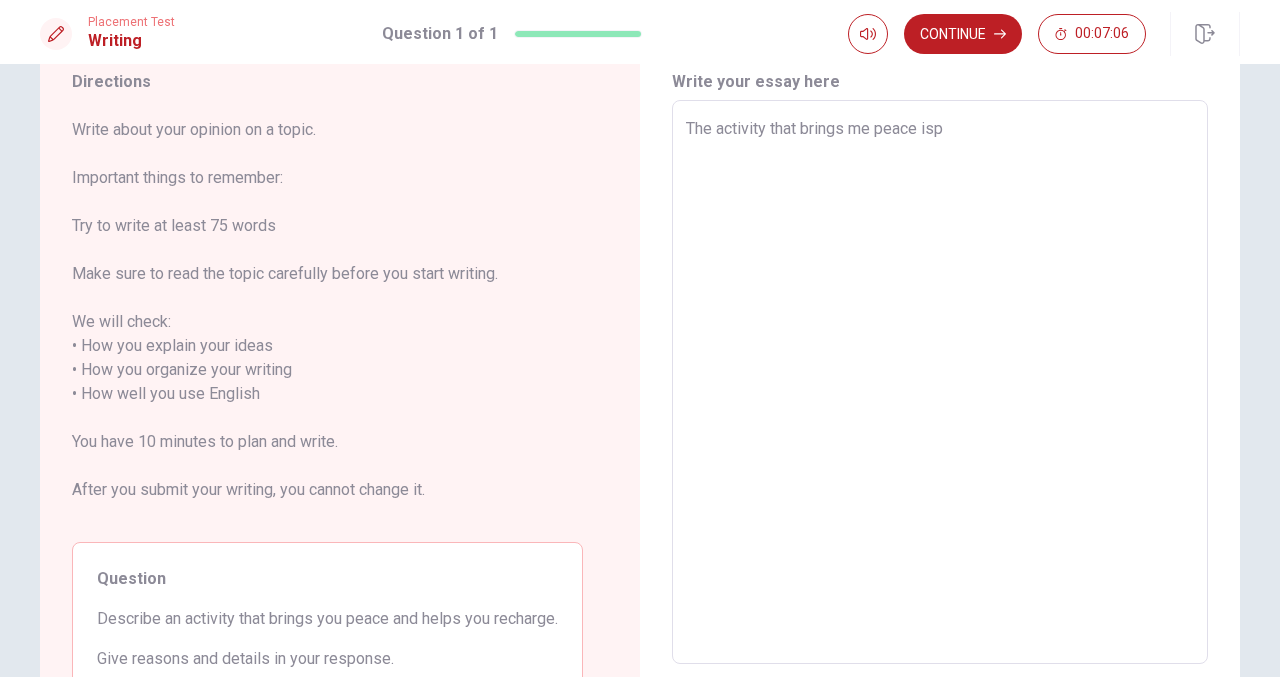type on "x" 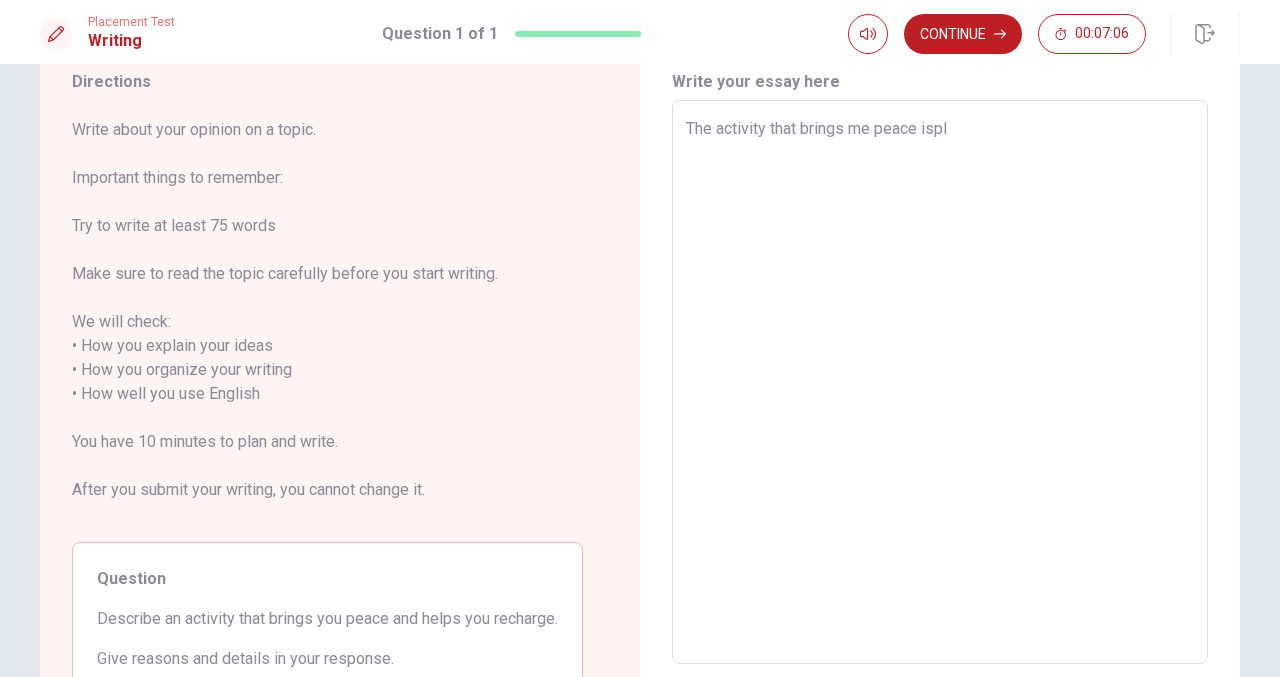 type on "x" 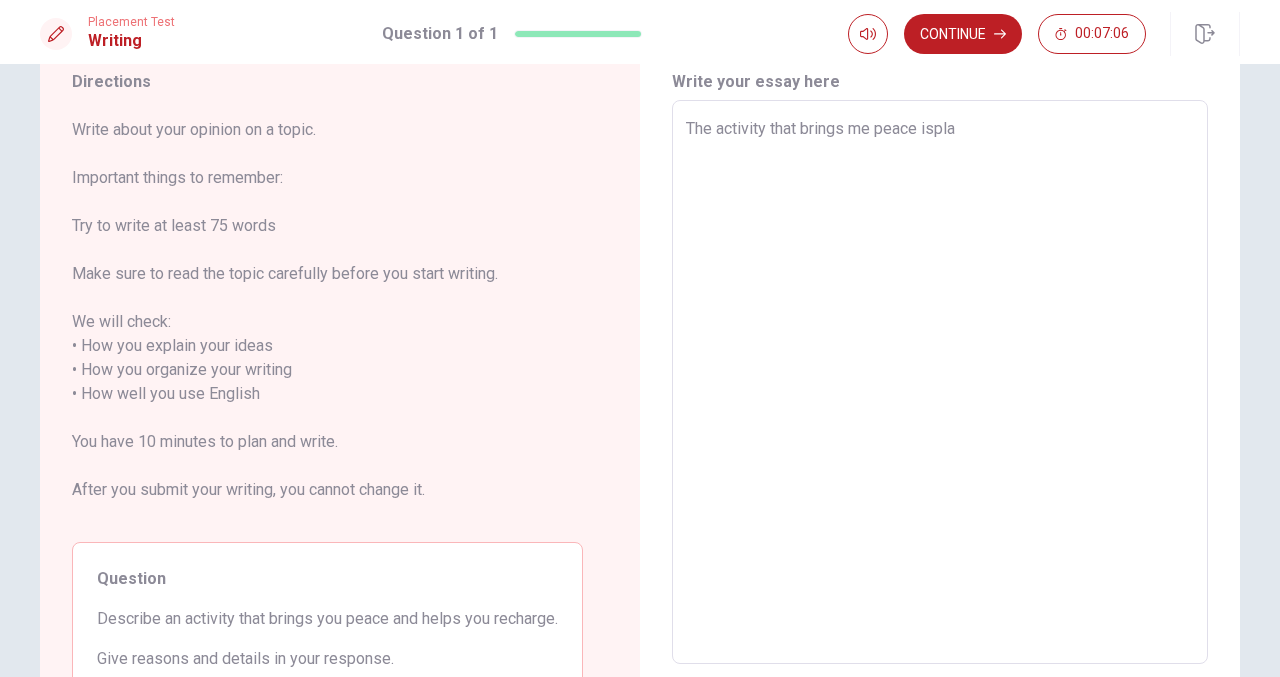 type on "x" 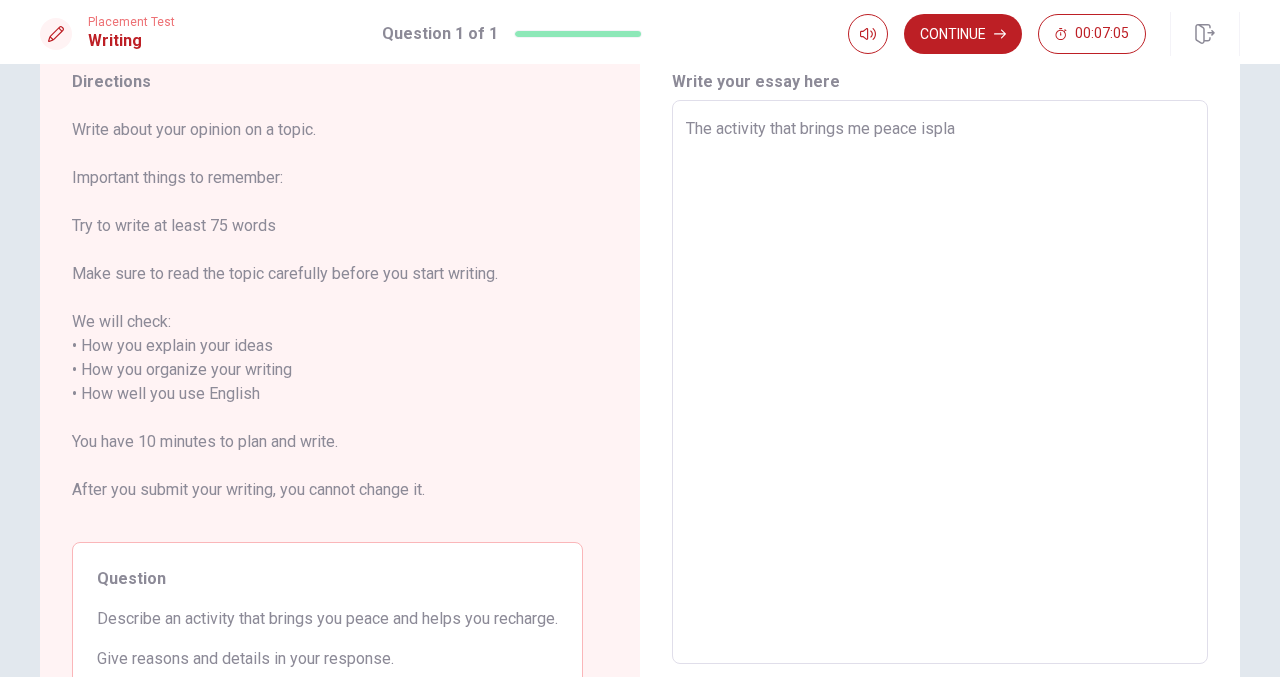 type on "The activity that brings me peace isplay" 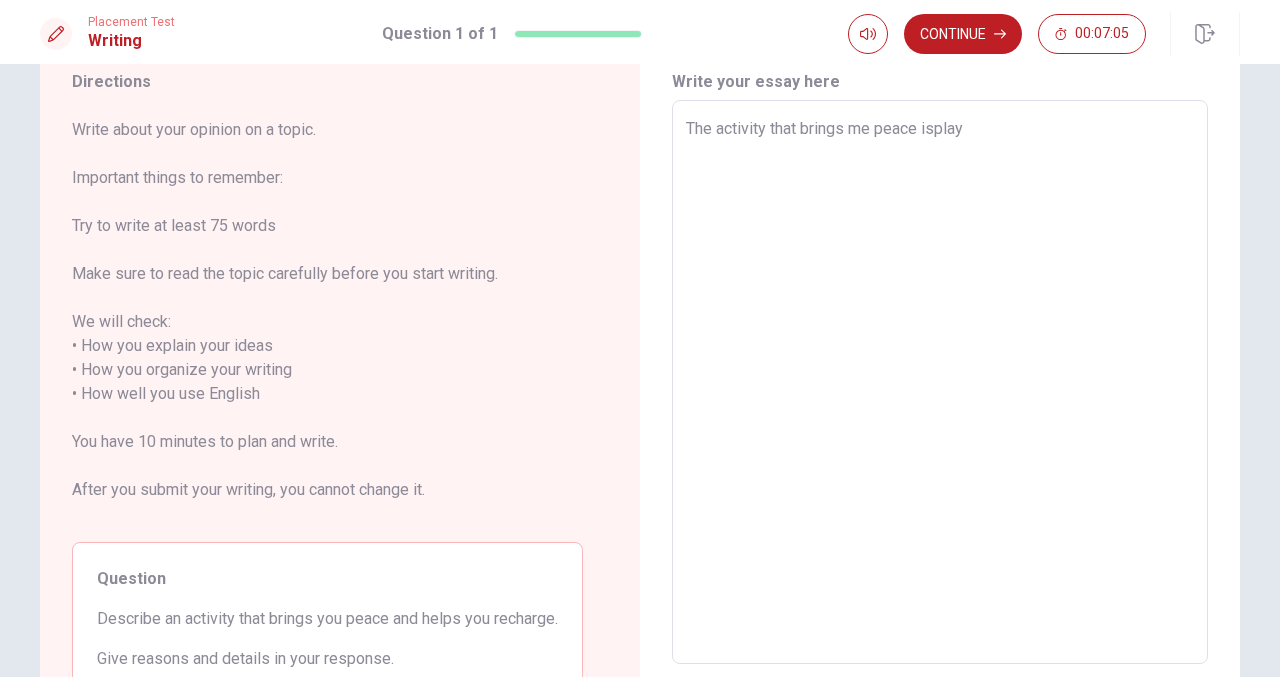type on "x" 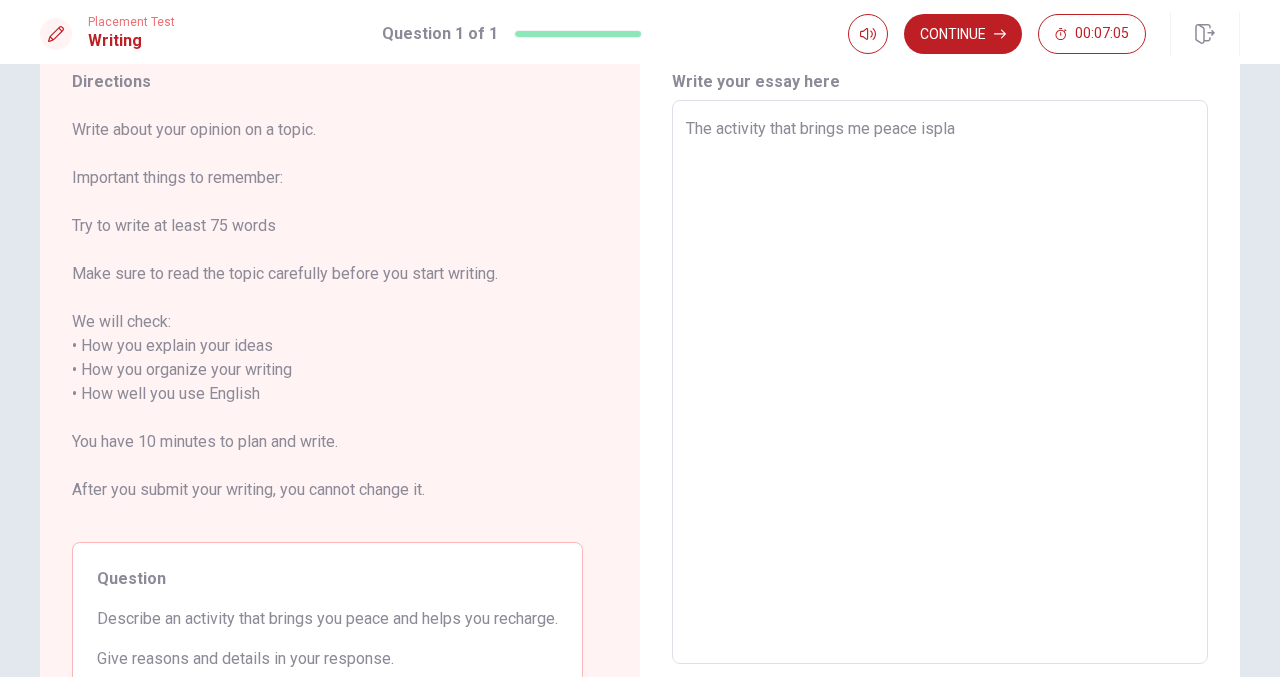 type on "x" 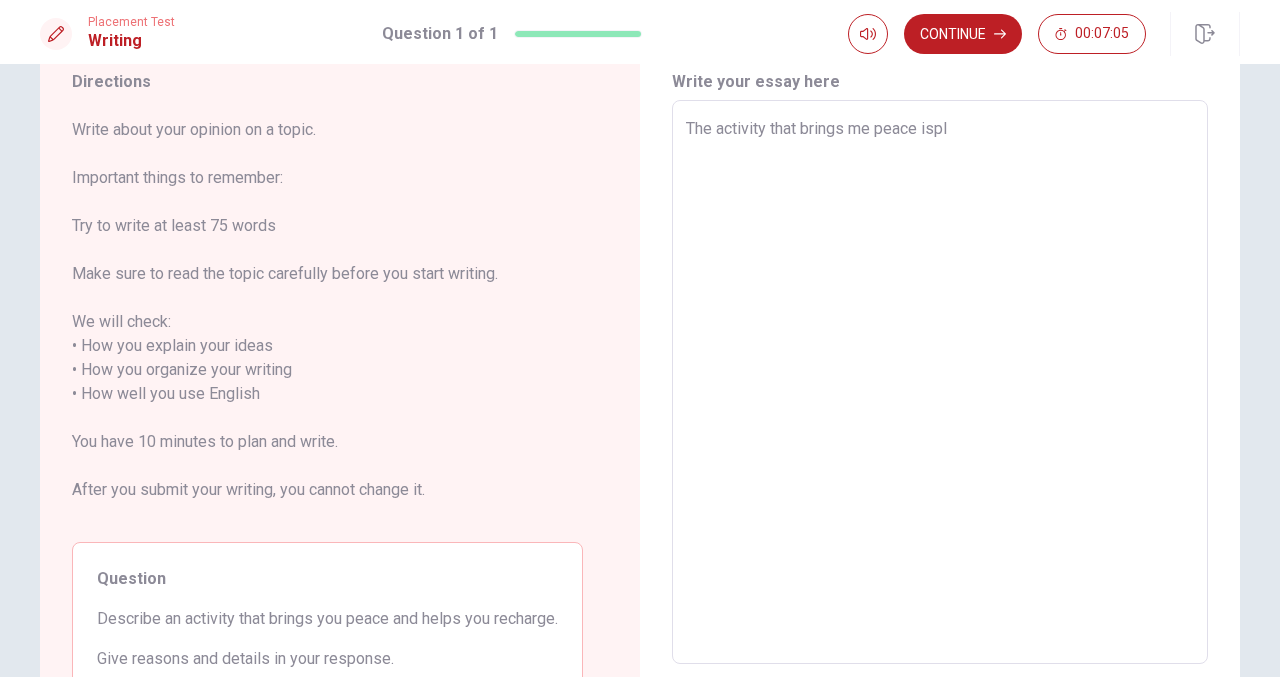type on "x" 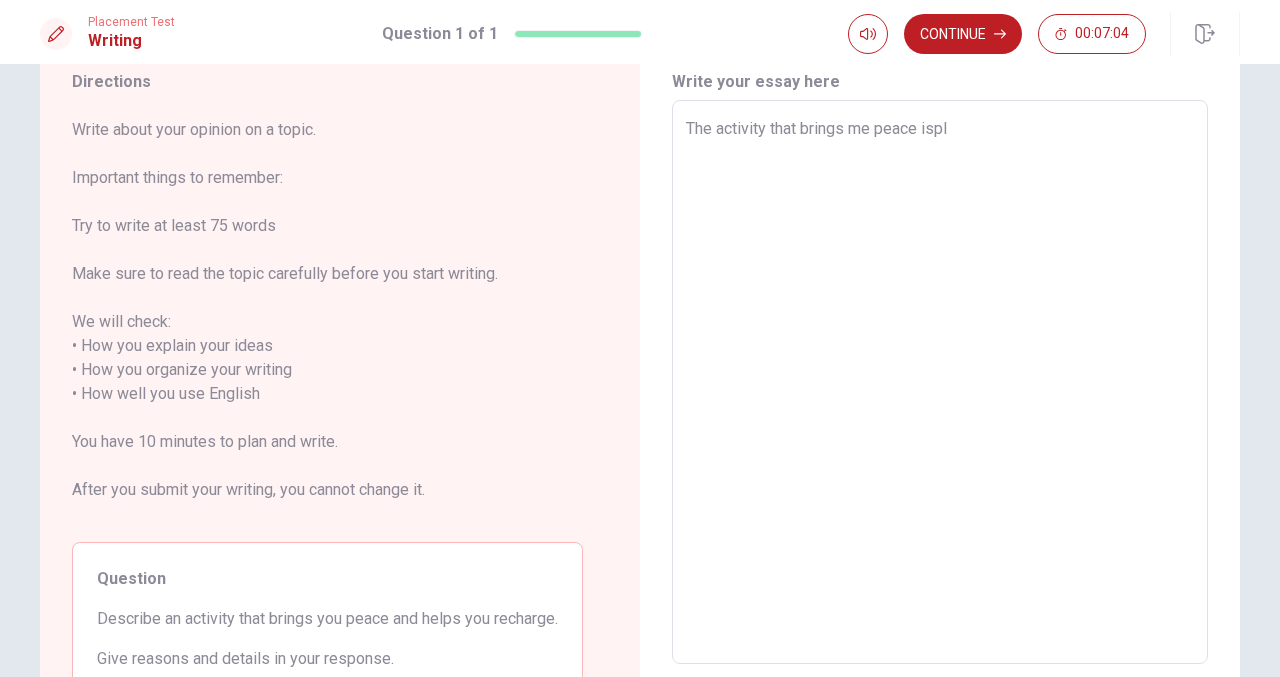 type on "The activity that brings me peace isp" 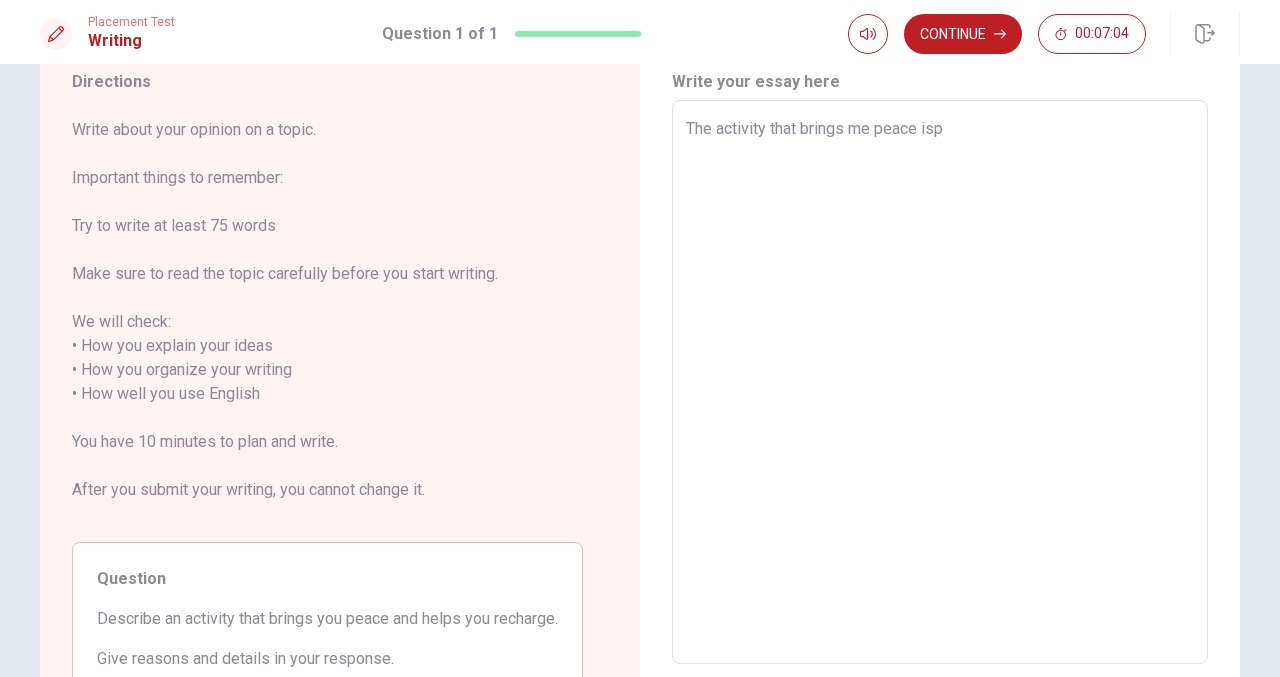 type on "x" 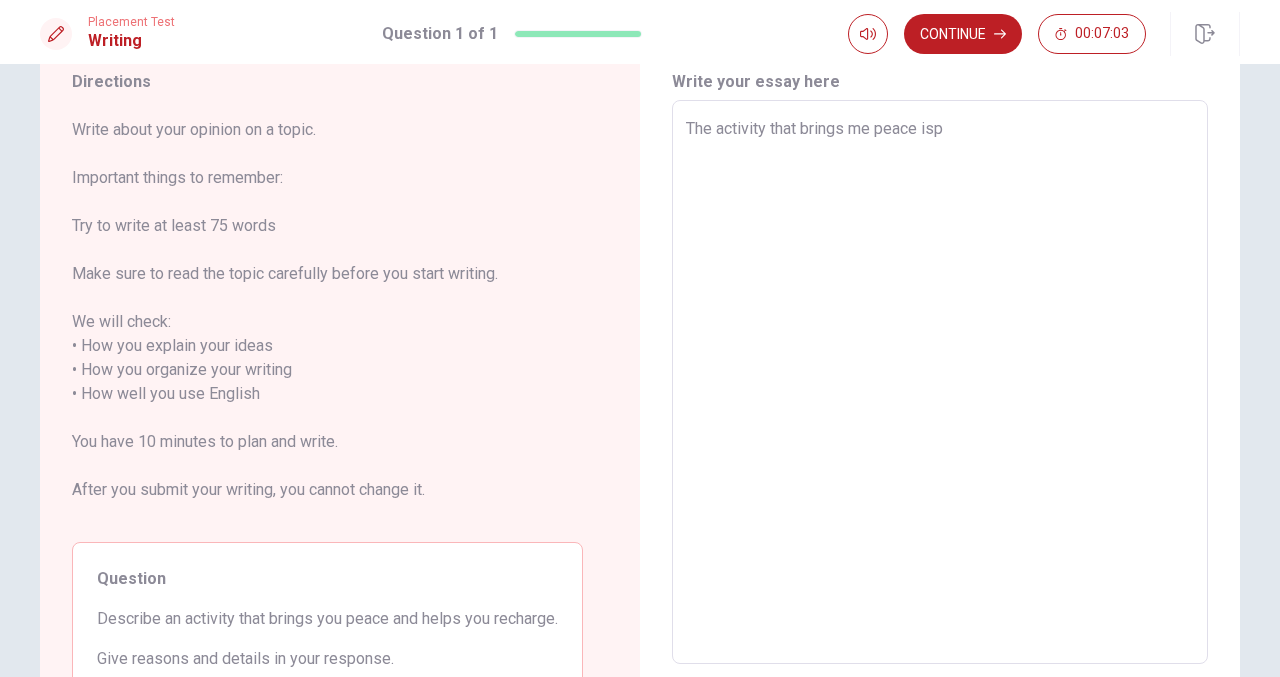 type on "The activity that brings me peace is" 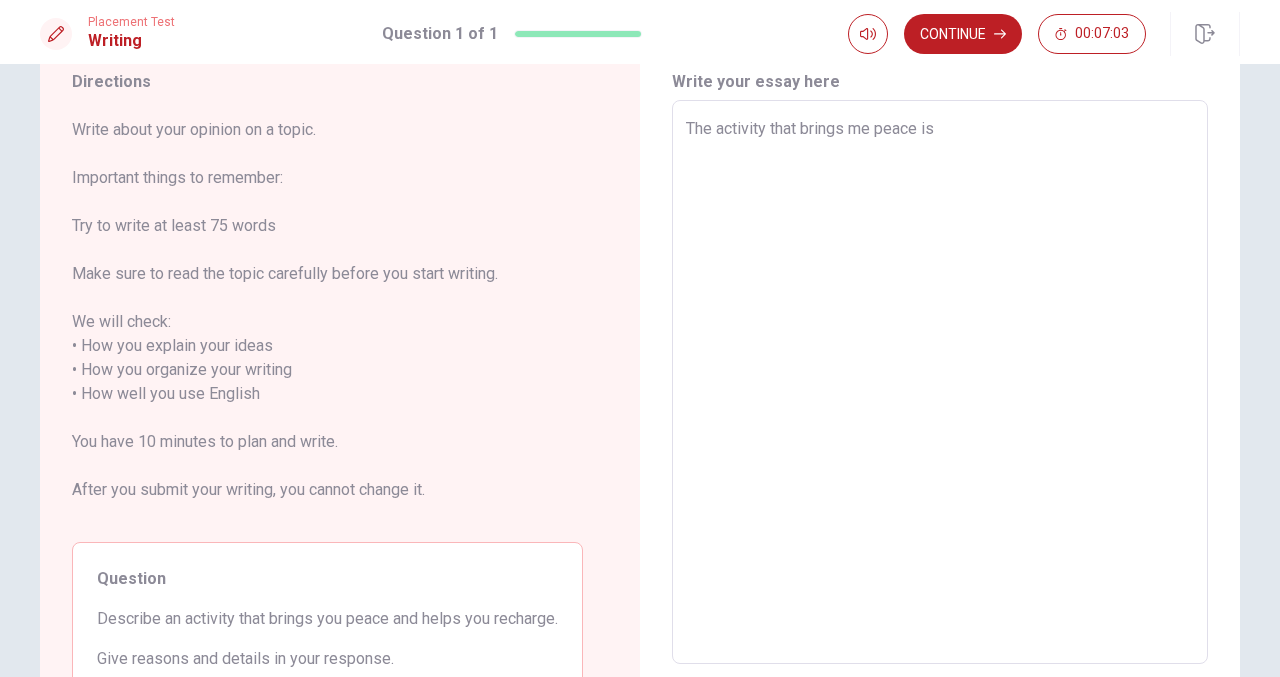 type on "x" 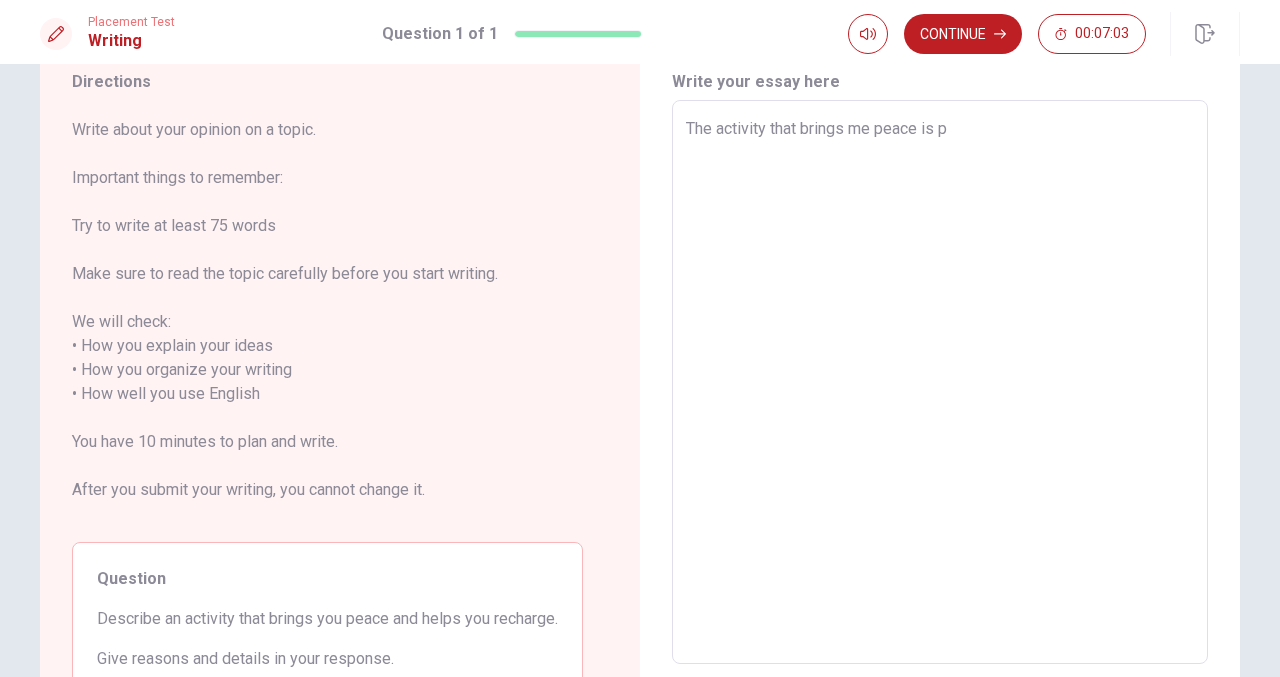 type on "x" 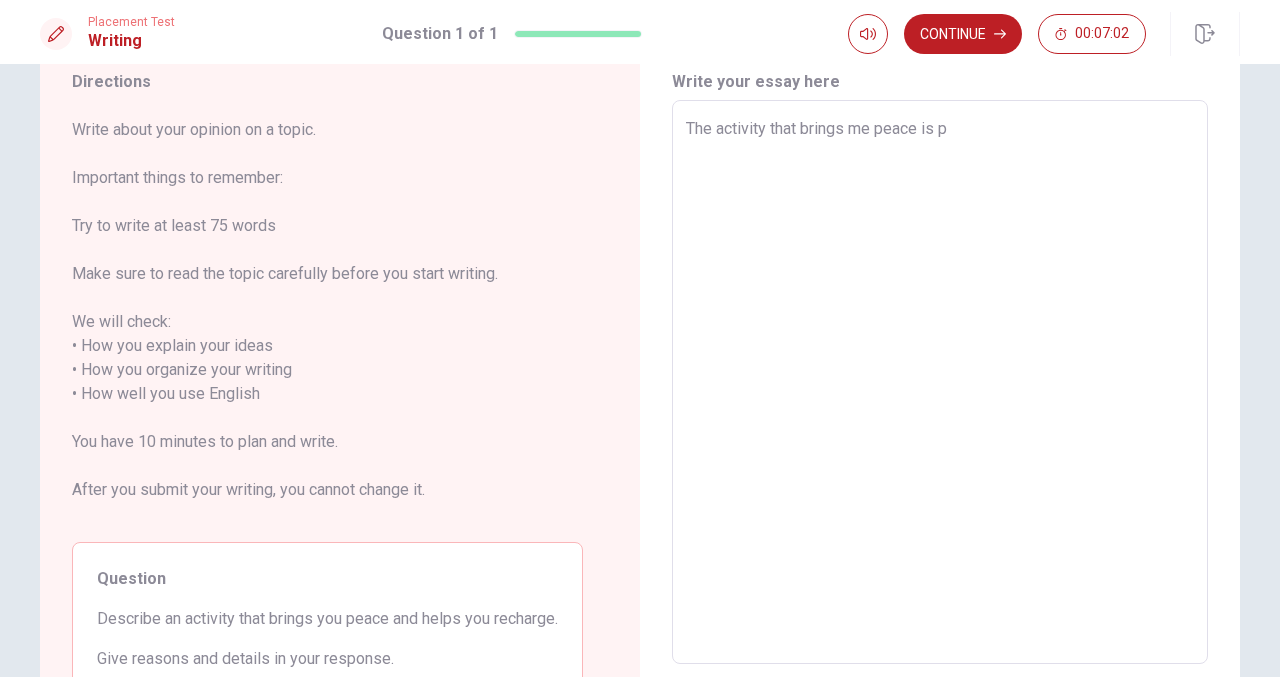 type on "The activity that brings me peace is pl" 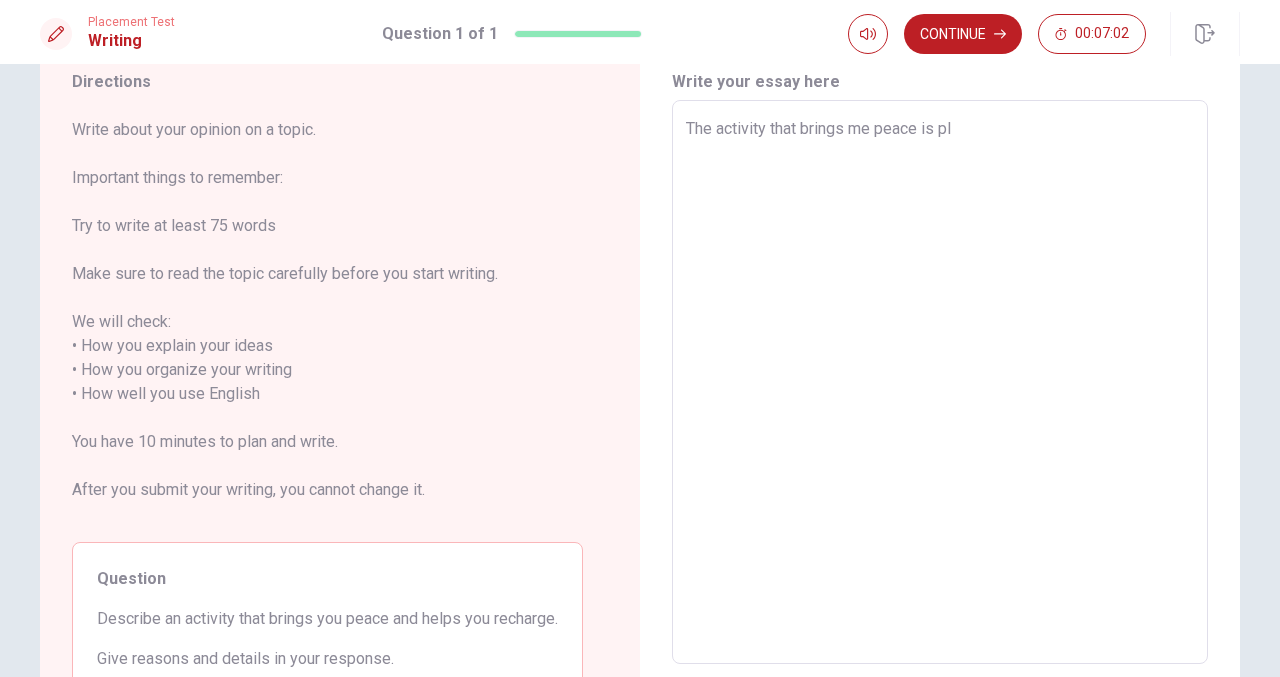 type on "x" 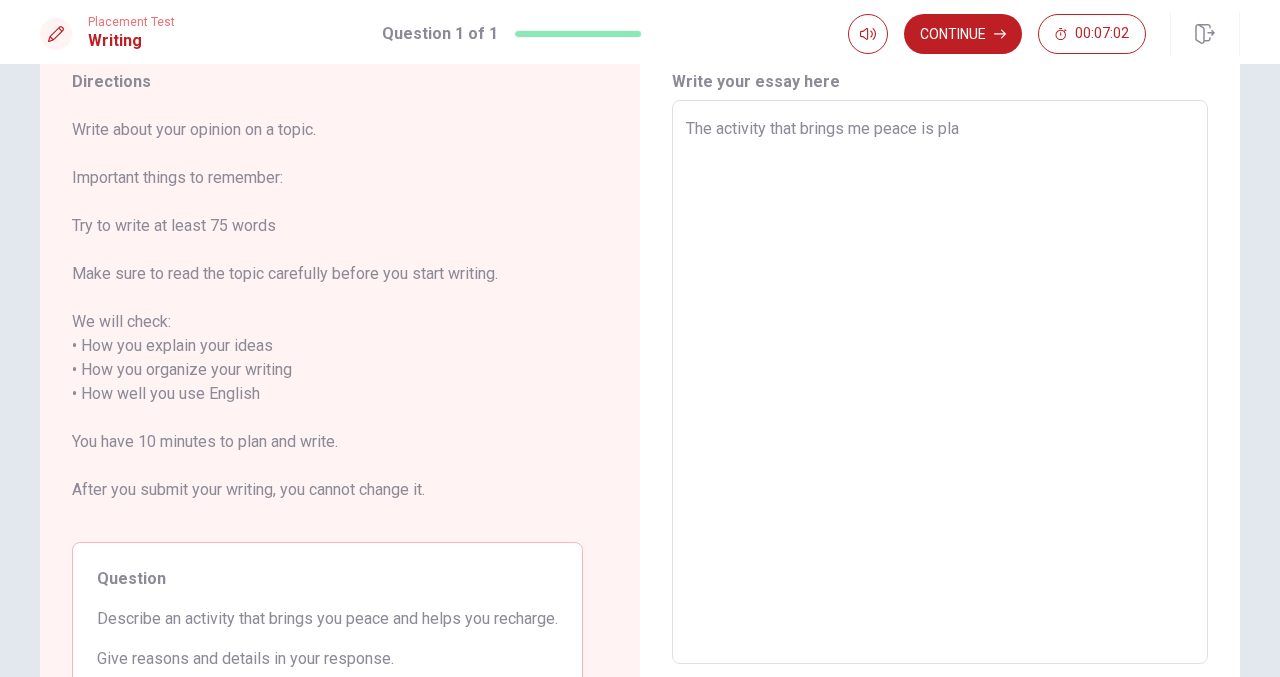 type on "x" 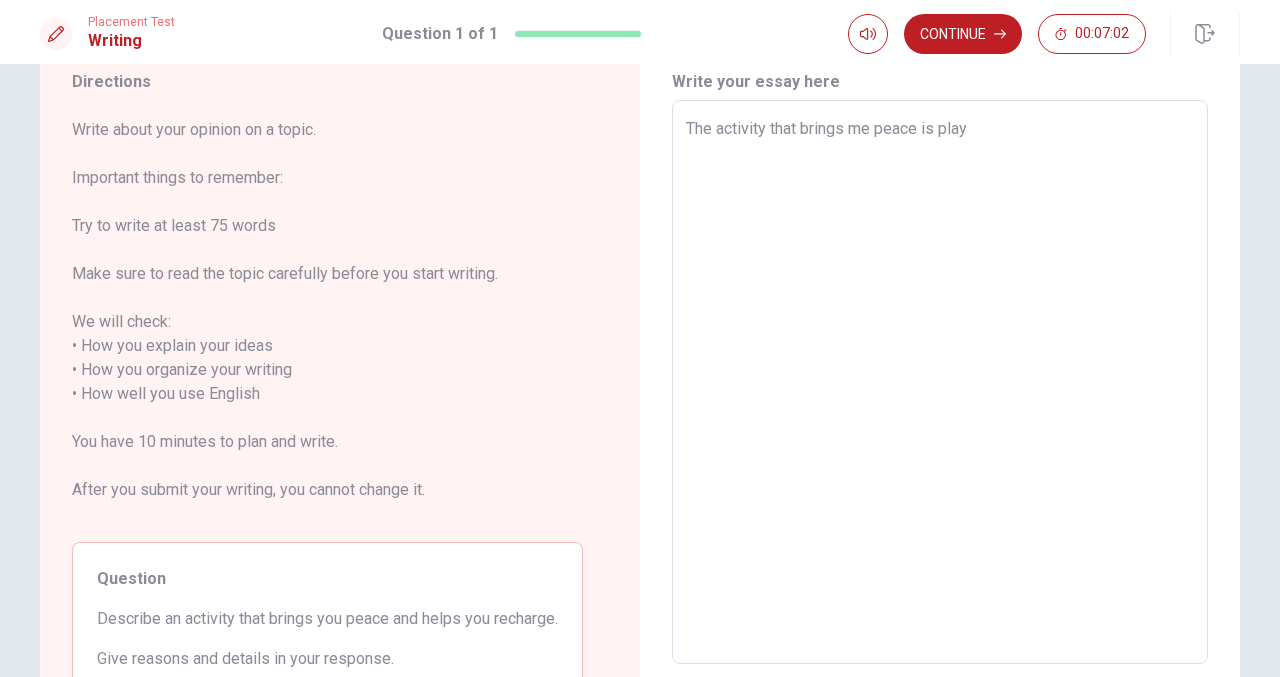 type on "x" 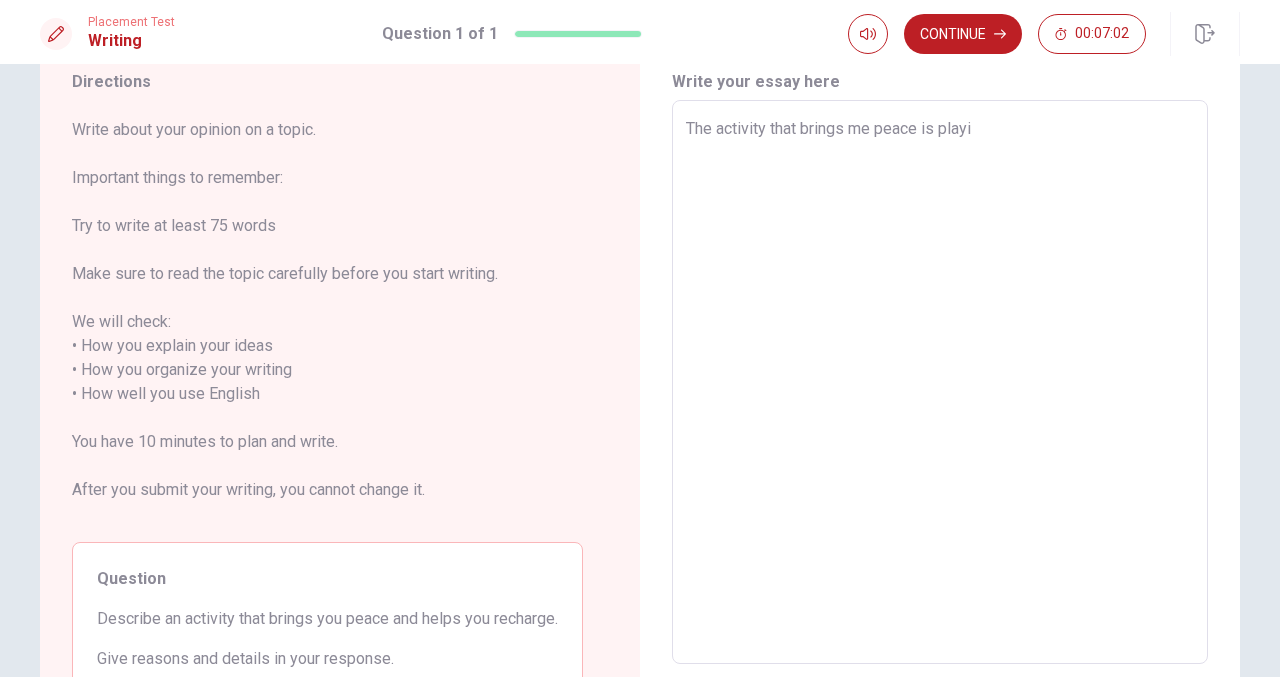 type on "x" 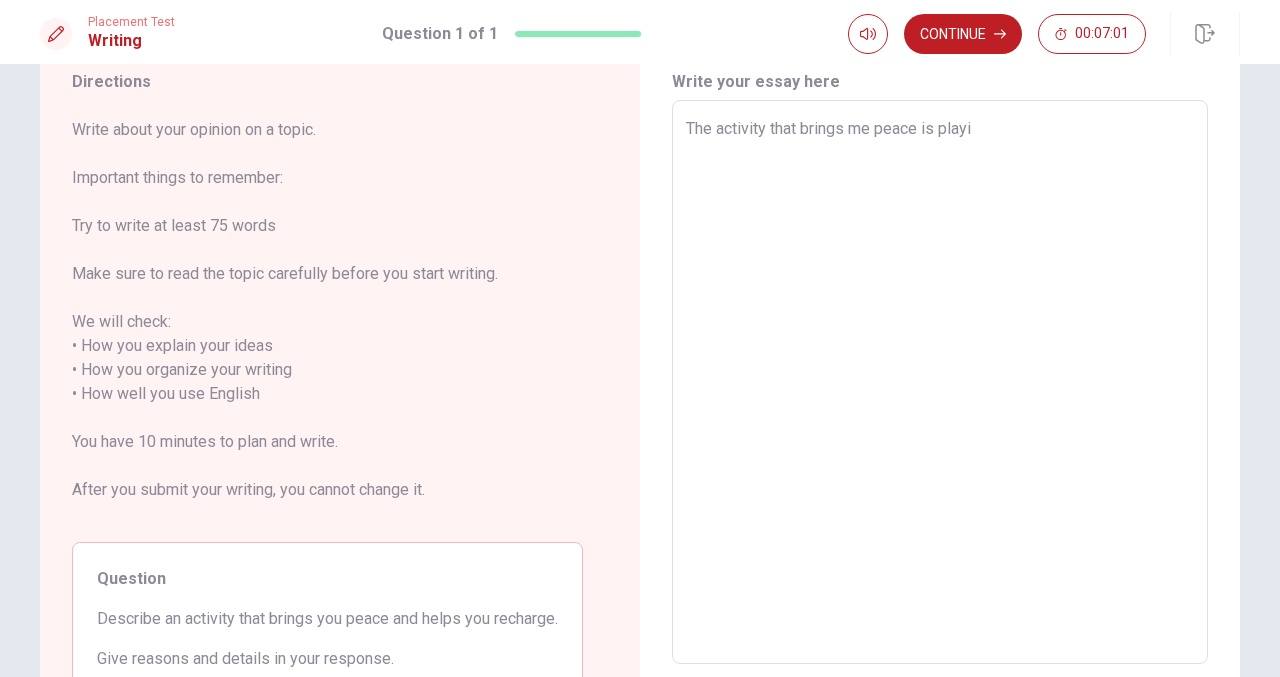 type on "The activity that brings me peace is playin" 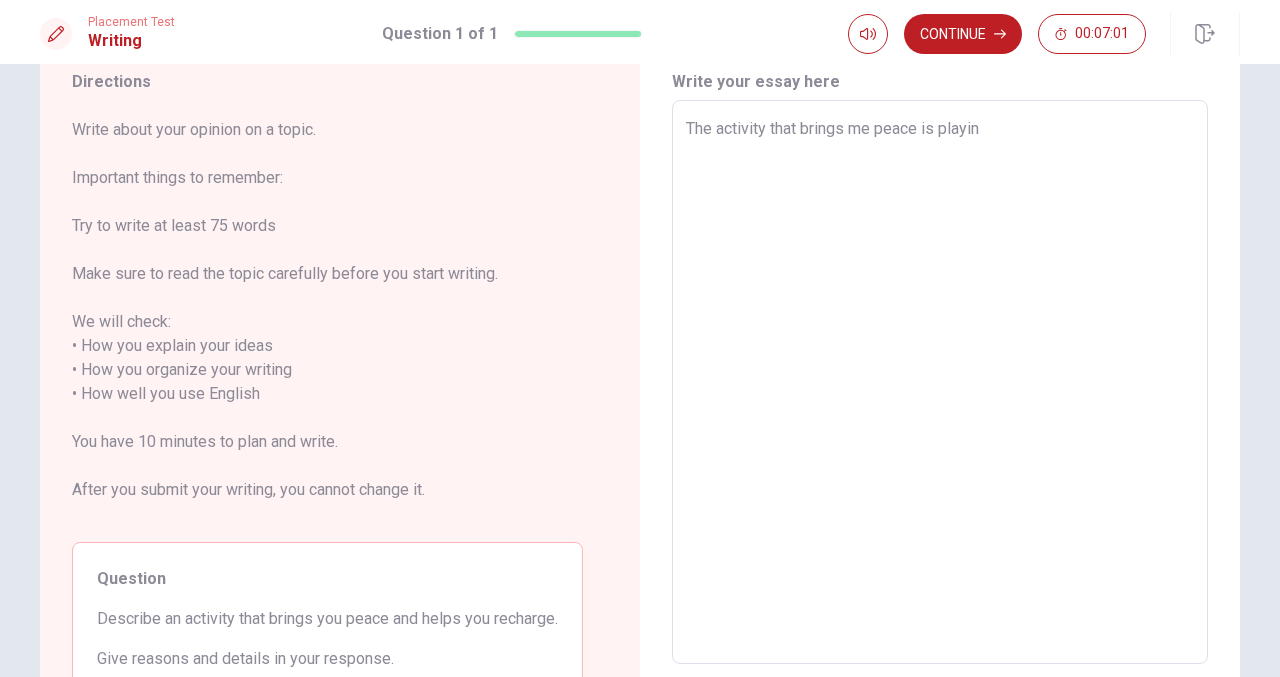 type on "x" 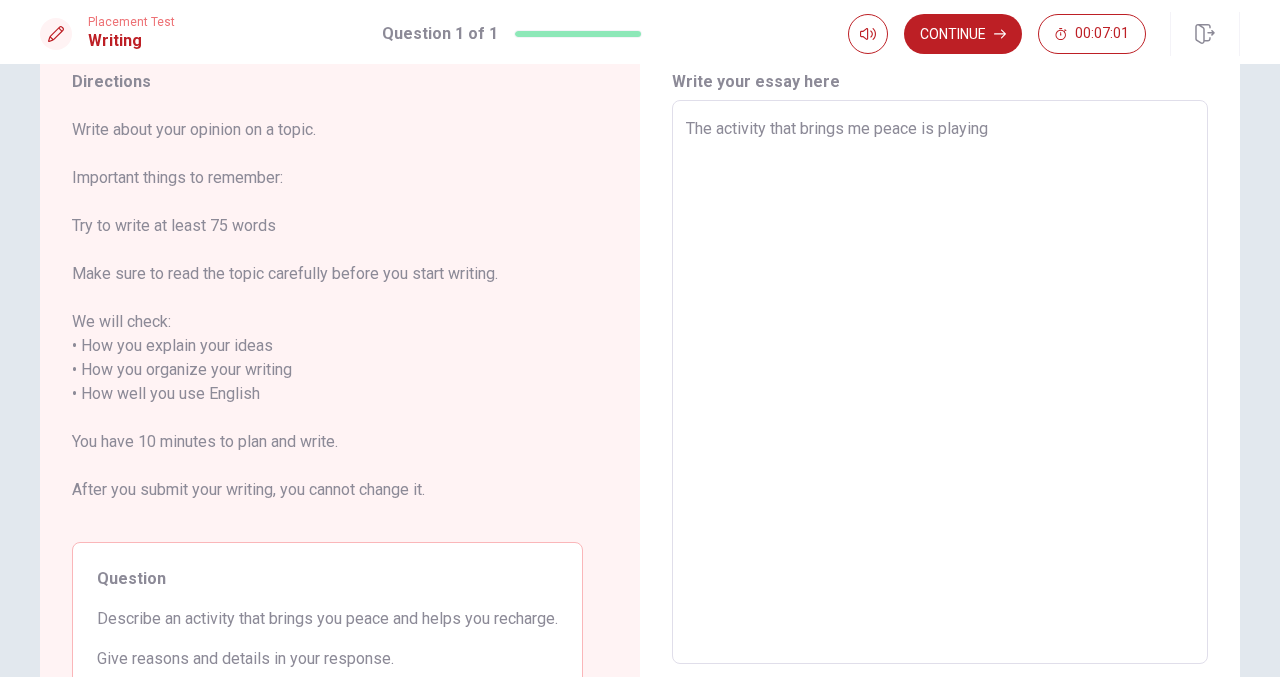 type on "x" 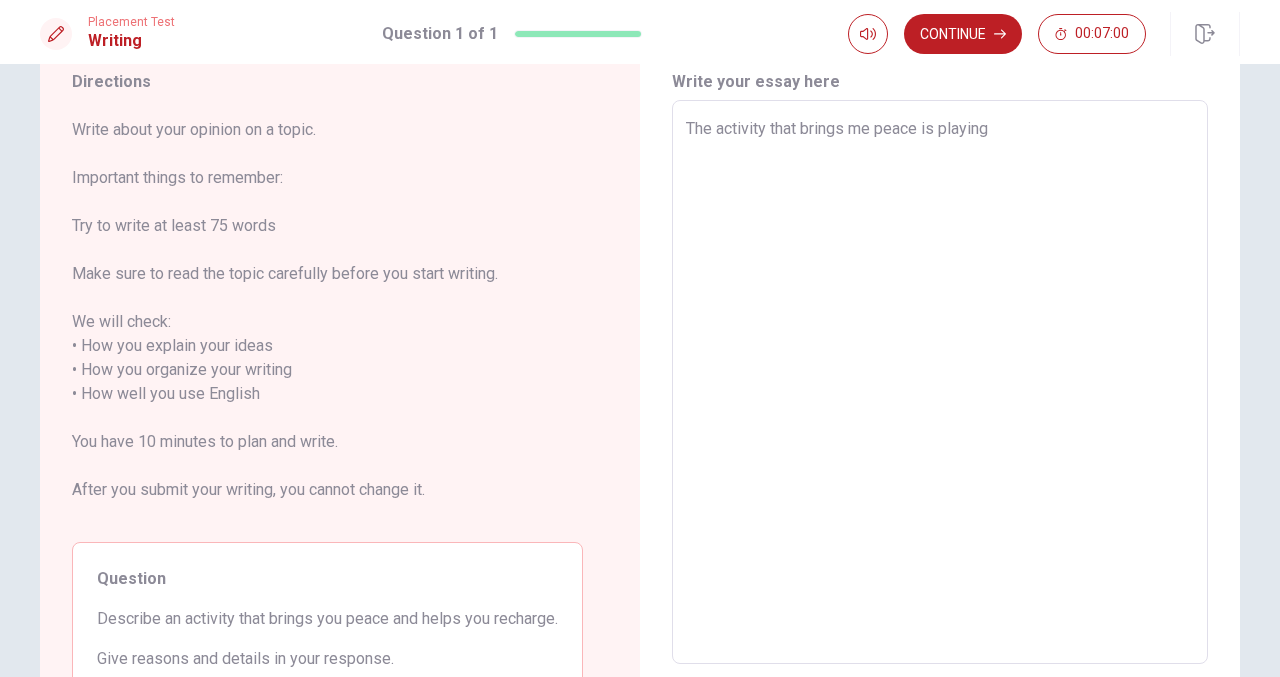 type on "The activity that brings me peace is playing t" 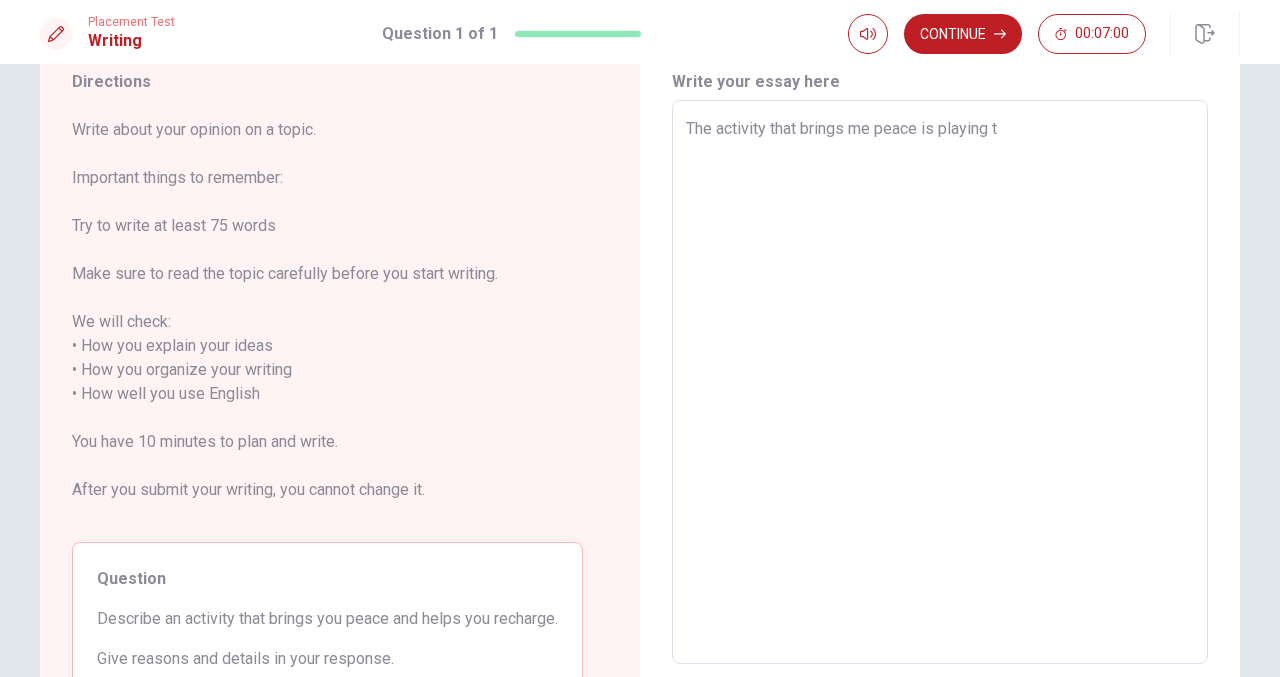 type on "x" 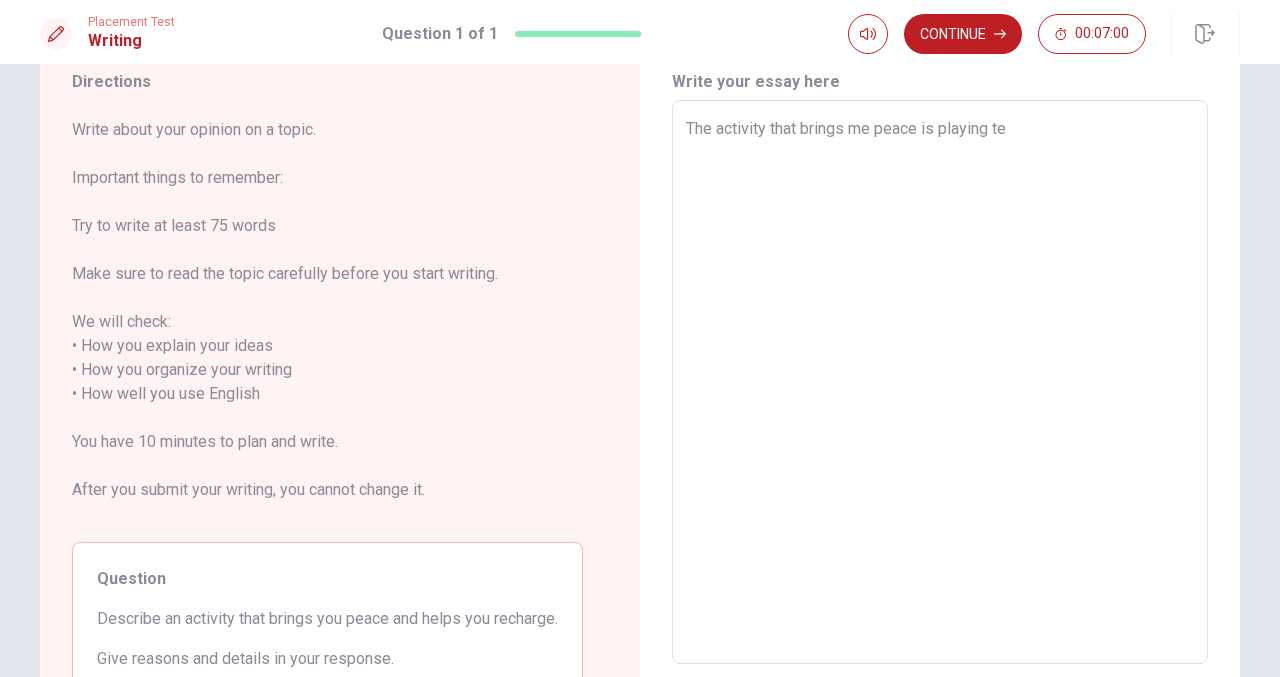 type on "x" 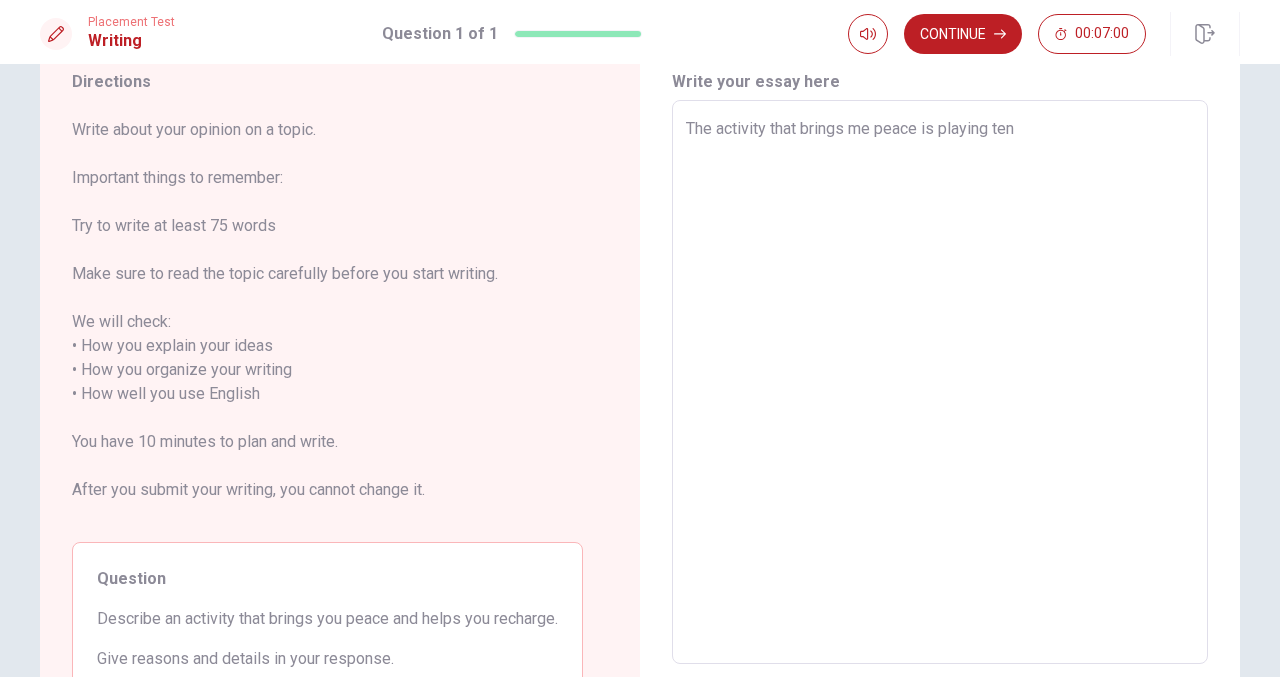 type on "x" 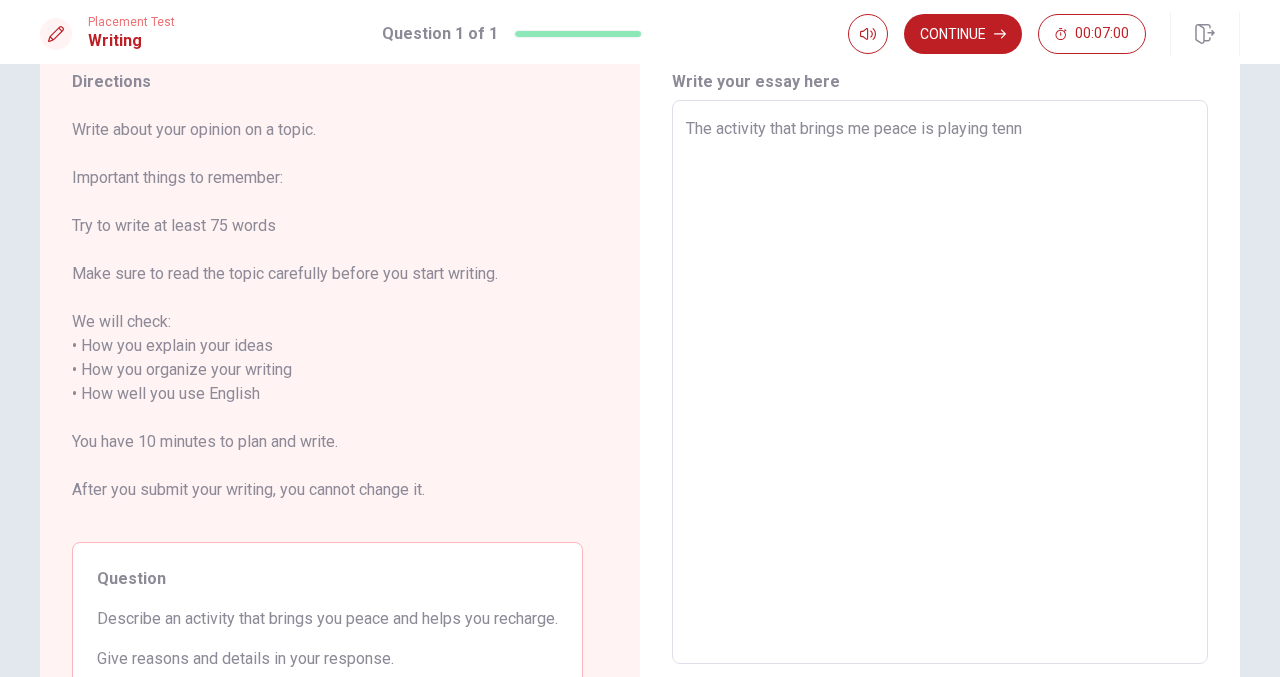type on "x" 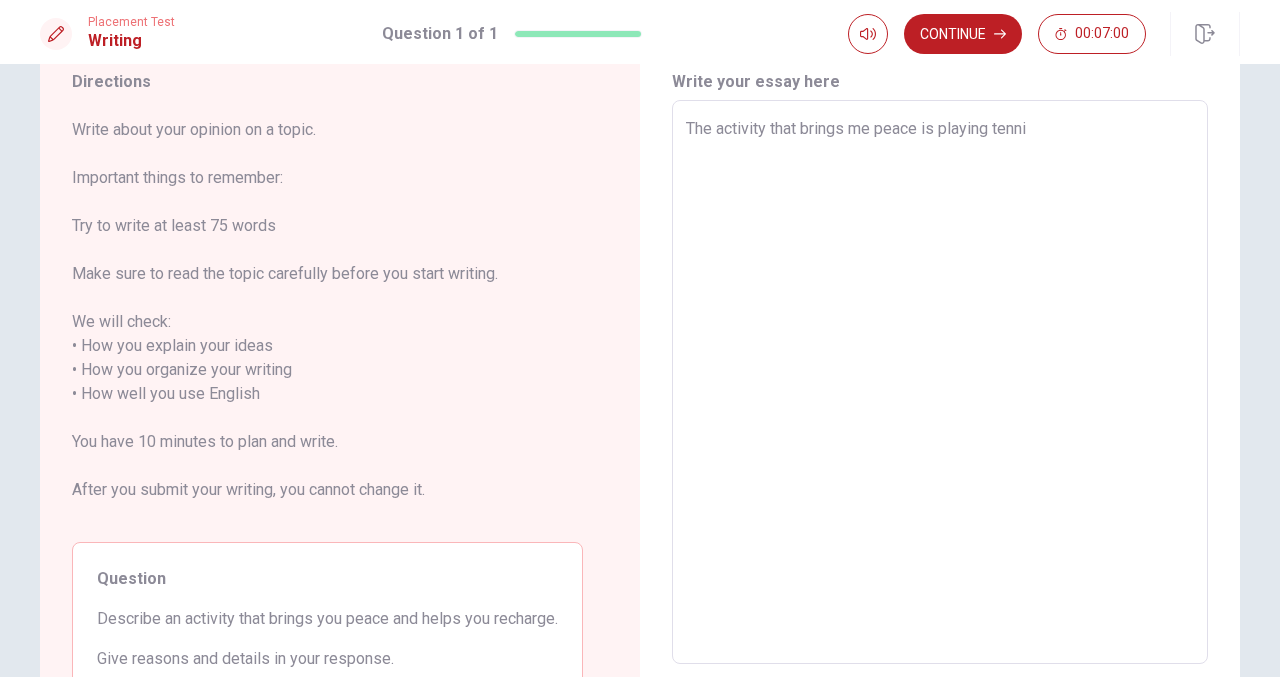 type on "x" 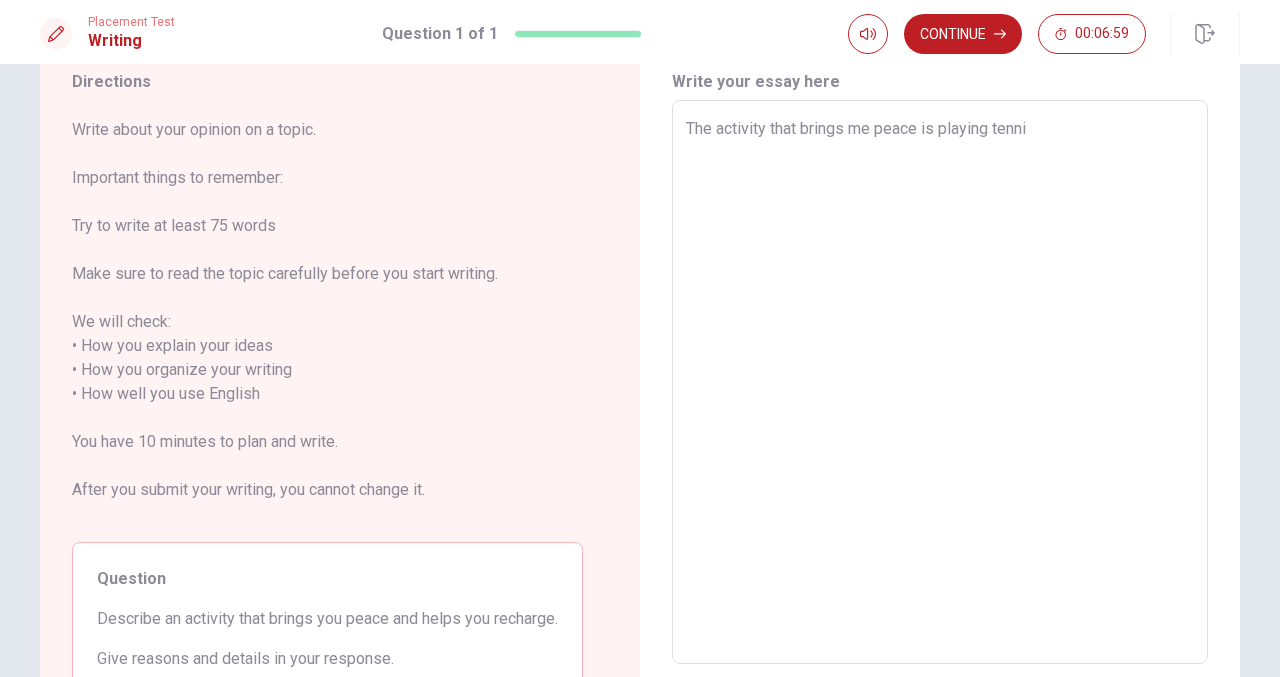 type on "The activity that brings me peace is playing tennis" 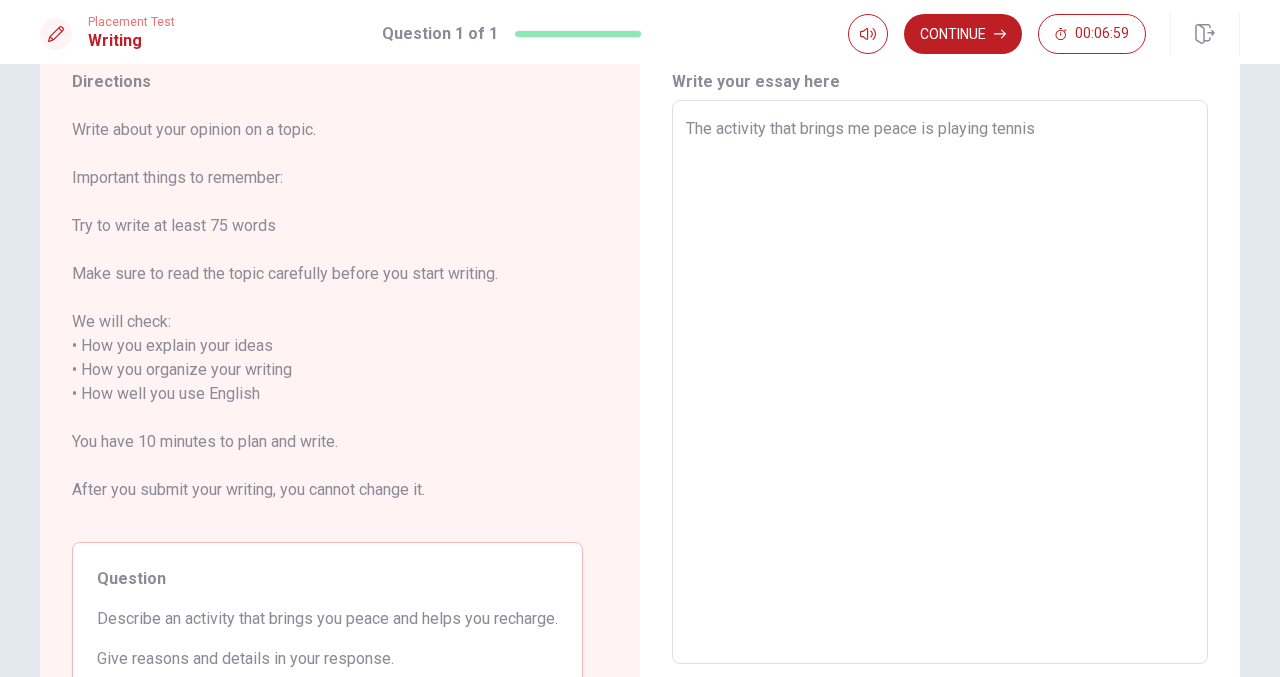 type on "x" 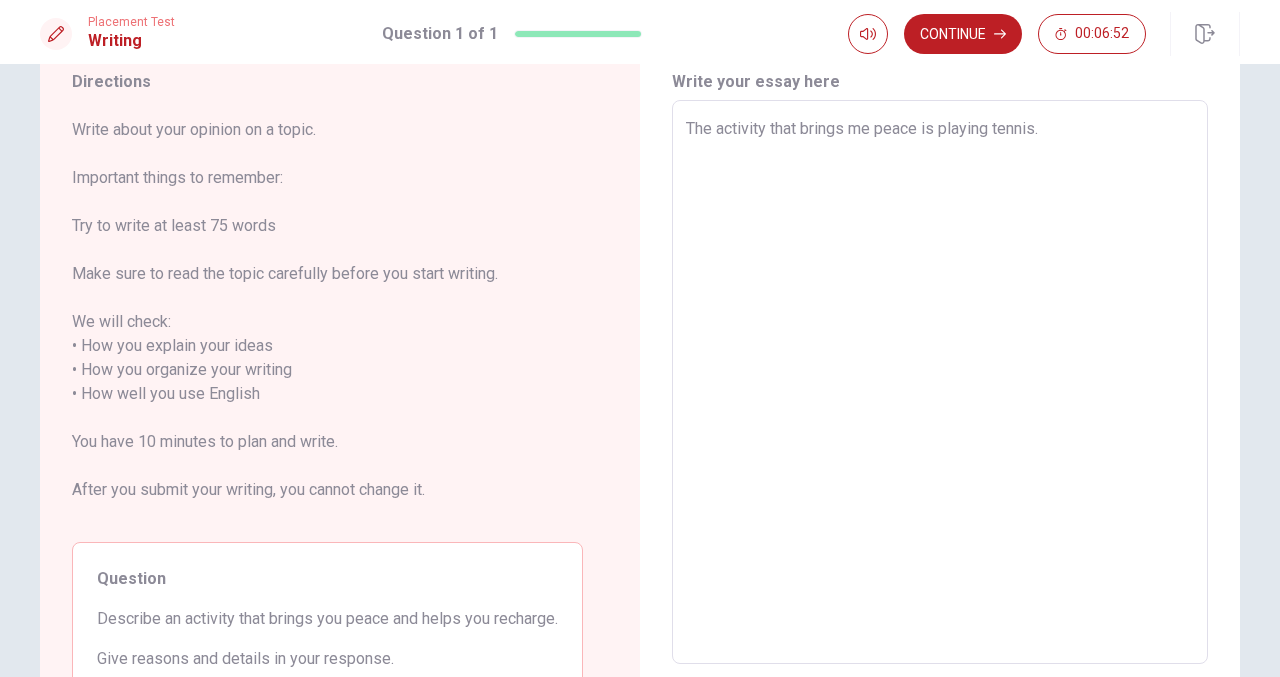 type on "x" 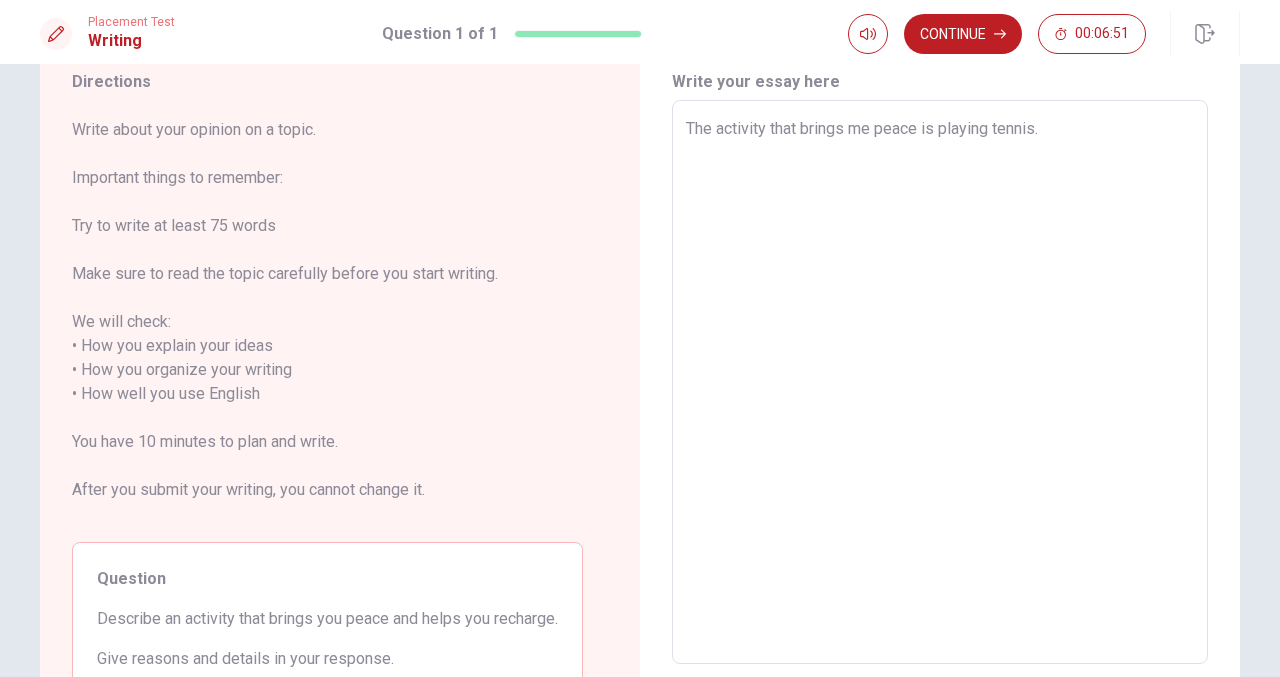 type on "The activity that brings me peace is playing tennis.I" 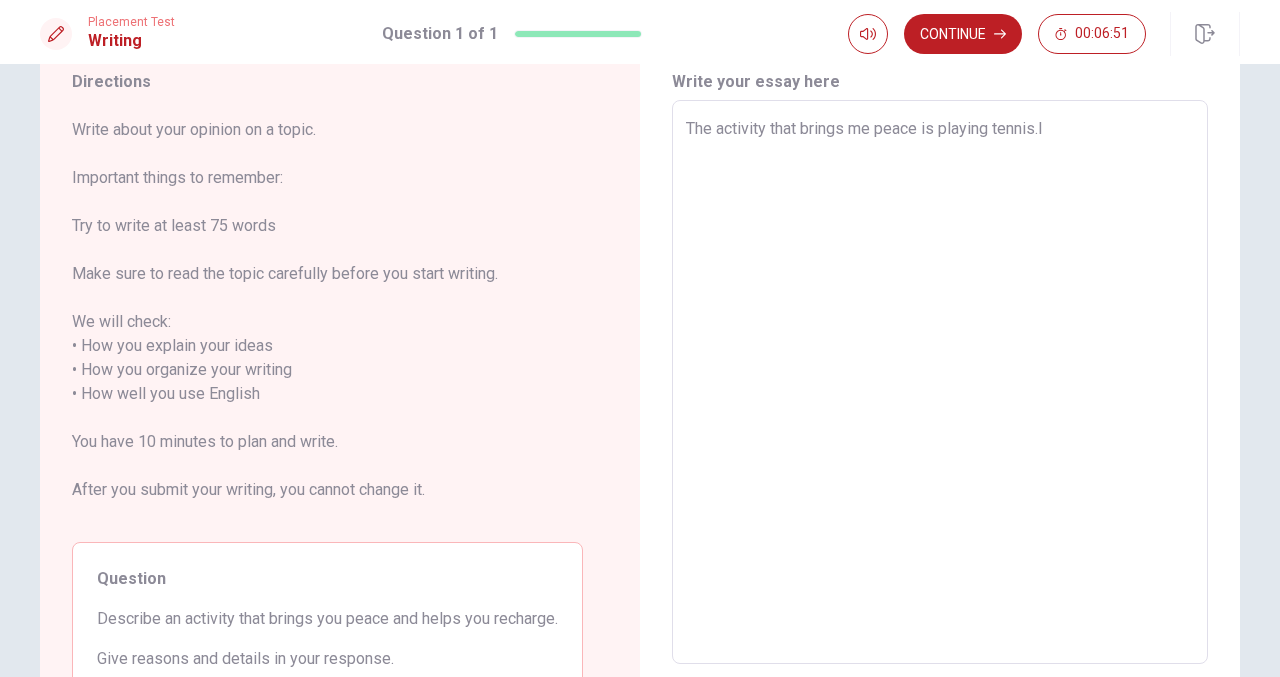 type on "x" 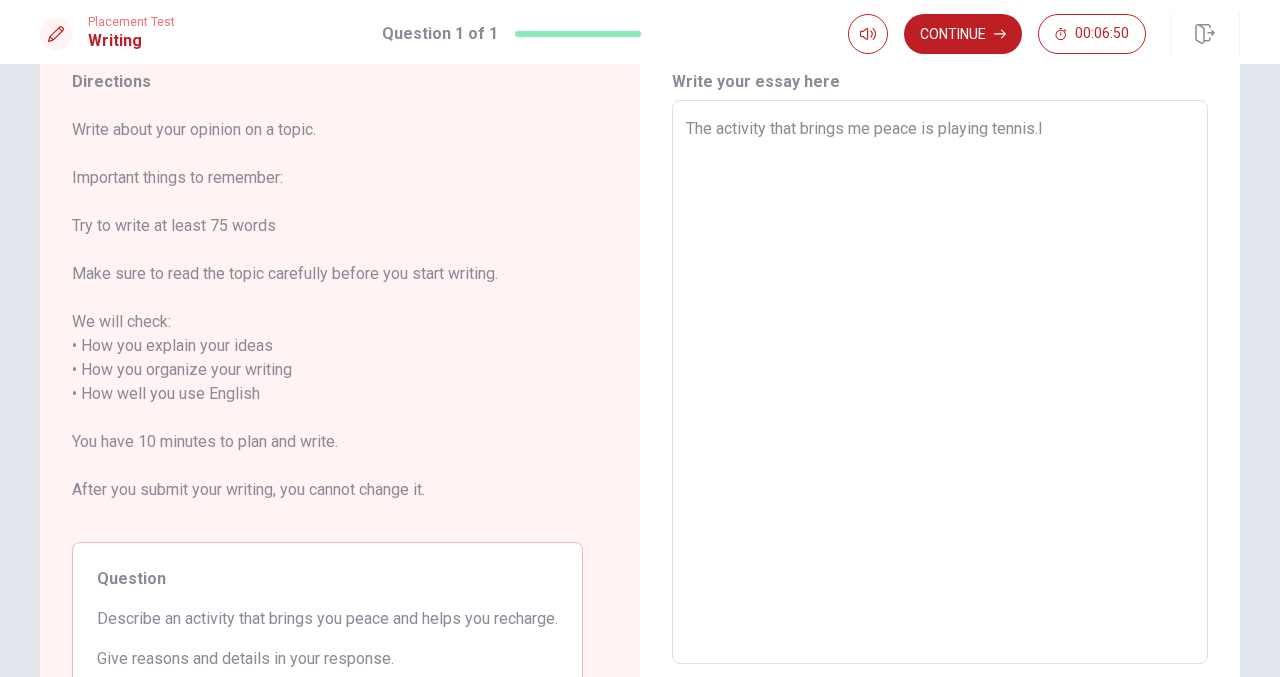 type on "The activity that brings me peace is playing tennis.I g" 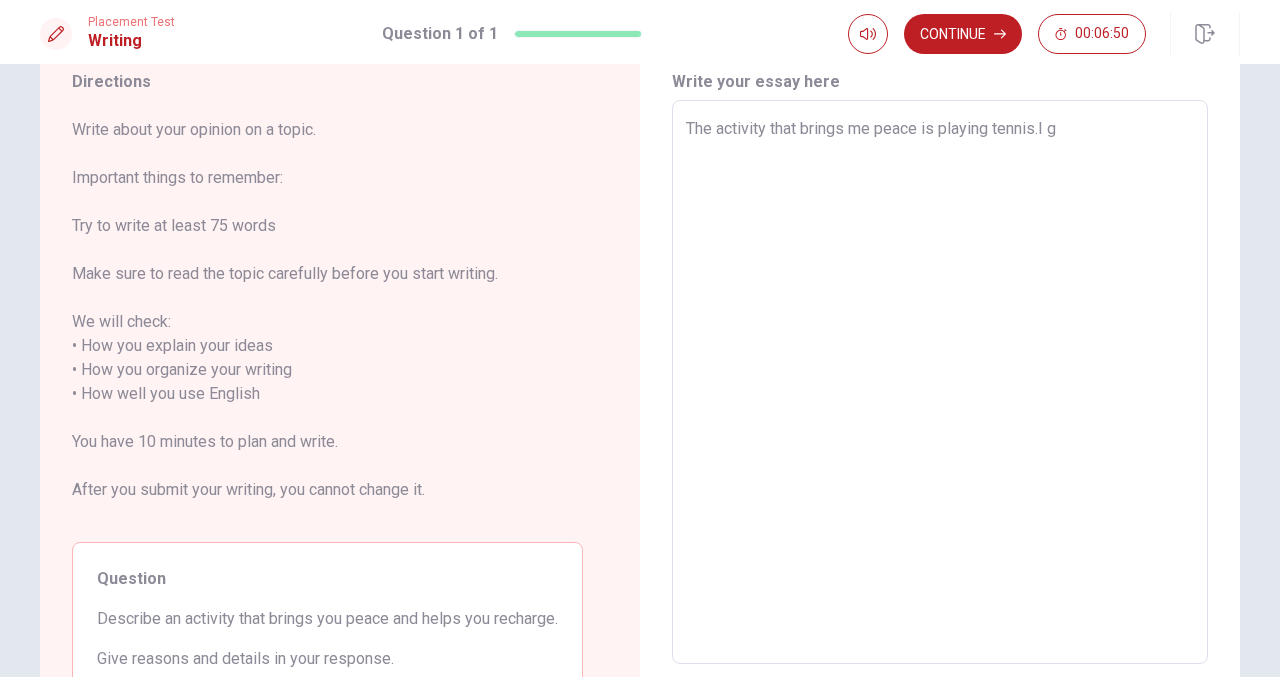 type on "x" 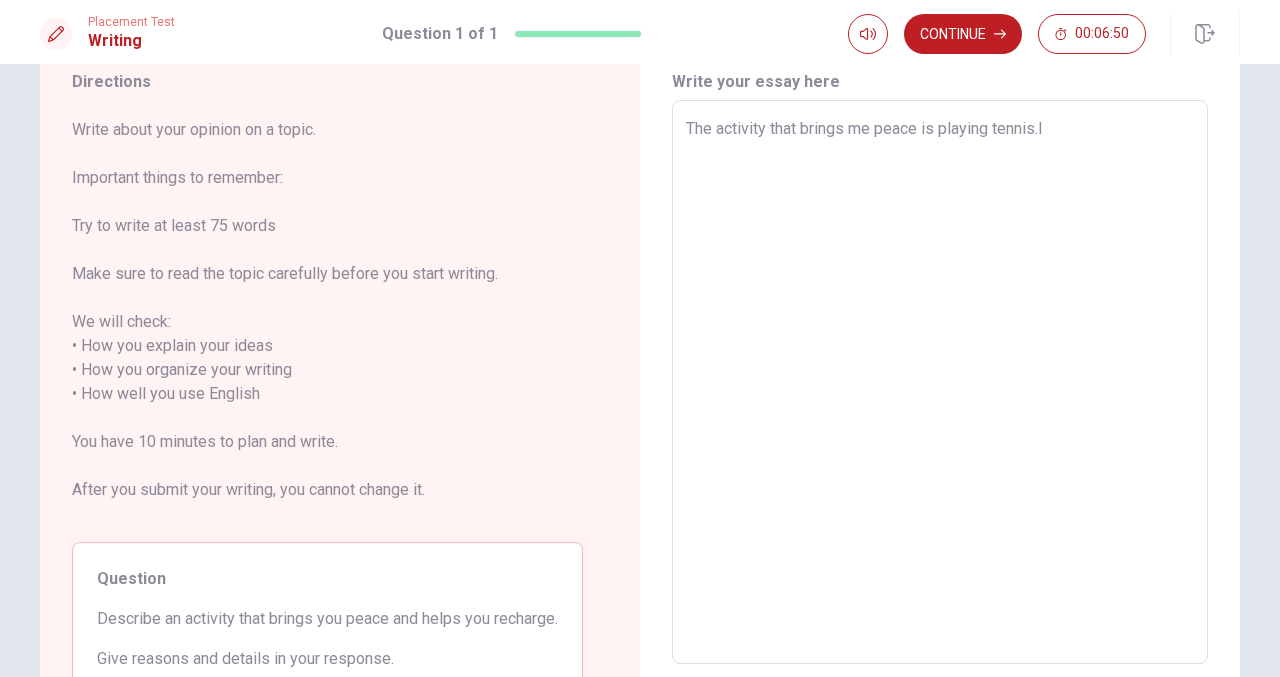 type on "x" 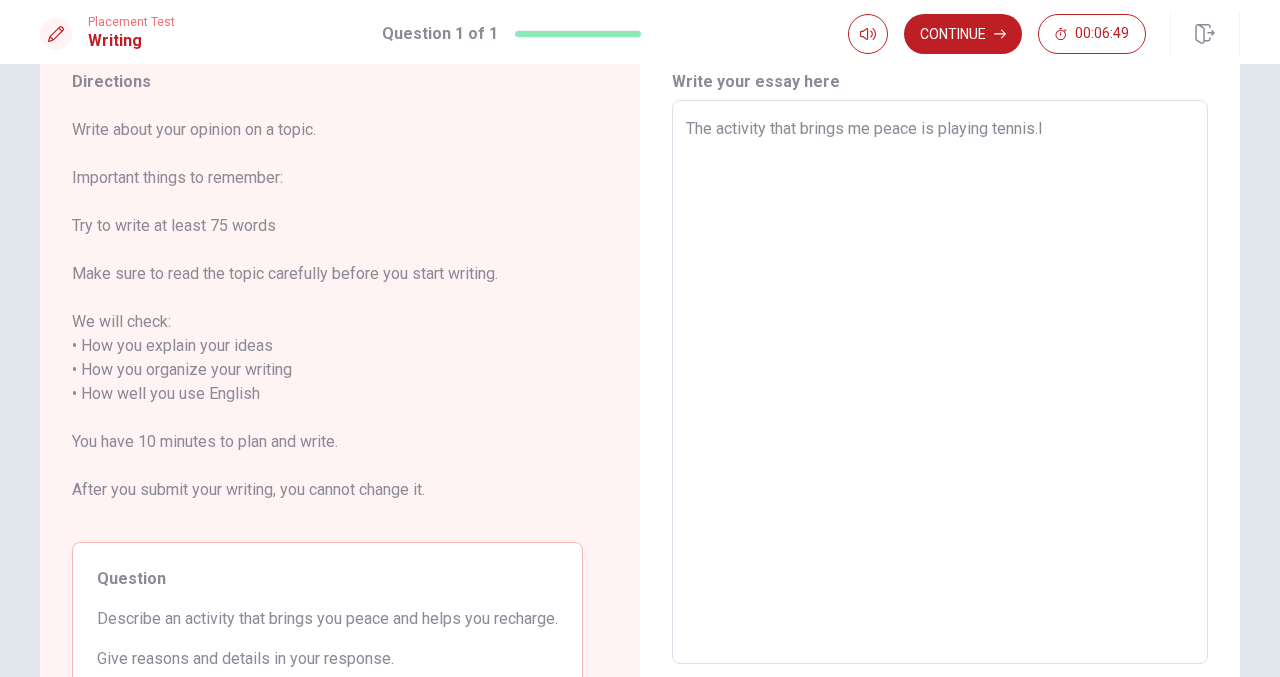 type on "The activity that brings me peace is playing tennis.I h" 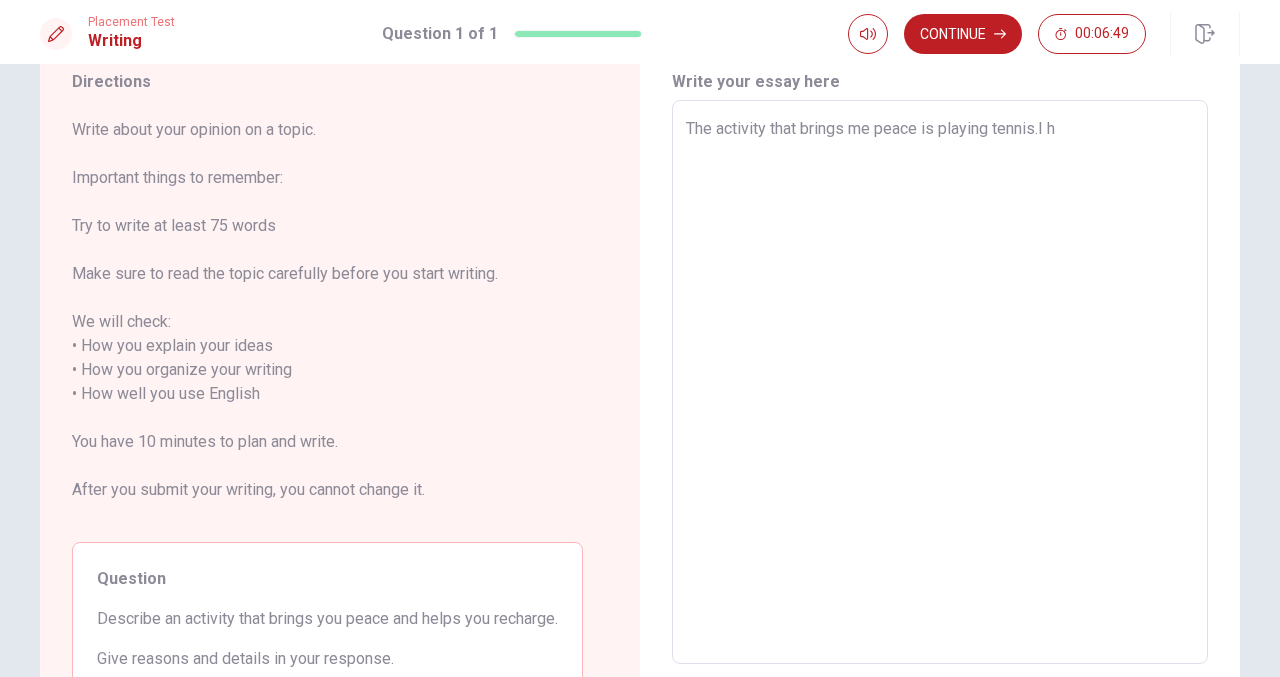 type on "x" 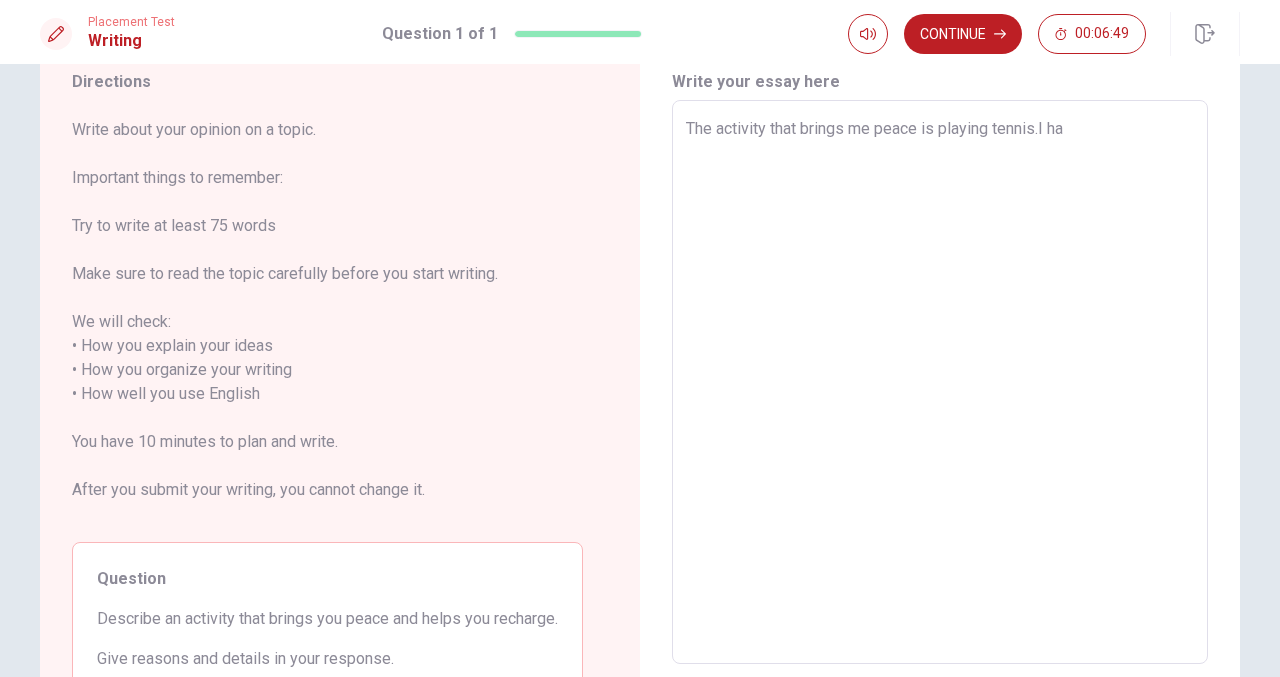 type on "x" 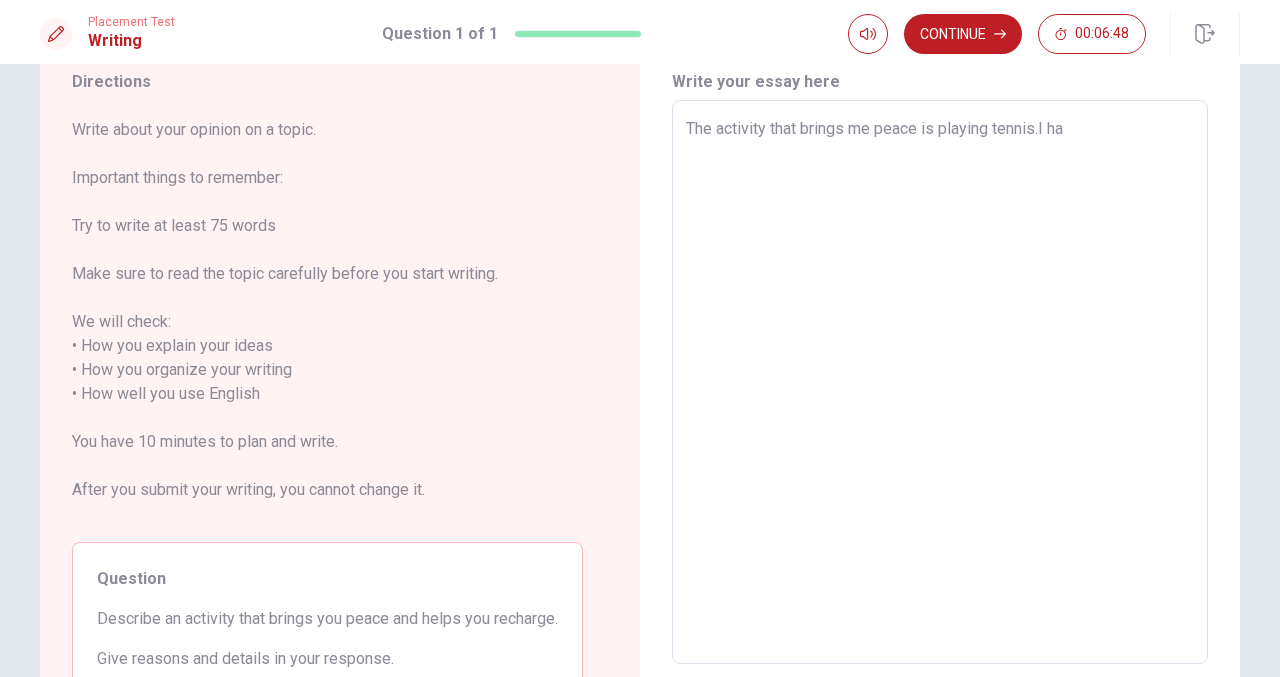 type on "The activity that brings me peace is playing tennis.I hav" 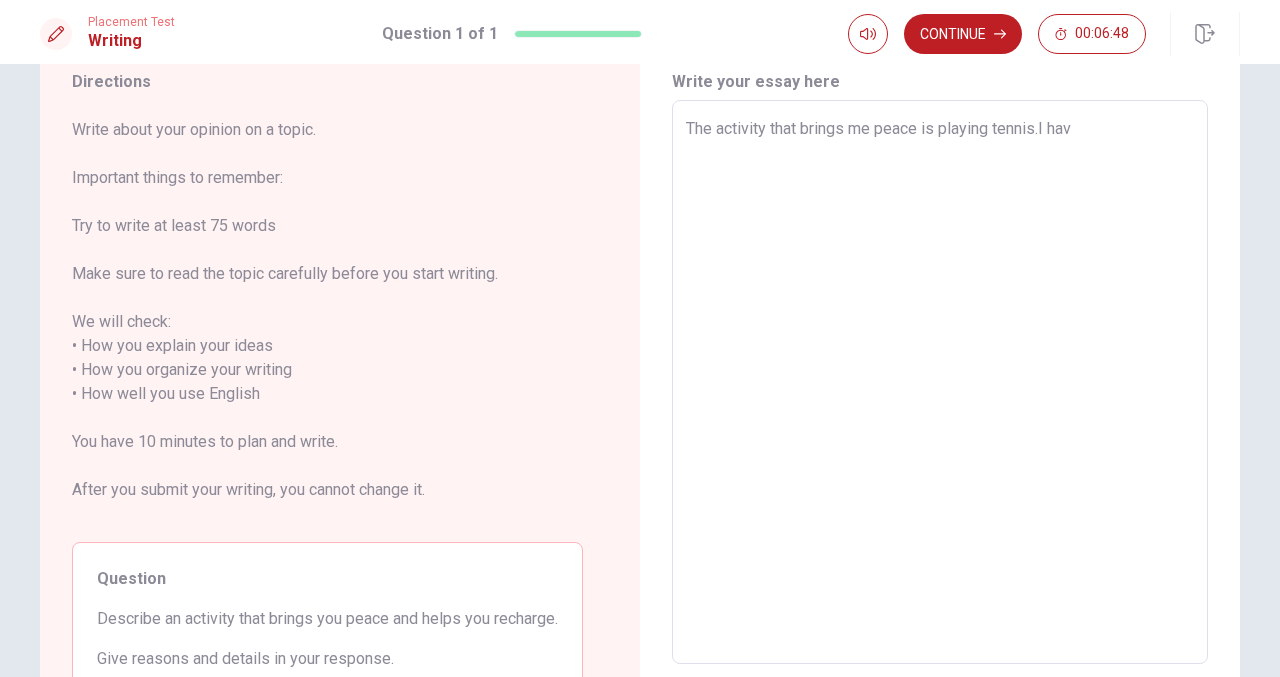 type on "x" 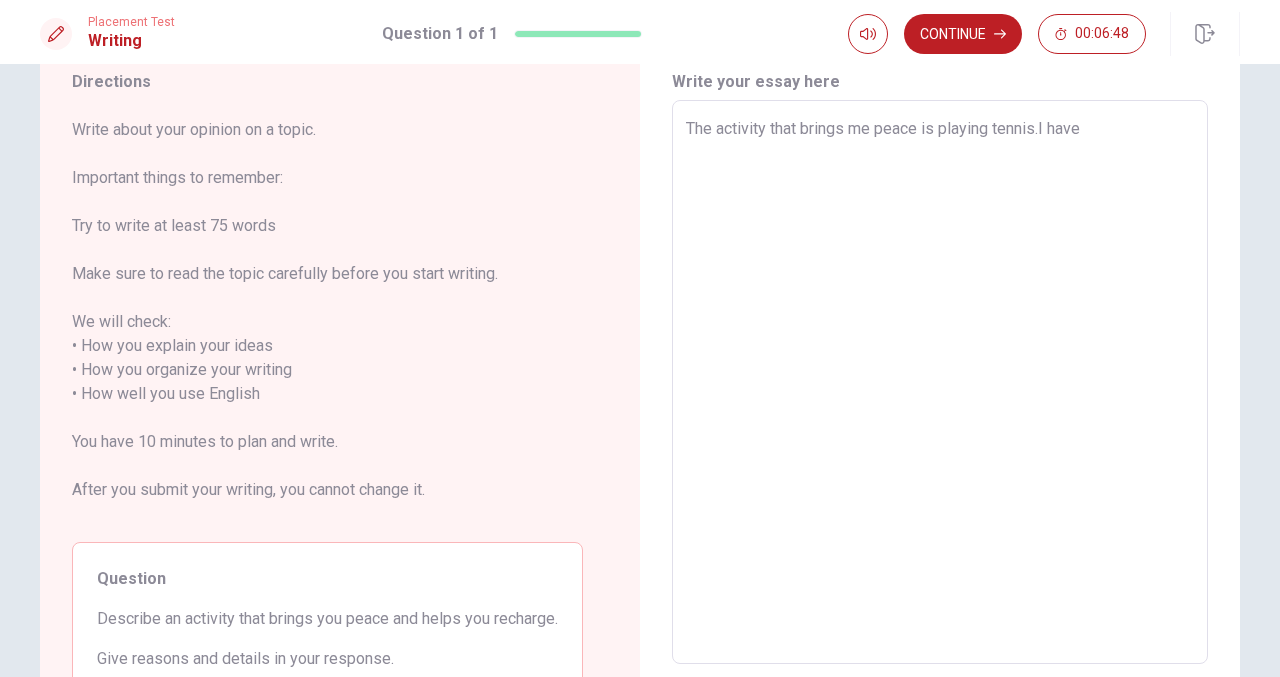 type on "x" 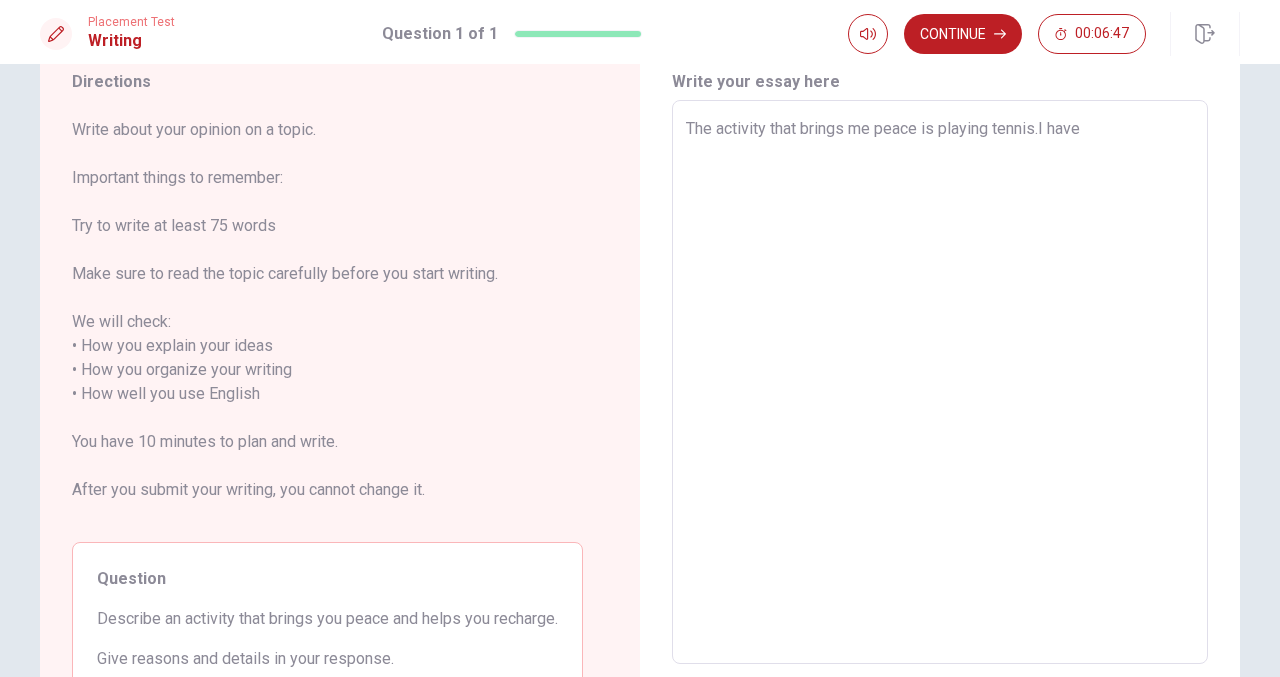type on "The activity that brings me peace is playing tennis.I have t" 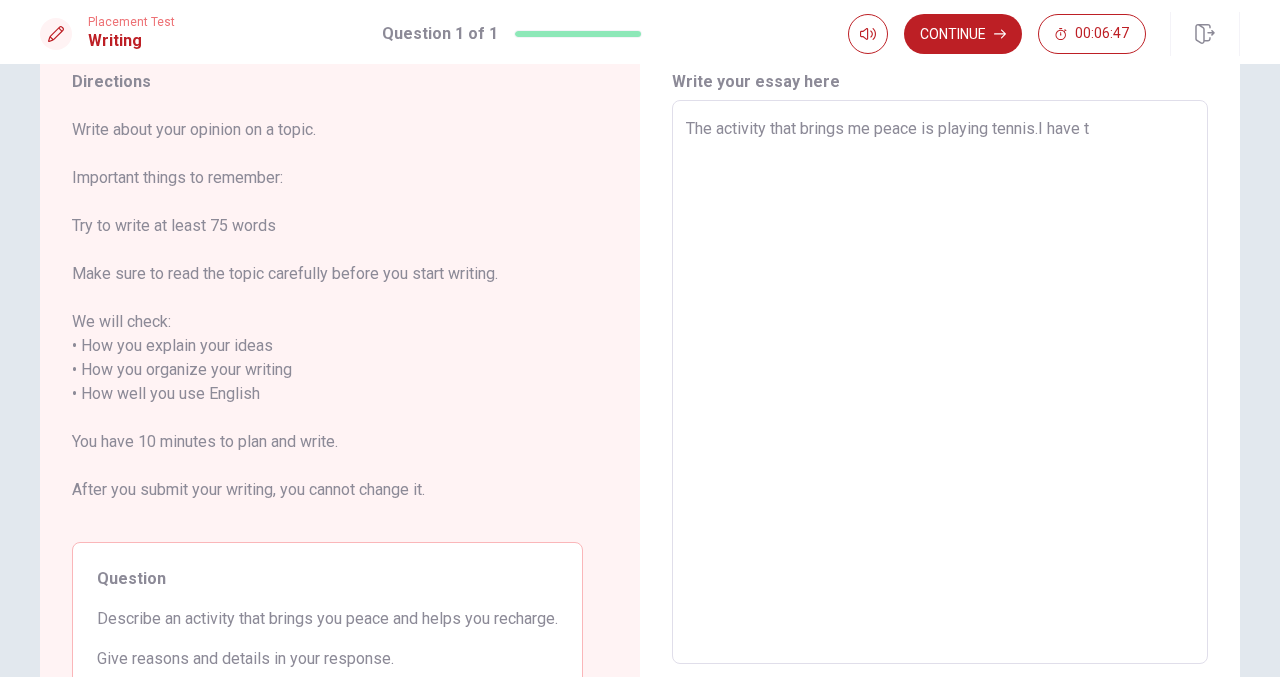 type on "x" 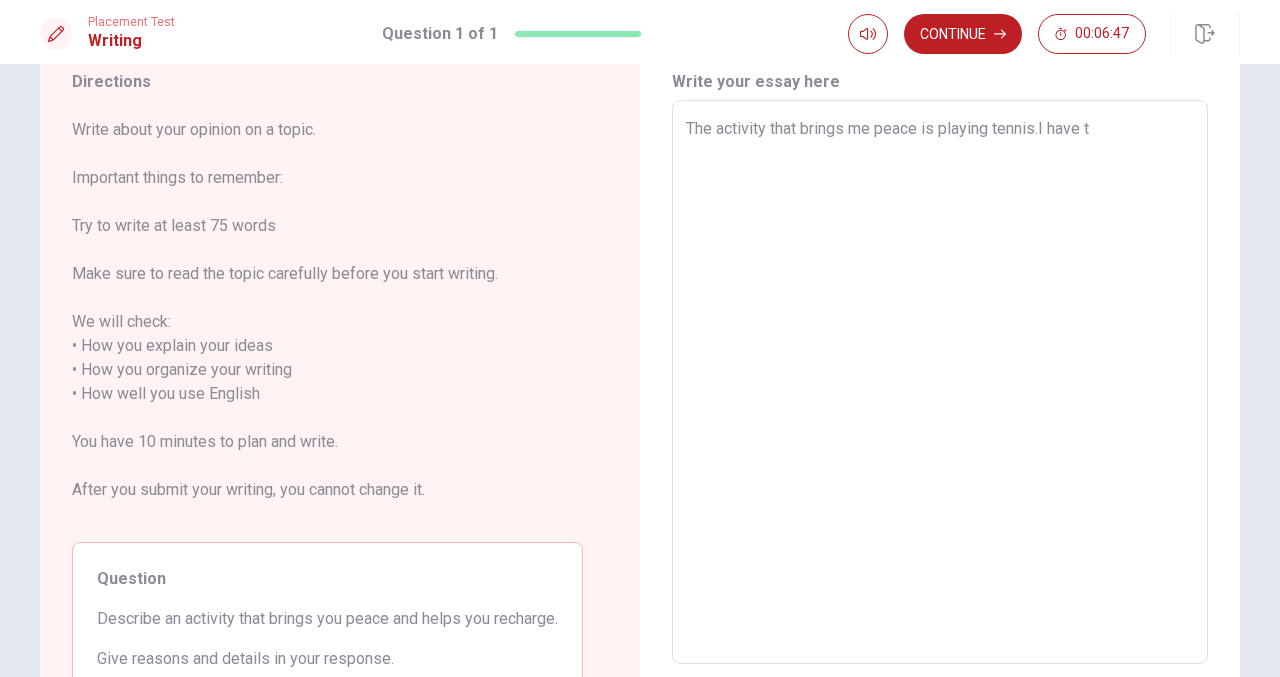 type on "The activity that brings me peace is playing tennis.I have tw" 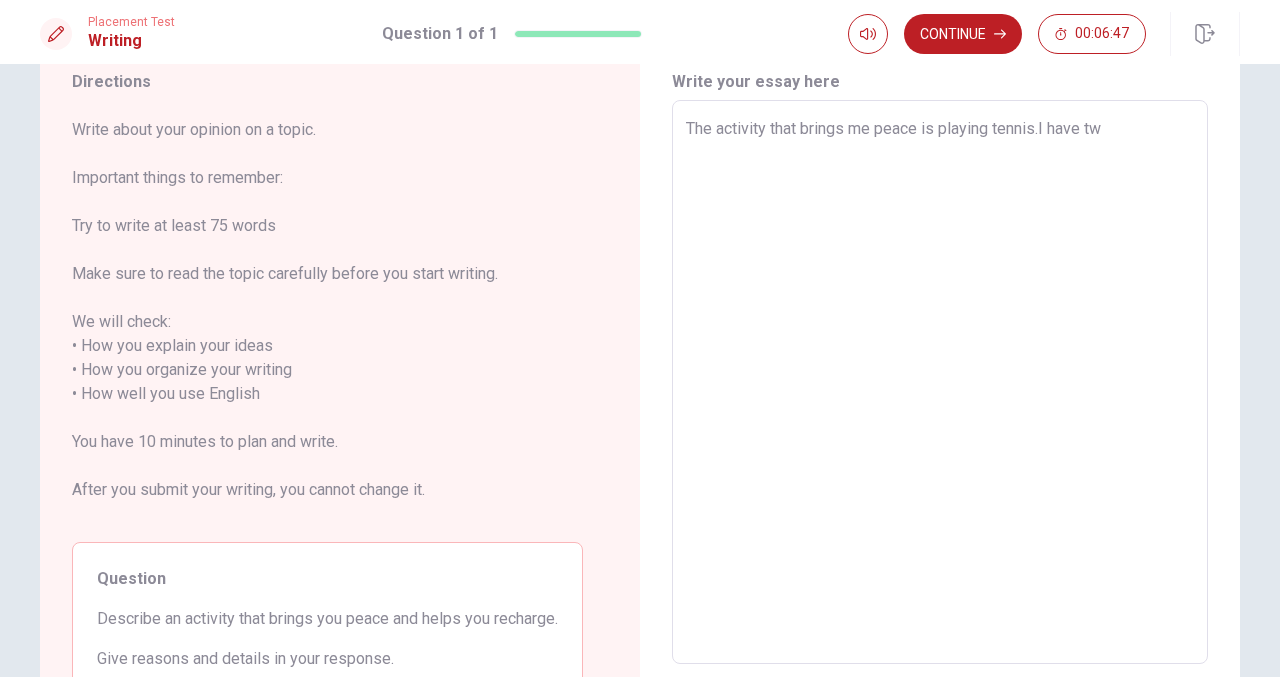 type on "x" 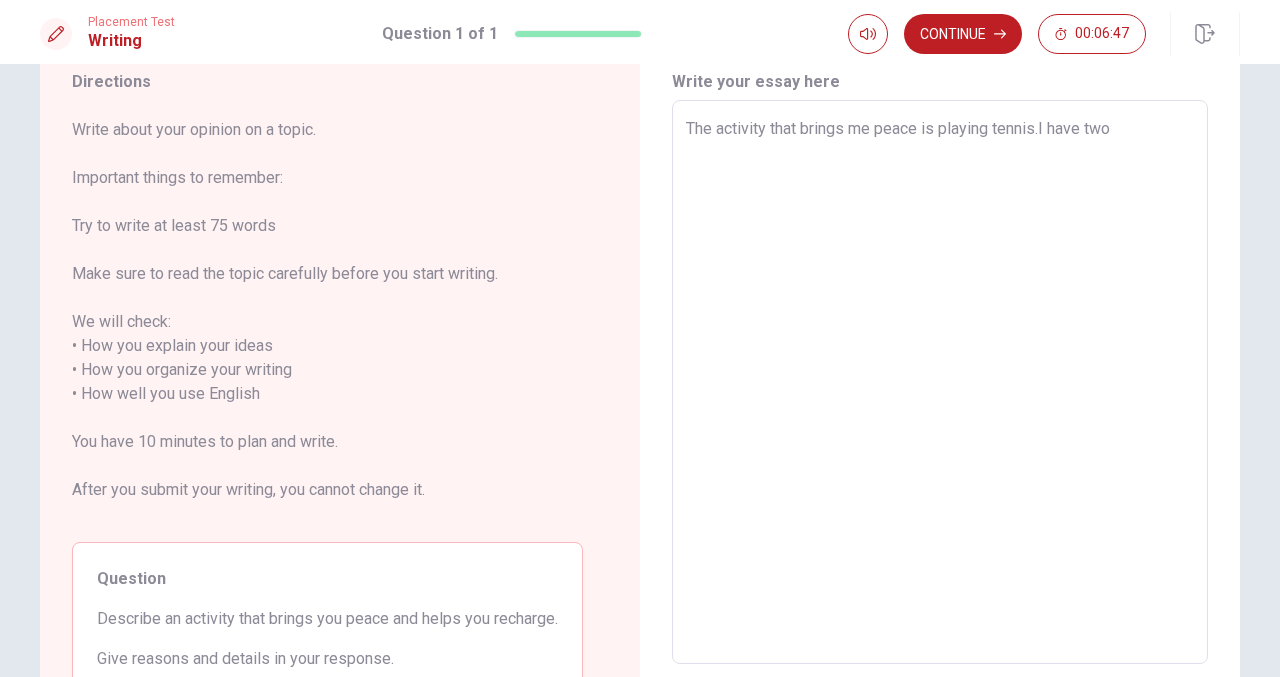 type on "x" 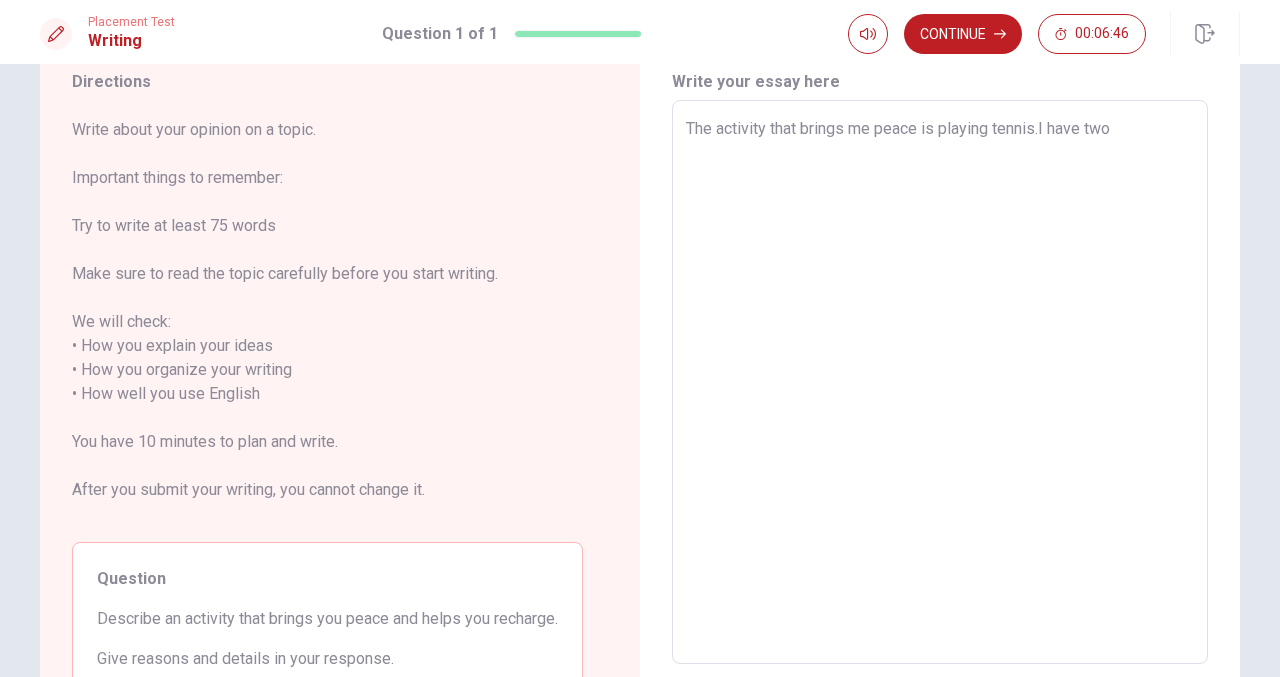 type on "The activity that brings me peace is playing tennis.I have two" 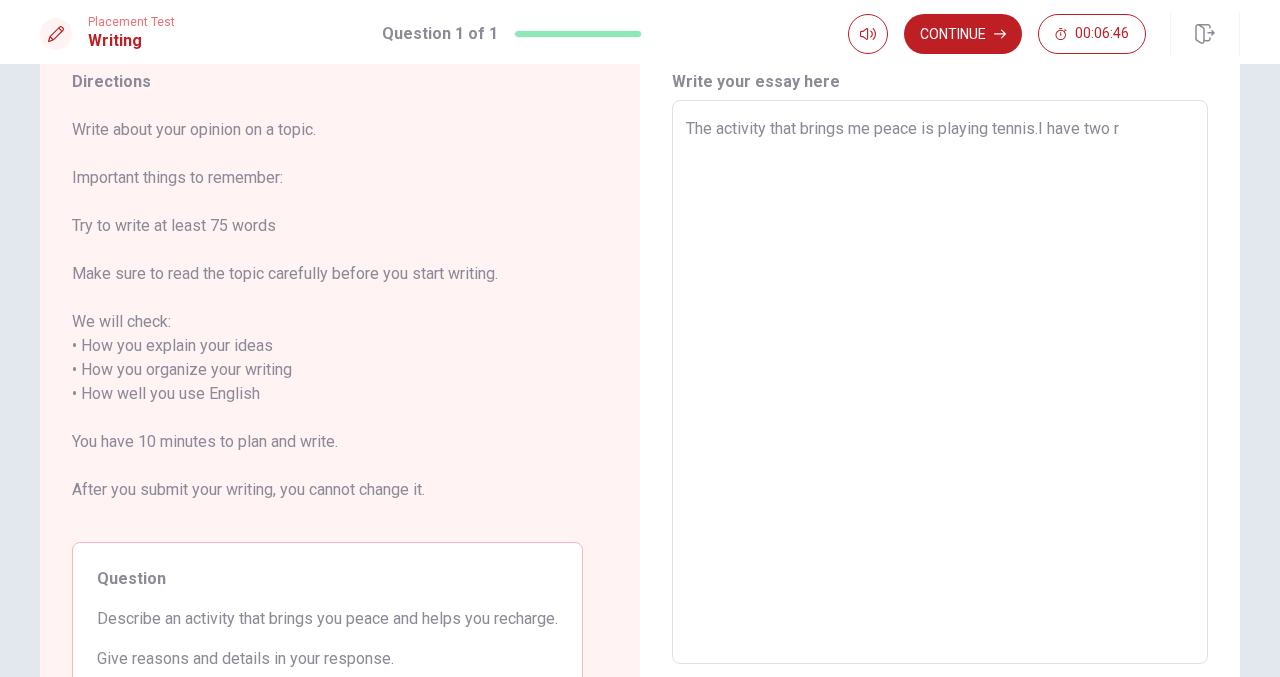 type on "x" 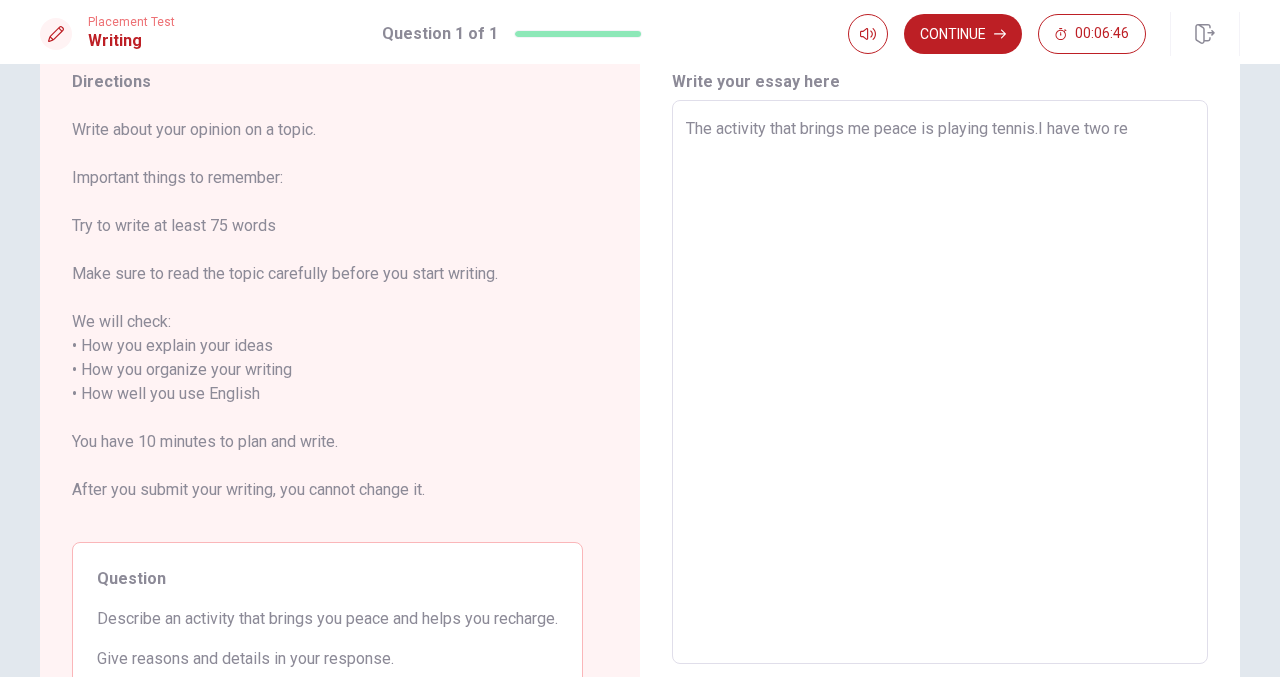 type on "x" 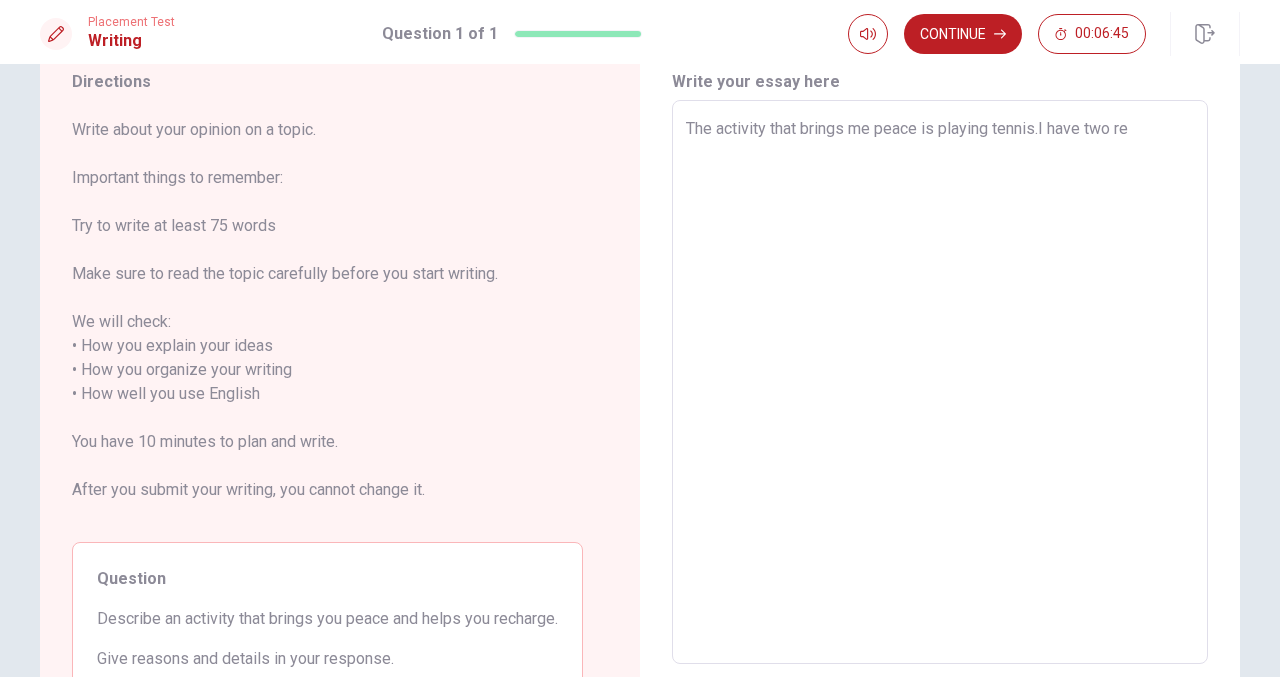 type on "The activity that brings me peace is playing tennis.I have two rea" 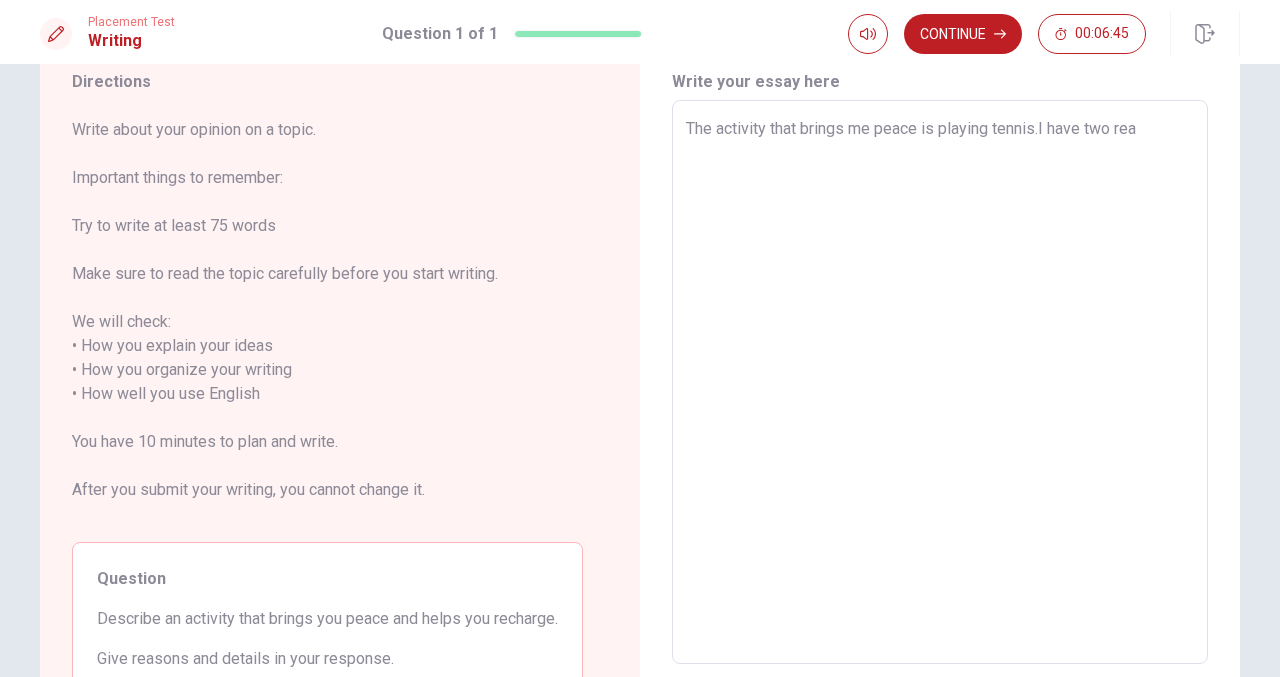 type on "x" 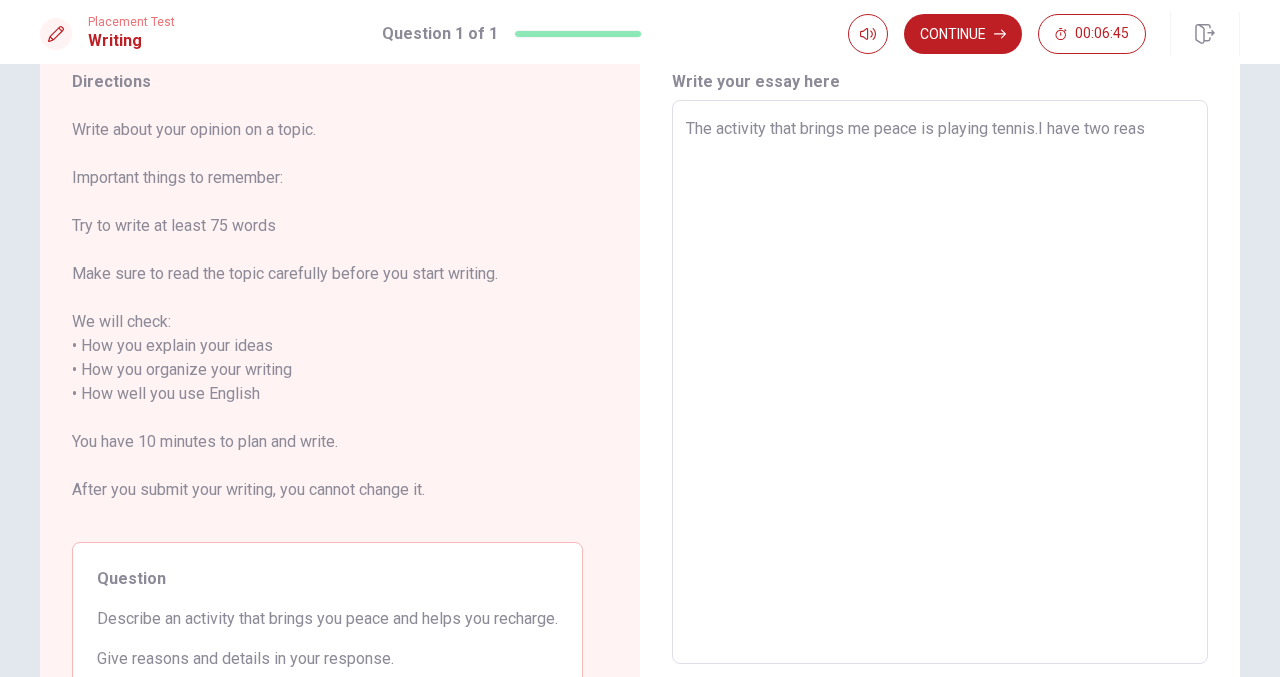 type on "x" 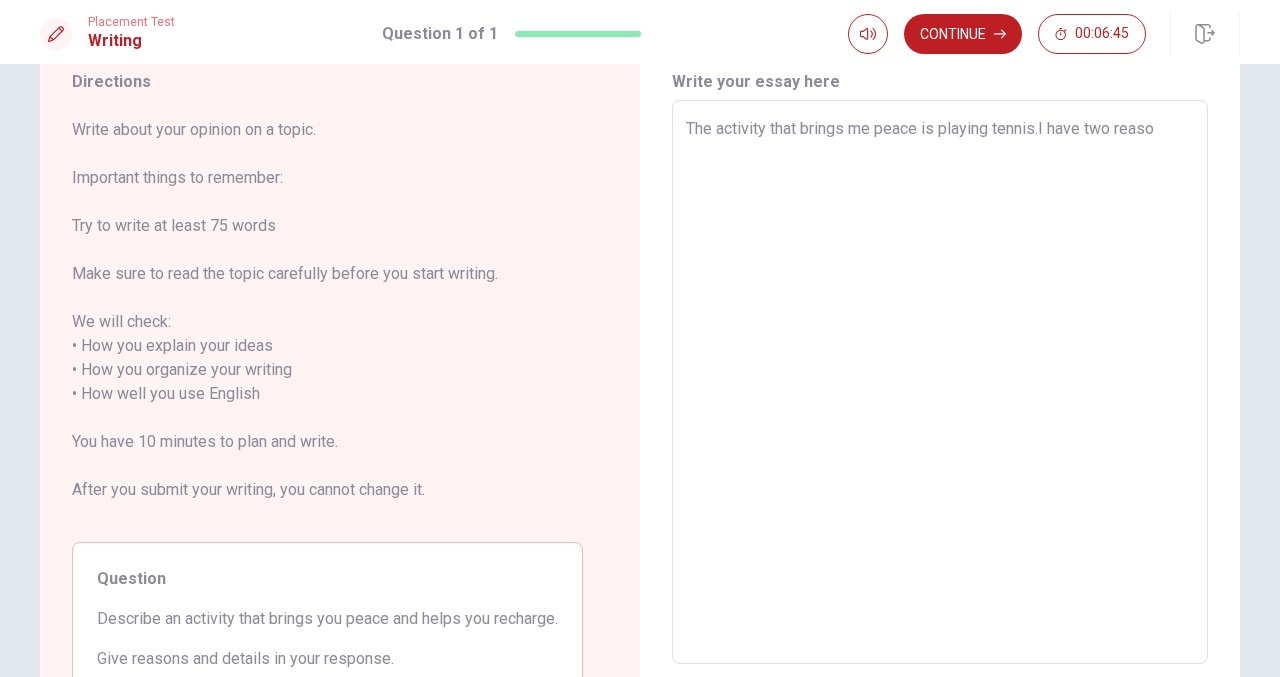 type on "x" 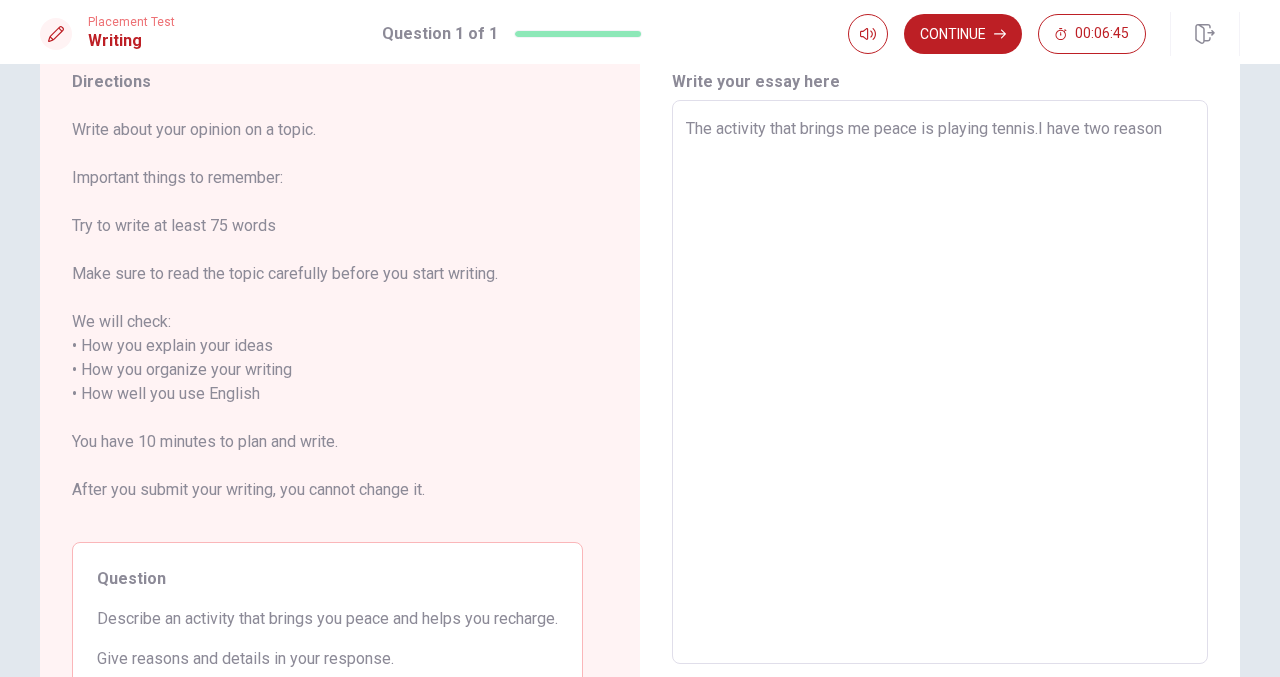 type on "x" 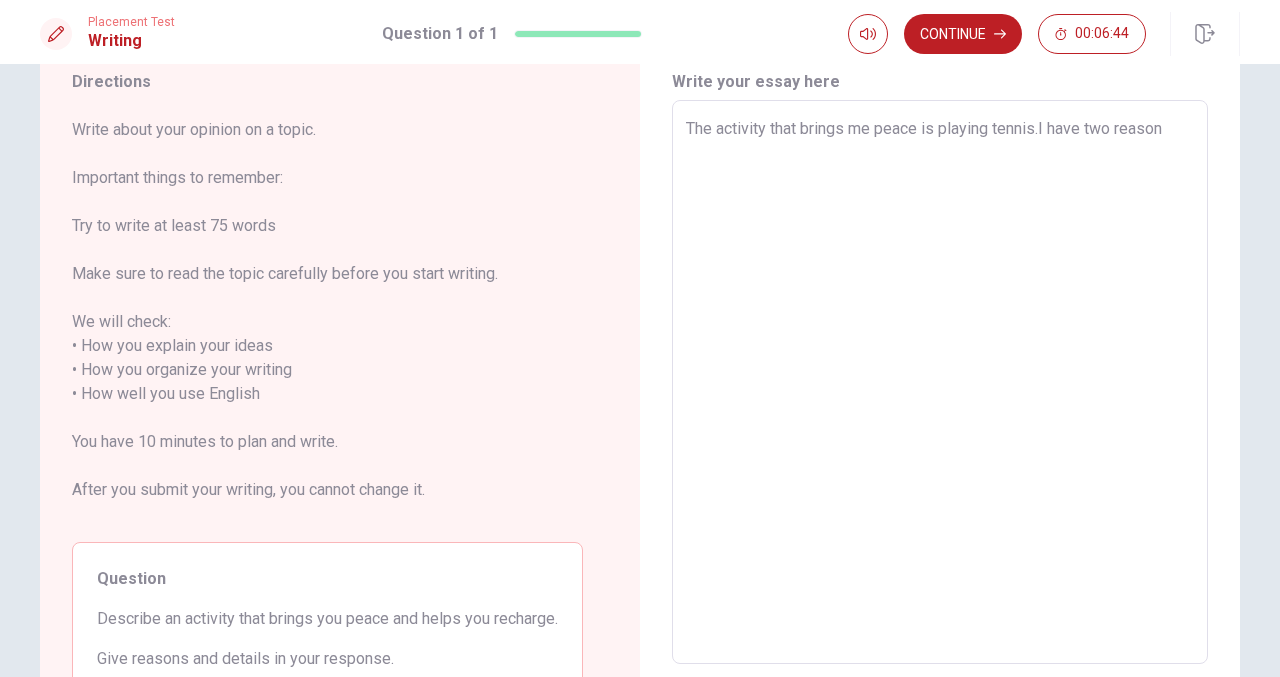 type on "The activity that brings me peace is playing tennis.I have two reasons" 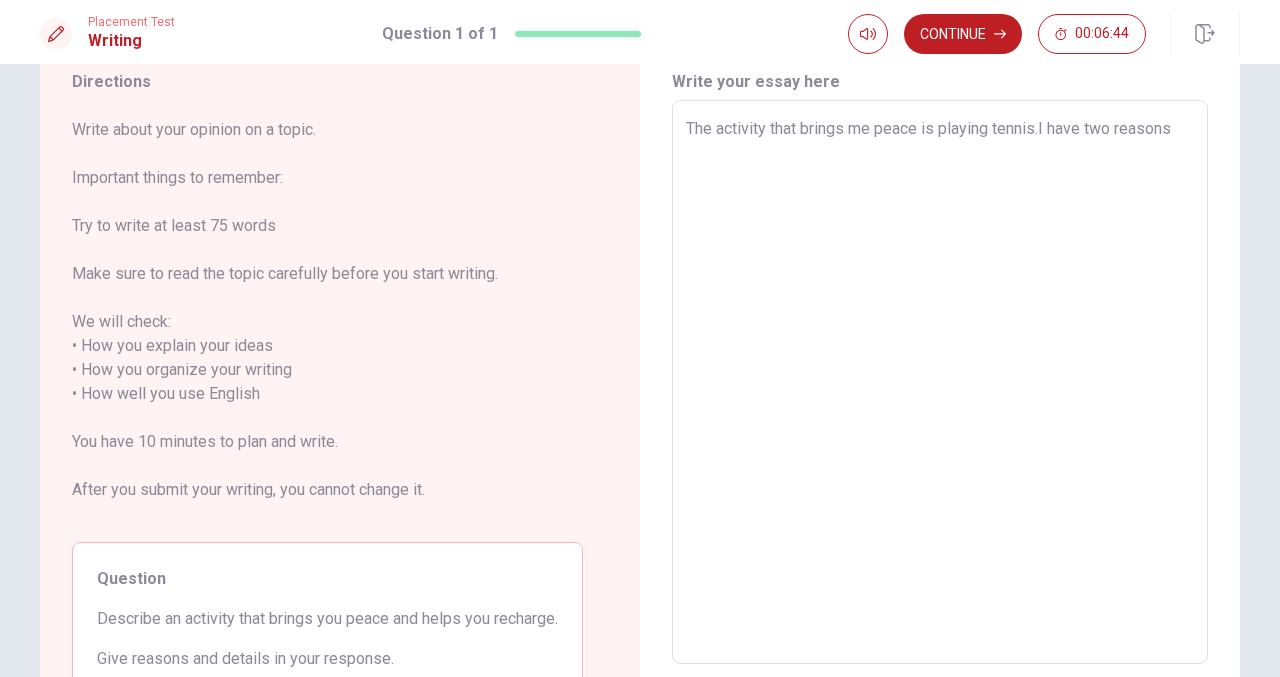 type on "x" 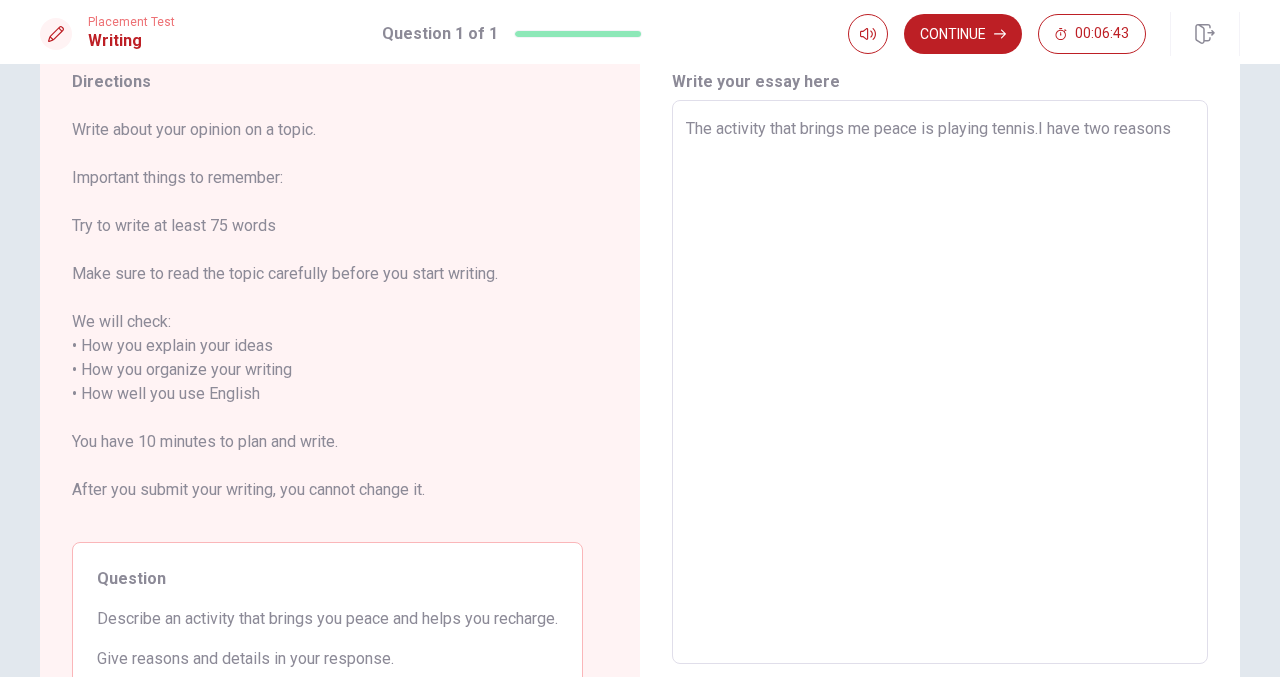 type on "The activity that brings me peace is playing tennis.I have two reasons." 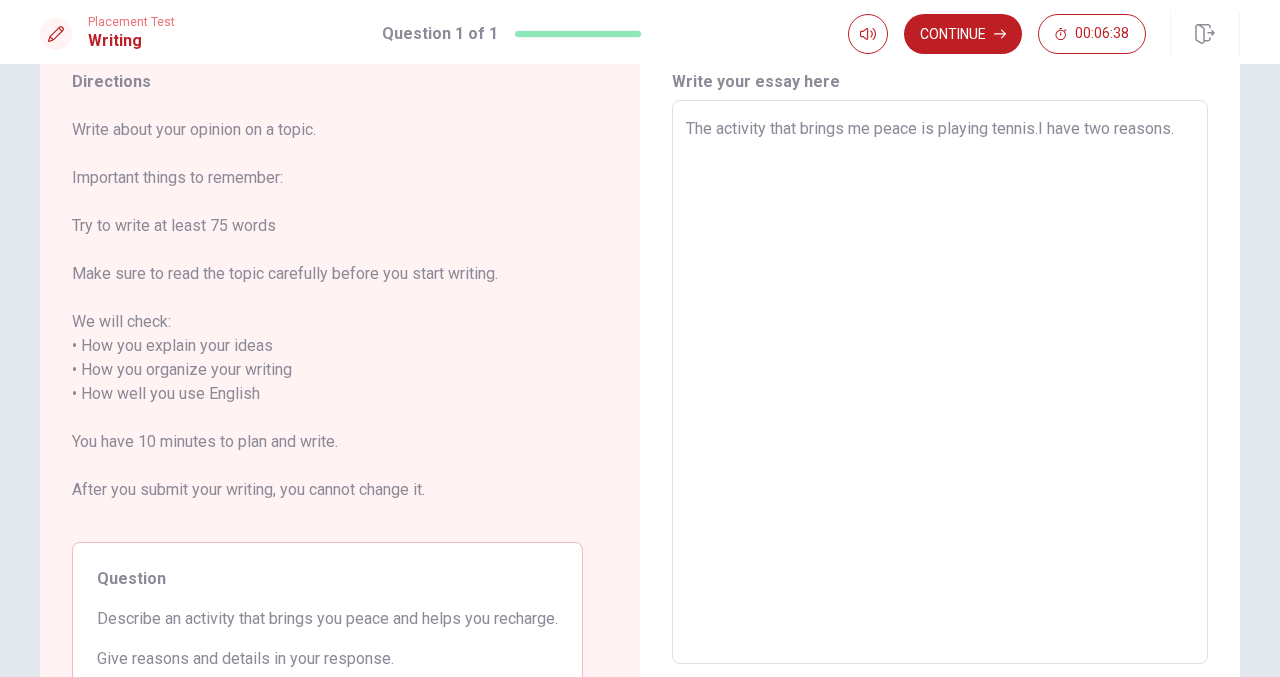 type on "x" 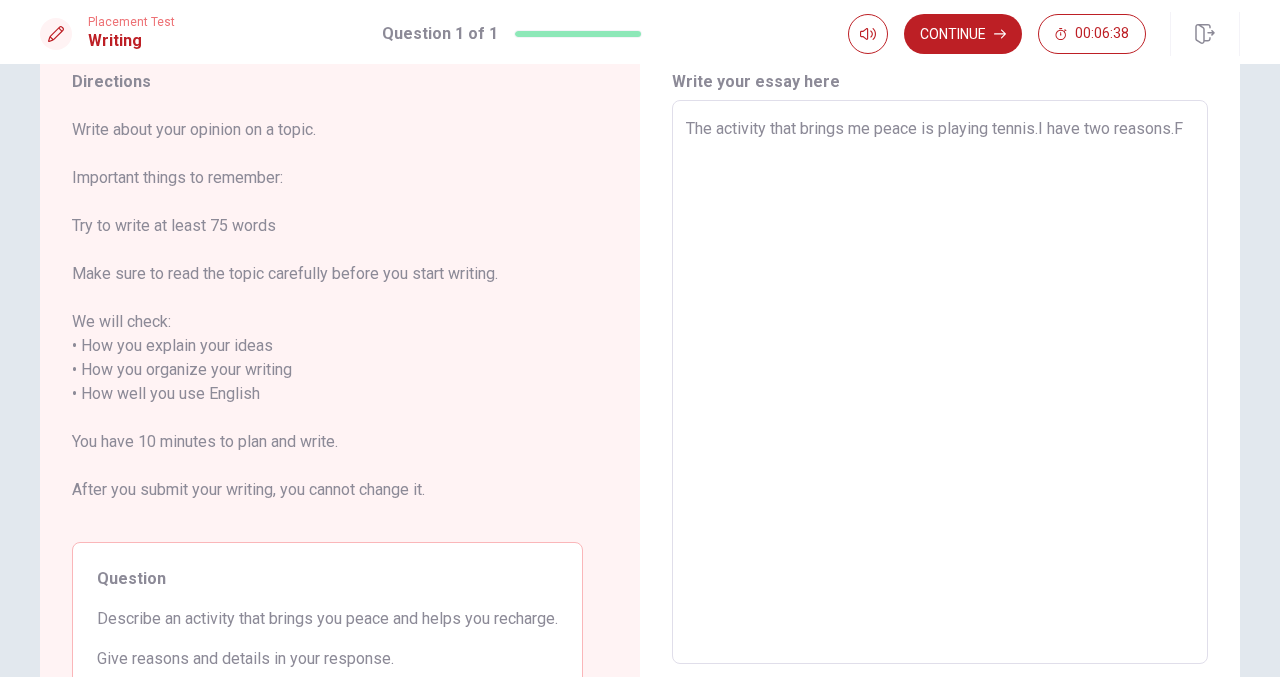 type on "x" 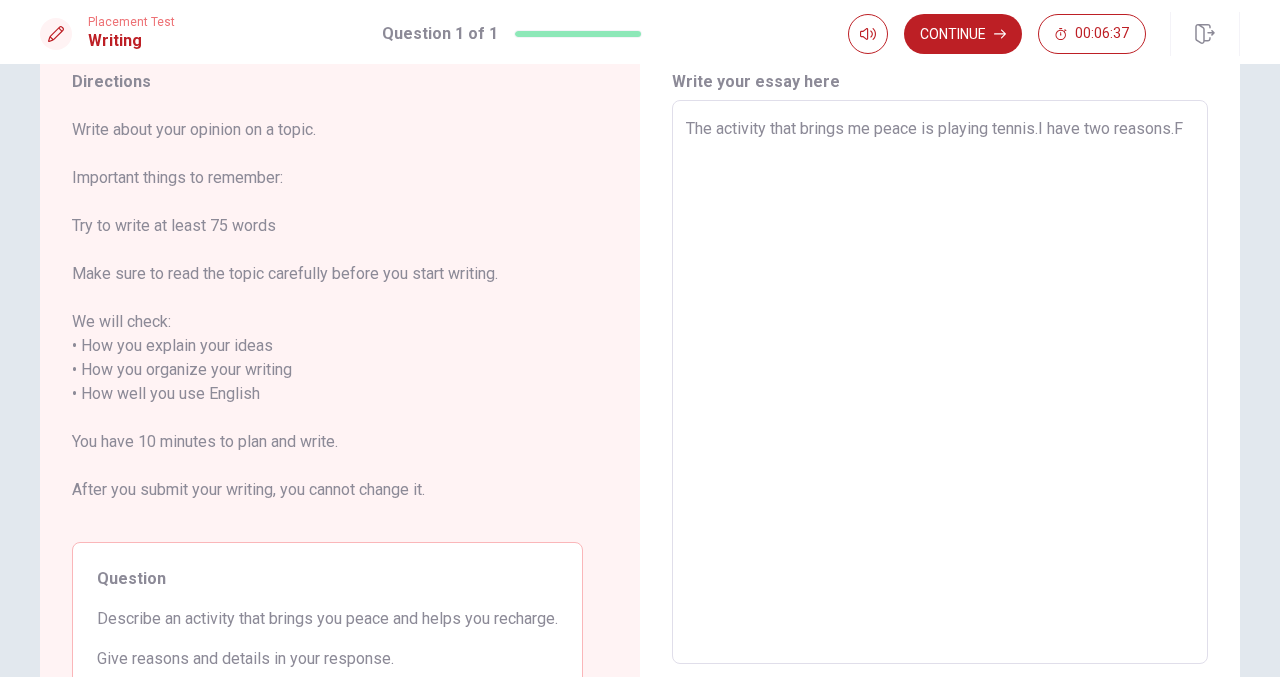 type on "The activity that brings me peace is playing tennis.I have two [DOMAIN_NAME]" 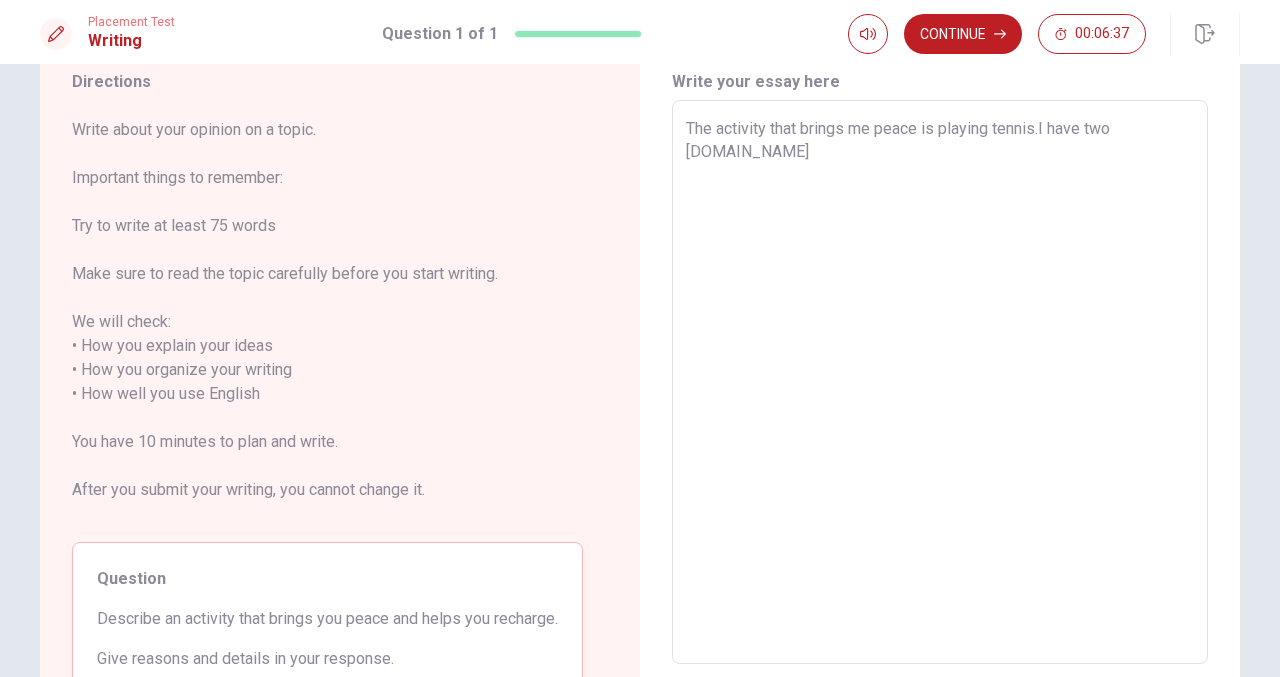 type on "x" 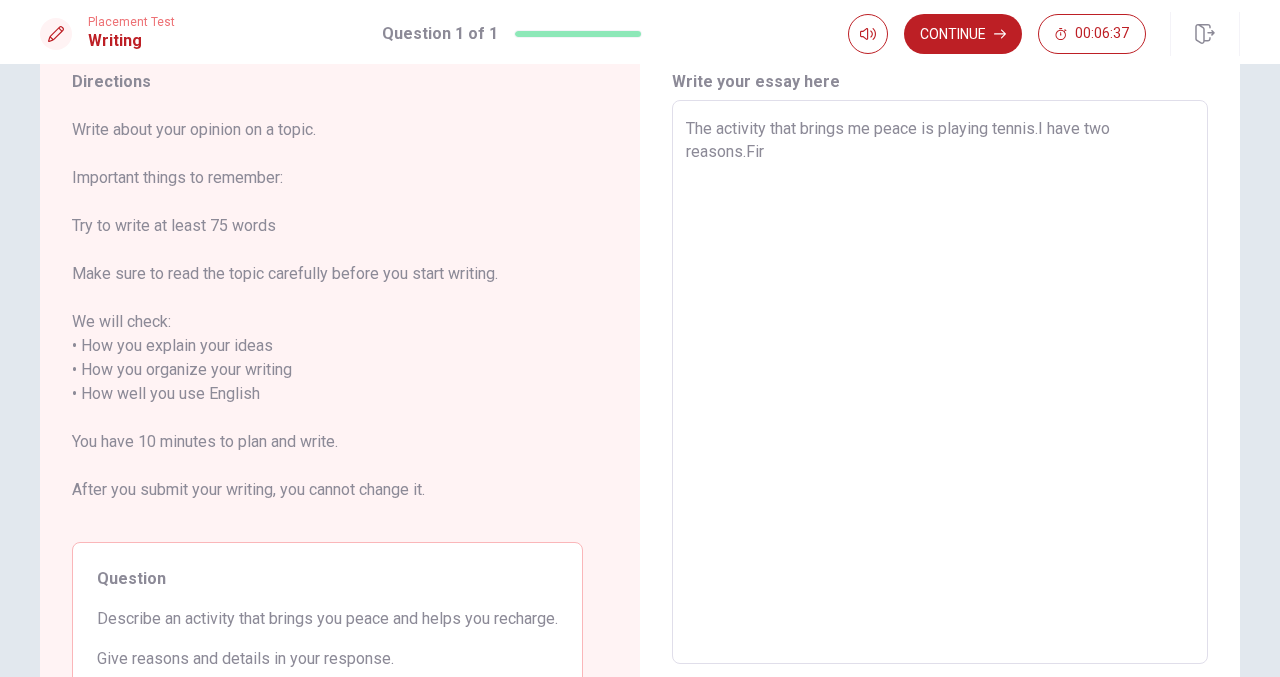 type on "x" 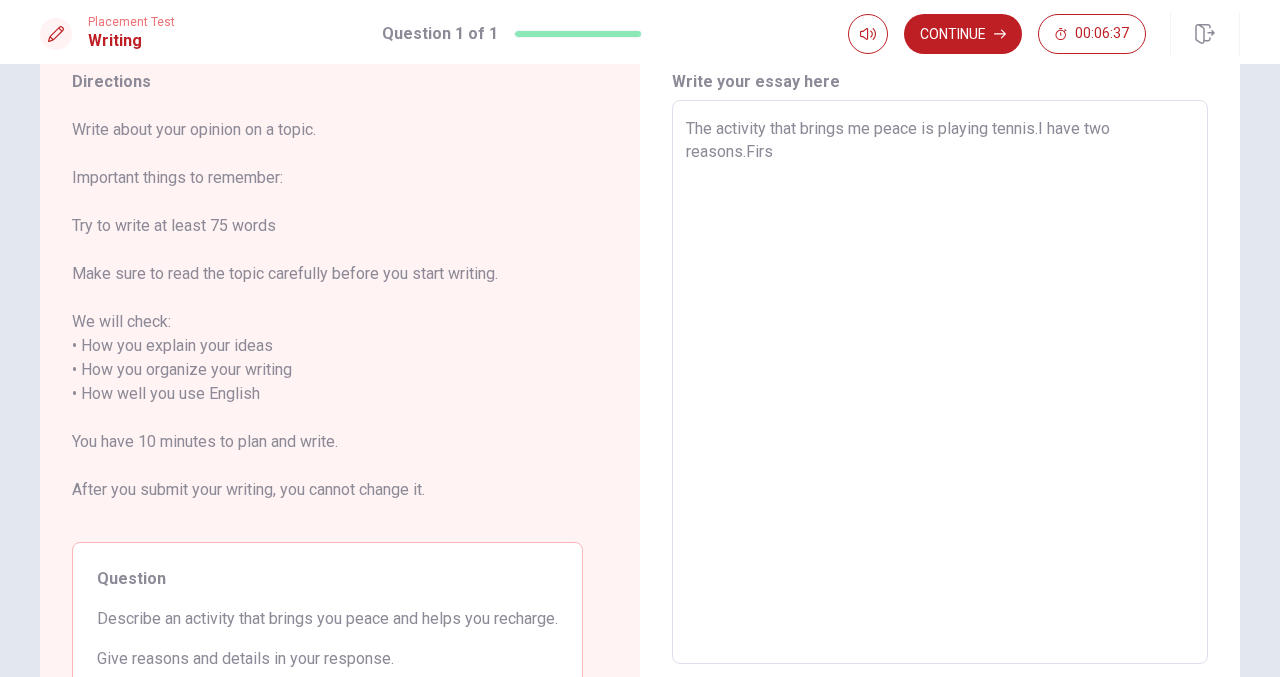 type on "x" 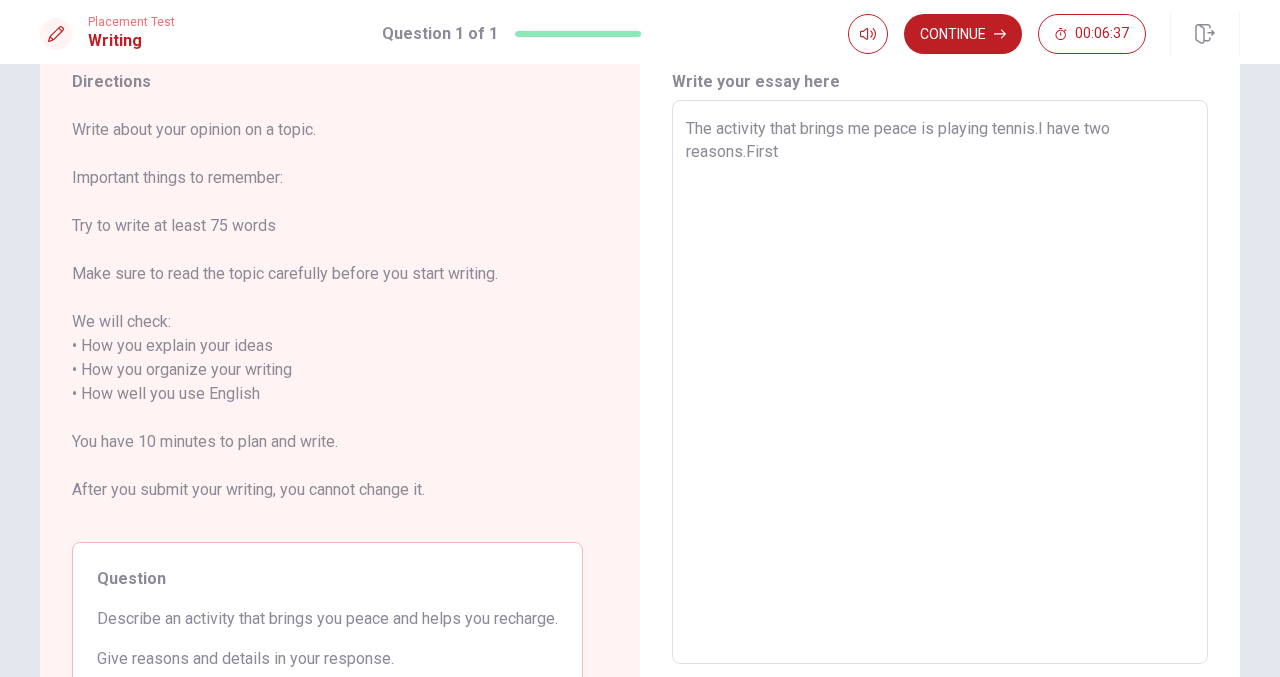 type on "x" 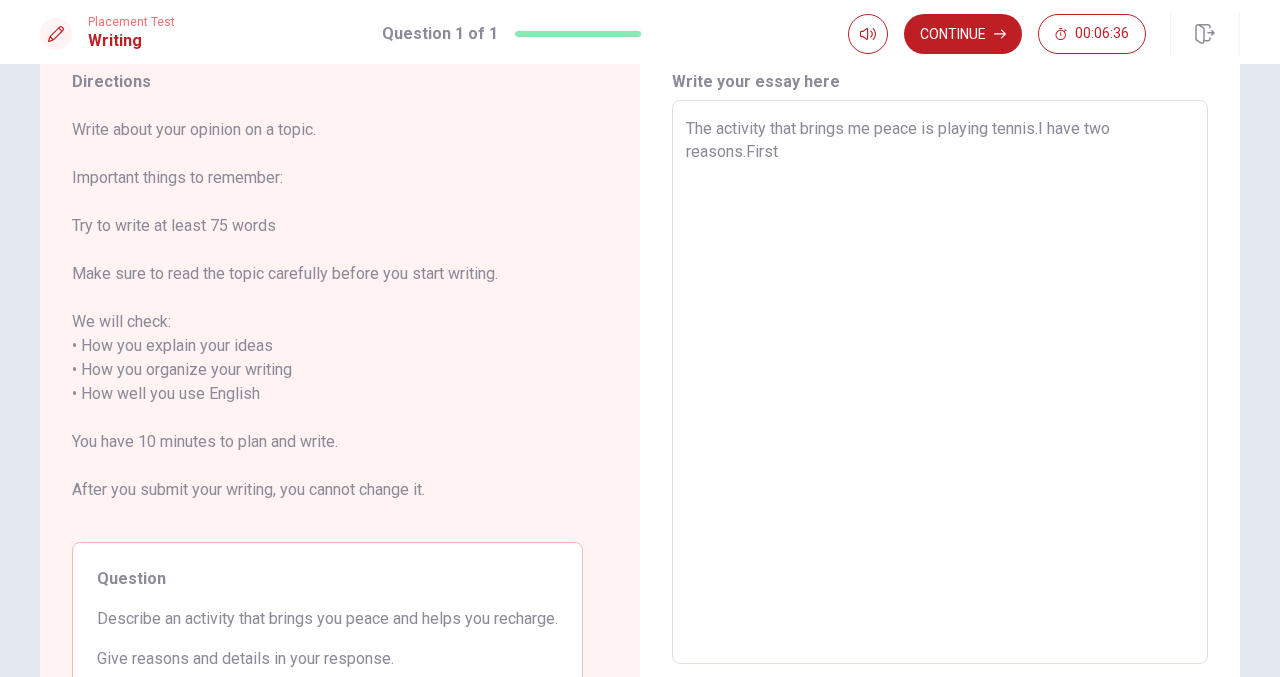 type on "The activity that brings me peace is playing tennis.I have two reasons.First" 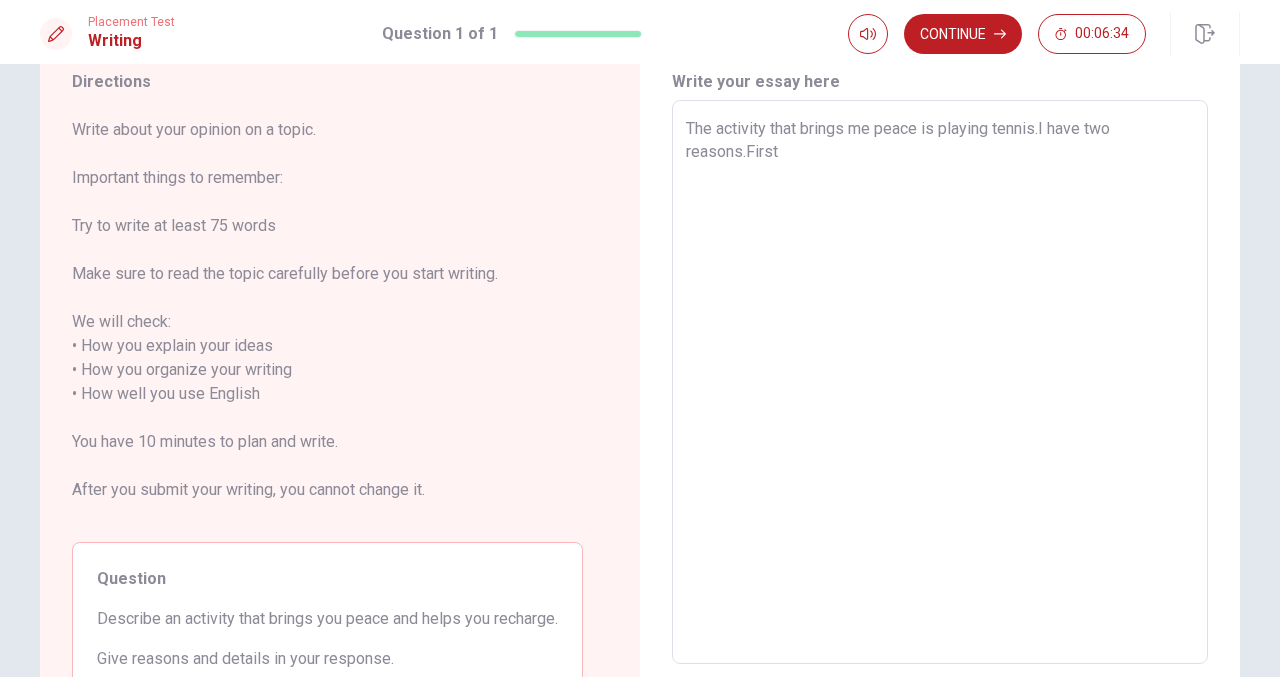 type on "x" 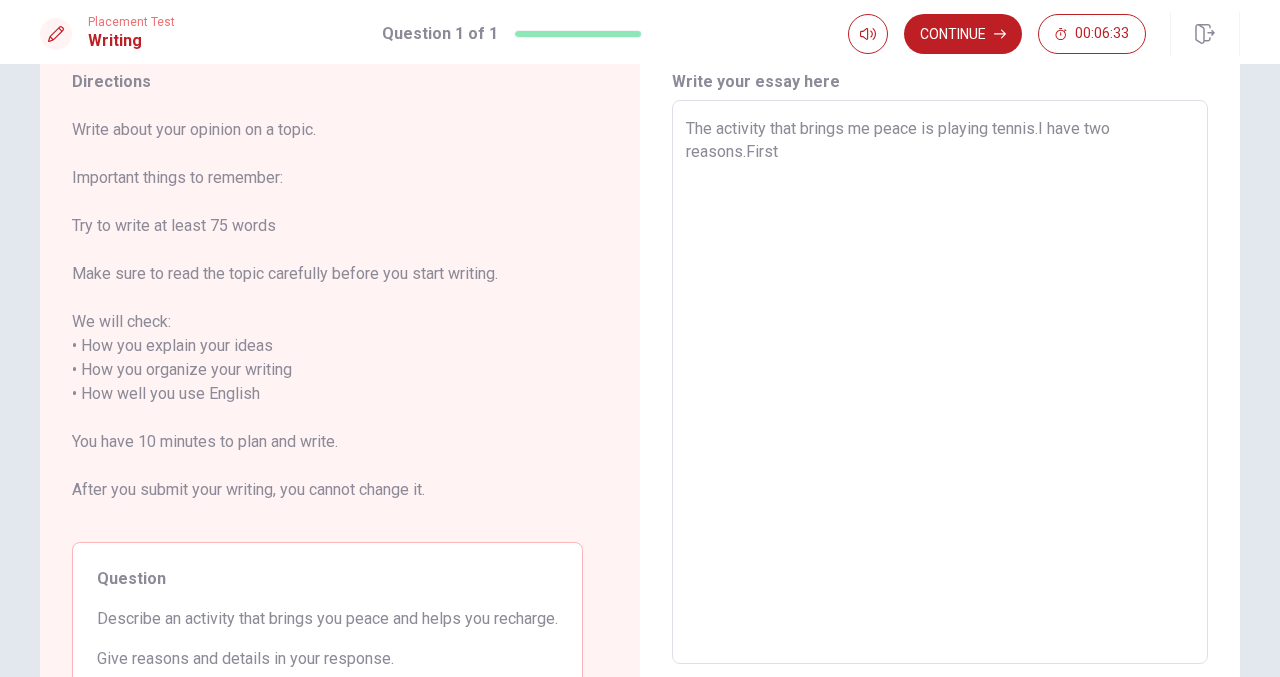 type on "The activity that brings me peace is playing tennis.I have two reasons.First," 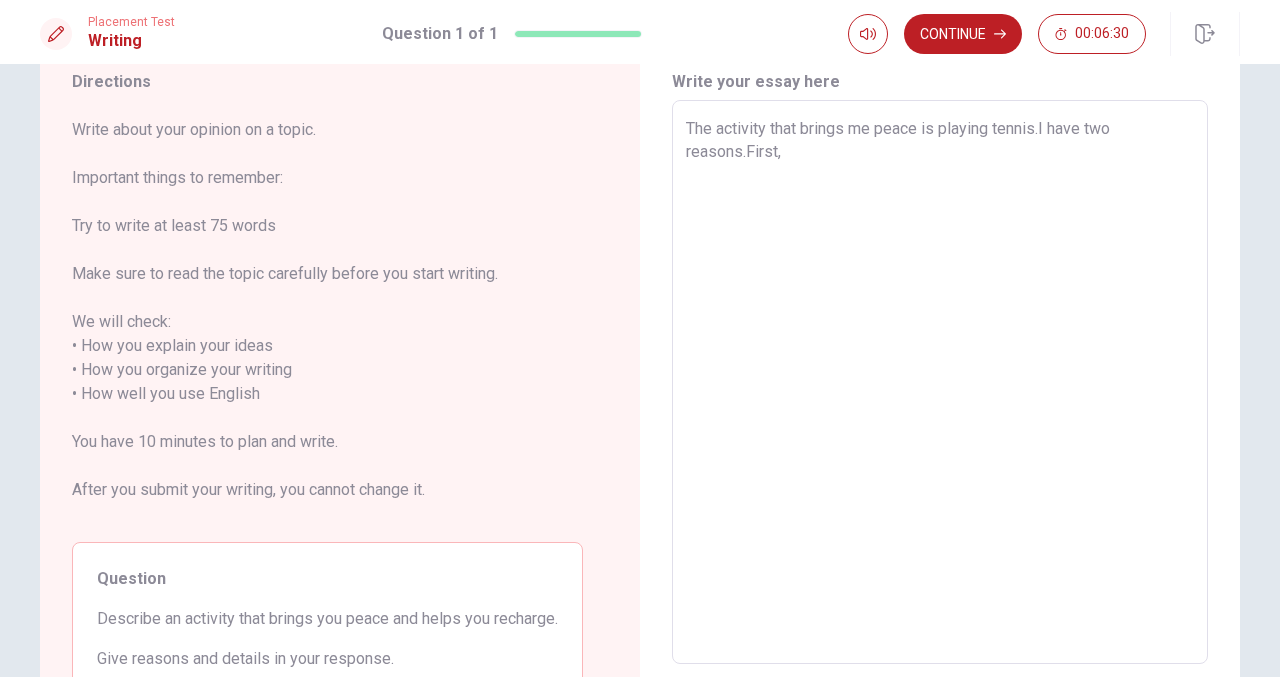 type on "x" 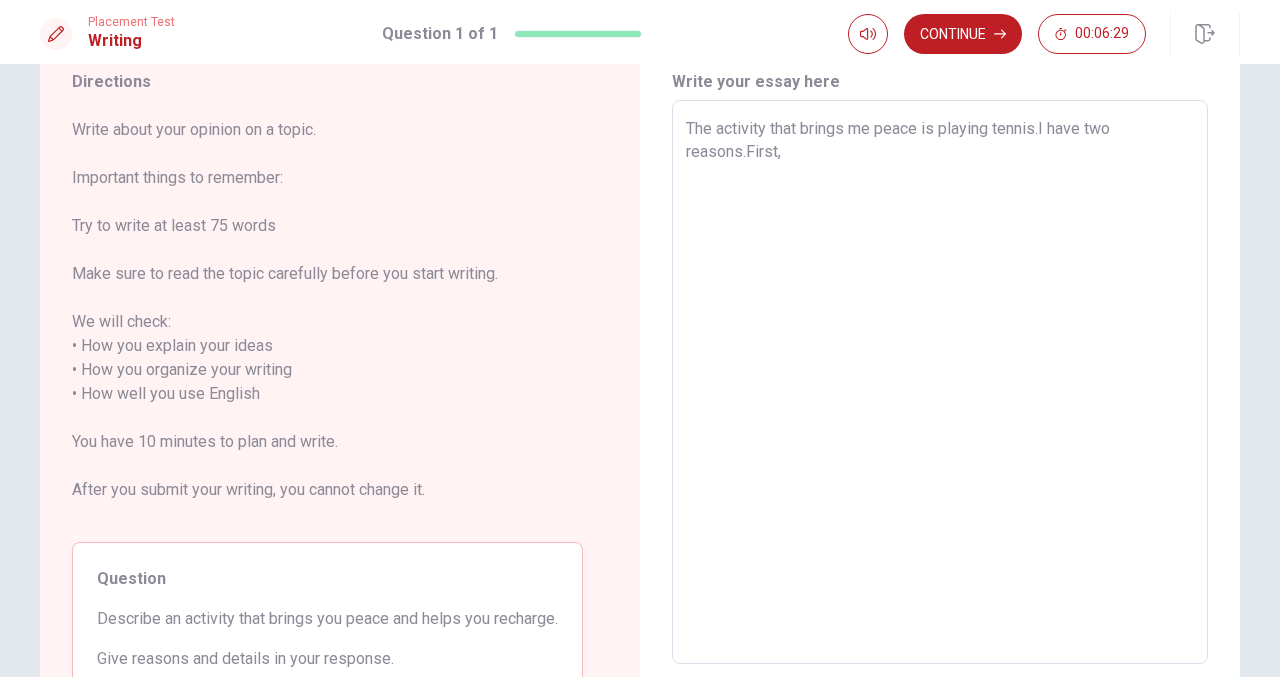 type on "The activity that brings me peace is playing tennis.I have two reasons.First,M" 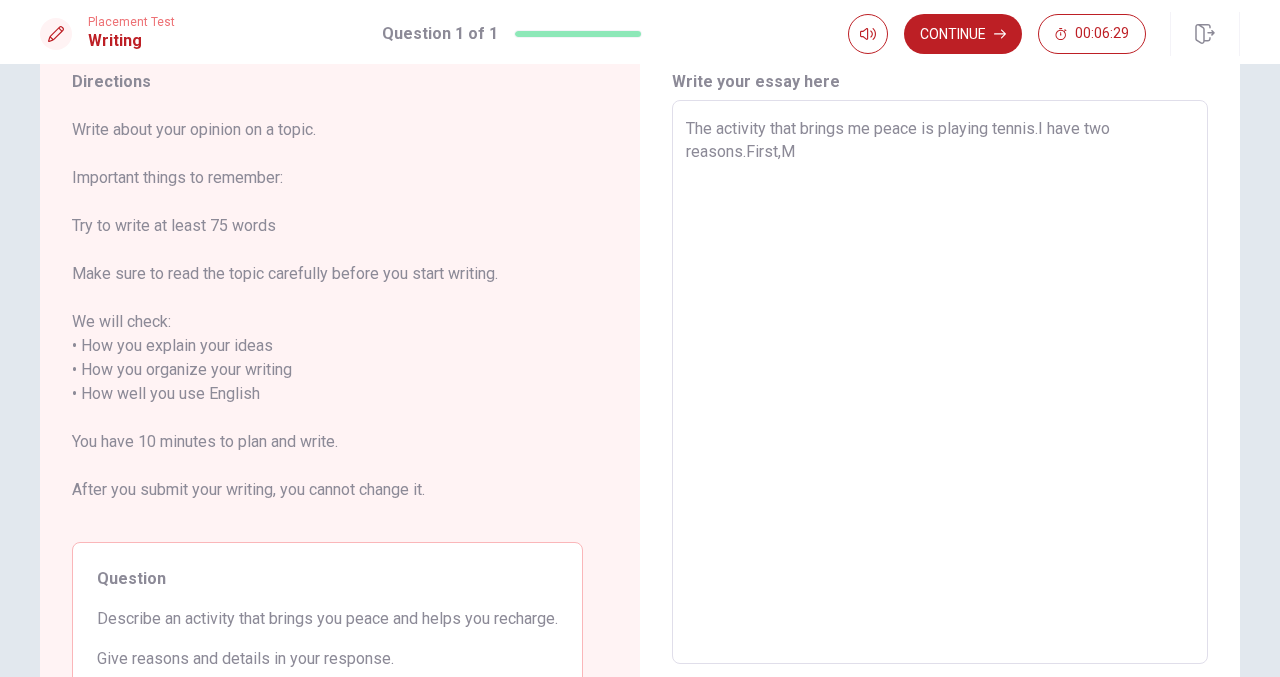 type on "x" 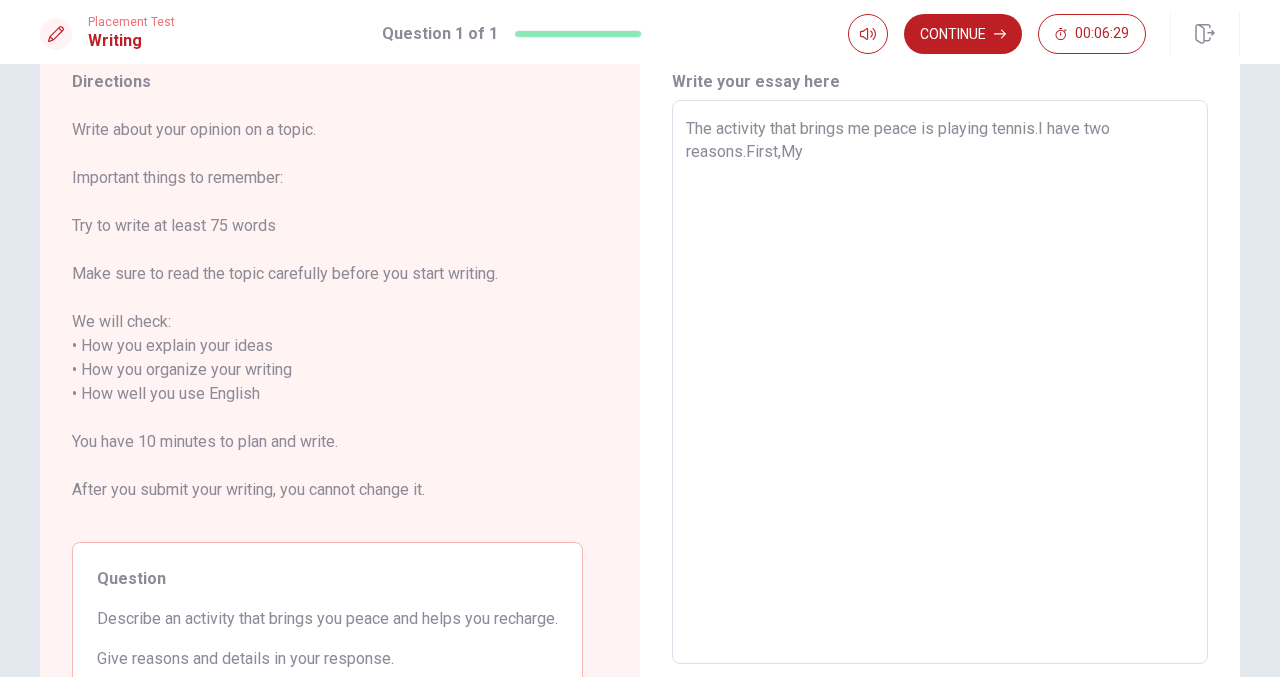 type 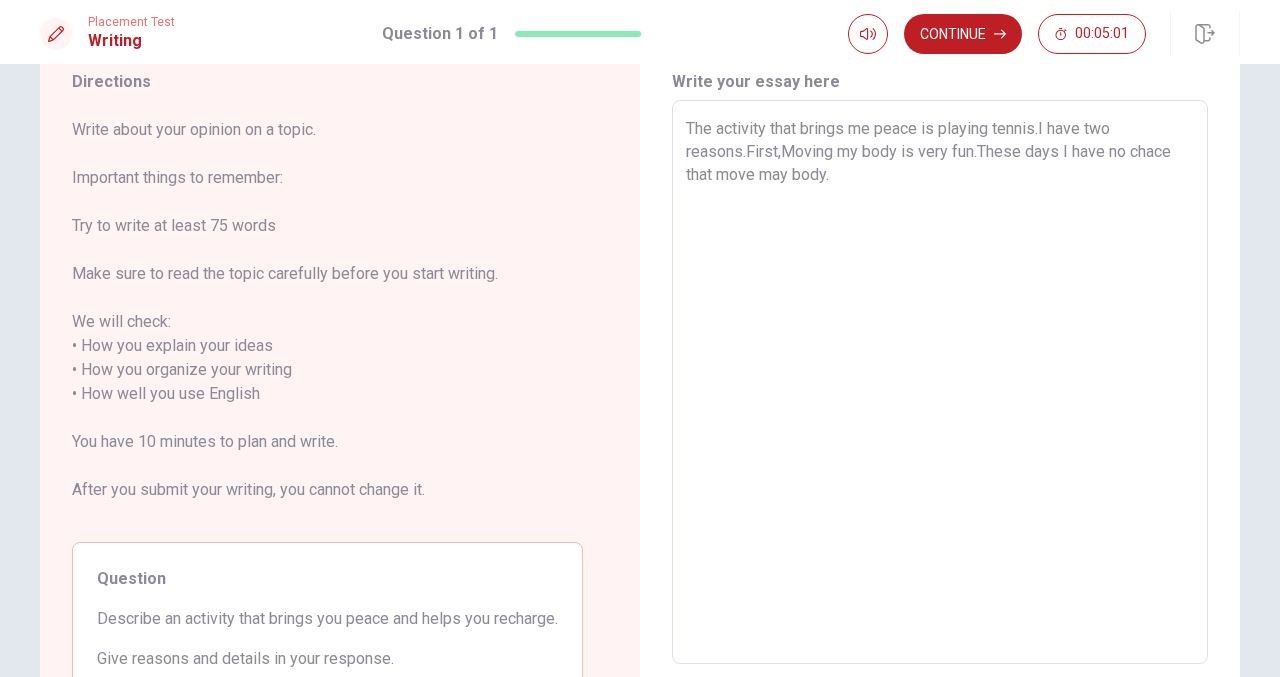 click on "The activity that brings me peace is playing tennis.I have two reasons.First,Moving my body is very fun.These days I have no chace that move may body." at bounding box center (940, 382) 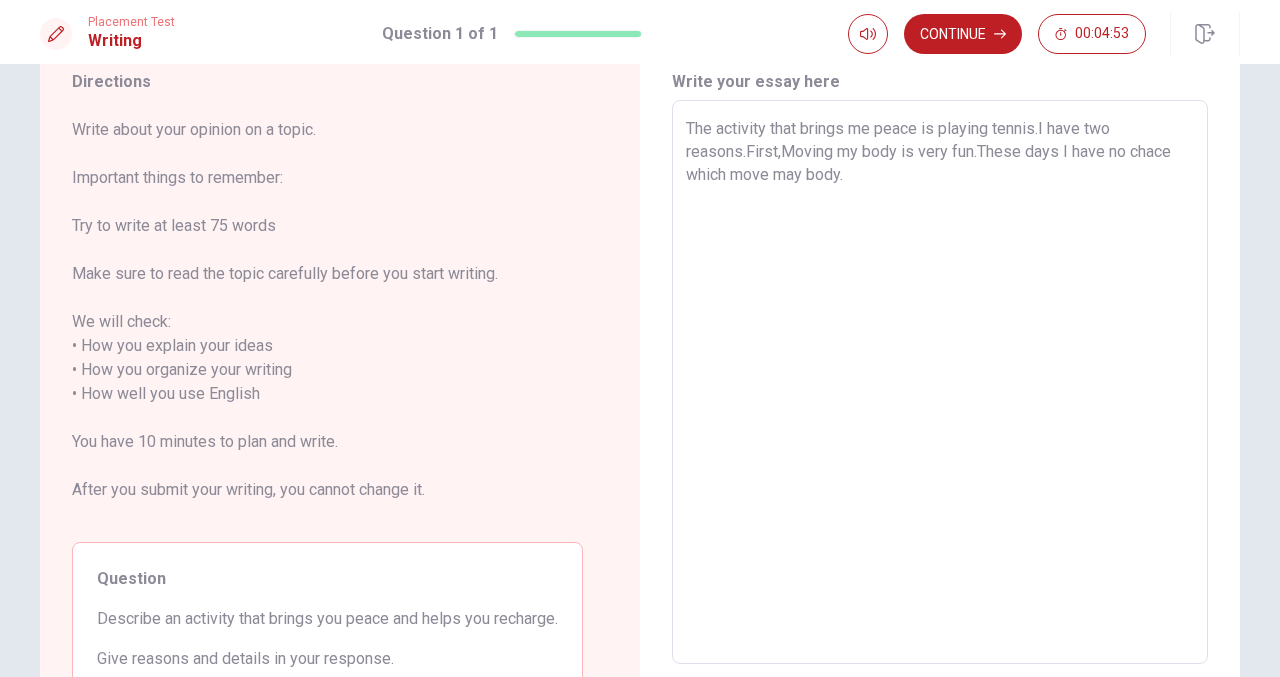 click on "The activity that brings me peace is playing tennis.I have two reasons.First,Moving my body is very fun.These days I have no chace which move may body." at bounding box center [940, 382] 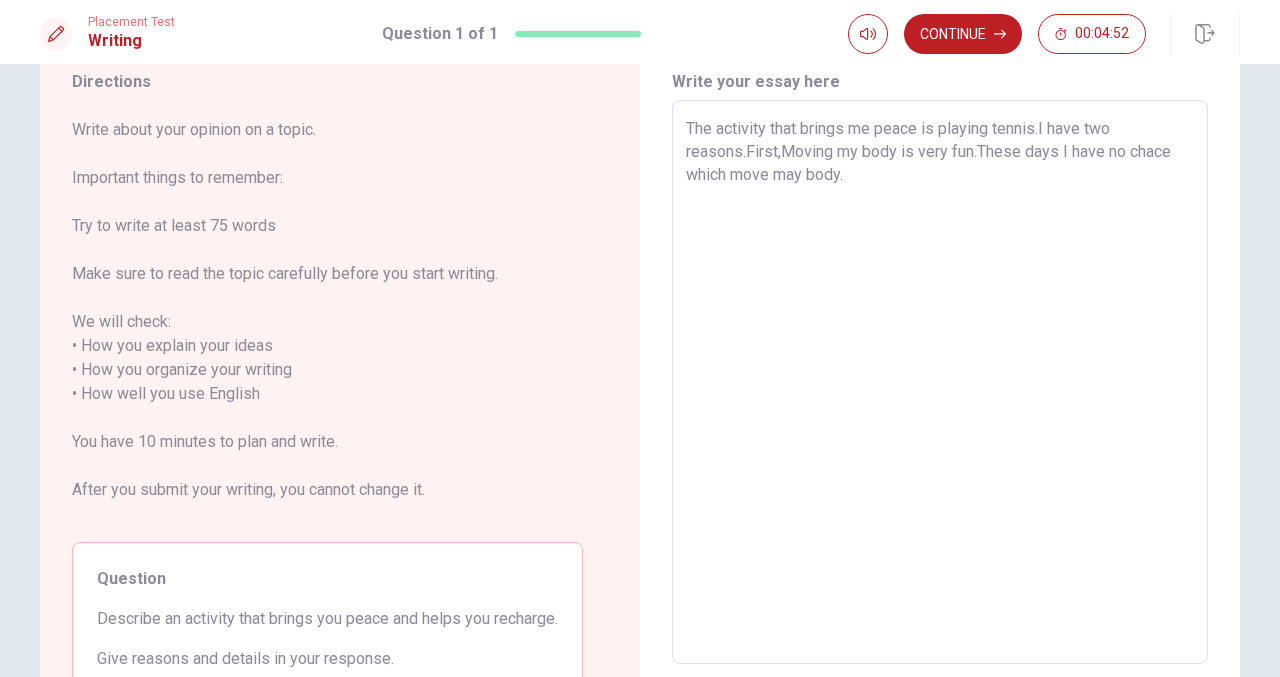 click on "The activity that brings me peace is playing tennis.I have two reasons.First,Moving my body is very fun.These days I have no chace which move may body." at bounding box center (940, 382) 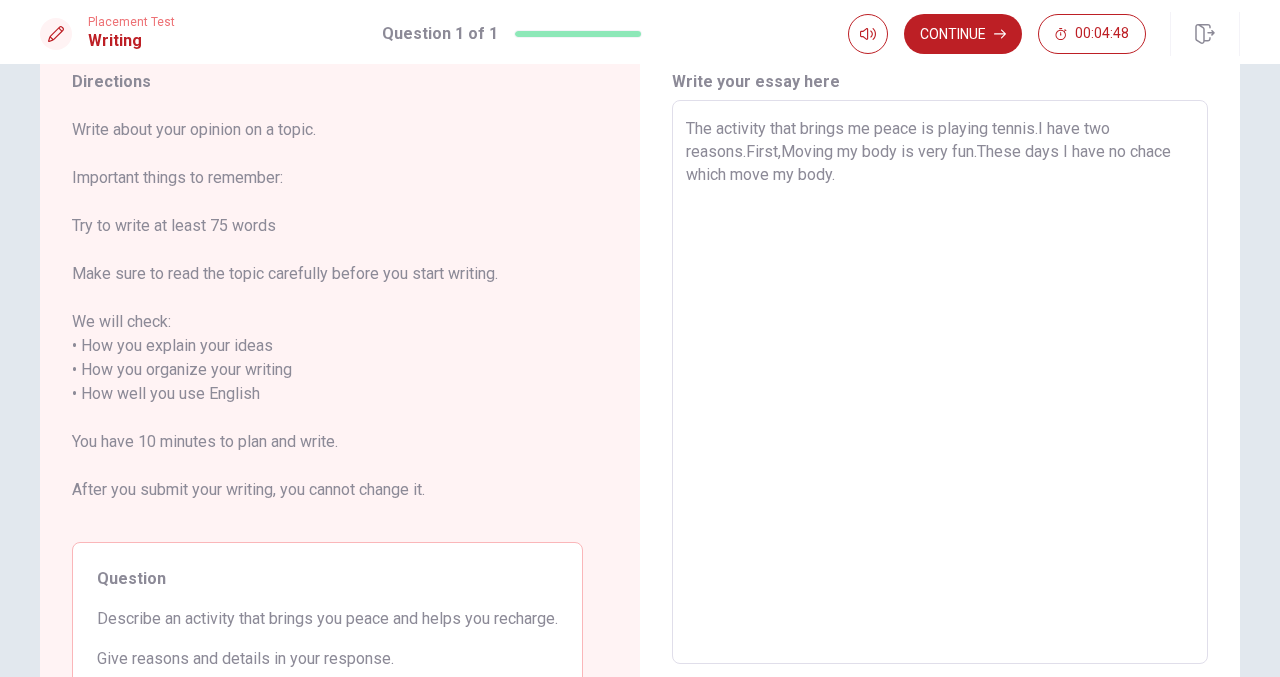 click on "The activity that brings me peace is playing tennis.I have two reasons.First,Moving my body is very fun.These days I have no chace which move my body." at bounding box center (940, 382) 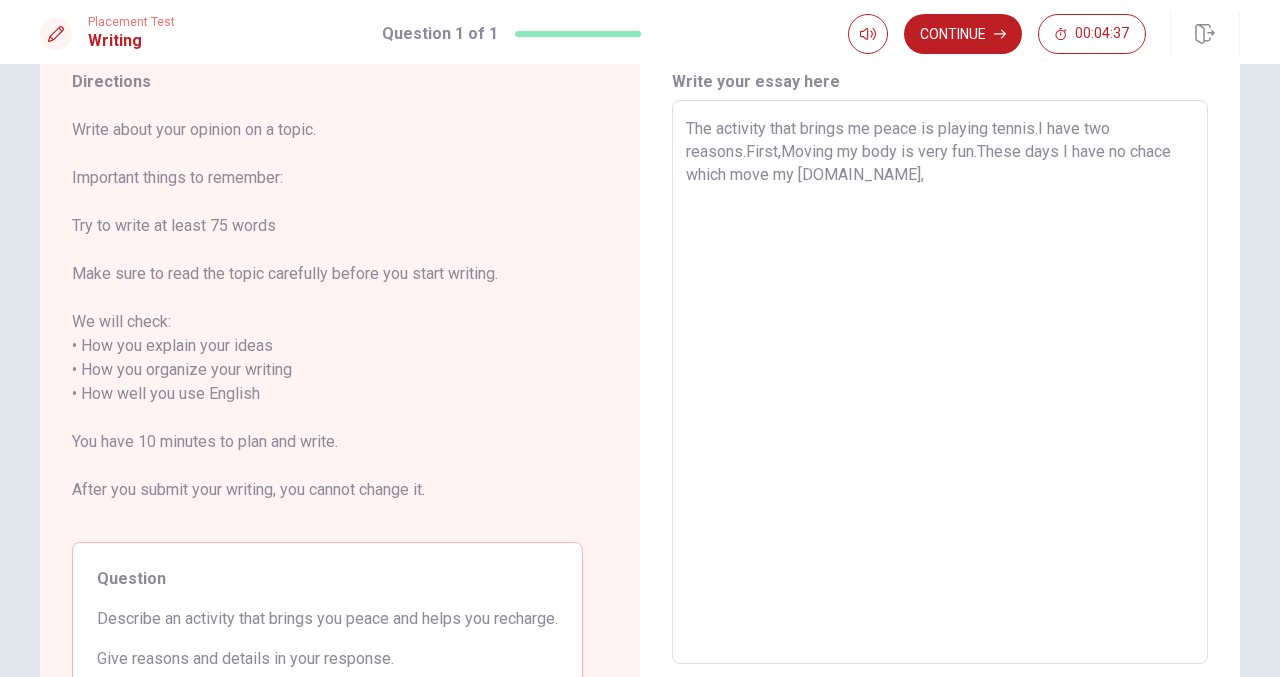 click on "The activity that brings me peace is playing tennis.I have two reasons.First,Moving my body is very fun.These days I have no chace which move my [DOMAIN_NAME]," at bounding box center [940, 382] 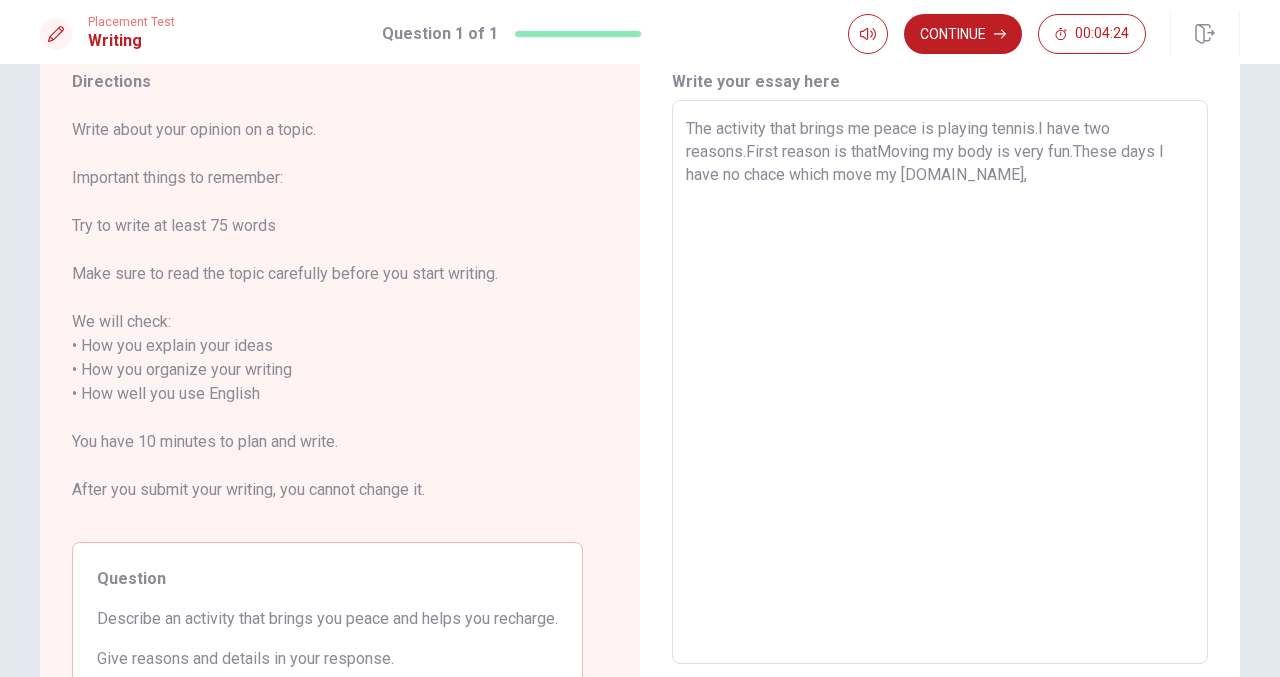 click on "The activity that brings me peace is playing tennis.I have two reasons.First reason is thatMoving my body is very fun.These days I have no chace which move my [DOMAIN_NAME]," at bounding box center [940, 382] 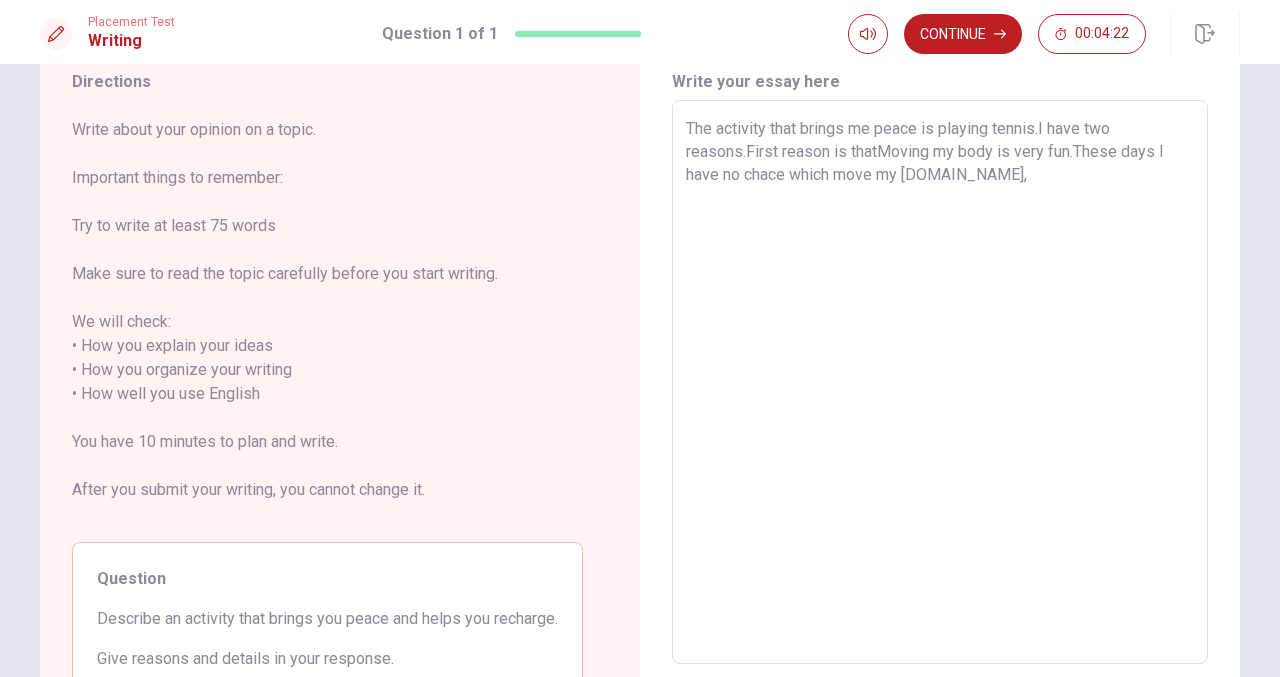 click on "The activity that brings me peace is playing tennis.I have two reasons.First reason is thatMoving my body is very fun.These days I have no chace which move my [DOMAIN_NAME]," at bounding box center [940, 382] 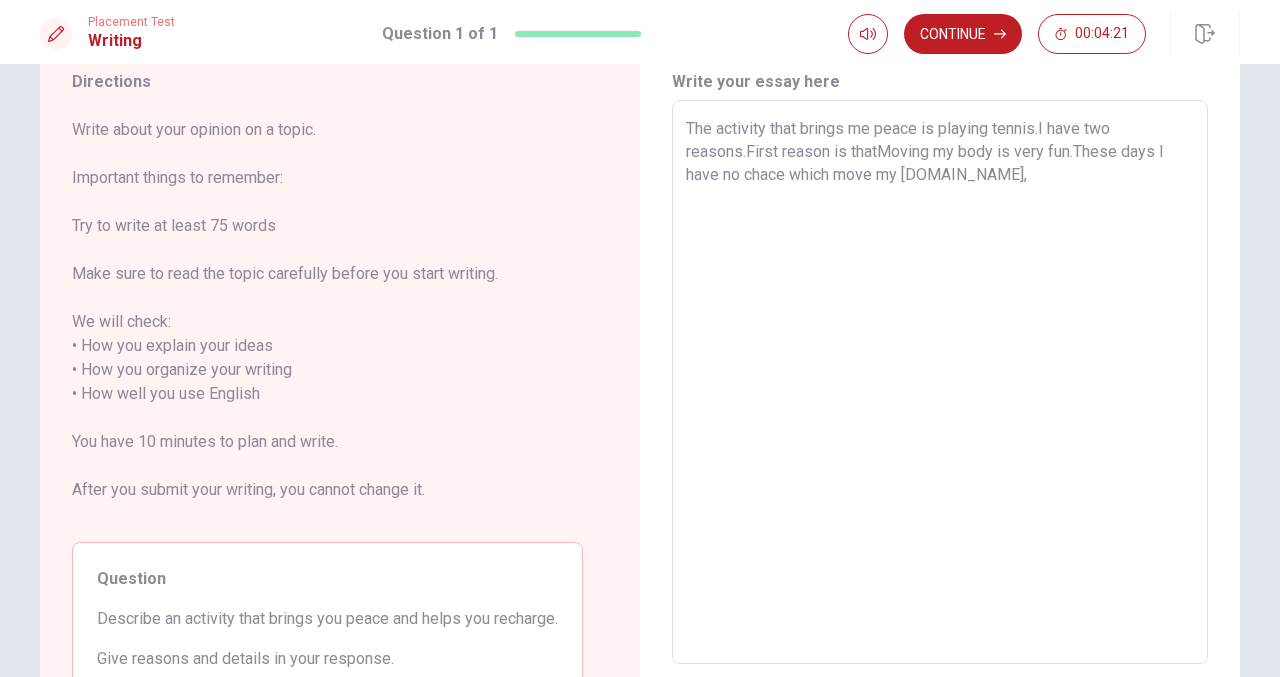 click on "The activity that brings me peace is playing tennis.I have two reasons.First reason is thatMoving my body is very fun.These days I have no chace which move my [DOMAIN_NAME]," at bounding box center (940, 382) 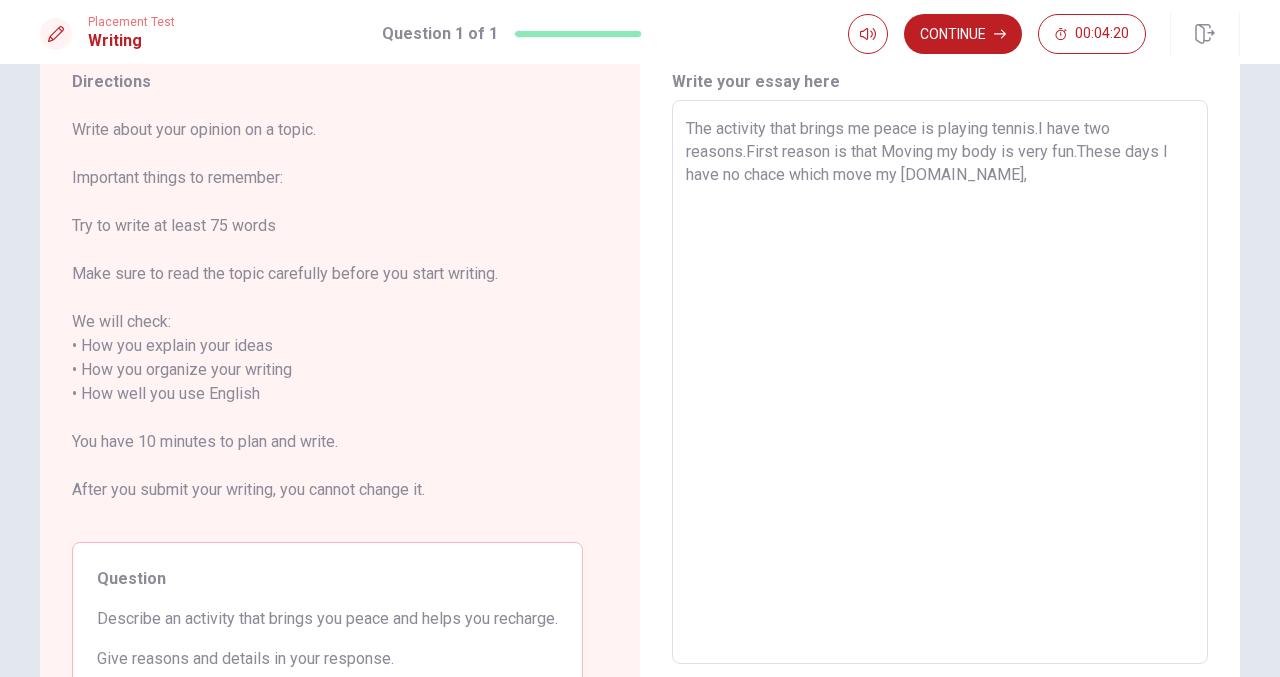 click on "The activity that brings me peace is playing tennis.I have two reasons.First reason is that Moving my body is very fun.These days I have no chace which move my [DOMAIN_NAME]," at bounding box center (940, 382) 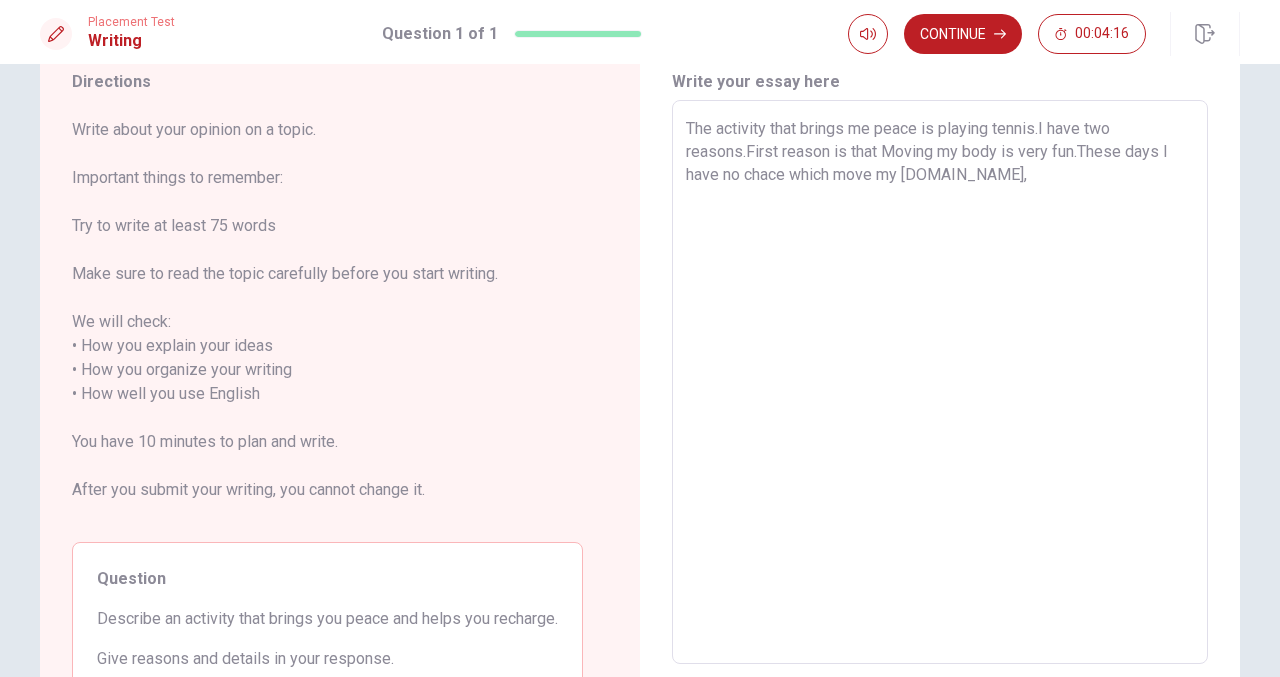 click on "The activity that brings me peace is playing tennis.I have two reasons.First reason is that Moving my body is very fun.These days I have no chace which move my [DOMAIN_NAME]," at bounding box center [940, 382] 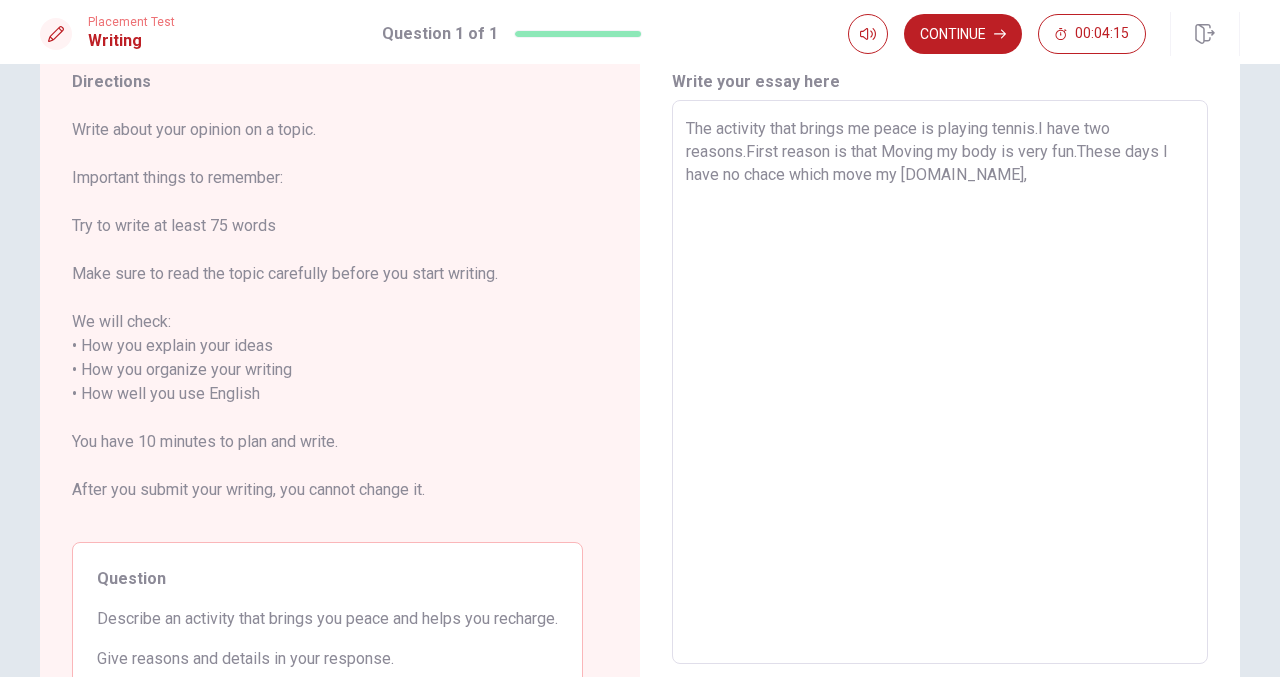 click on "The activity that brings me peace is playing tennis.I have two reasons.First reason is that Moving my body is very fun.These days I have no chace which move my [DOMAIN_NAME]," at bounding box center (940, 382) 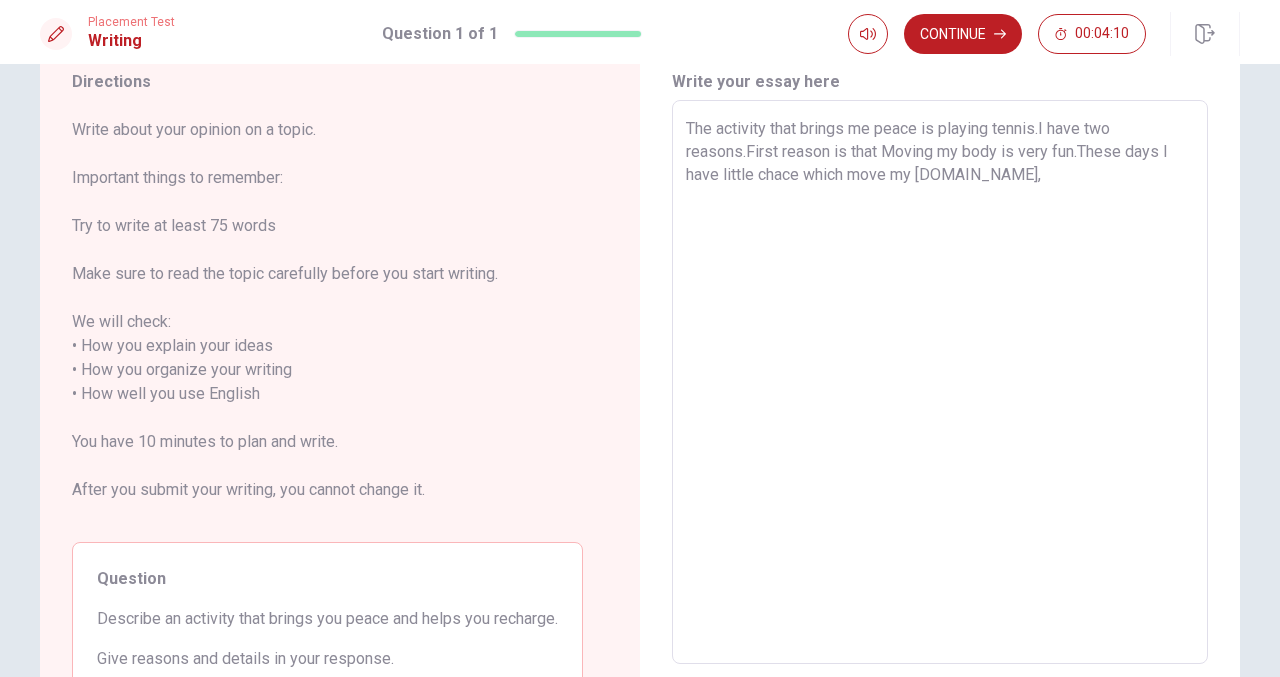 click on "The activity that brings me peace is playing tennis.I have two reasons.First reason is that Moving my body is very fun.These days I have little chace which move my [DOMAIN_NAME]," at bounding box center [940, 382] 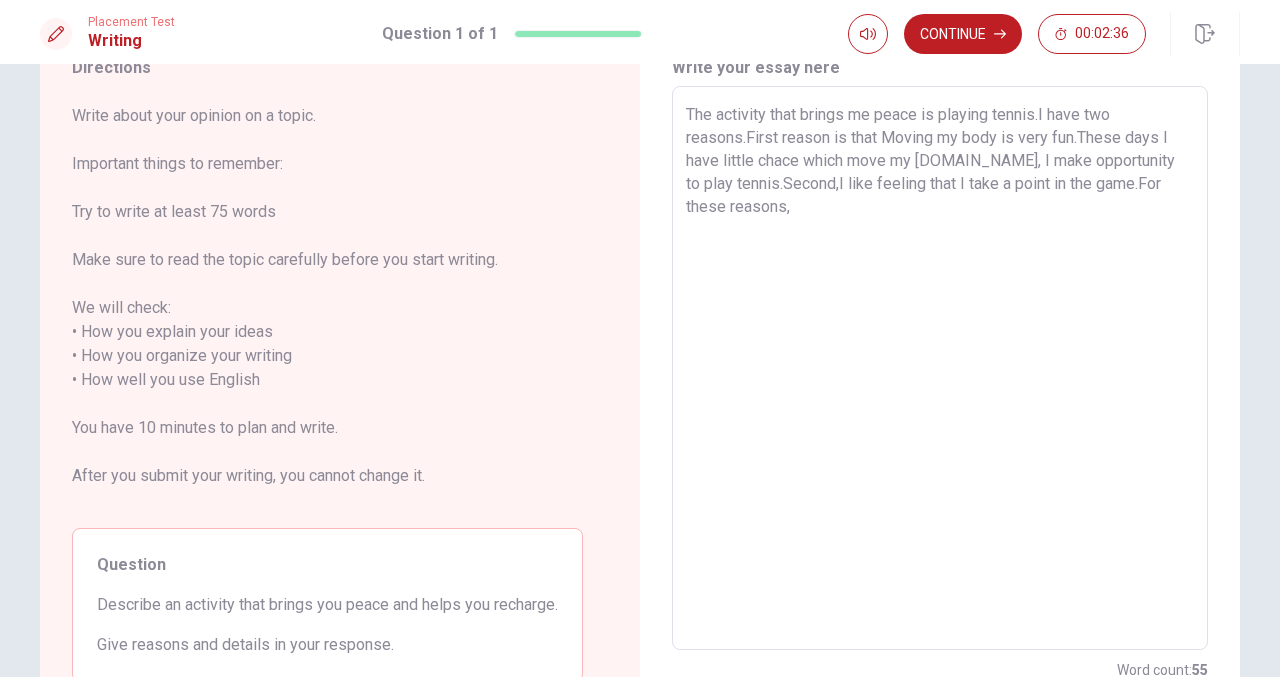 scroll, scrollTop: 86, scrollLeft: 0, axis: vertical 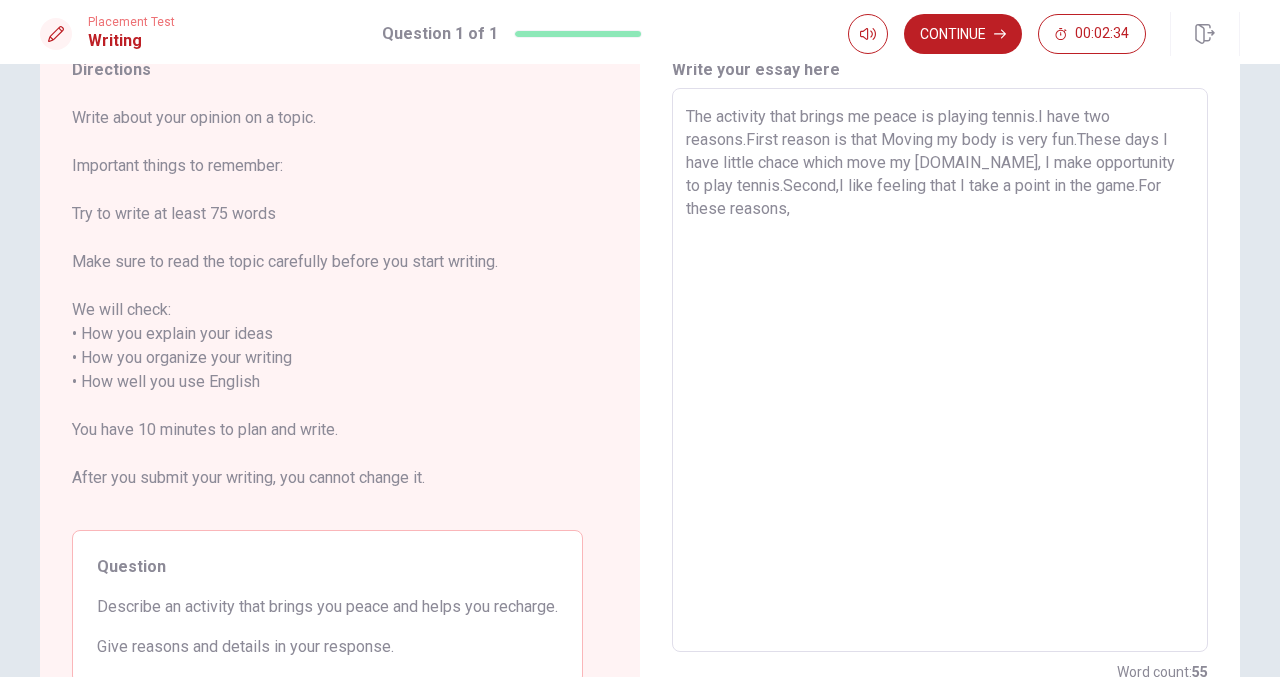 drag, startPoint x: 679, startPoint y: 113, endPoint x: 800, endPoint y: 116, distance: 121.037186 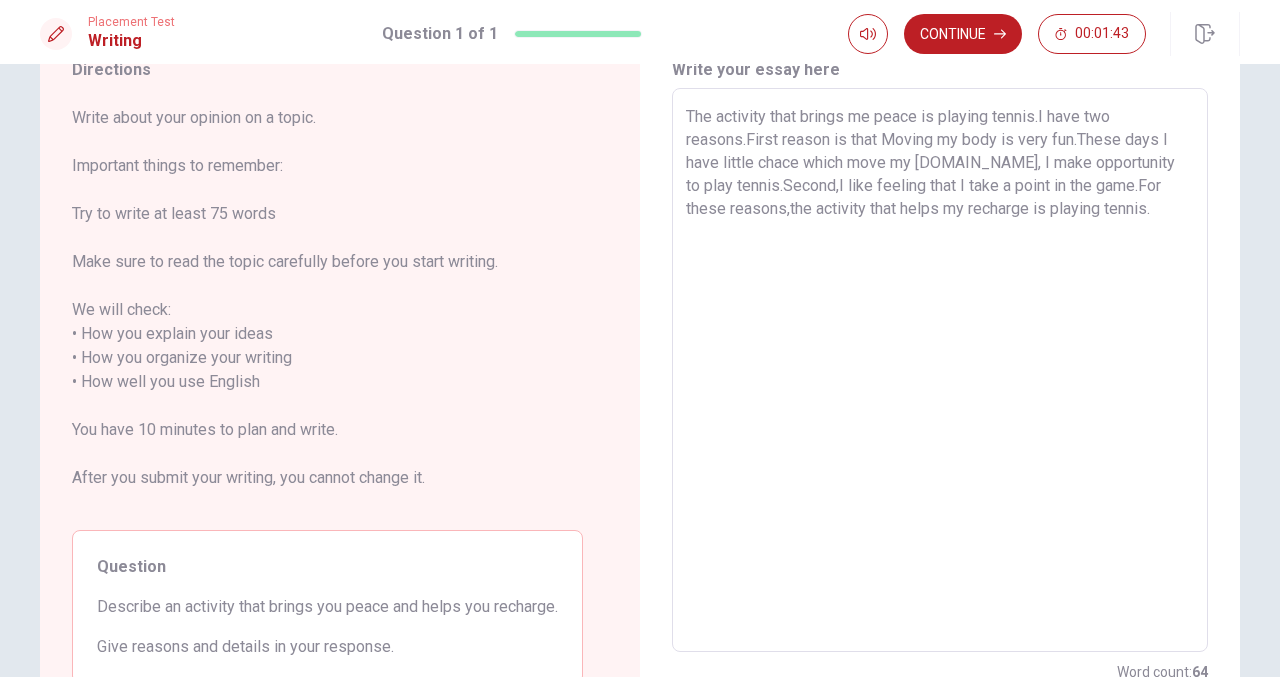 click on "The activity that brings me peace is playing tennis.I have two reasons.First reason is that Moving my body is very fun.These days I have little chace which move my [DOMAIN_NAME], I make opportunity to play tennis.Second,I like feeling that I take a point in the game.For these reasons,the activity that helps my recharge is playing tennis." at bounding box center [940, 370] 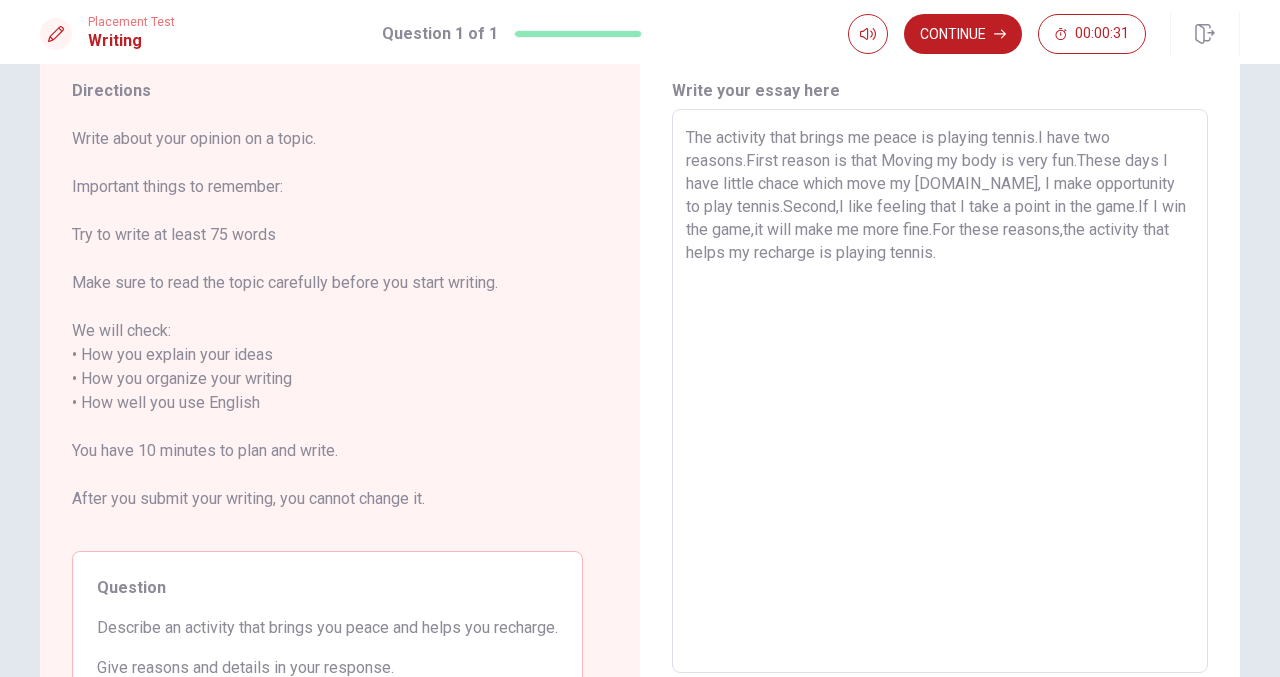 scroll, scrollTop: 59, scrollLeft: 0, axis: vertical 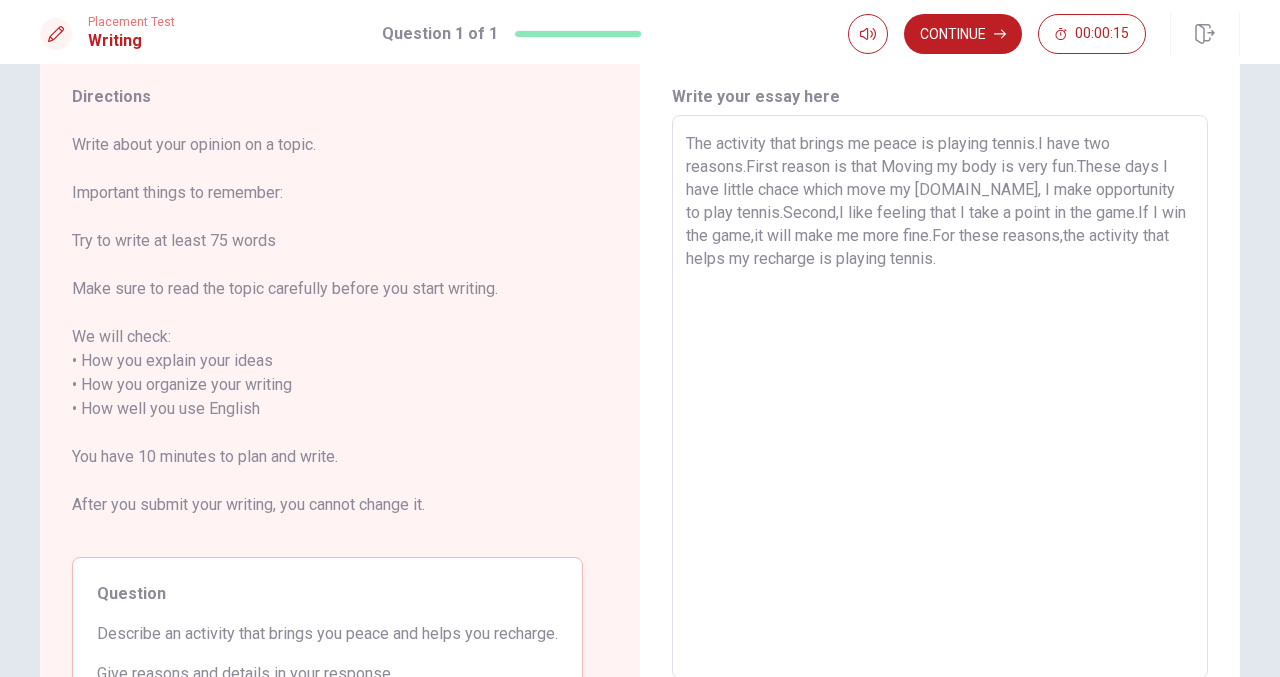 click on "The activity that brings me peace is playing tennis.I have two reasons.First reason is that Moving my body is very fun.These days I have little chace which move my [DOMAIN_NAME], I make opportunity to play tennis.Second,I like feeling that I take a point in the game.If I win the game,it will make me more fine.For these reasons,the activity that helps my recharge is playing tennis." at bounding box center [940, 397] 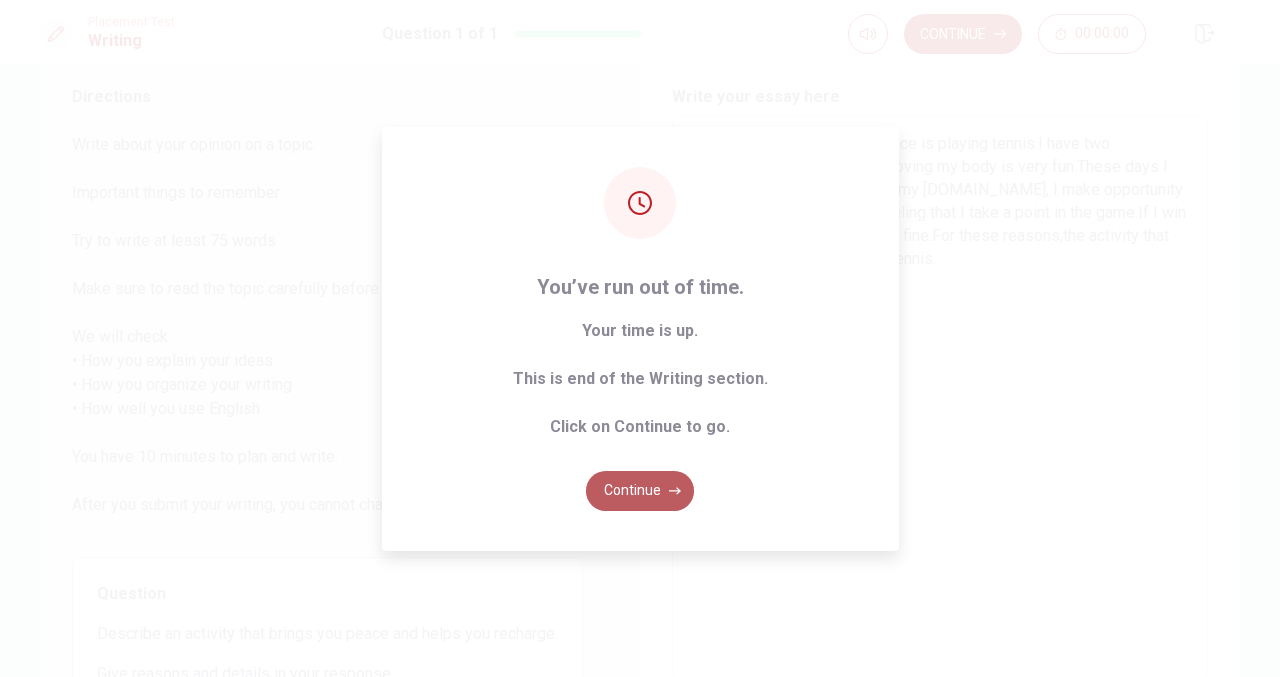 click on "Continue" at bounding box center [640, 491] 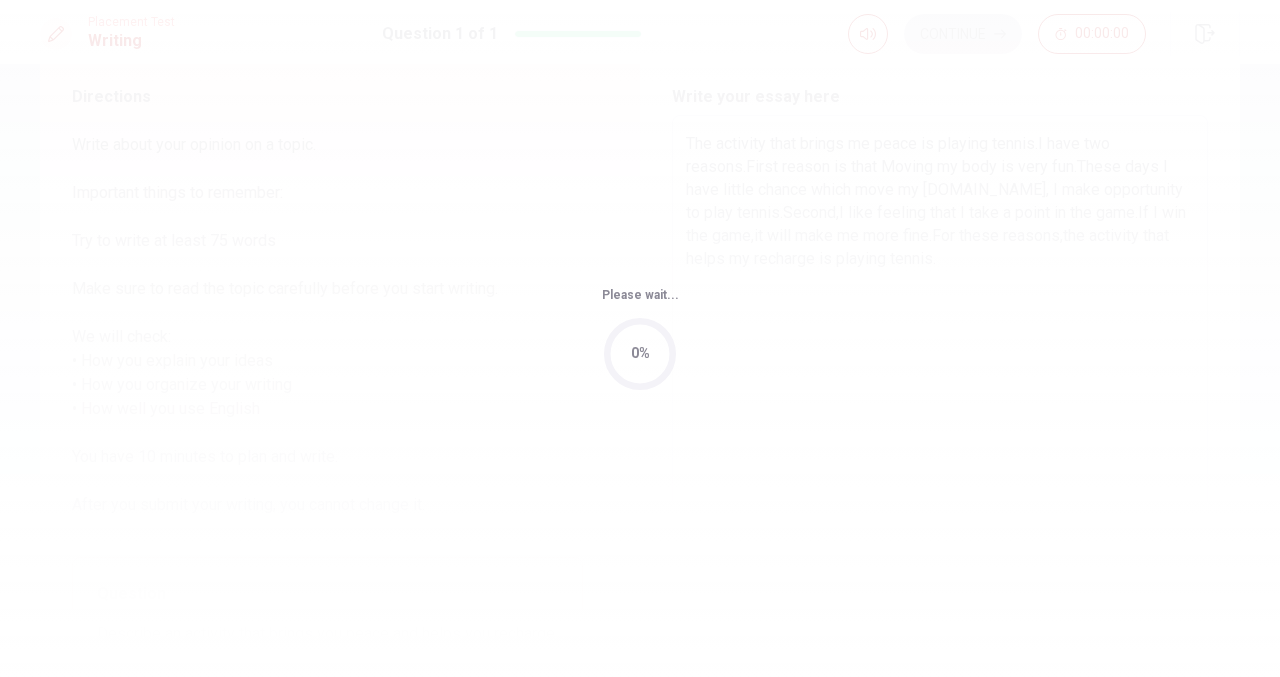 scroll, scrollTop: 0, scrollLeft: 0, axis: both 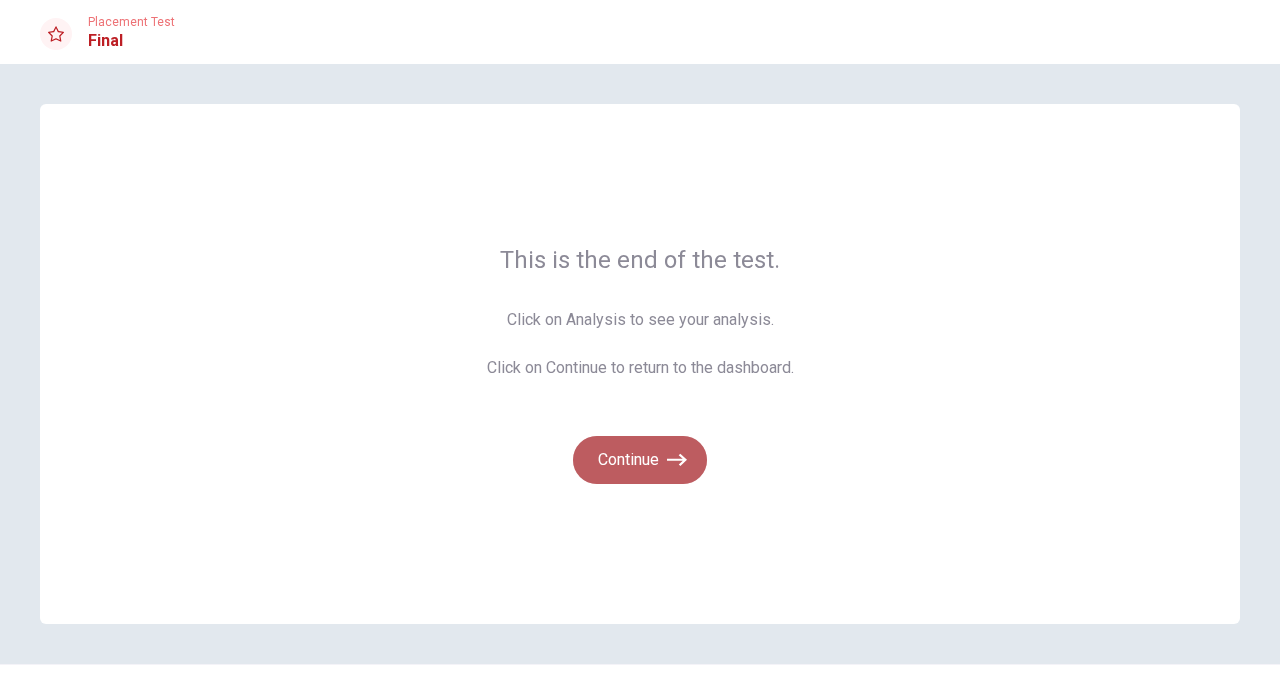 click 